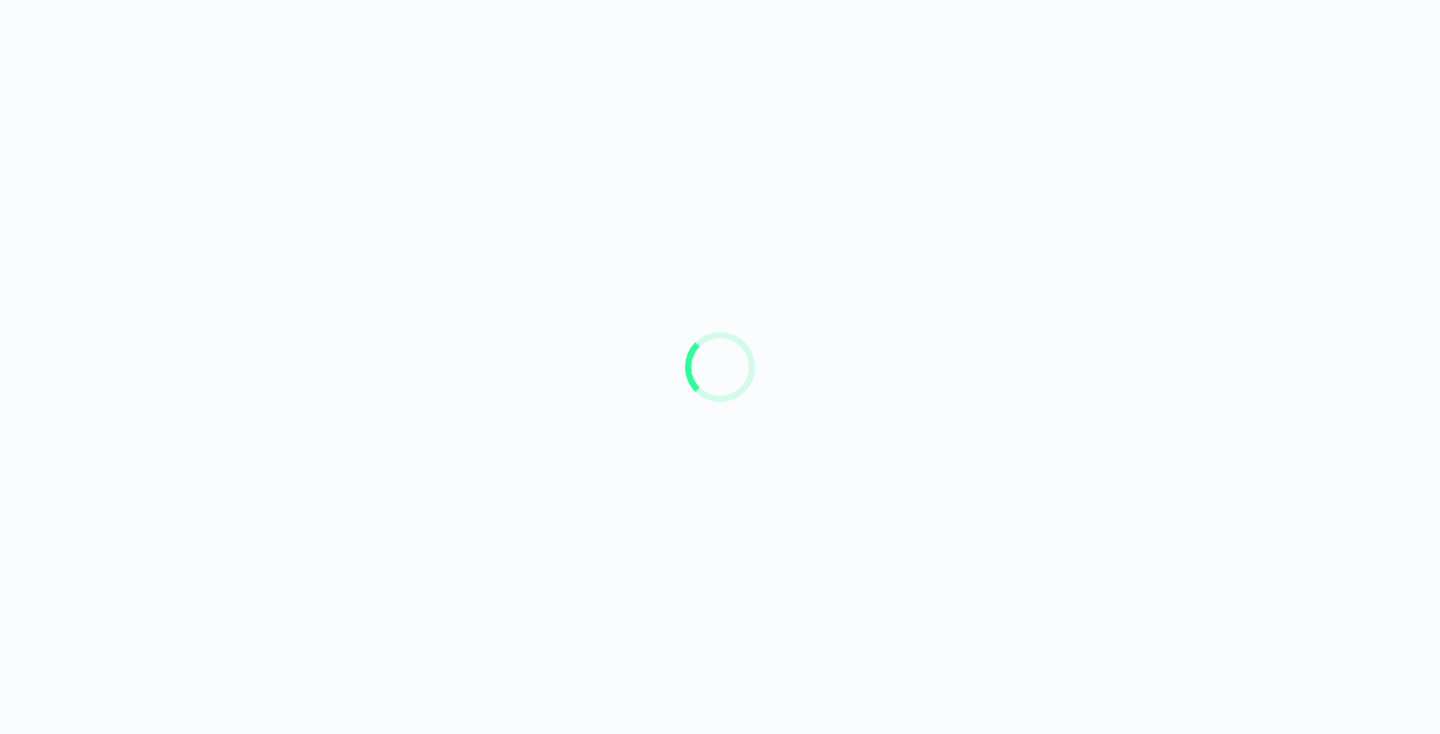 scroll, scrollTop: 0, scrollLeft: 0, axis: both 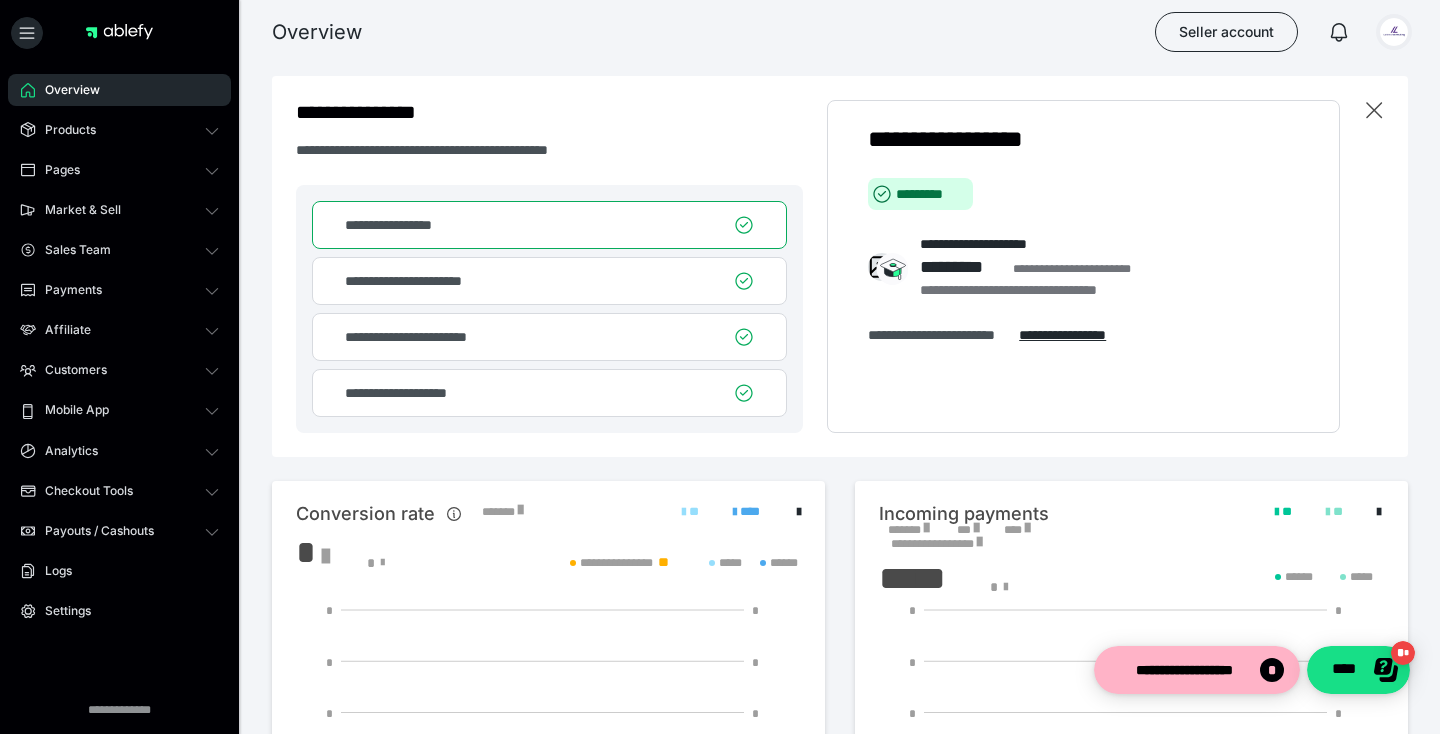click at bounding box center (1394, 32) 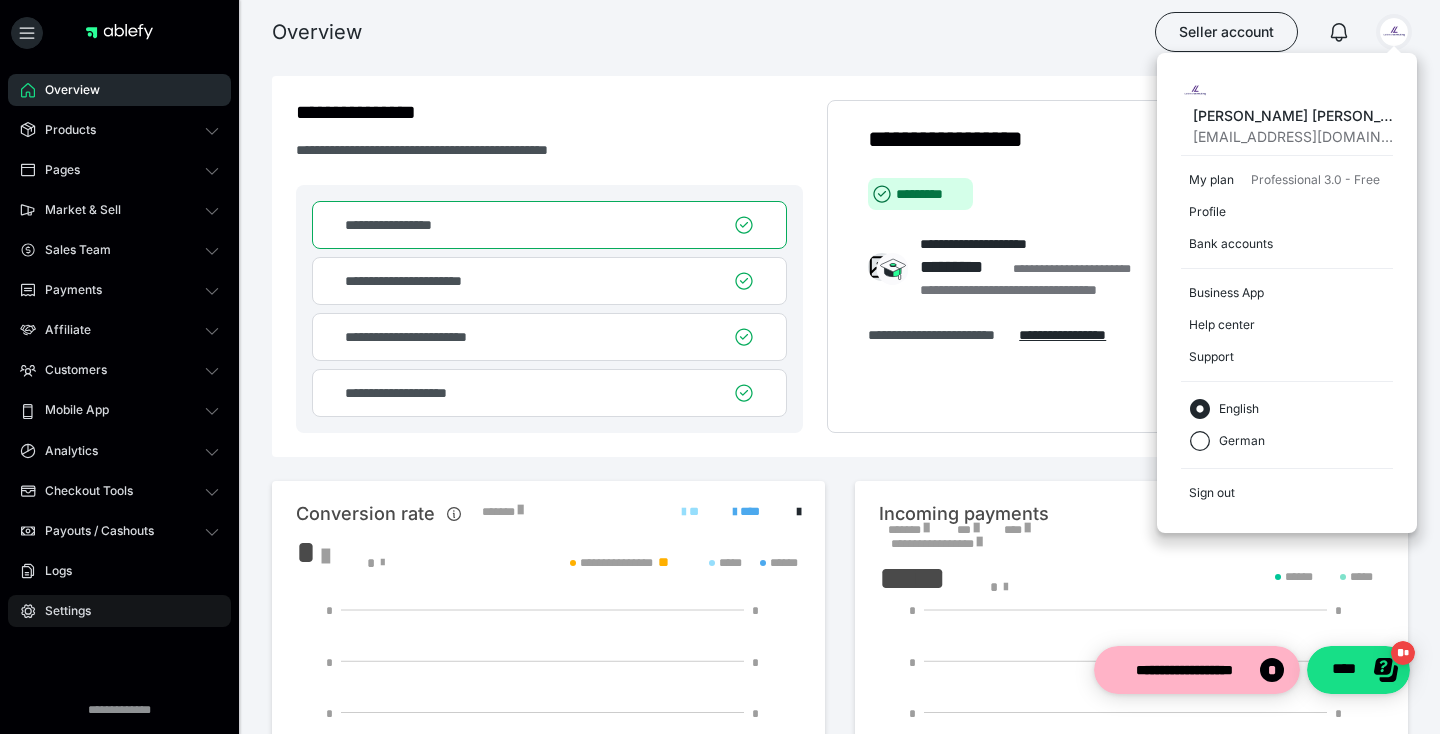 click on "Settings" at bounding box center [61, 611] 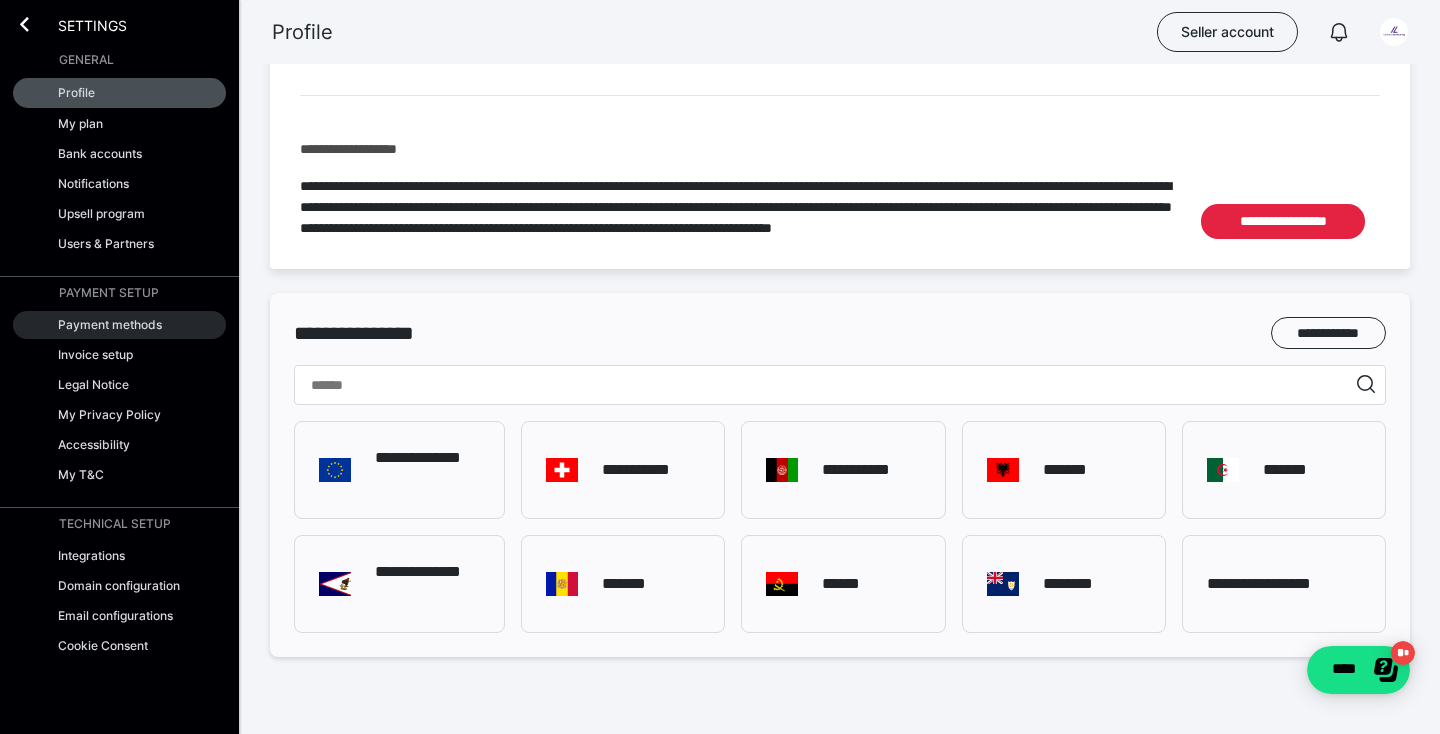 scroll, scrollTop: 1134, scrollLeft: 0, axis: vertical 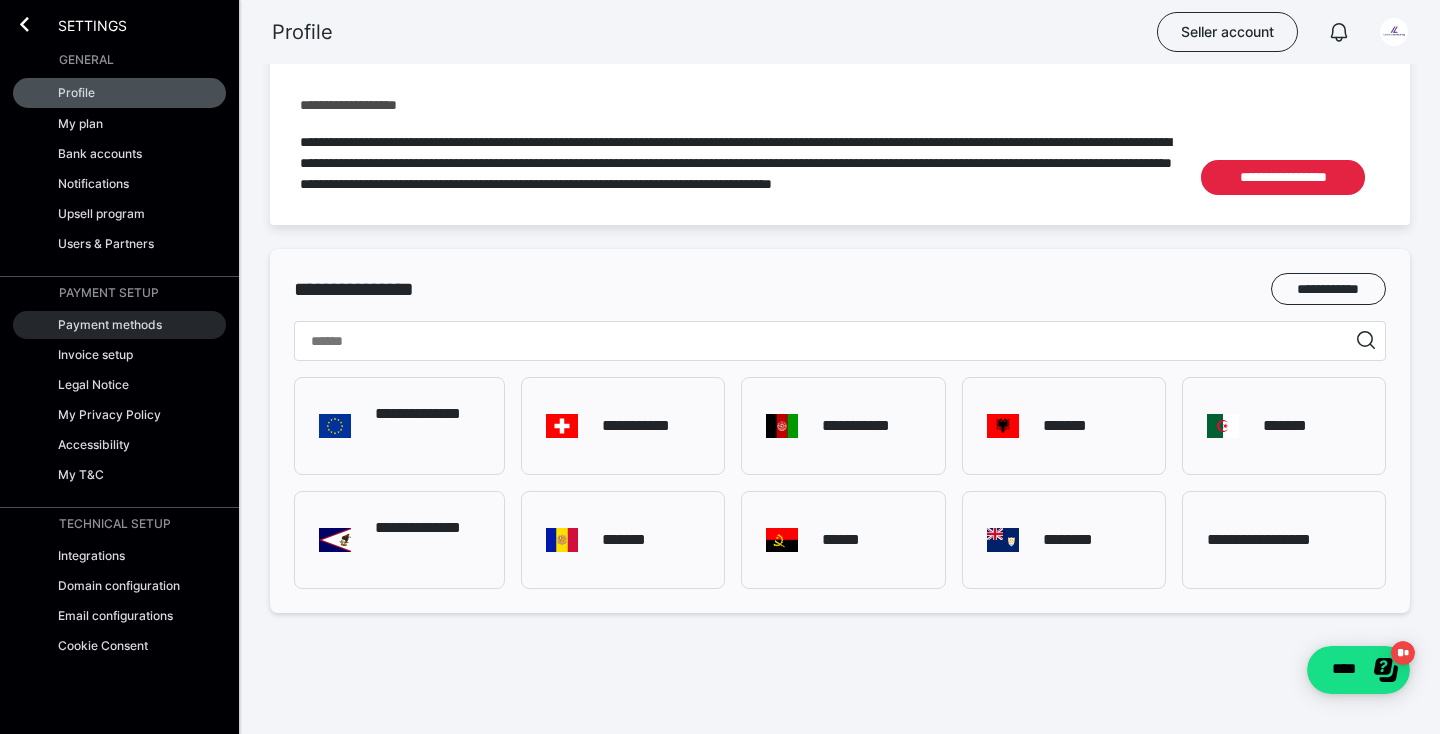 click on "Payment methods" at bounding box center (110, 324) 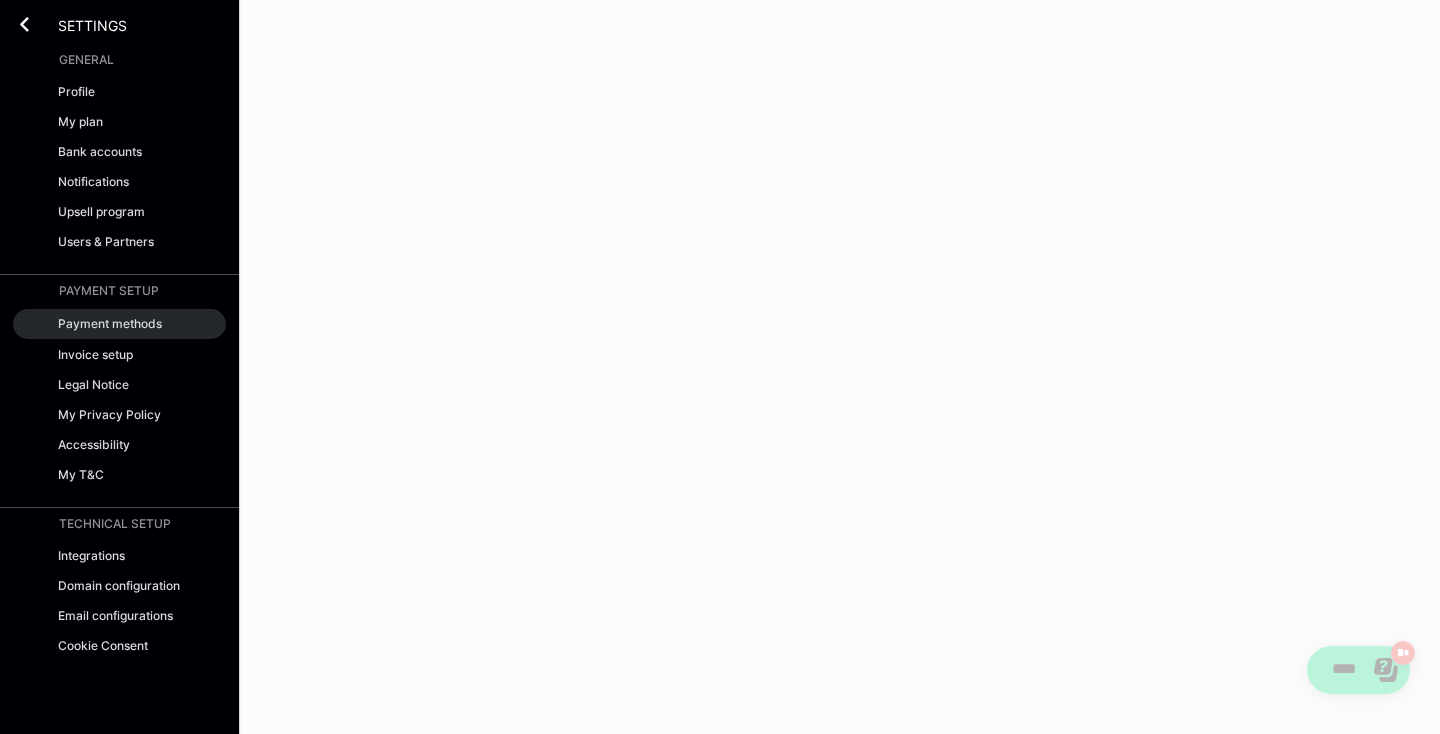 scroll, scrollTop: 0, scrollLeft: 0, axis: both 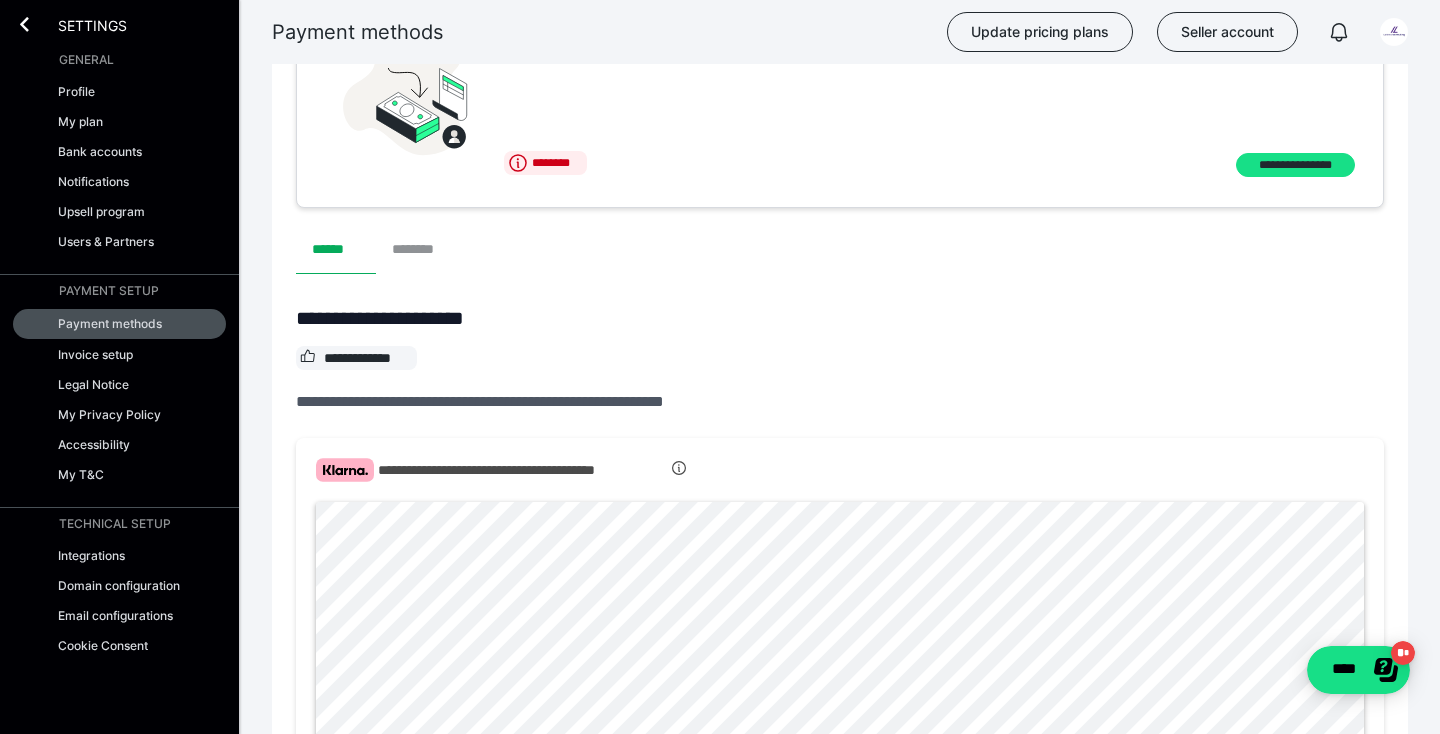 click on "********" at bounding box center (420, 250) 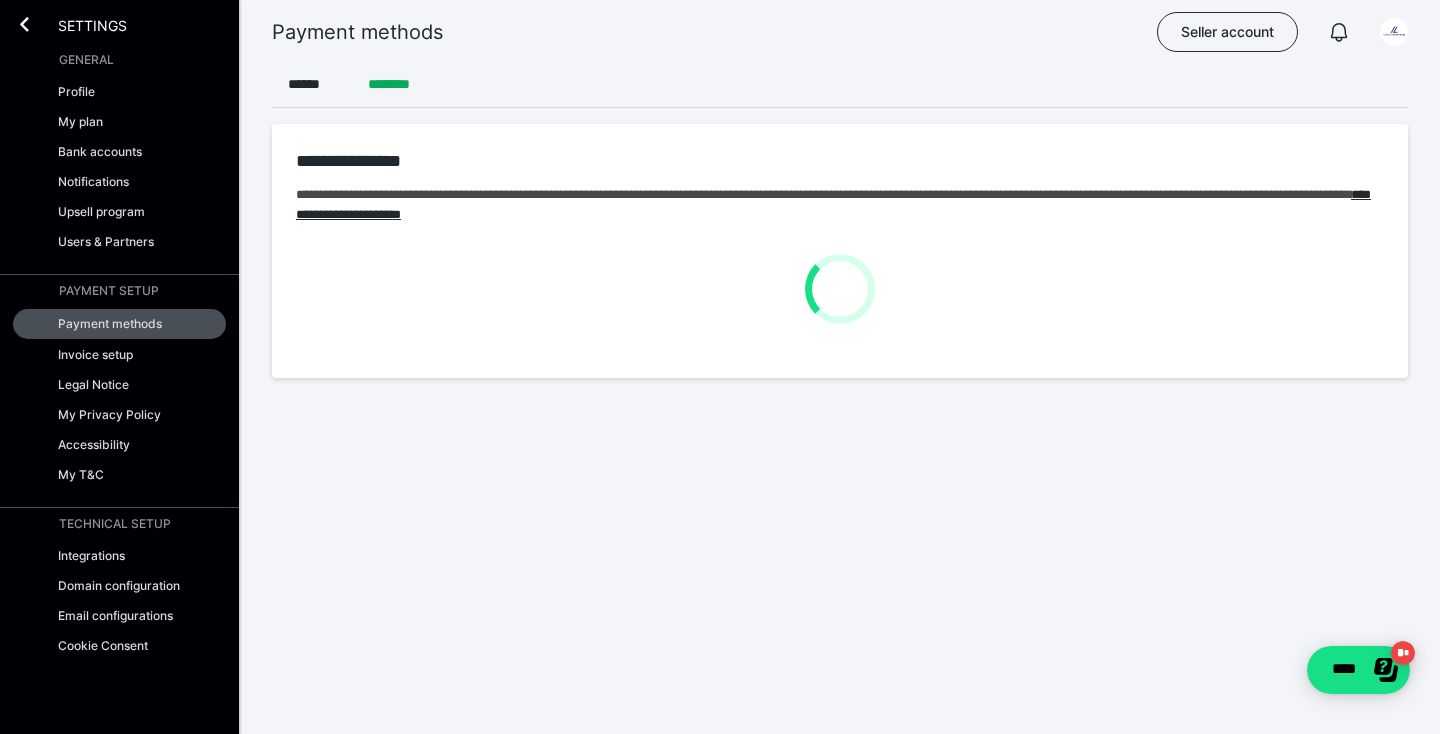 scroll, scrollTop: 0, scrollLeft: 0, axis: both 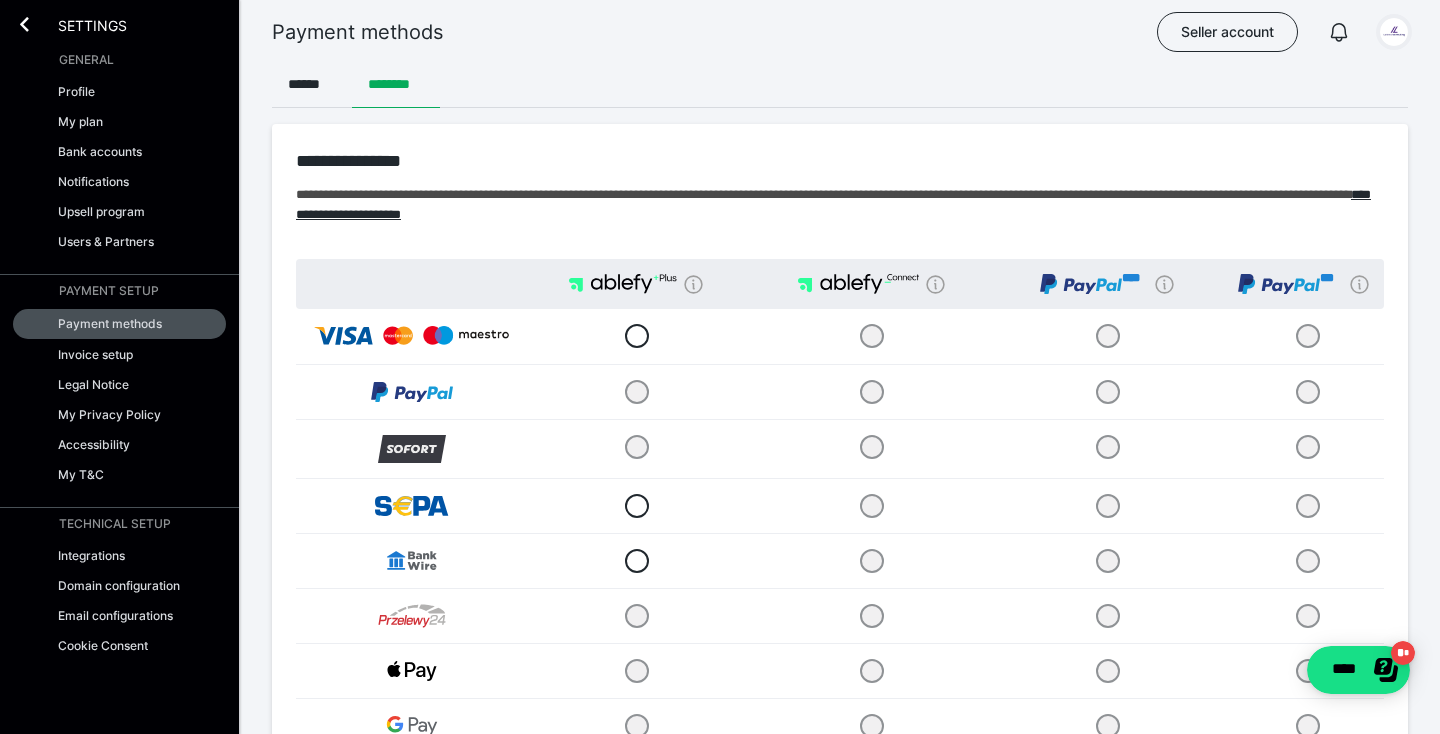 click at bounding box center (1394, 32) 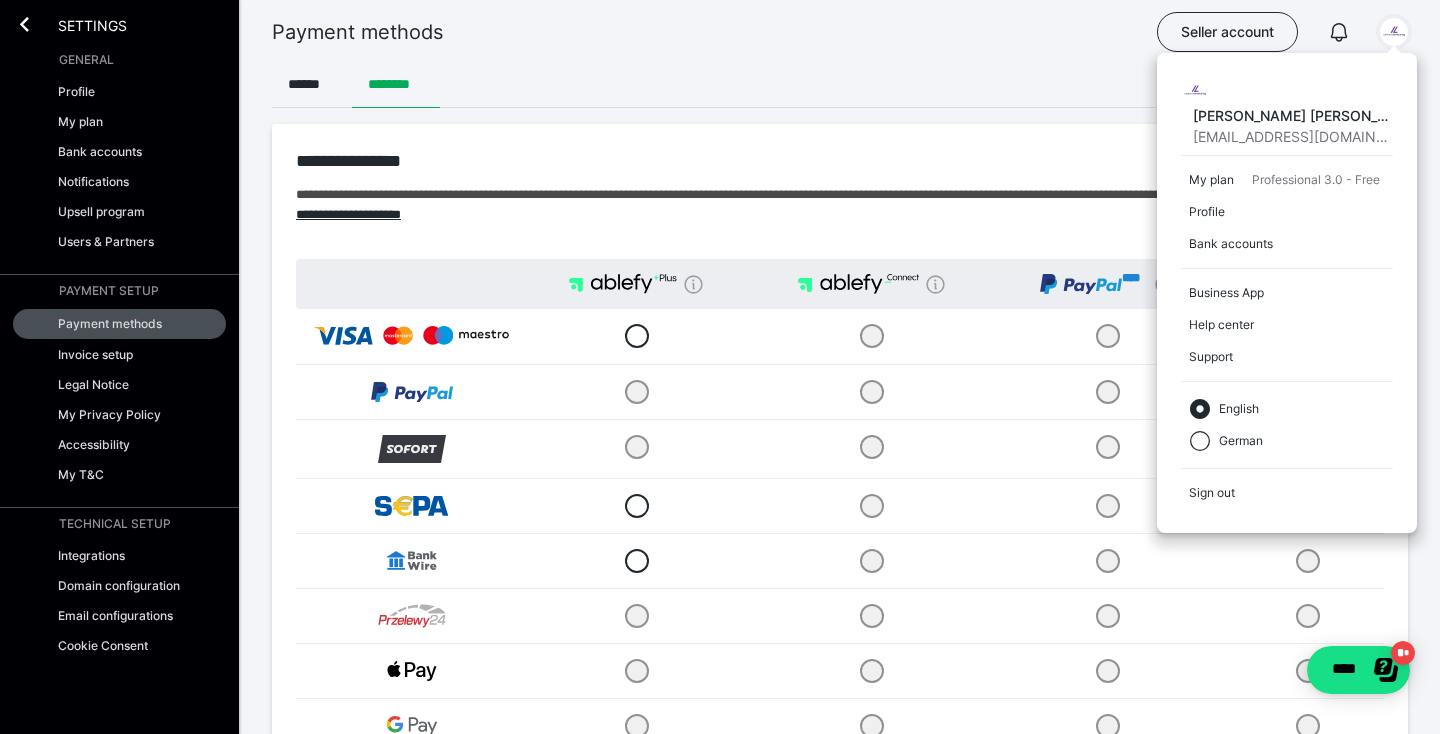 click at bounding box center [1394, 32] 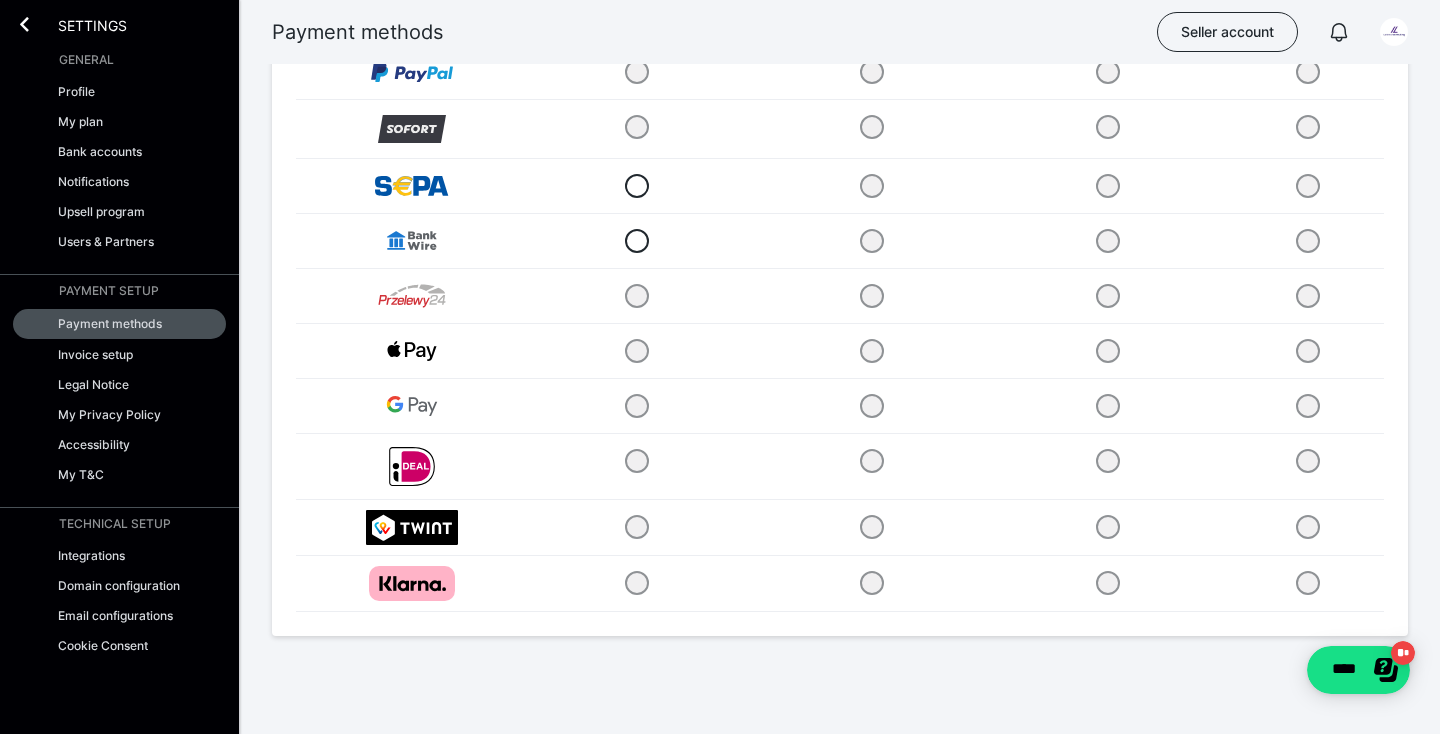 scroll, scrollTop: 337, scrollLeft: 0, axis: vertical 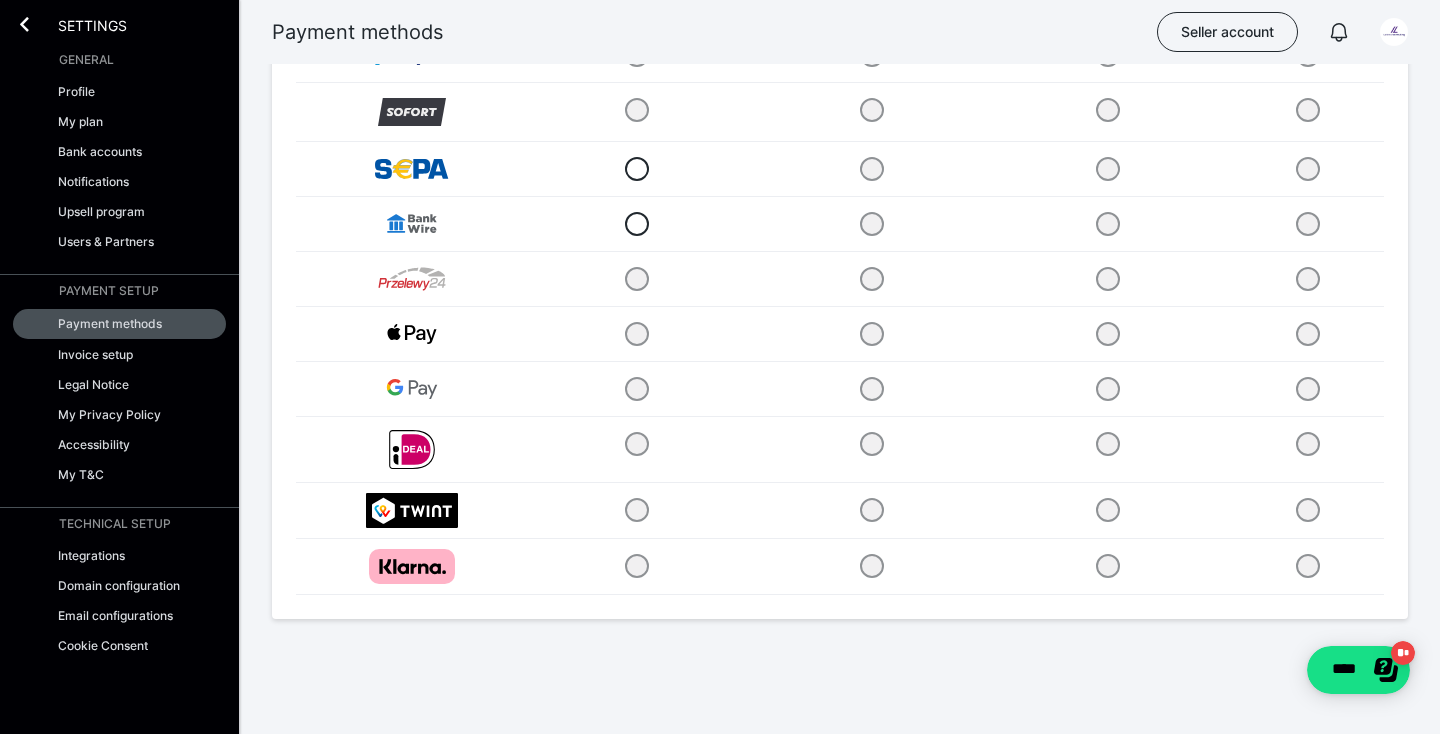 click at bounding box center [636, 333] 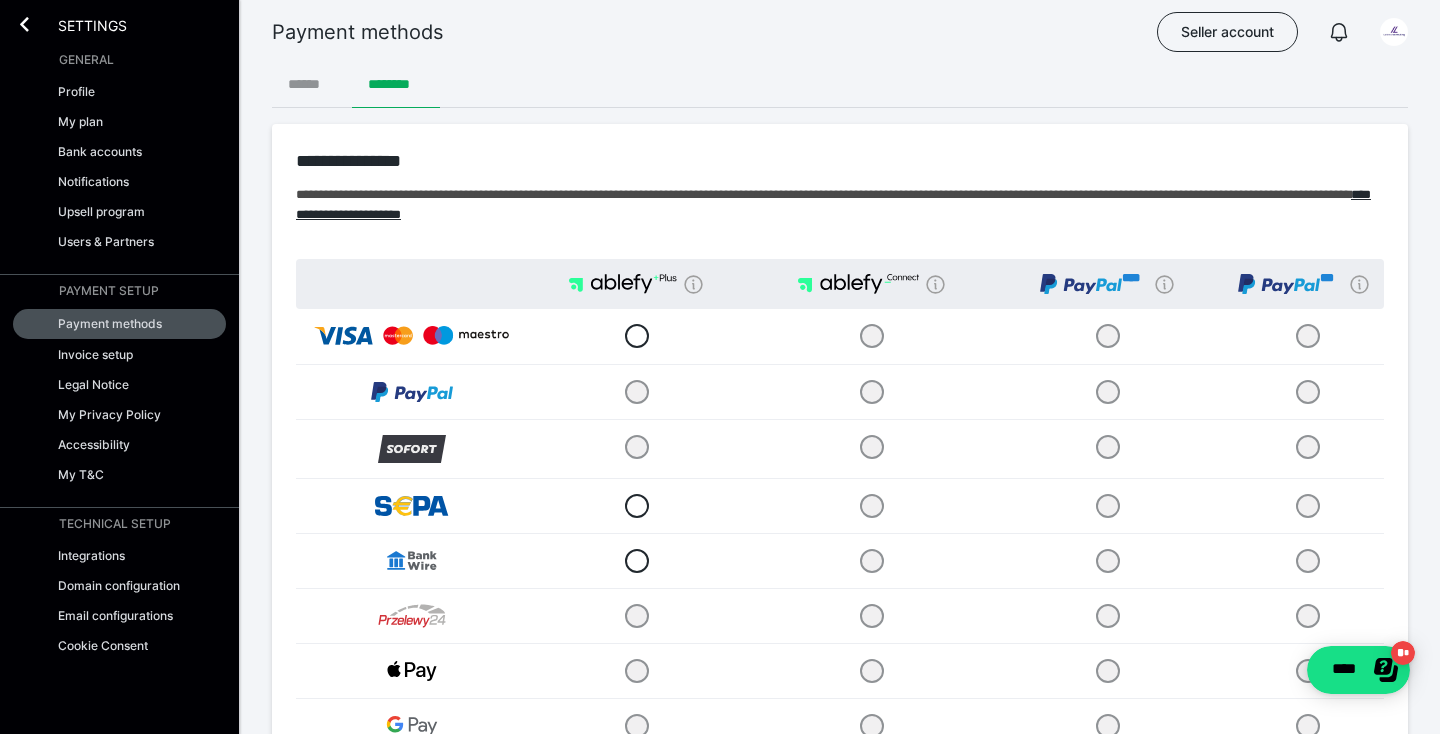 click on "******" at bounding box center (312, 84) 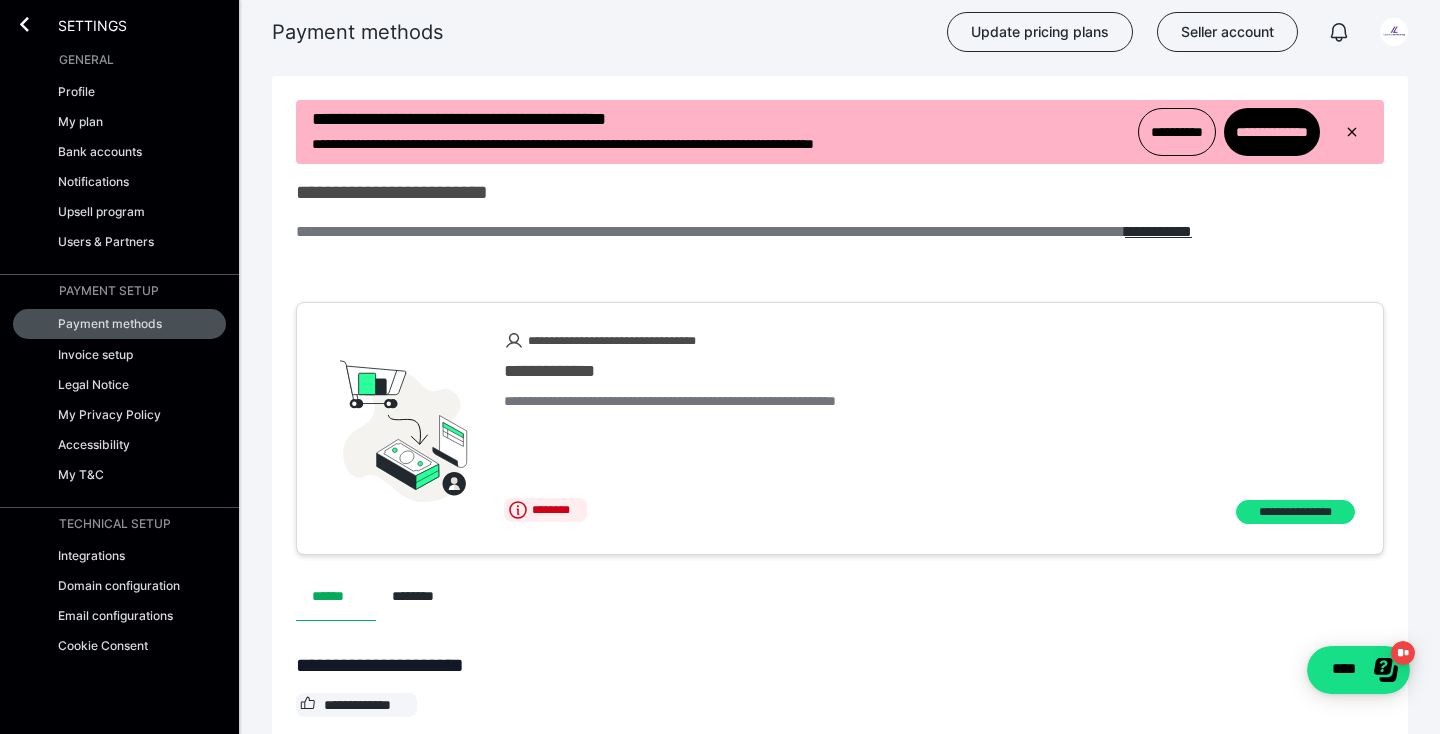 scroll, scrollTop: 0, scrollLeft: 0, axis: both 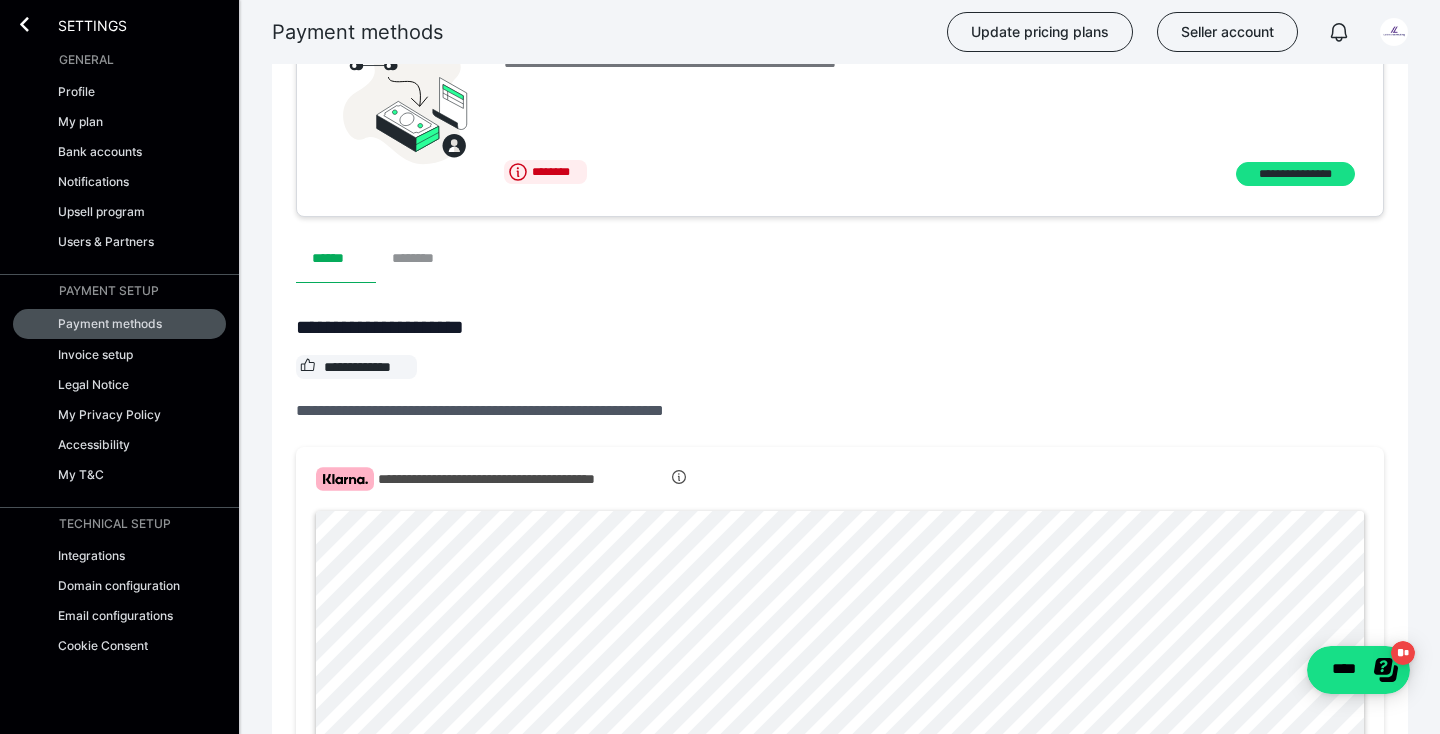 click on "********" at bounding box center (420, 259) 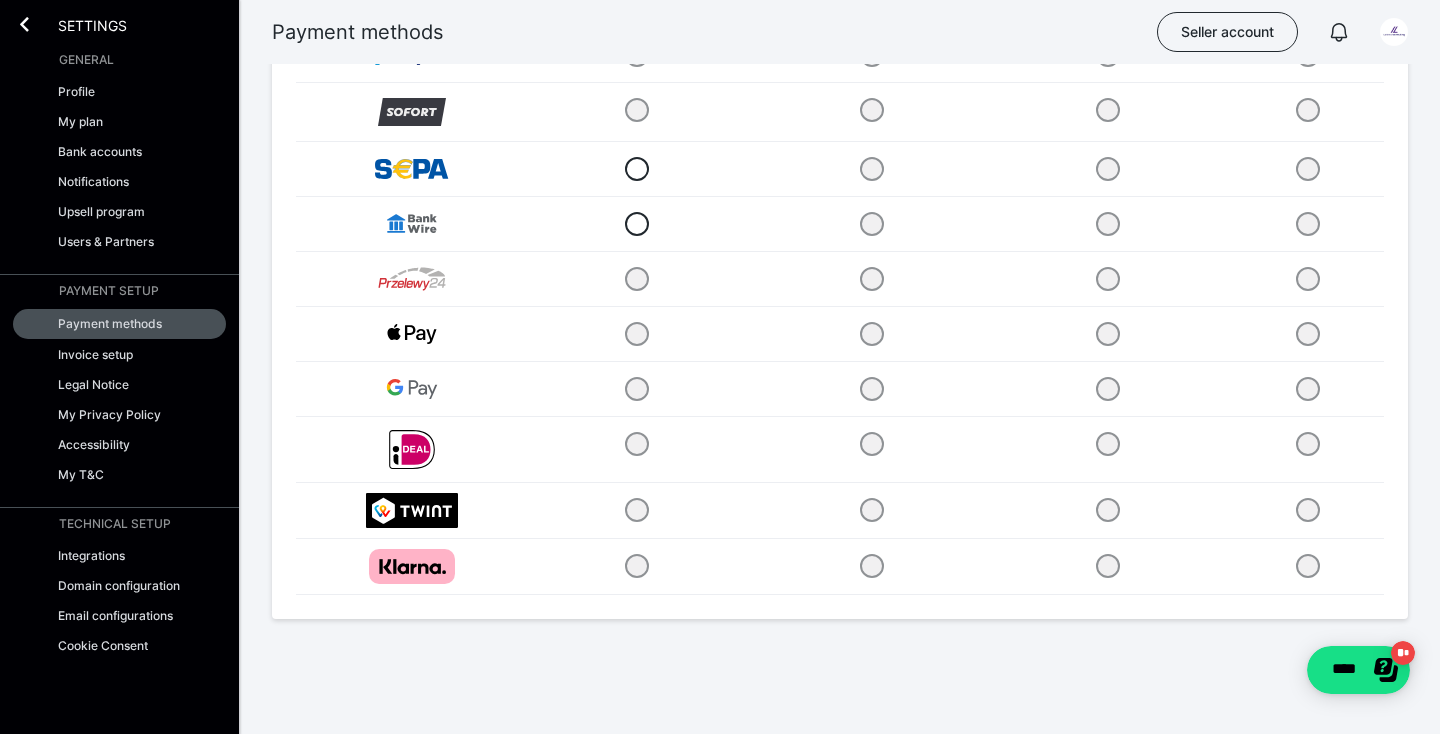scroll, scrollTop: 0, scrollLeft: 0, axis: both 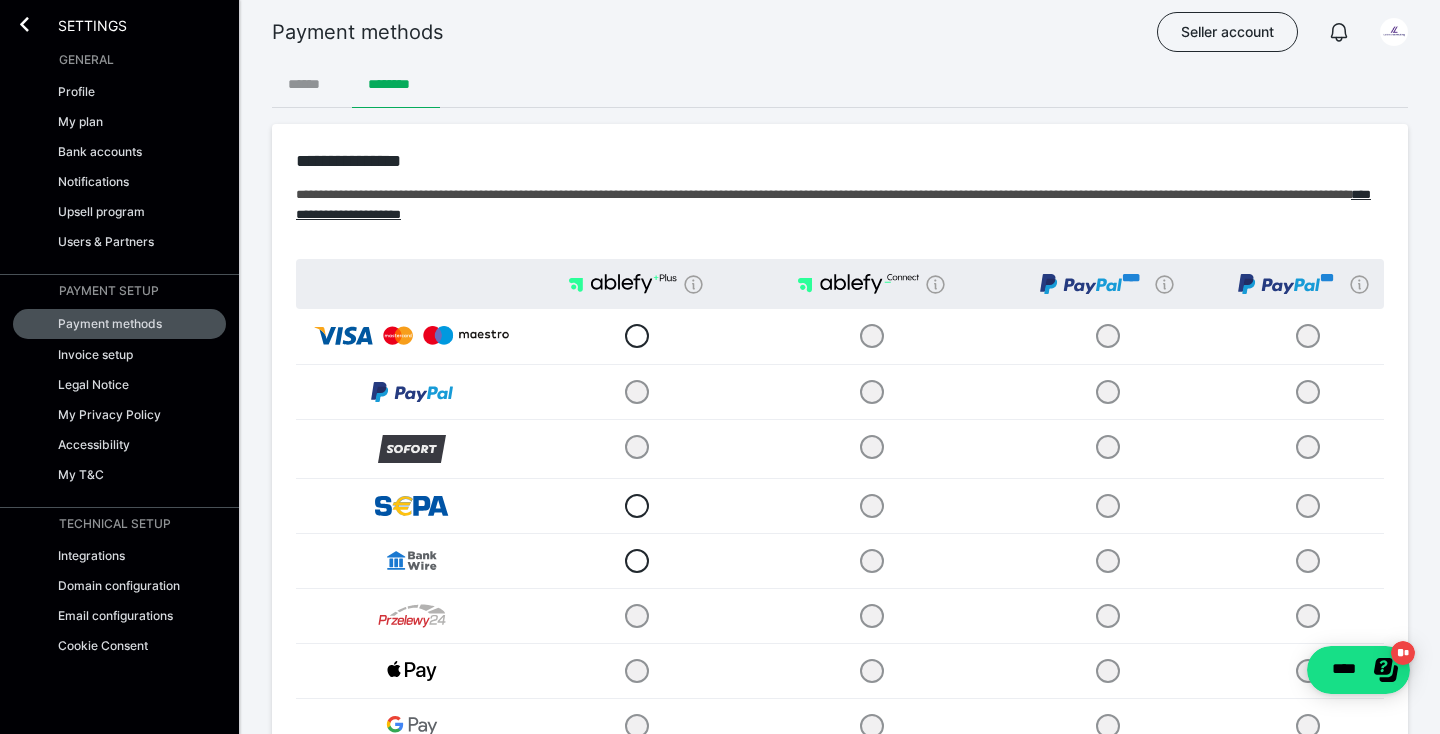 click on "******" at bounding box center [312, 84] 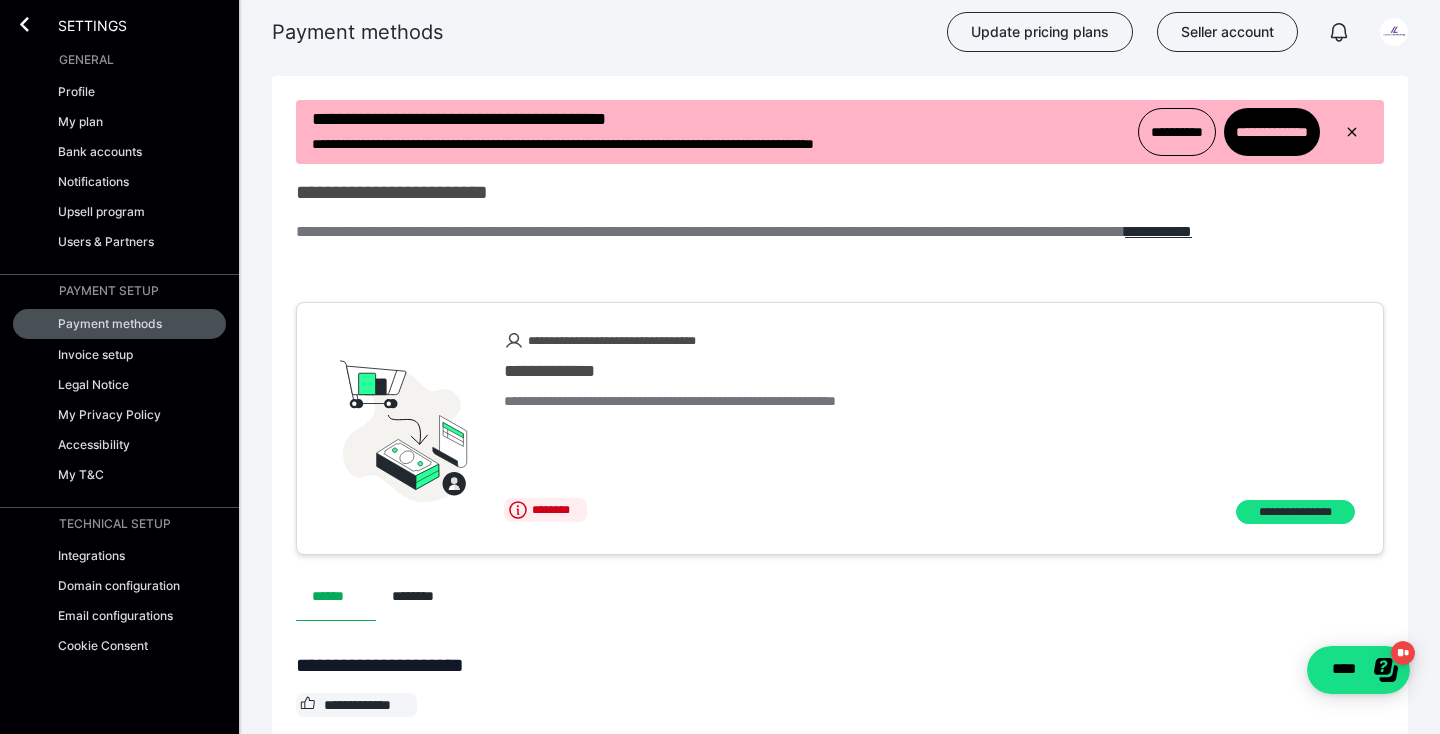 scroll, scrollTop: 0, scrollLeft: 0, axis: both 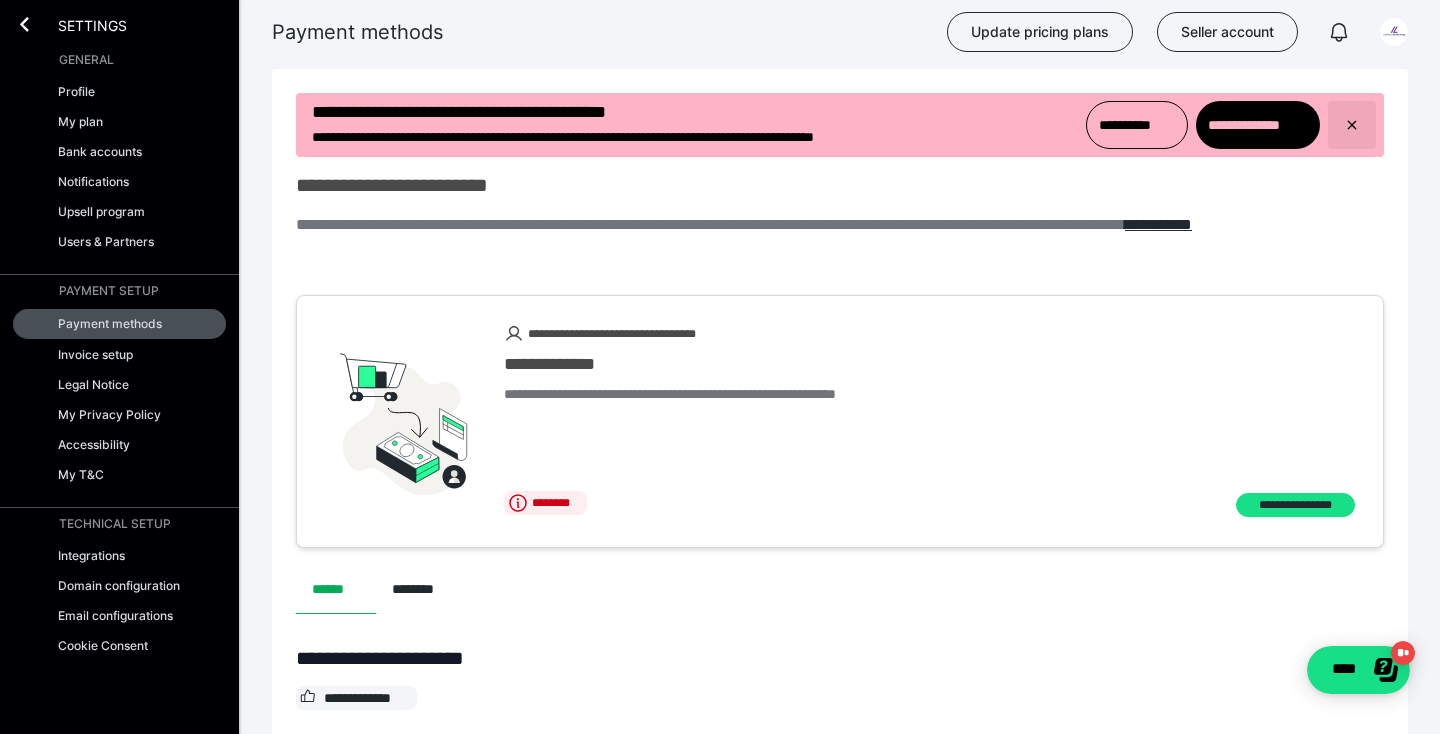 click 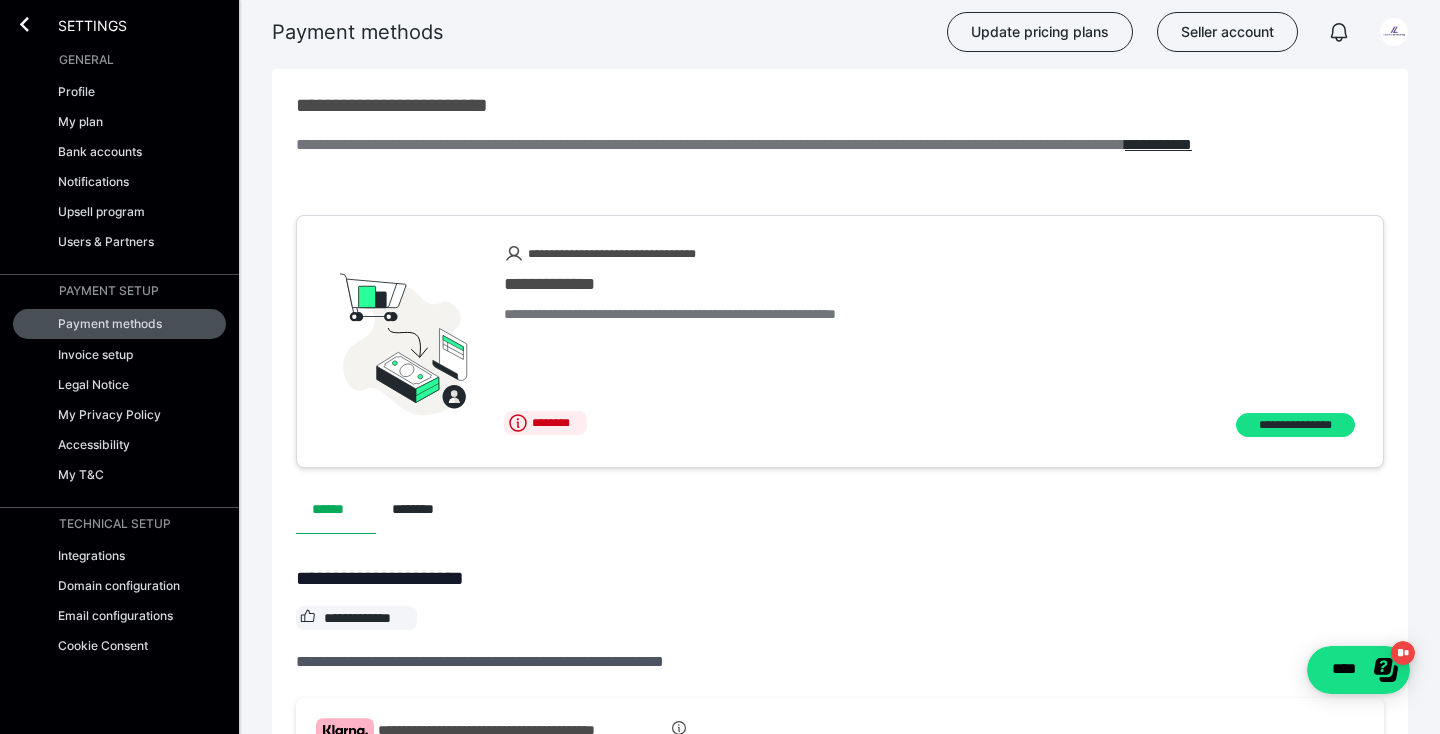 scroll, scrollTop: 0, scrollLeft: 0, axis: both 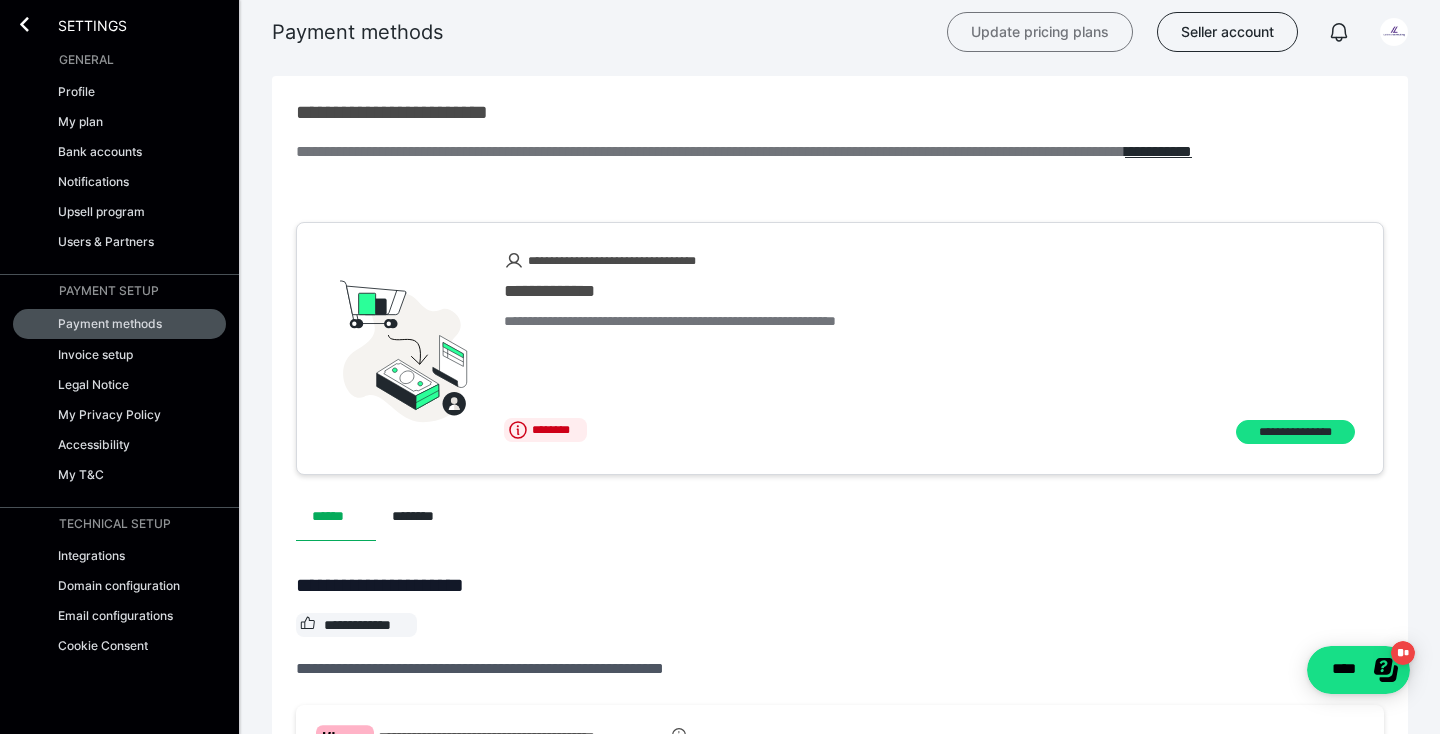 click on "Update pricing plans" at bounding box center (1040, 32) 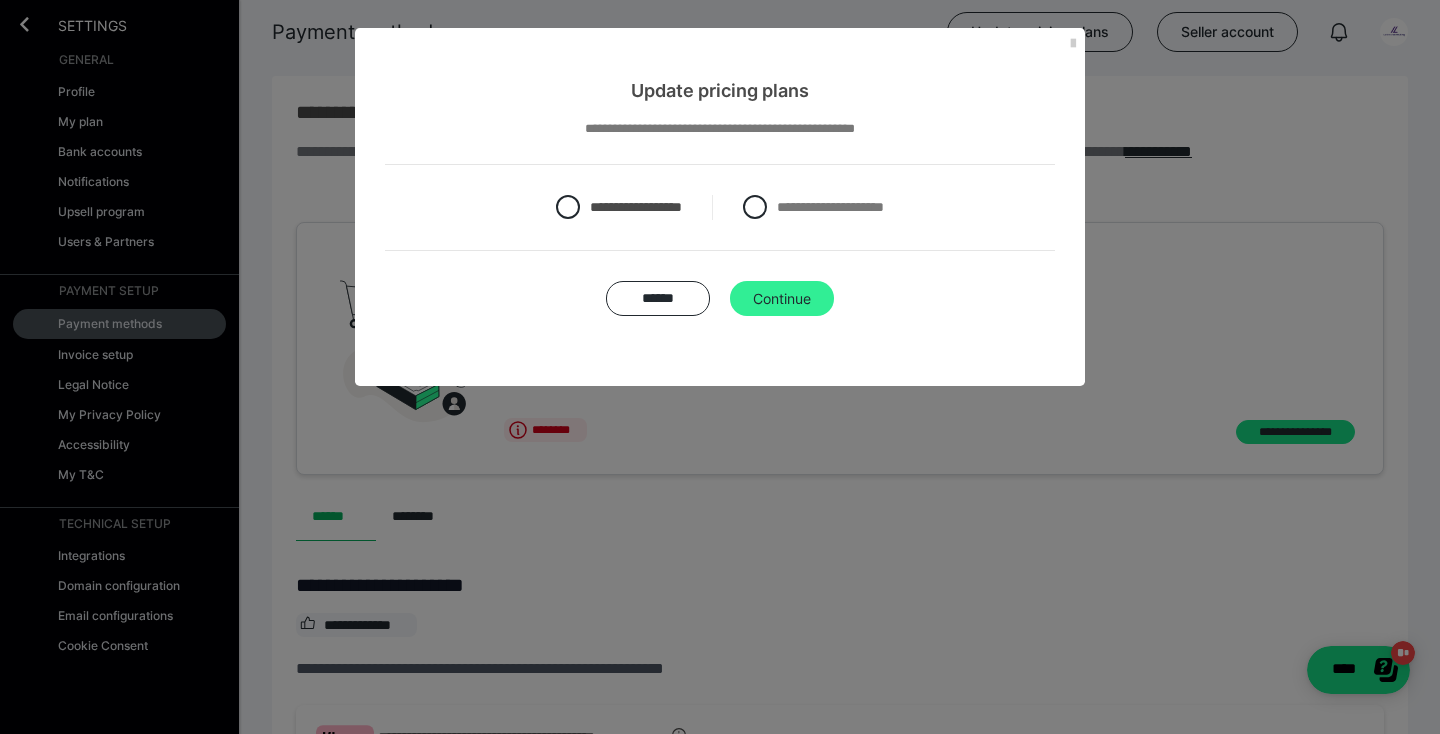 click on "Continue" at bounding box center [782, 299] 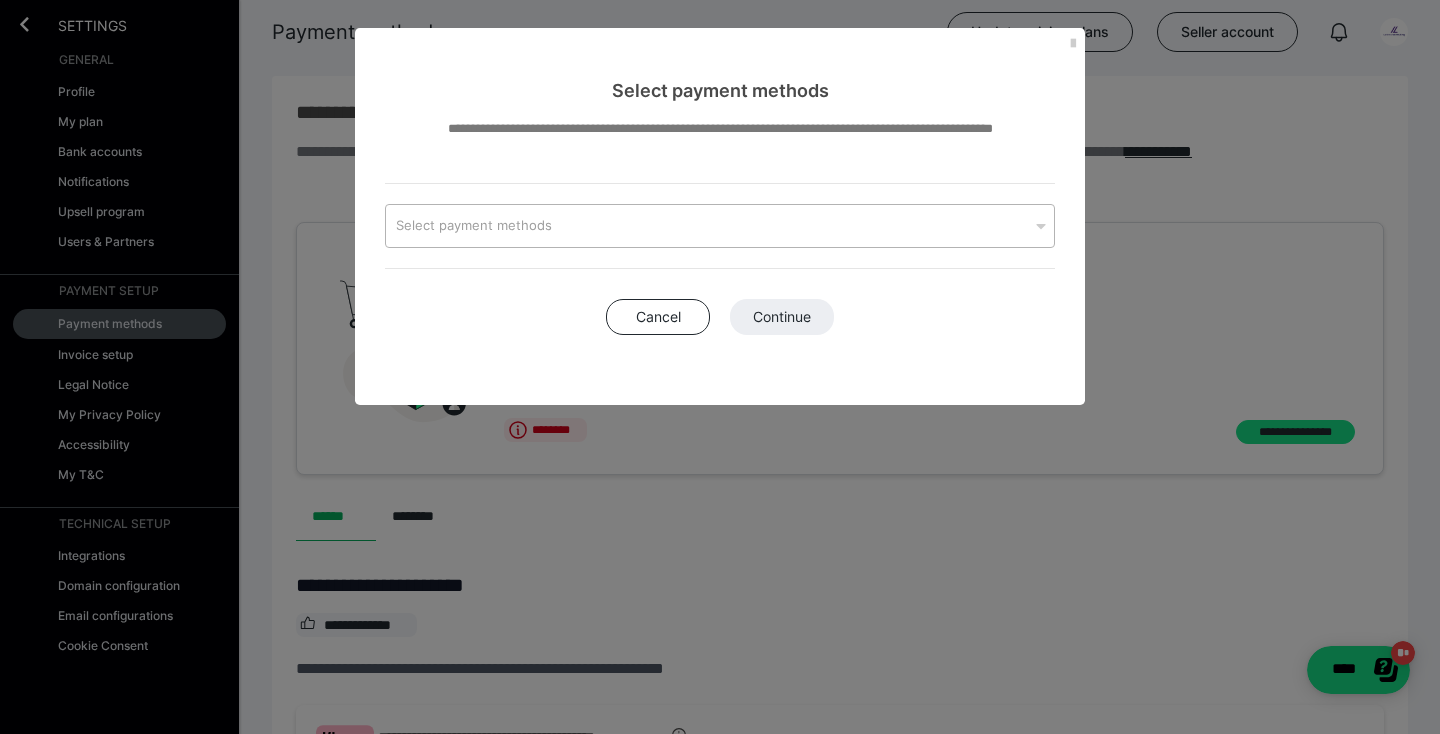 click on "Select payment methods" at bounding box center (707, 226) 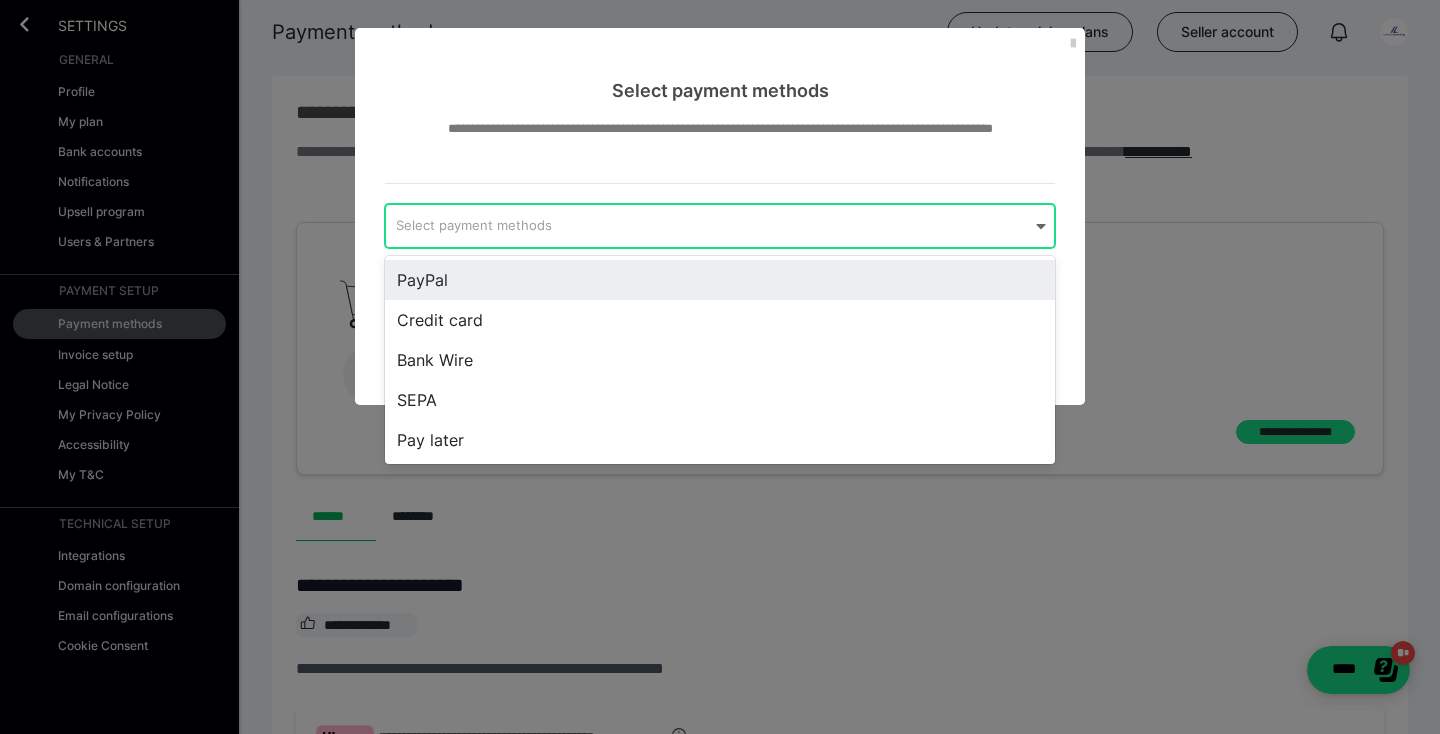 click on "PayPal" at bounding box center [720, 280] 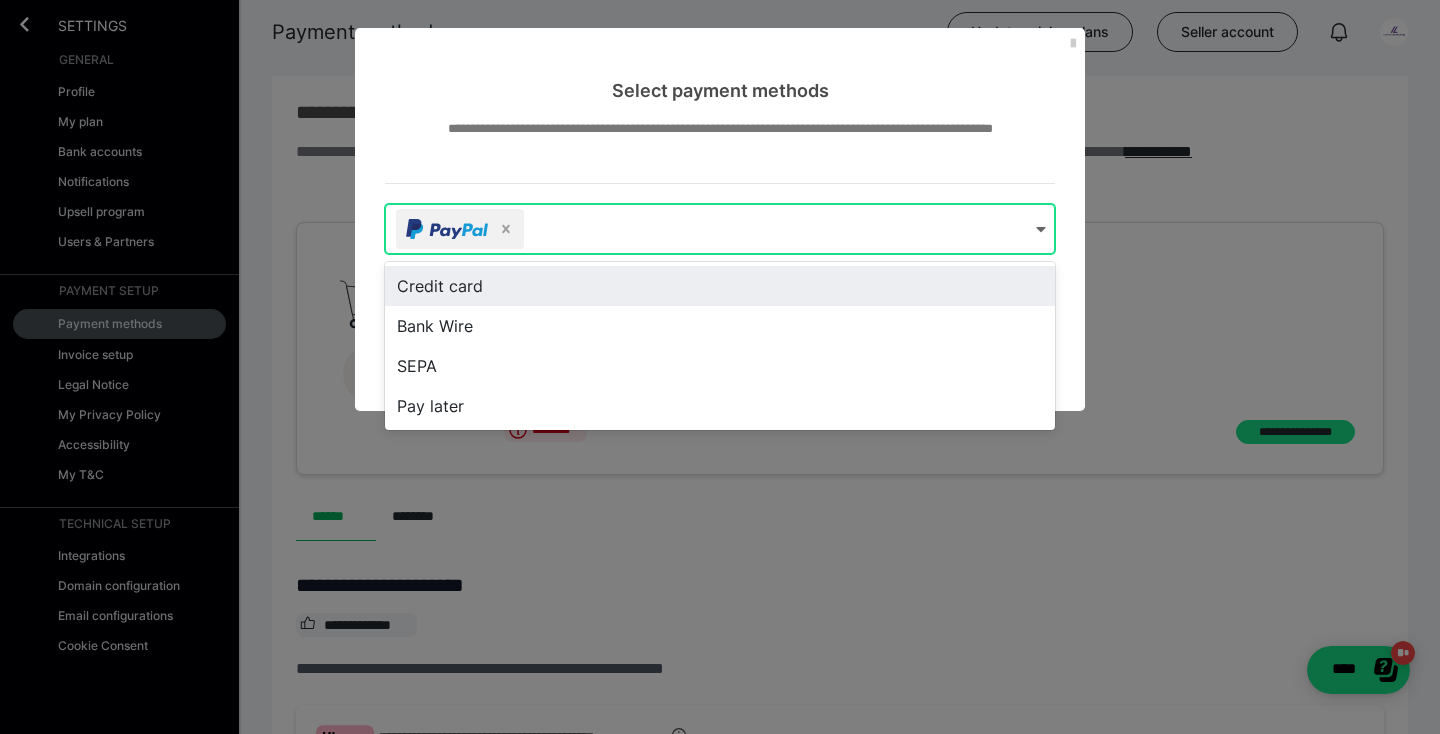 click on "**********" at bounding box center (720, 151) 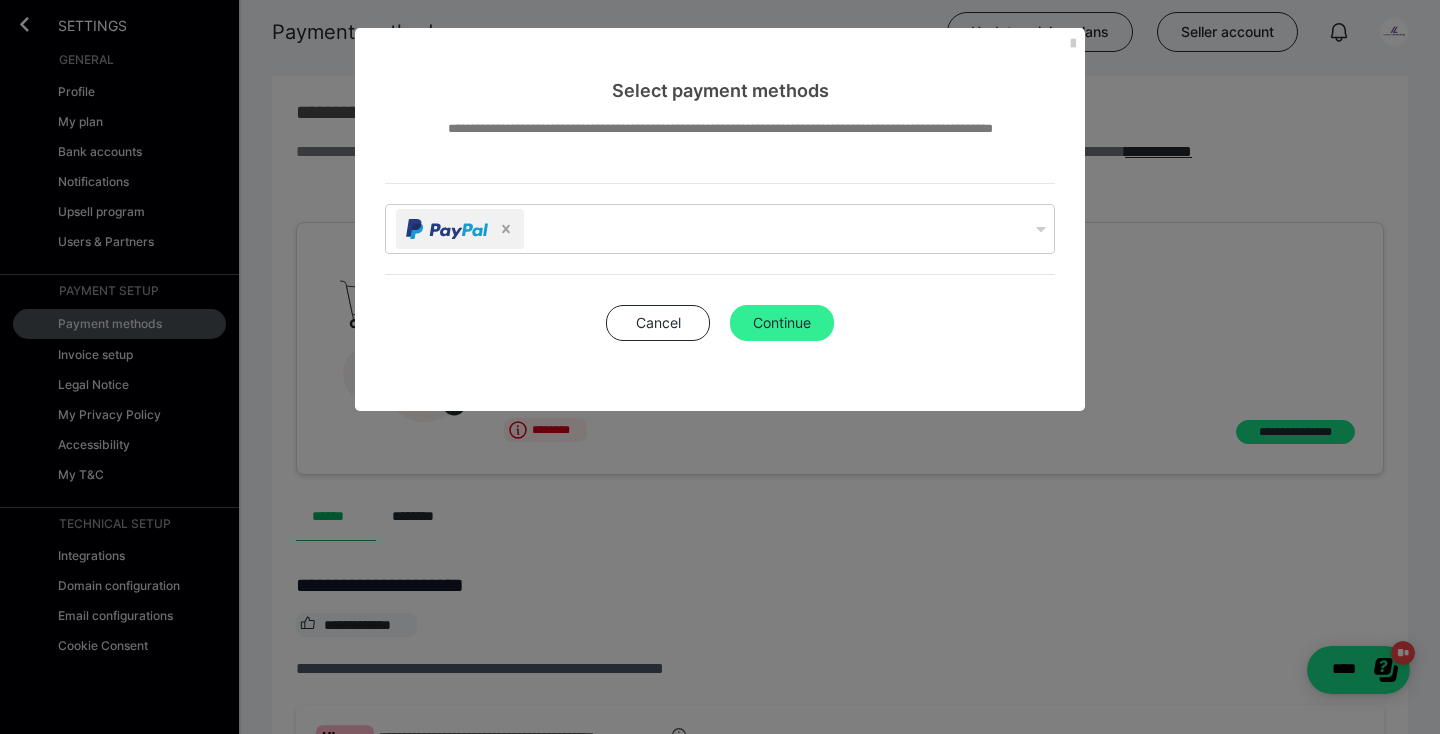 click on "Continue" at bounding box center [782, 323] 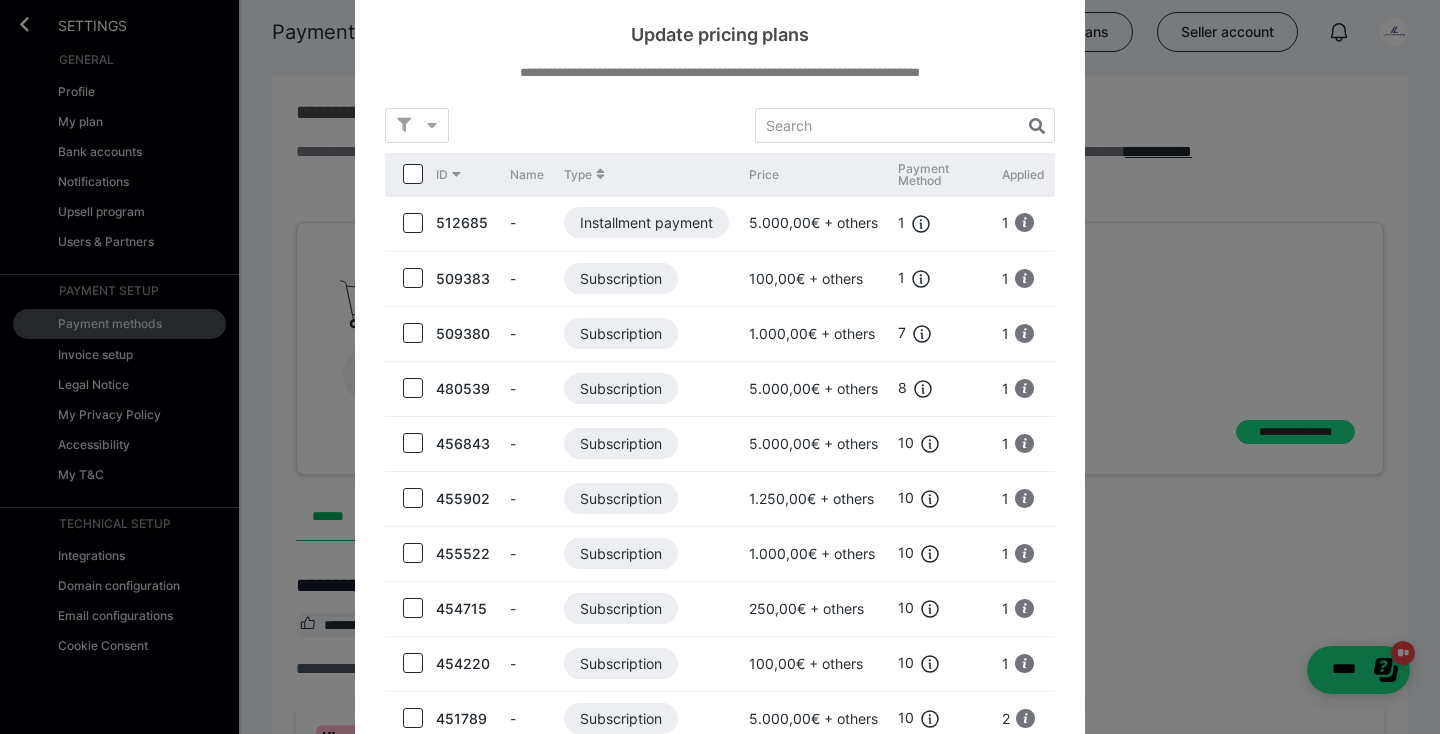 scroll, scrollTop: 55, scrollLeft: 0, axis: vertical 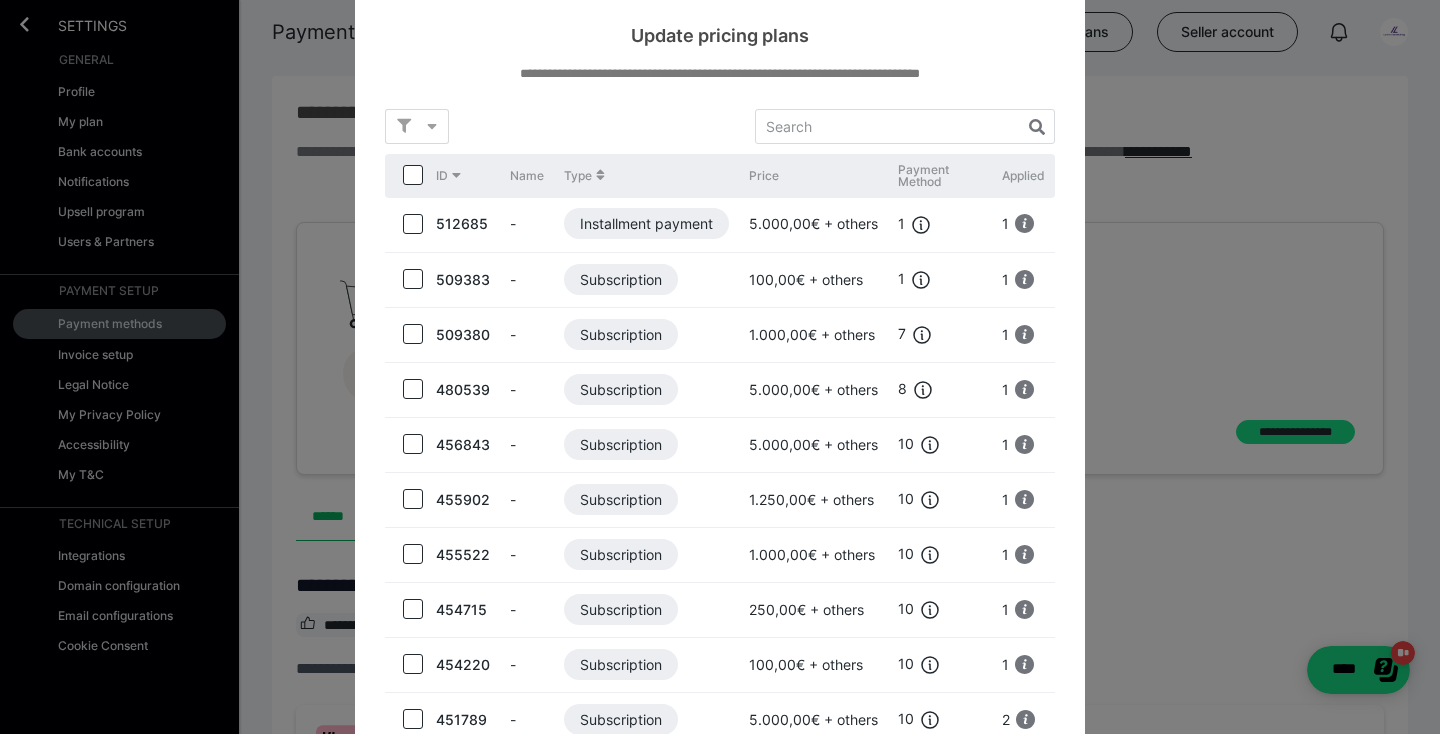 click at bounding box center (413, 175) 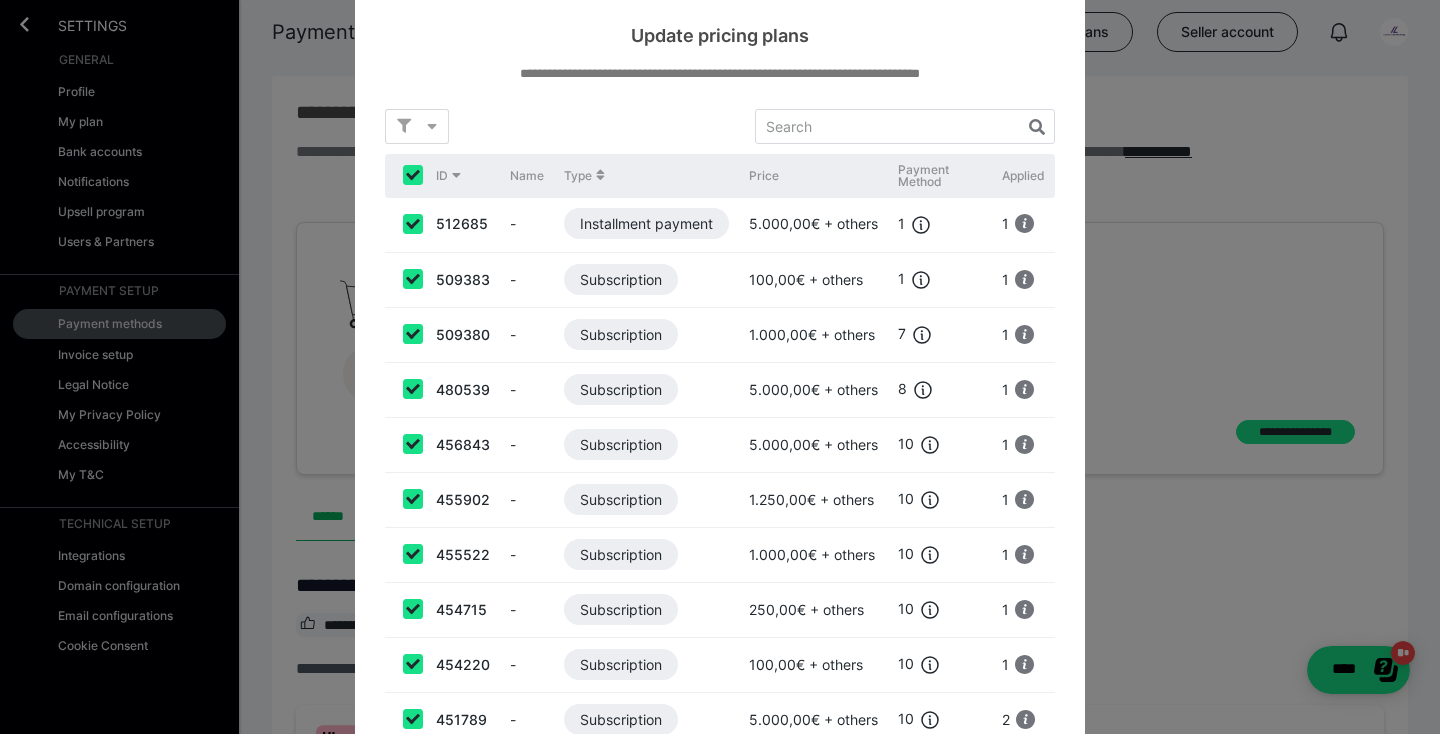 checkbox on "true" 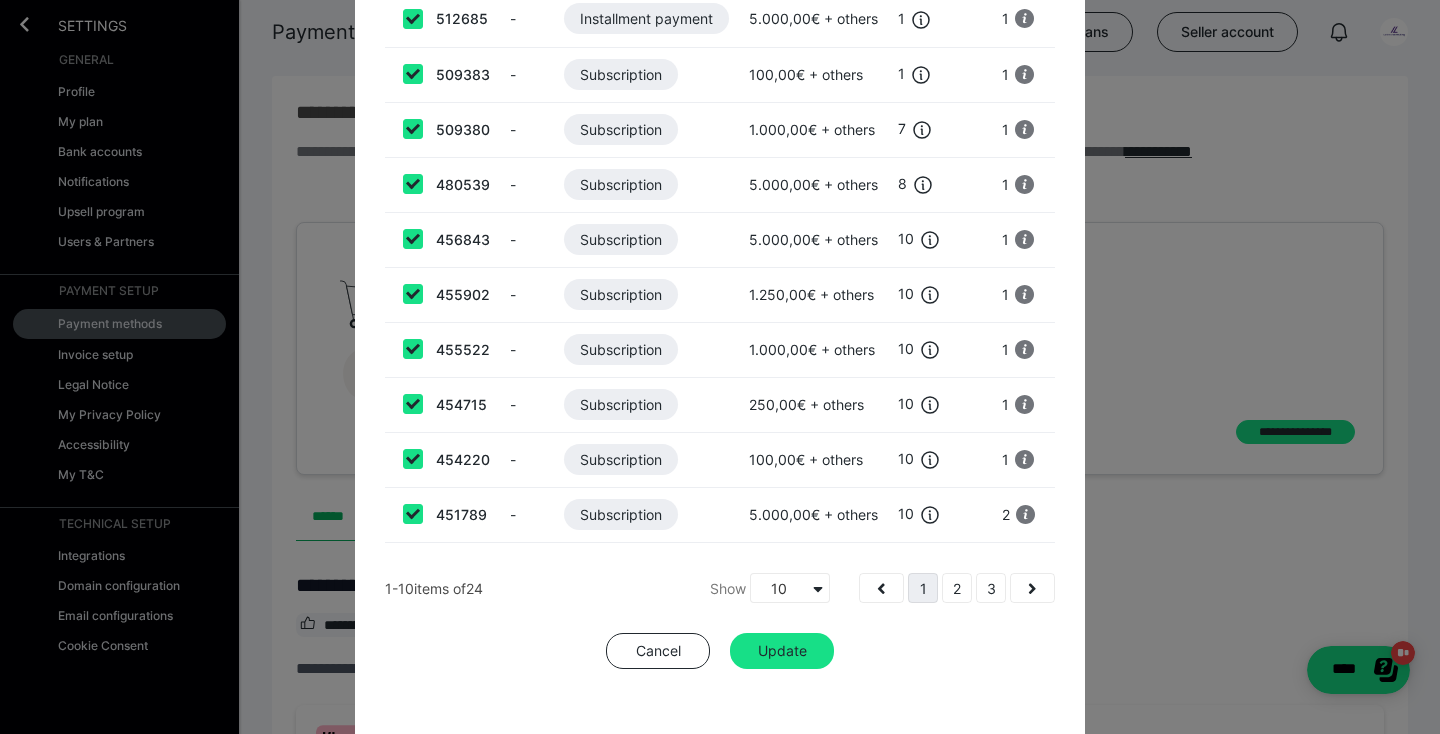 scroll, scrollTop: 286, scrollLeft: 0, axis: vertical 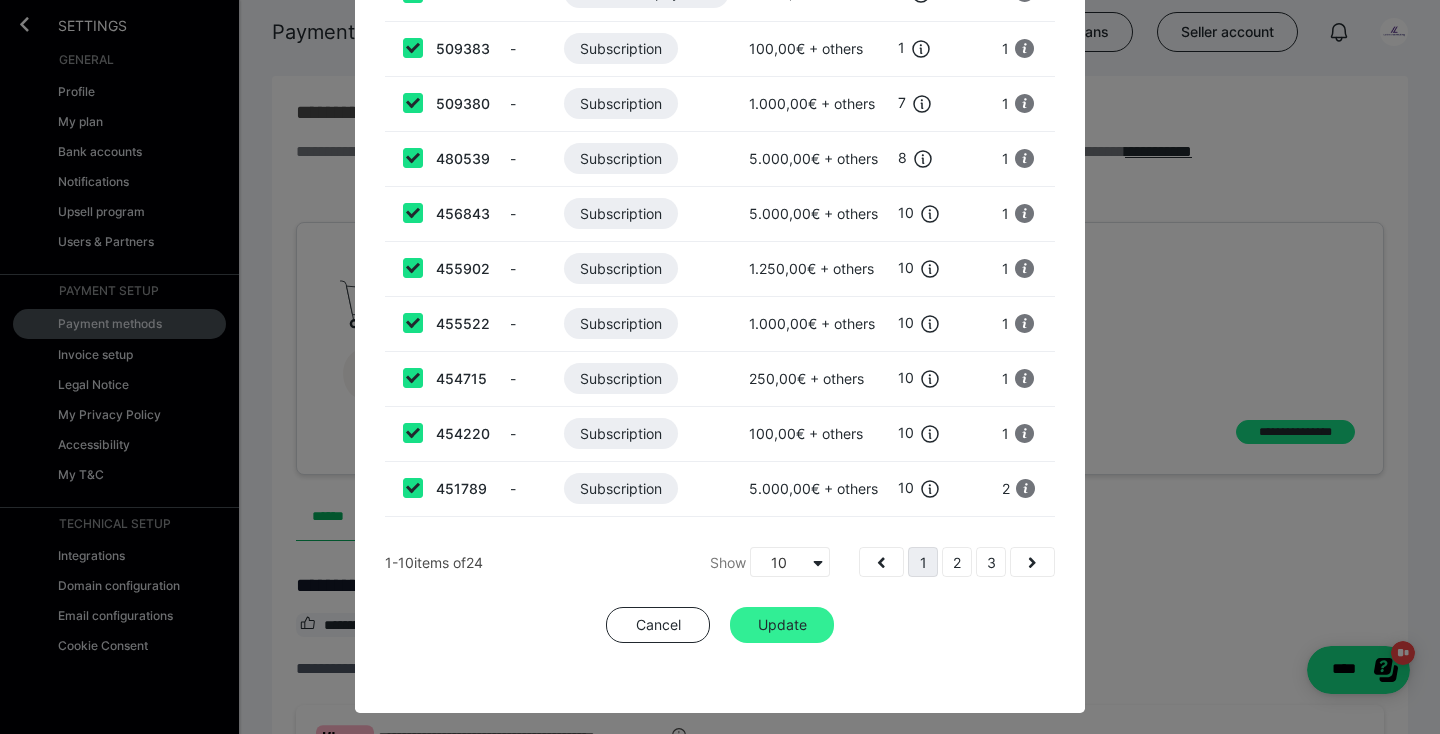 click on "Update" at bounding box center [782, 625] 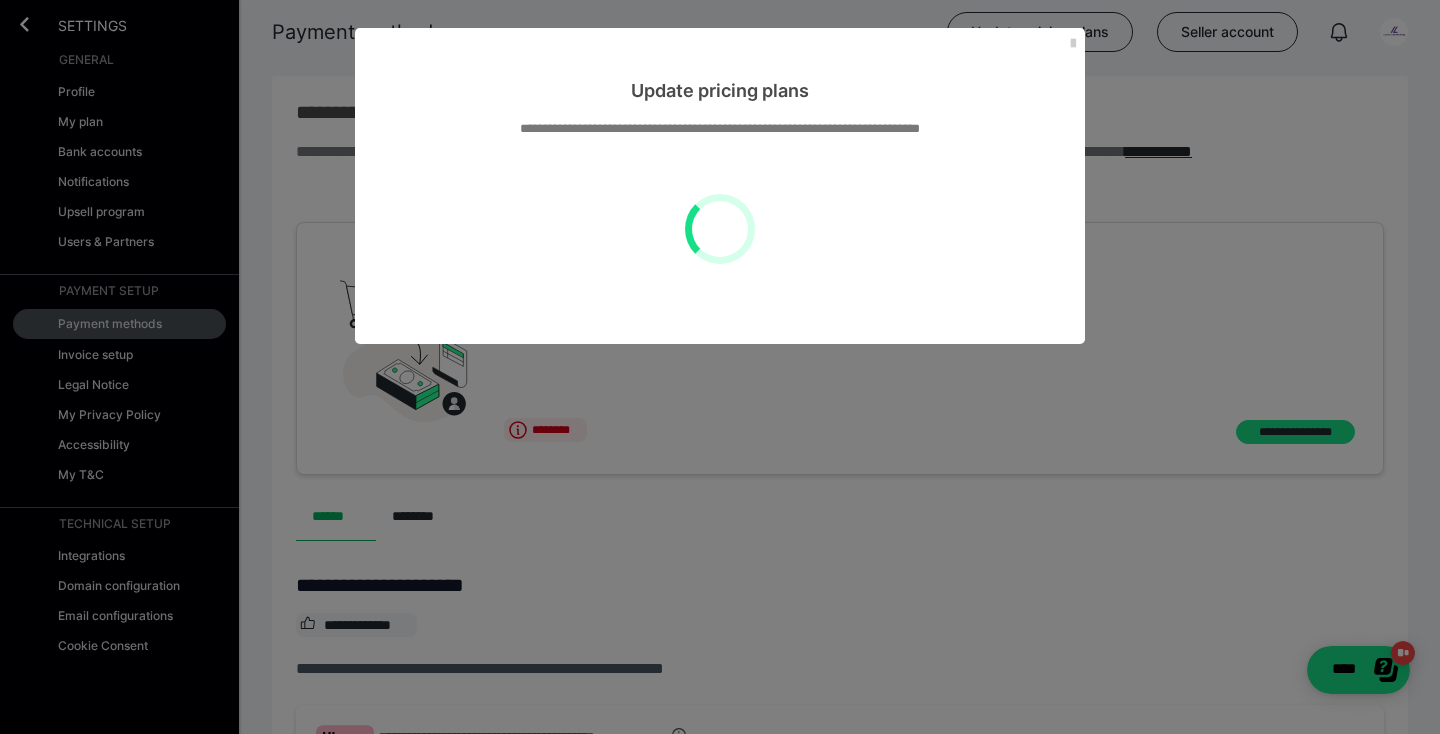 scroll, scrollTop: 0, scrollLeft: 0, axis: both 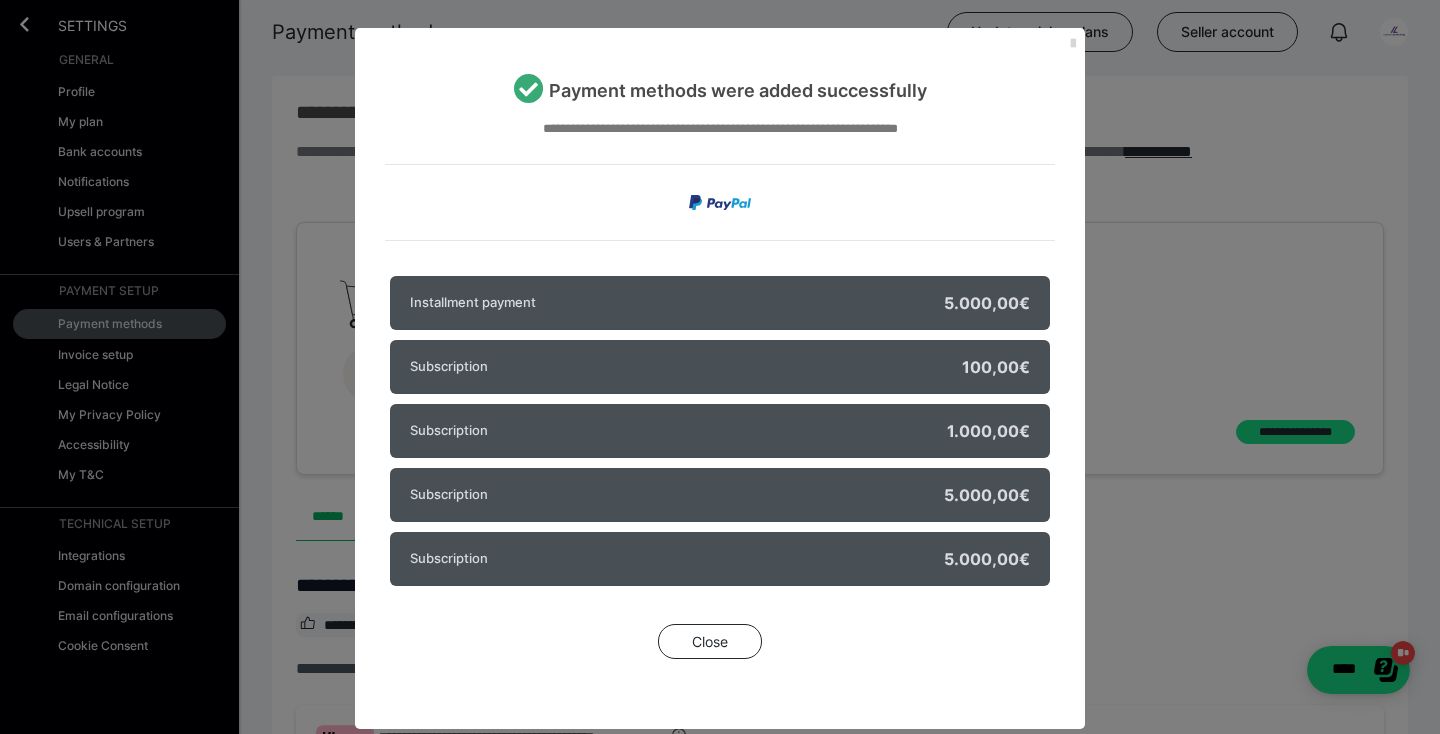 click at bounding box center [1073, 44] 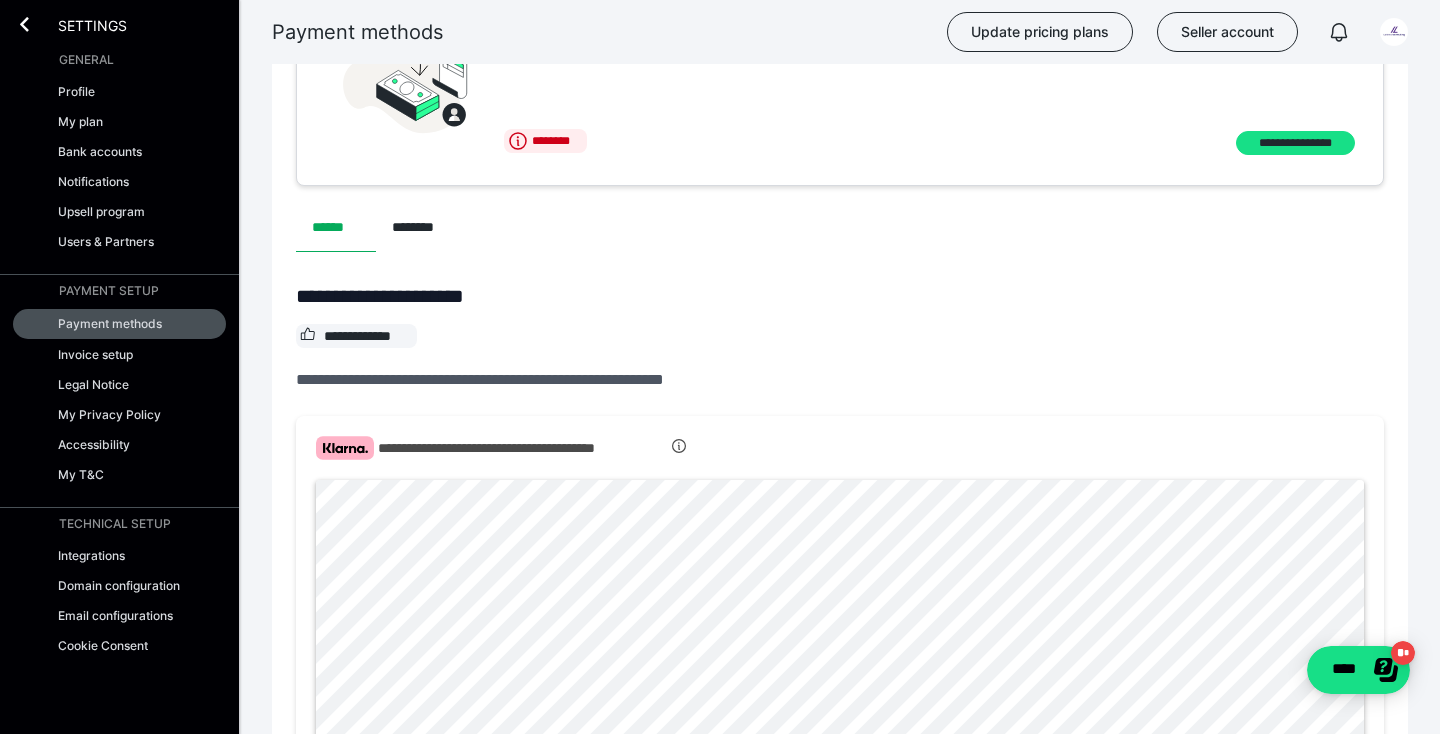 scroll, scrollTop: 519, scrollLeft: 0, axis: vertical 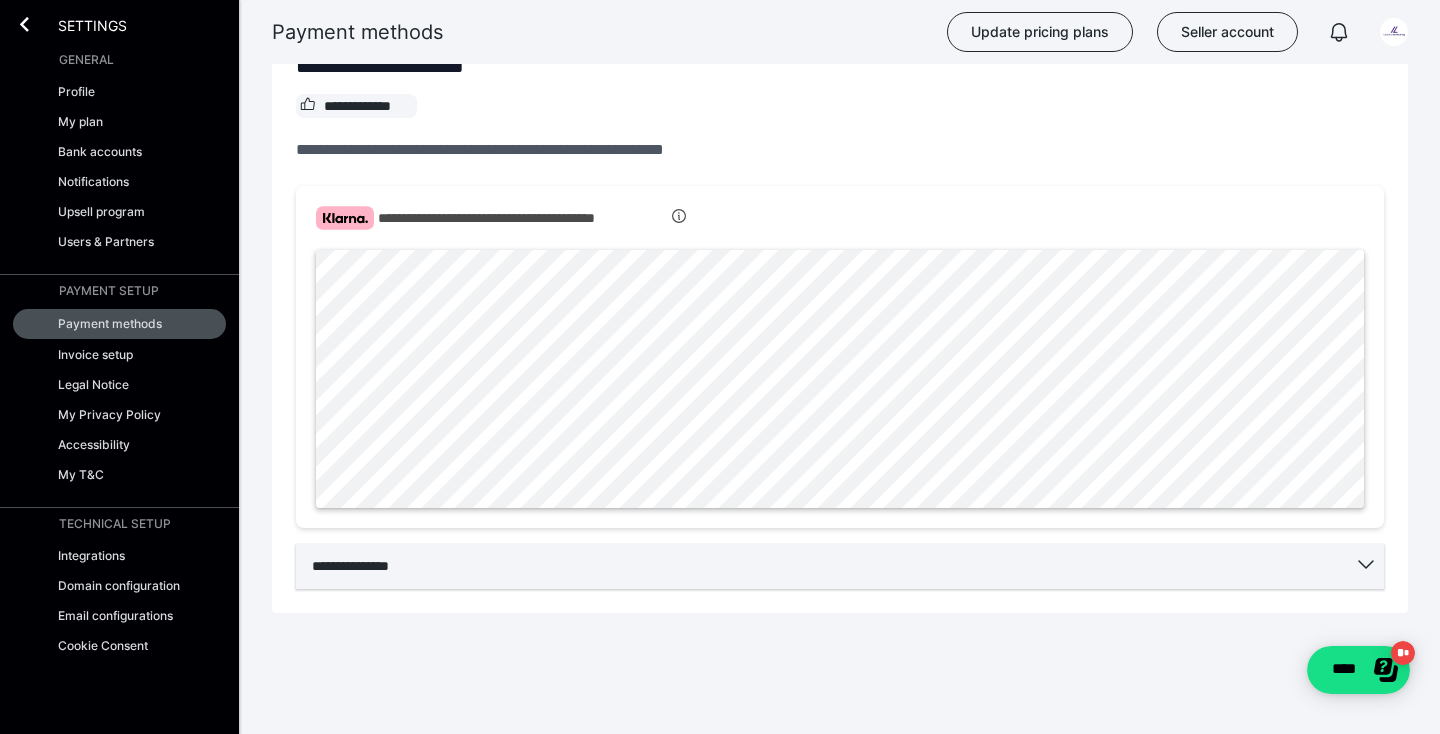 click on "**********" at bounding box center [840, 566] 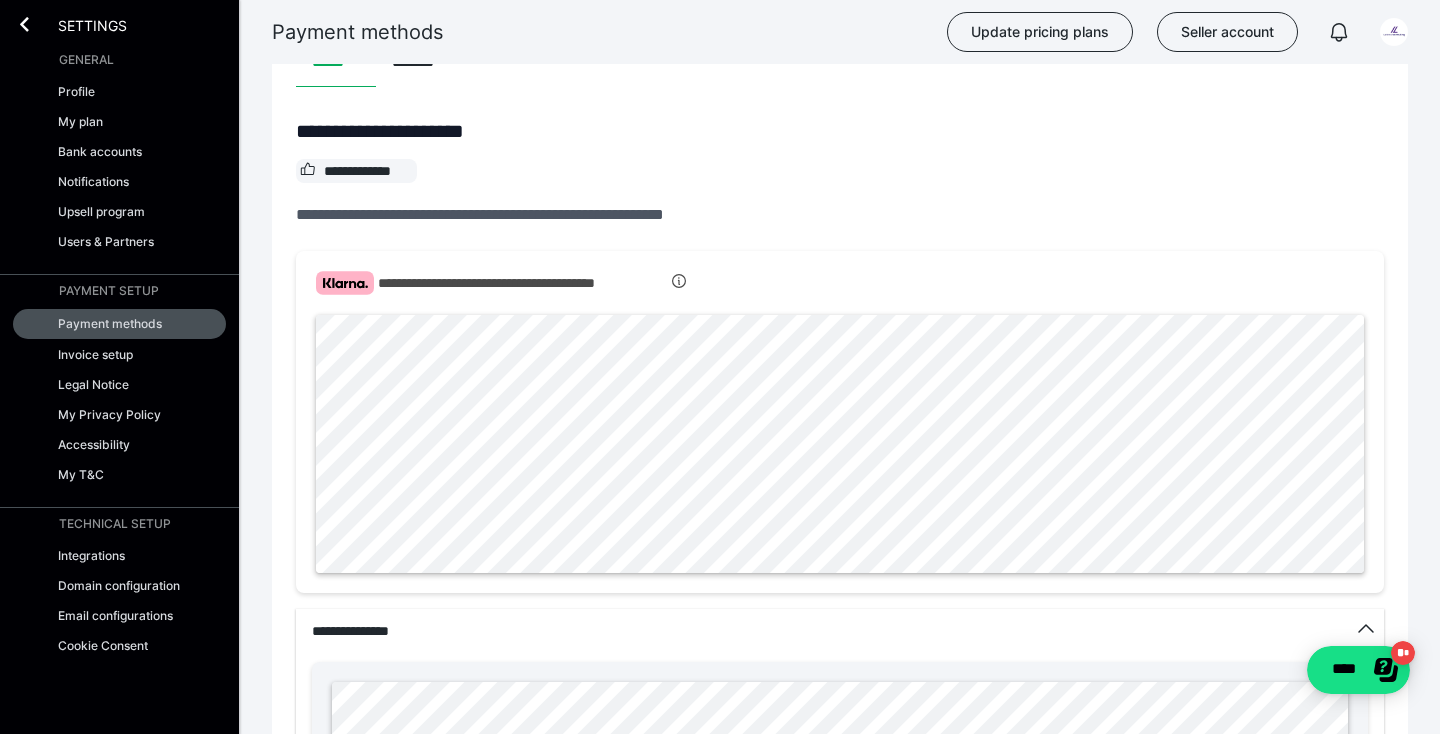 scroll, scrollTop: 61, scrollLeft: 0, axis: vertical 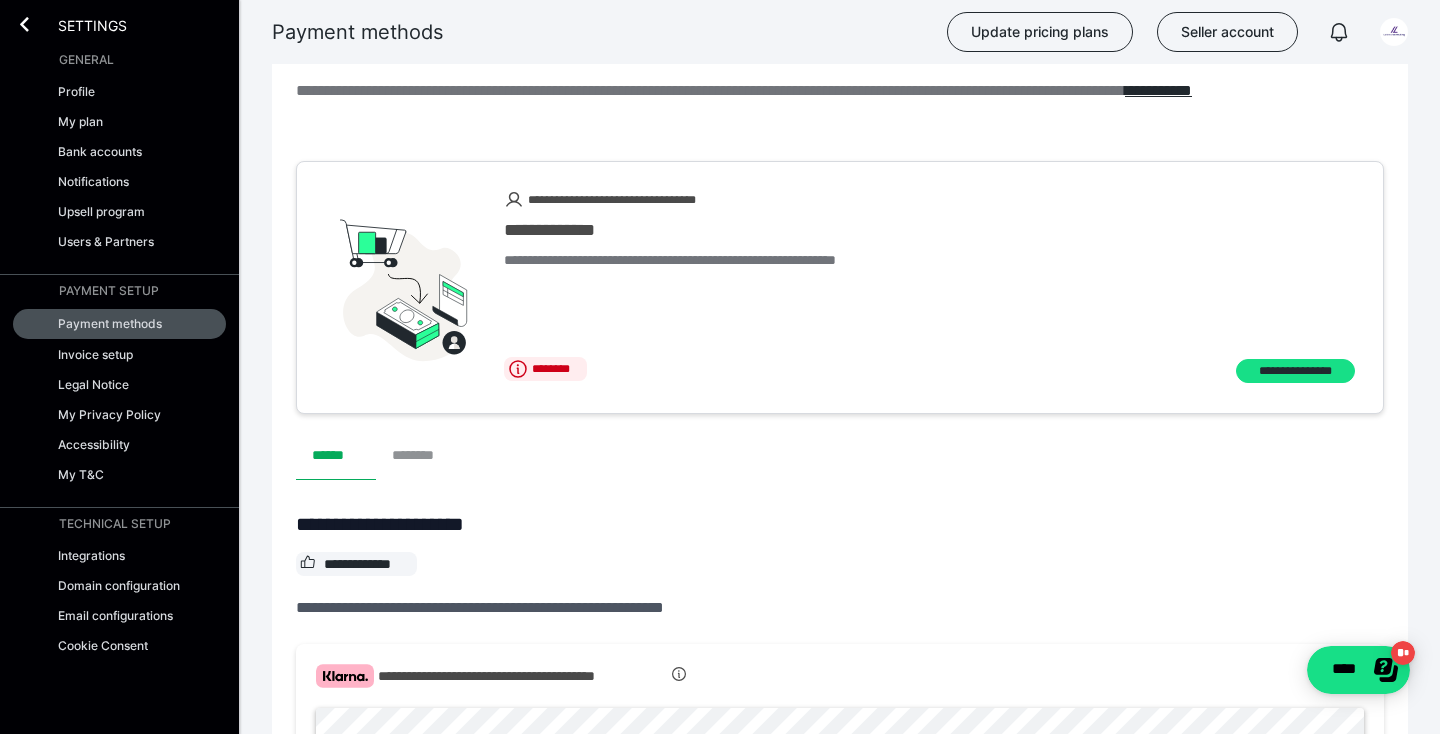 click on "********" at bounding box center (420, 456) 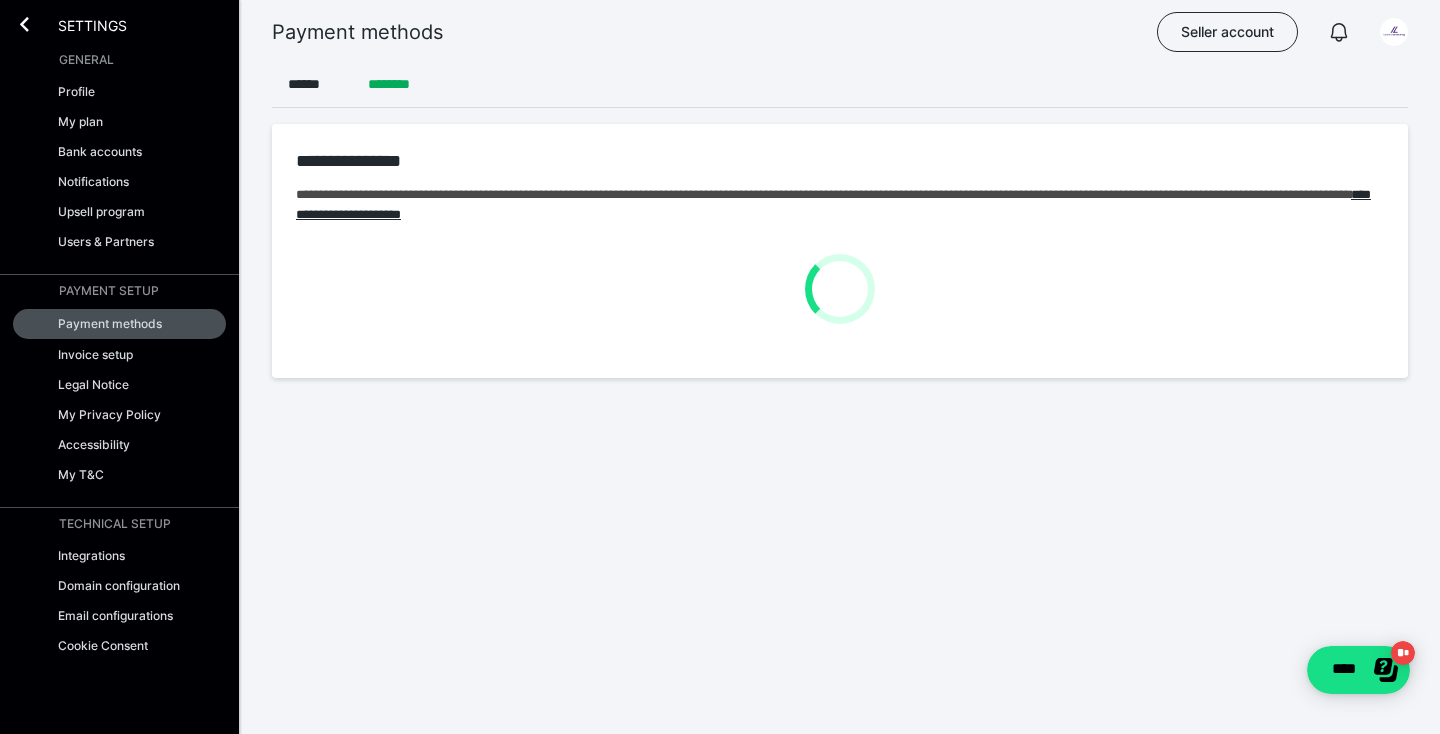 scroll, scrollTop: 0, scrollLeft: 0, axis: both 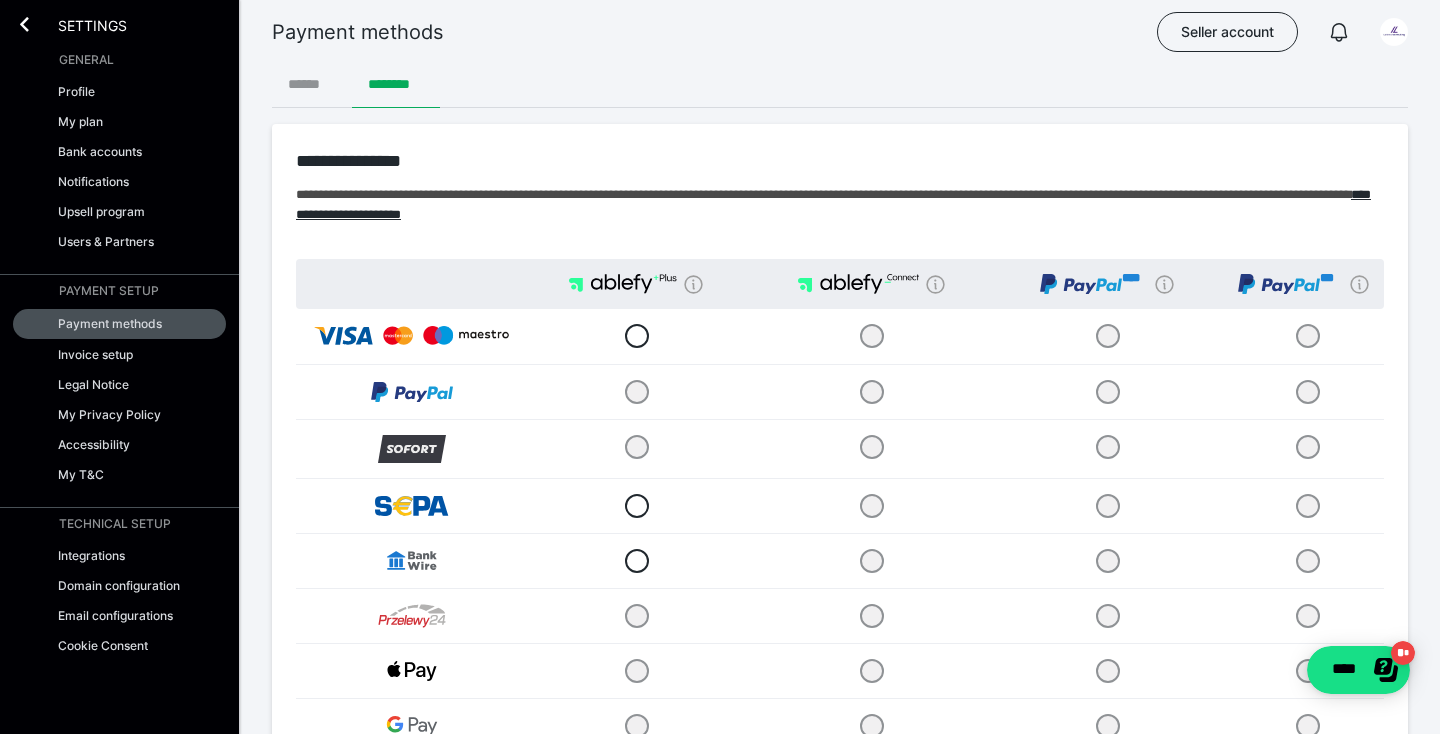 click on "******" at bounding box center (312, 84) 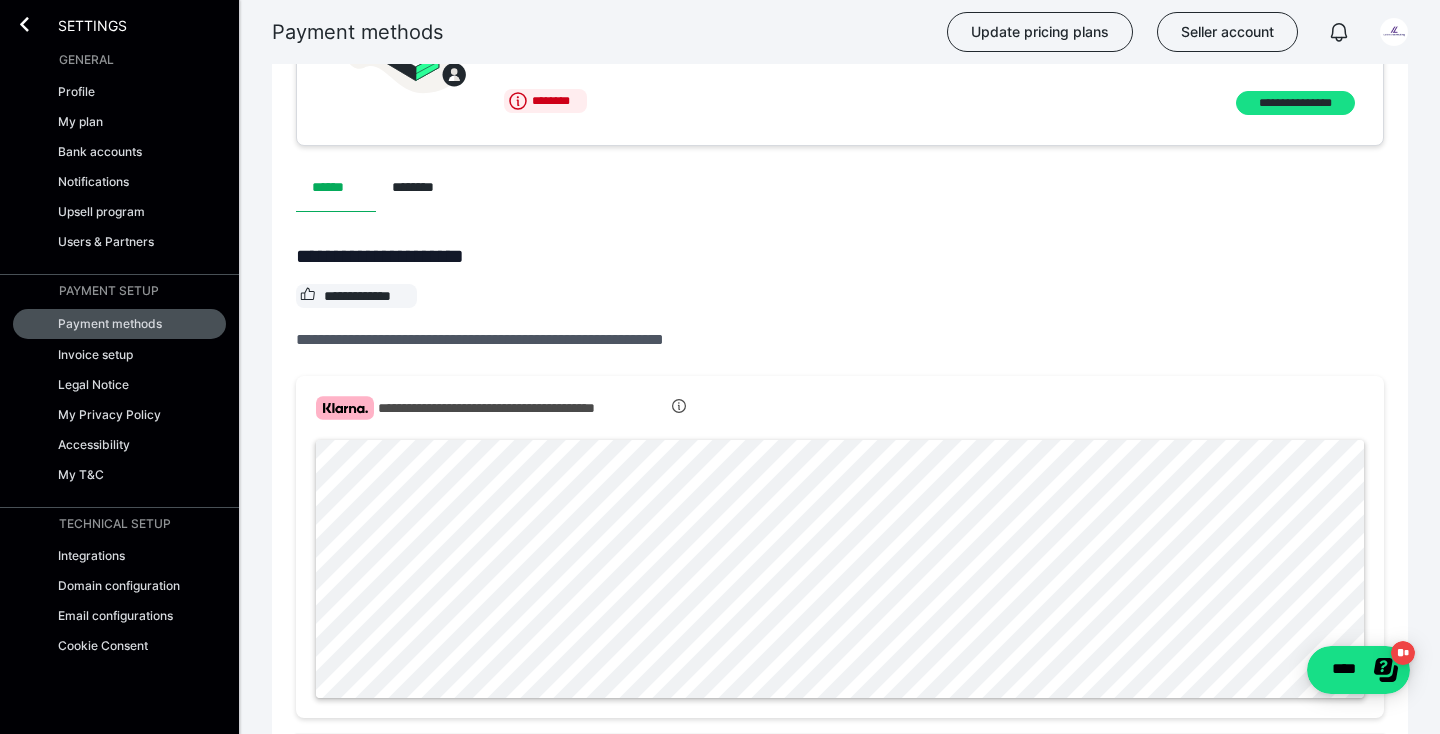 scroll, scrollTop: 519, scrollLeft: 0, axis: vertical 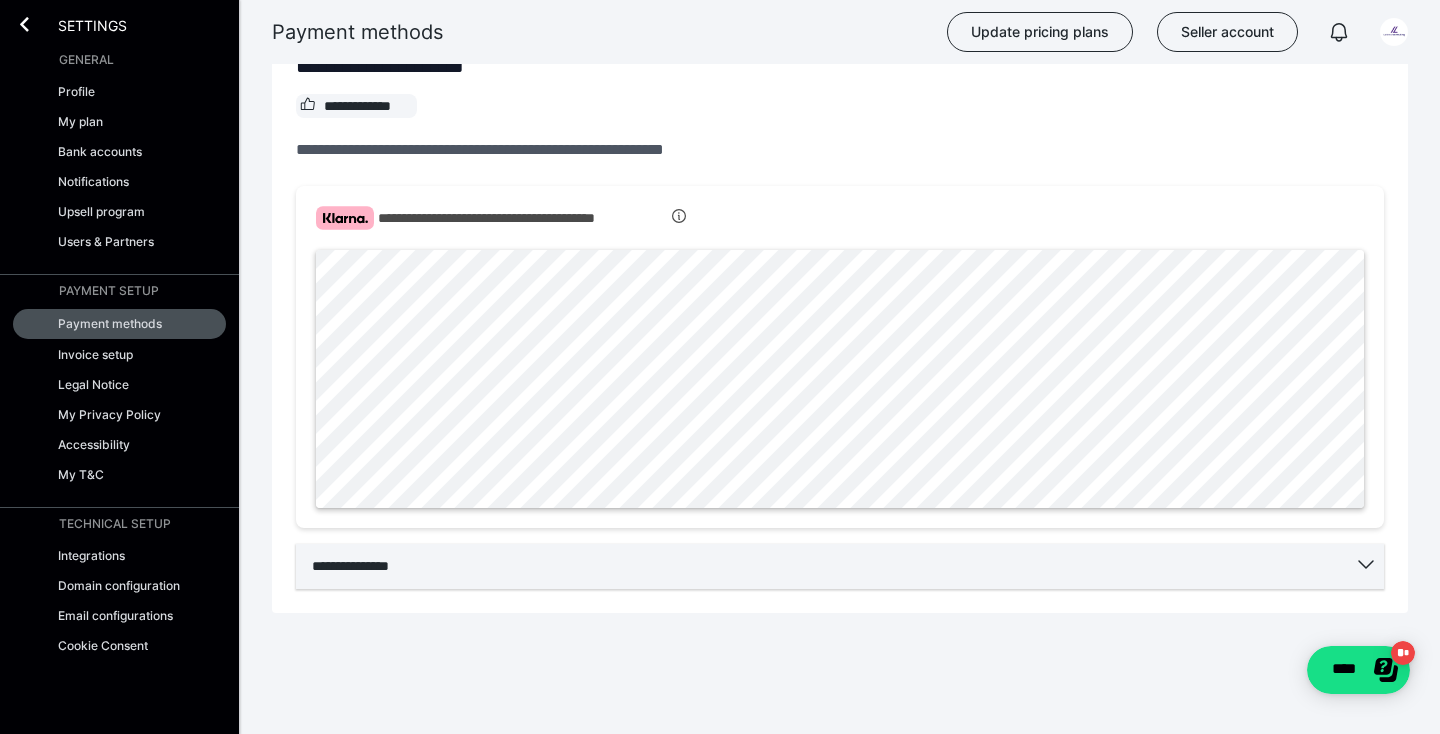 click 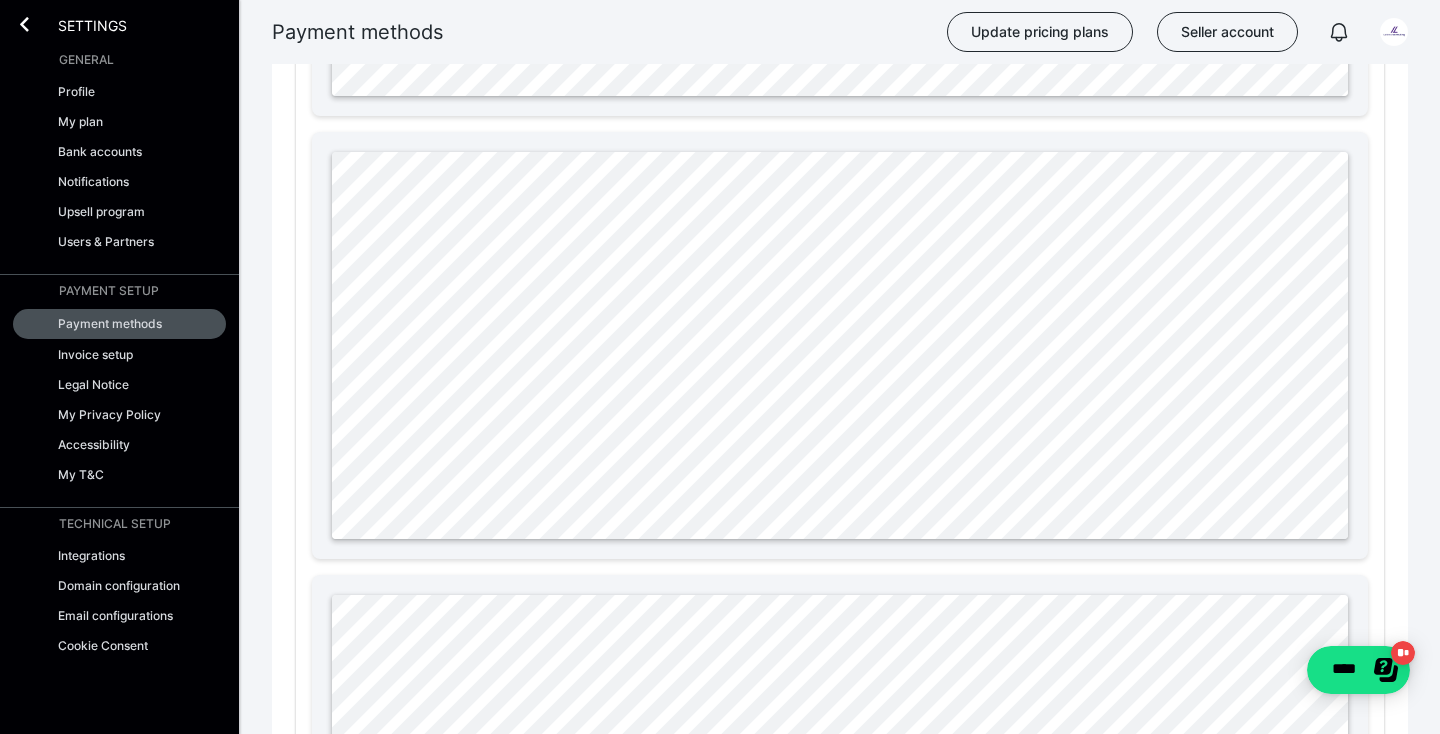 scroll, scrollTop: 1531, scrollLeft: 0, axis: vertical 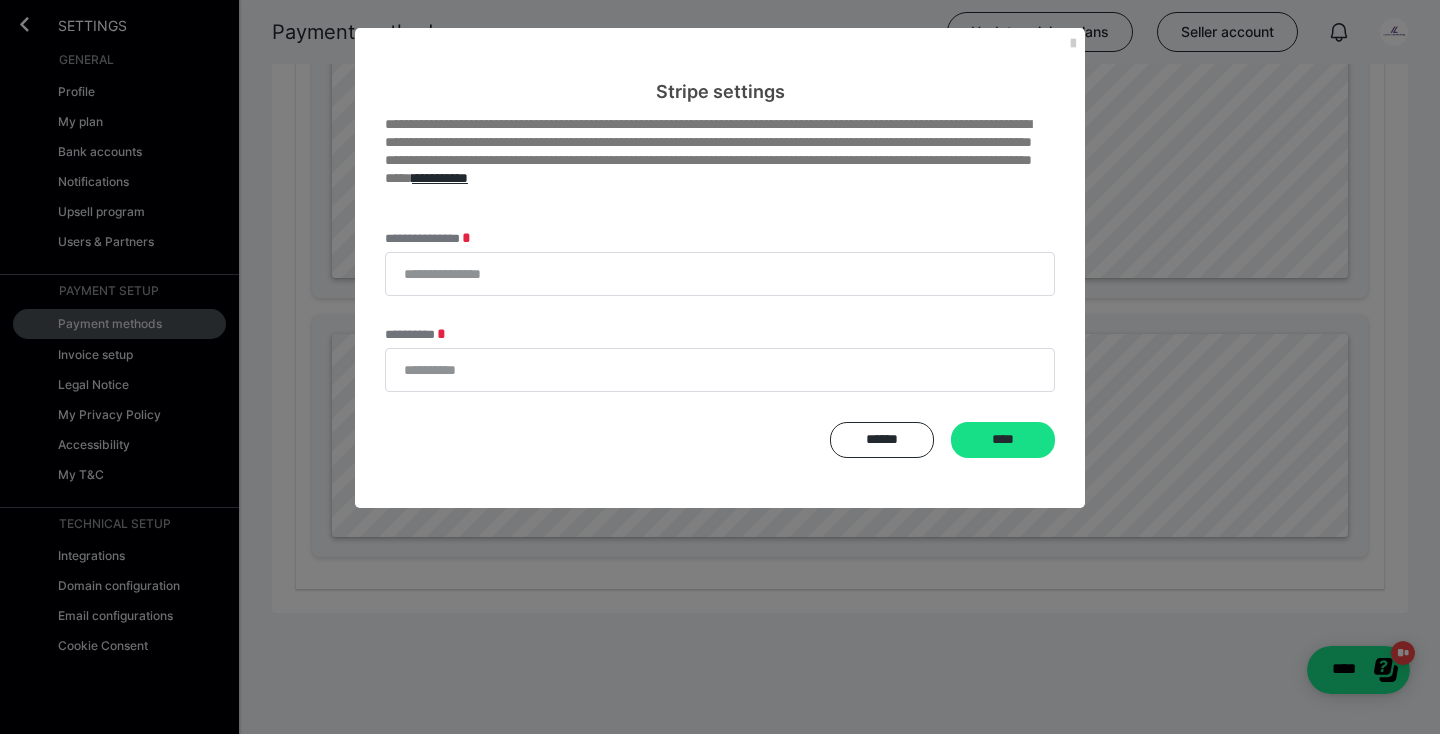 click on "**********" at bounding box center [720, 359] 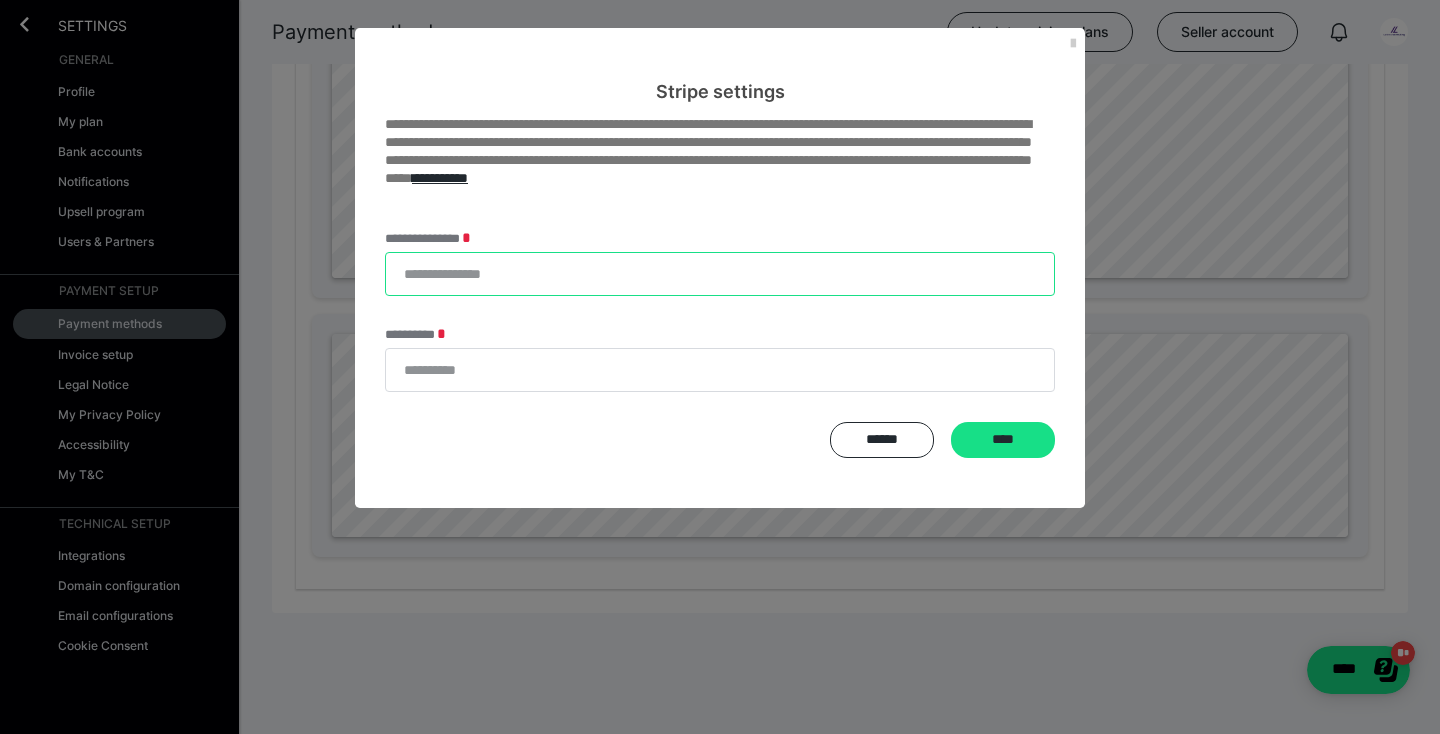 click on "**********" at bounding box center (720, 274) 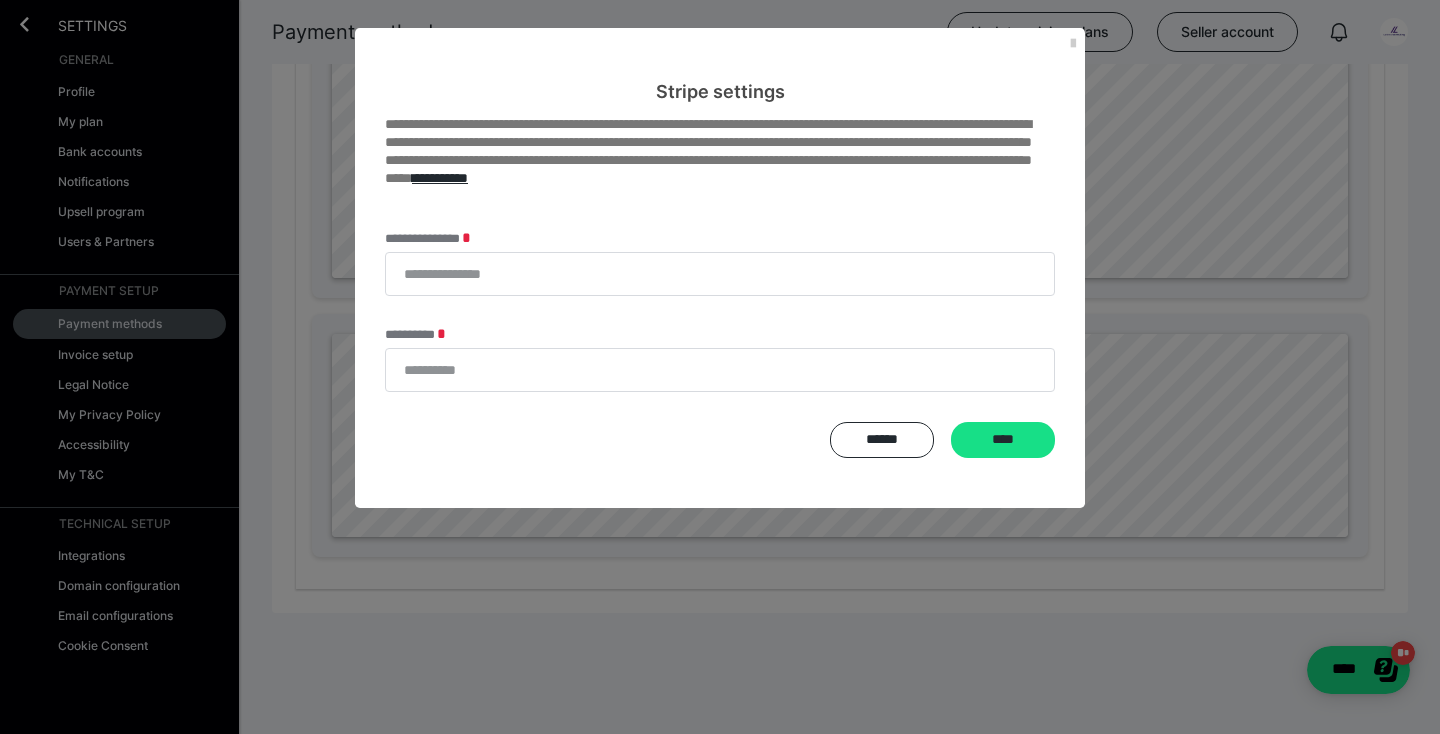 click on "Stripe settings" at bounding box center (720, 66) 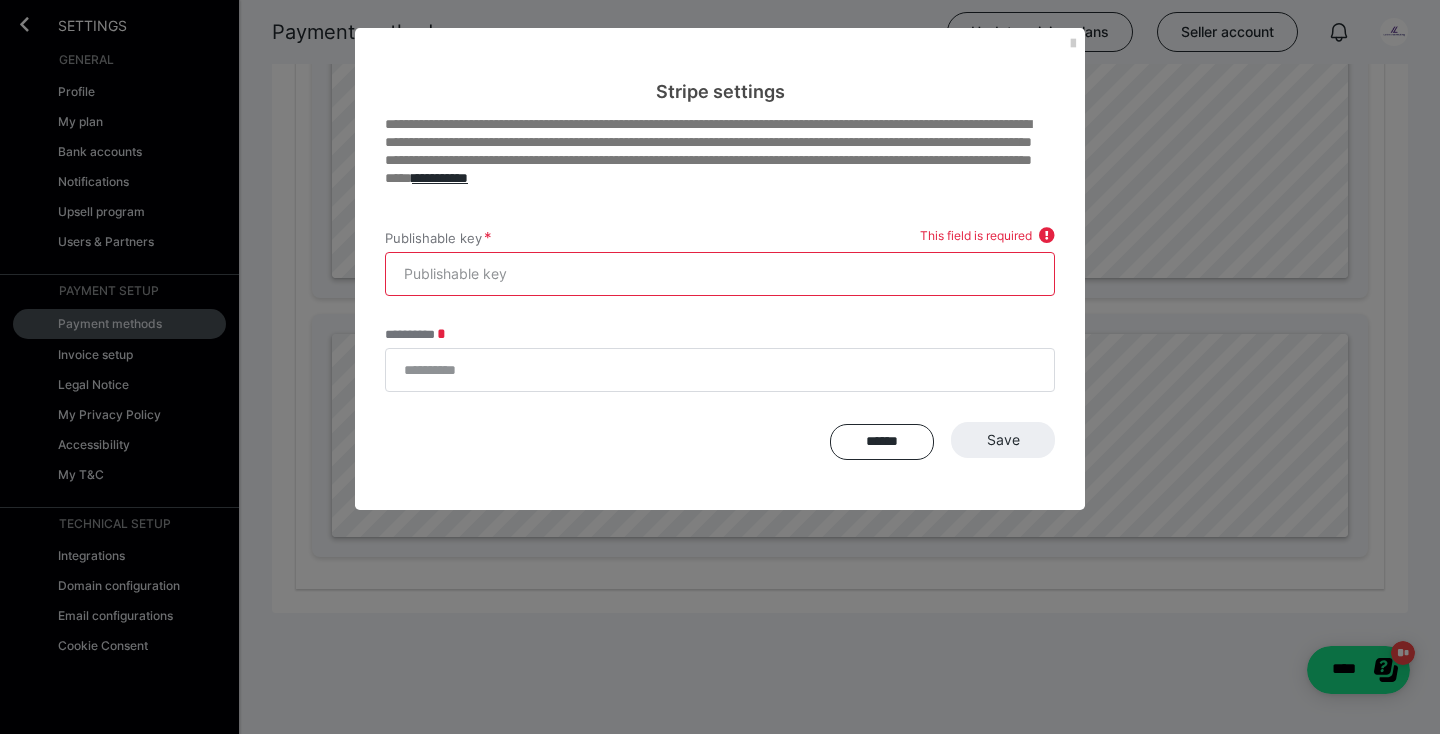 click on "Stripe settings" at bounding box center (720, 66) 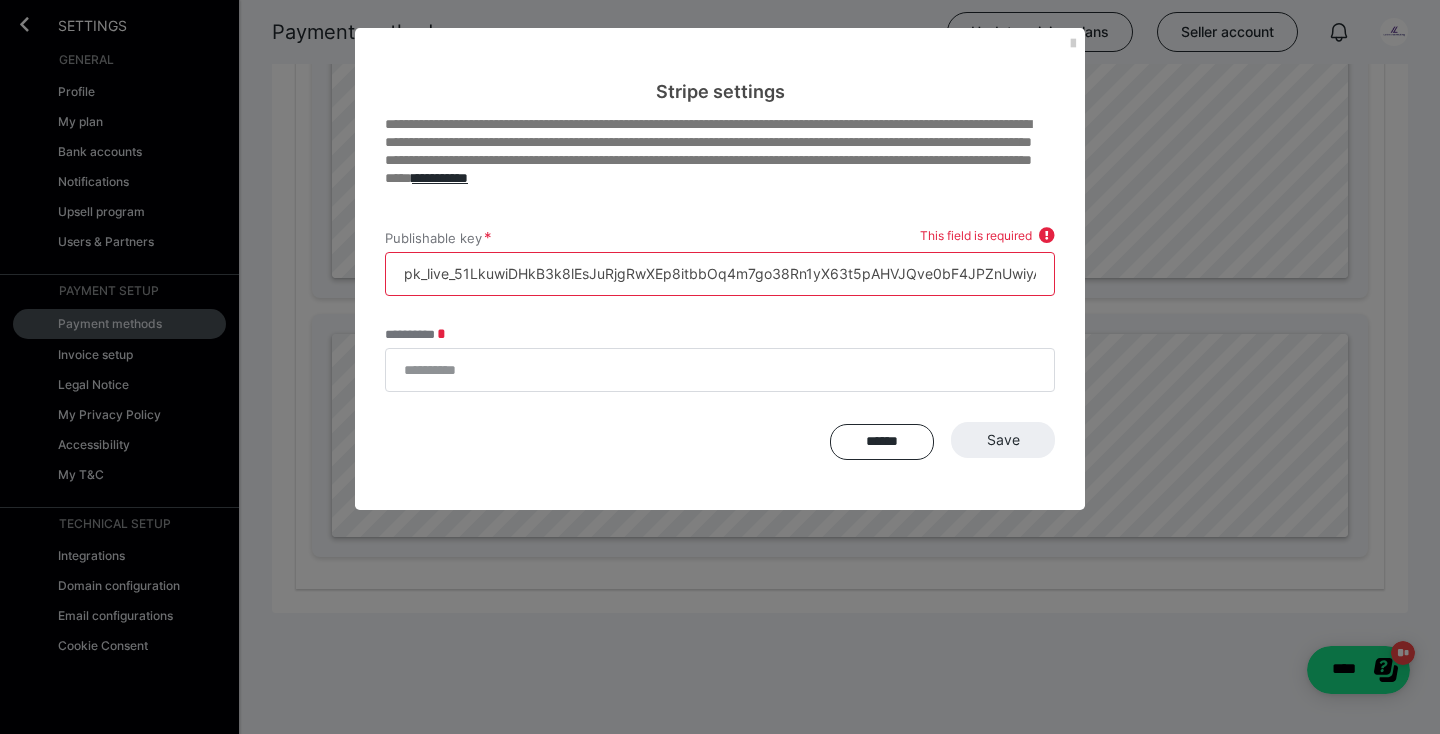 scroll, scrollTop: 0, scrollLeft: 249, axis: horizontal 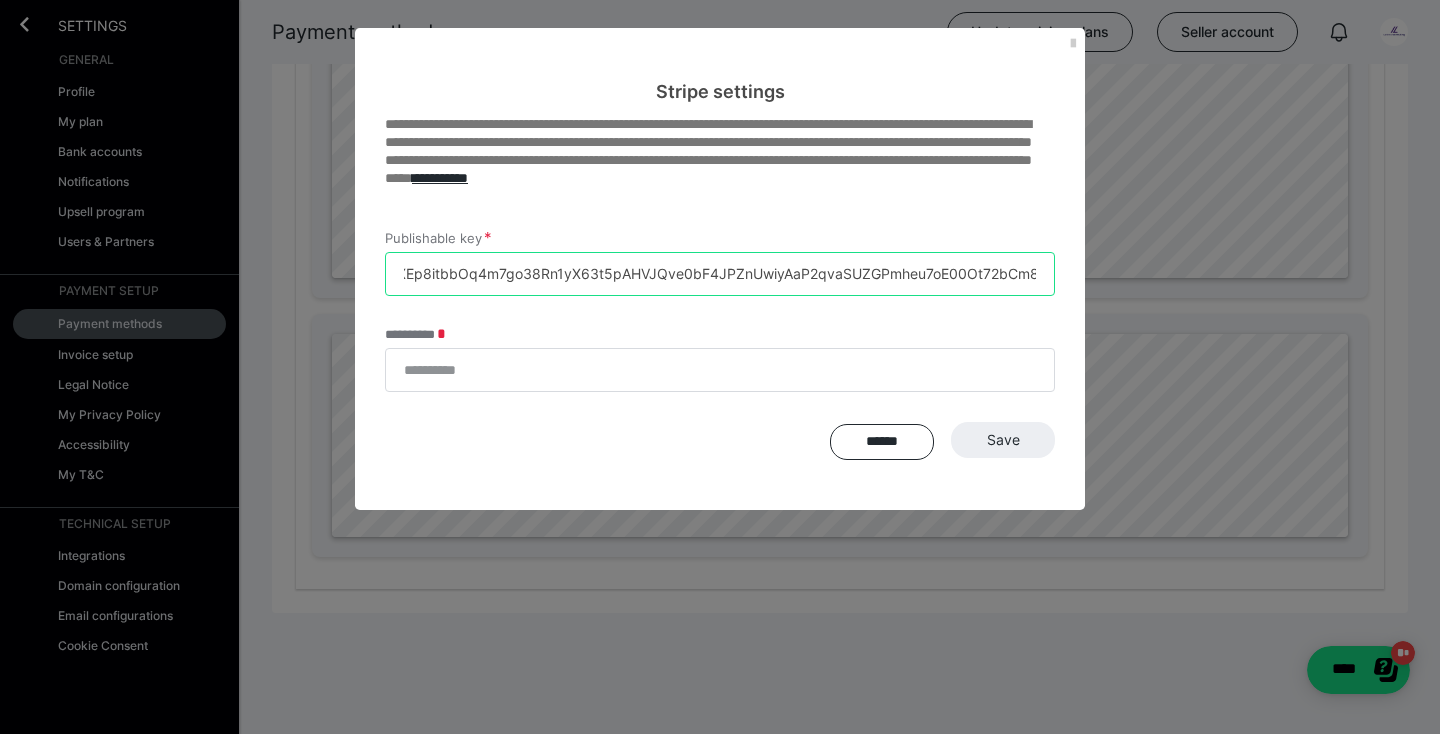 type on "pk_live_51LkuwiDHkB3k8lEsJuRjgRwXEp8itbbOq4m7go38Rn1yX63t5pAHVJQve0bF4JPZnUwiyAaP2qvaSUZGPmheu7oE00Ot72bCm8" 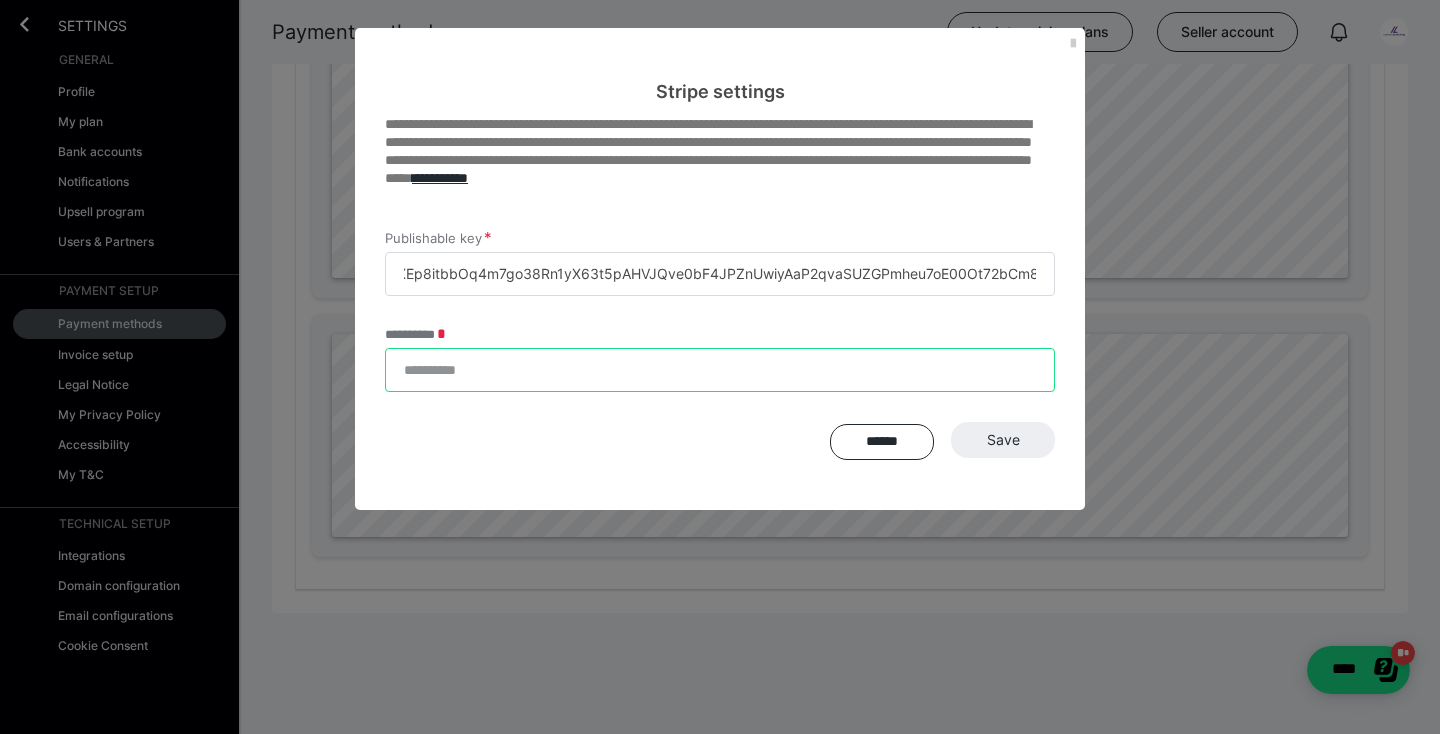 click on "**********" at bounding box center [720, 370] 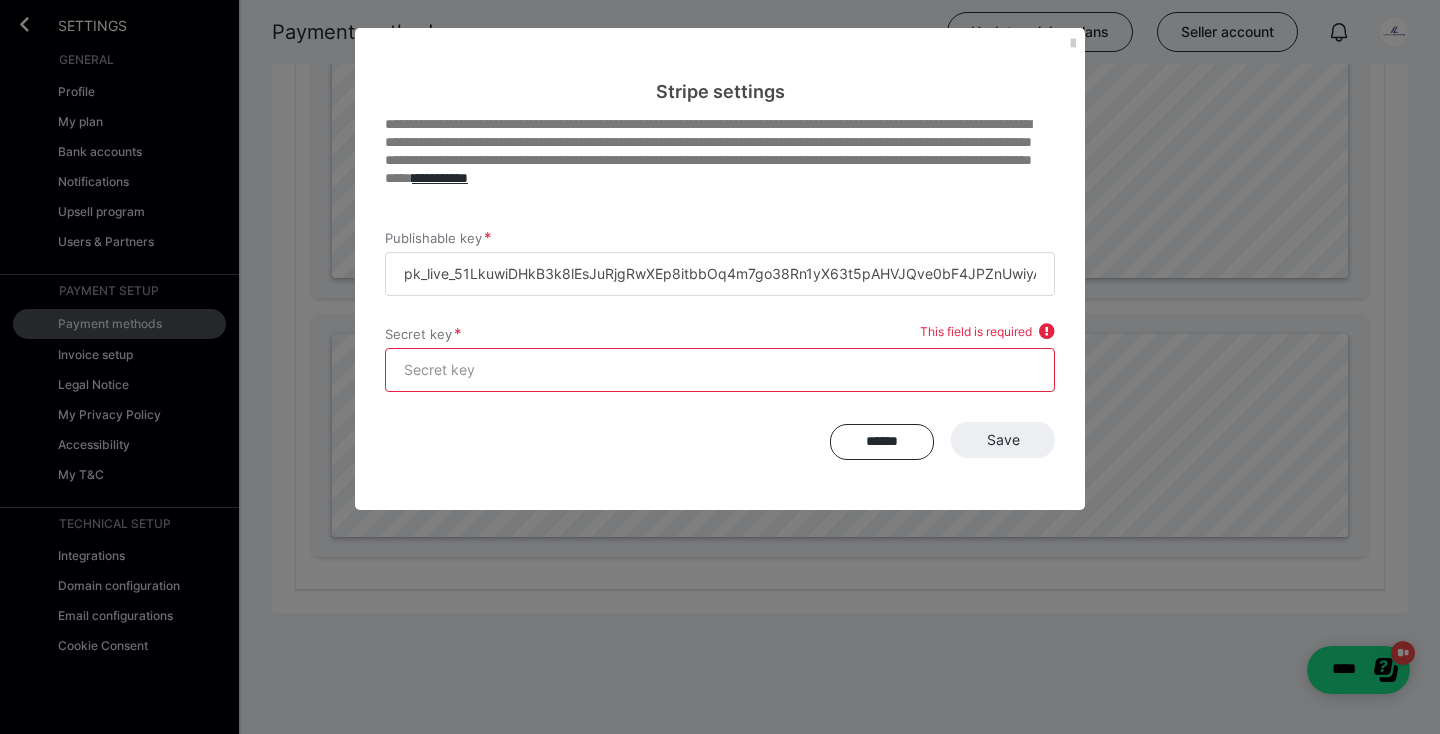 paste on "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" 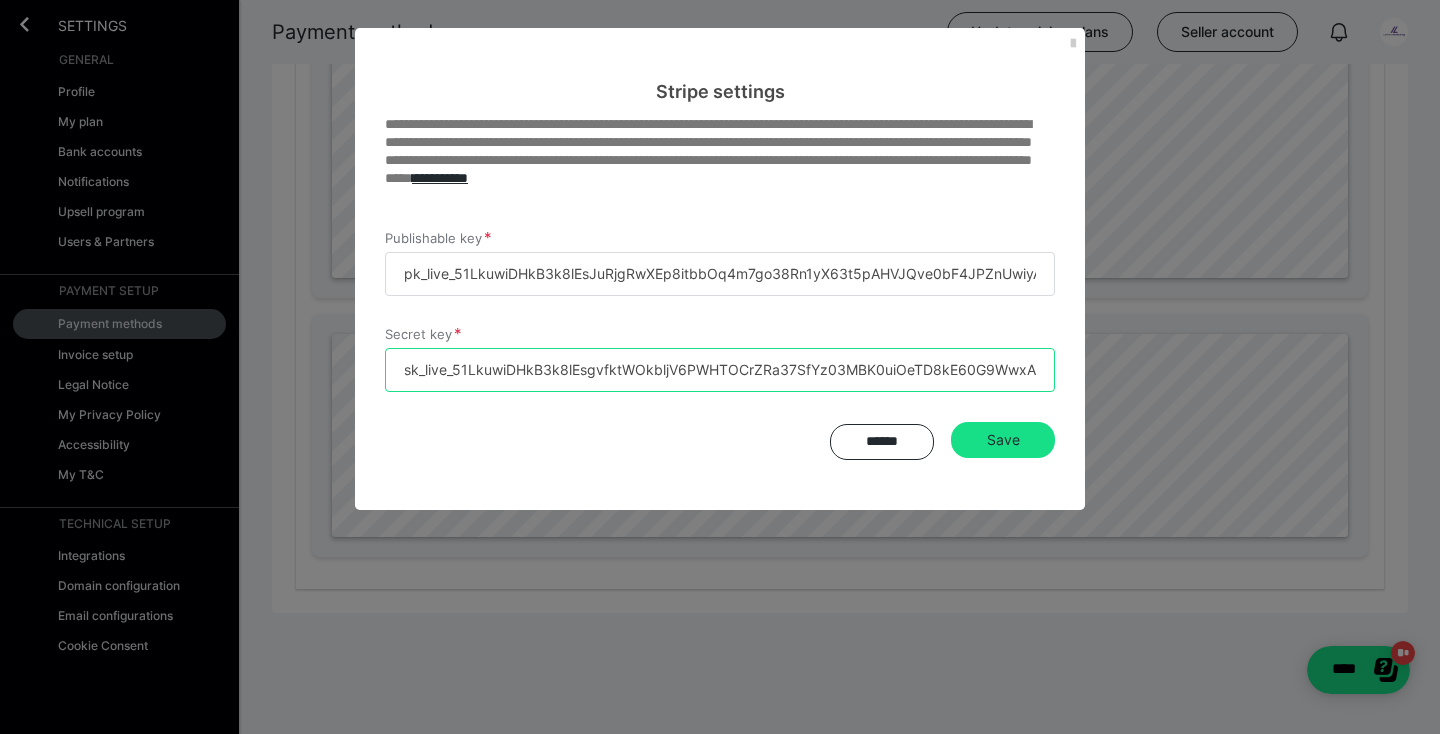 scroll, scrollTop: 0, scrollLeft: 259, axis: horizontal 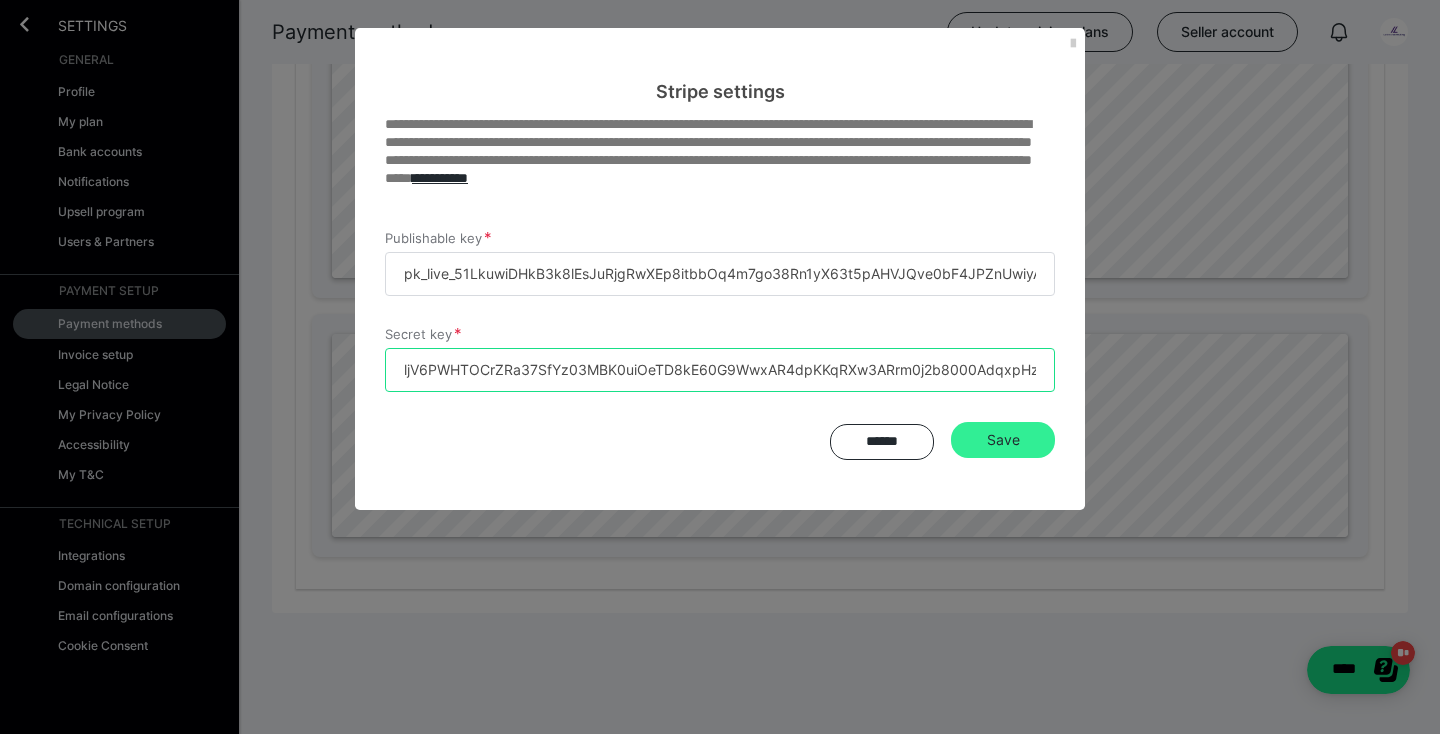 type on "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" 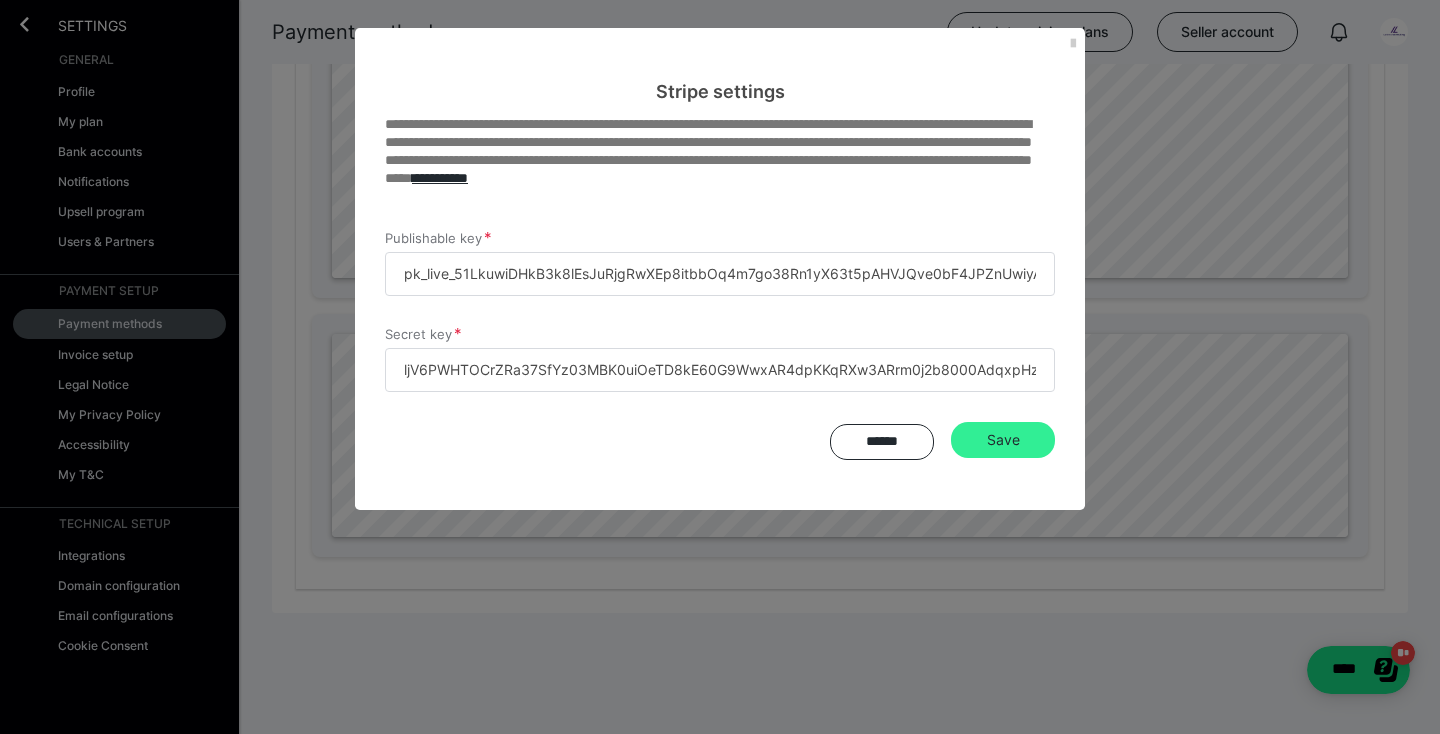 click on "Save" at bounding box center [1003, 440] 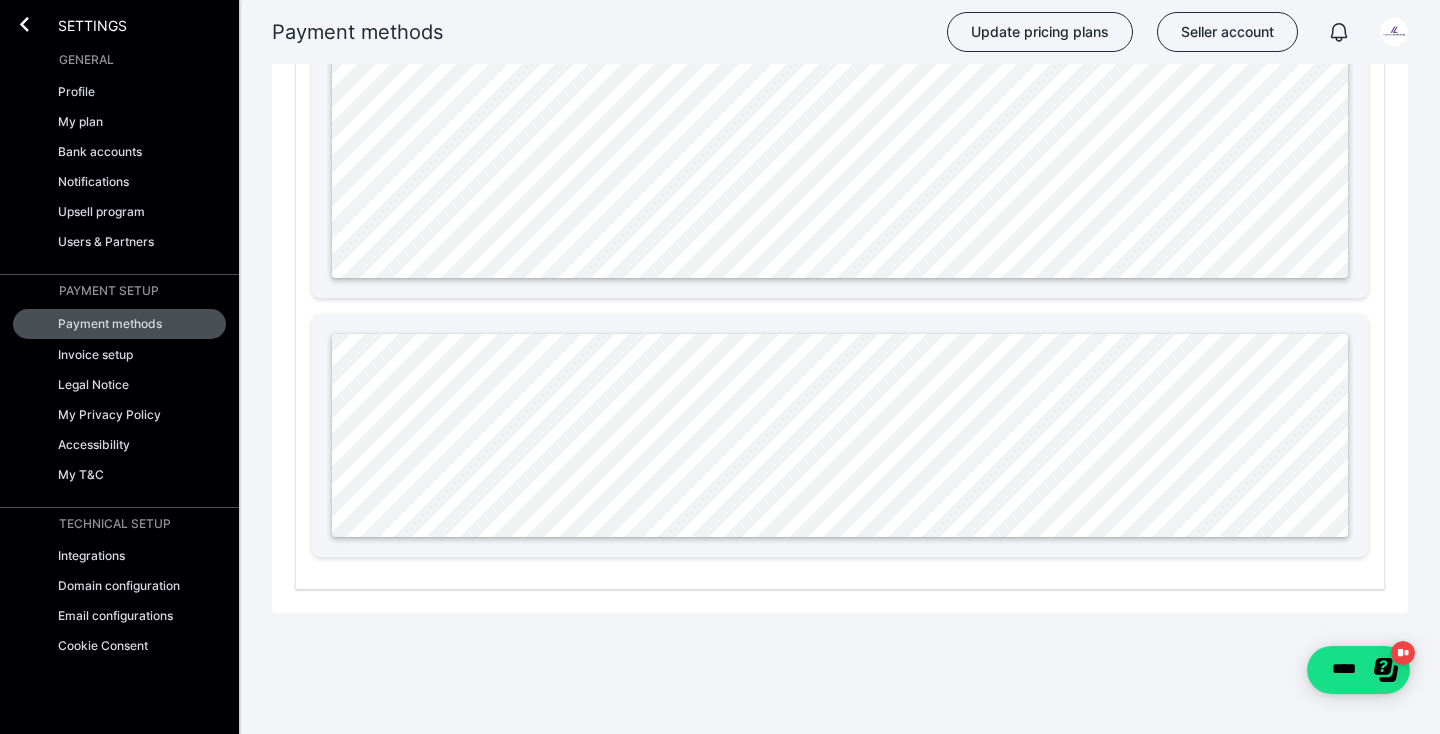 scroll, scrollTop: 0, scrollLeft: 0, axis: both 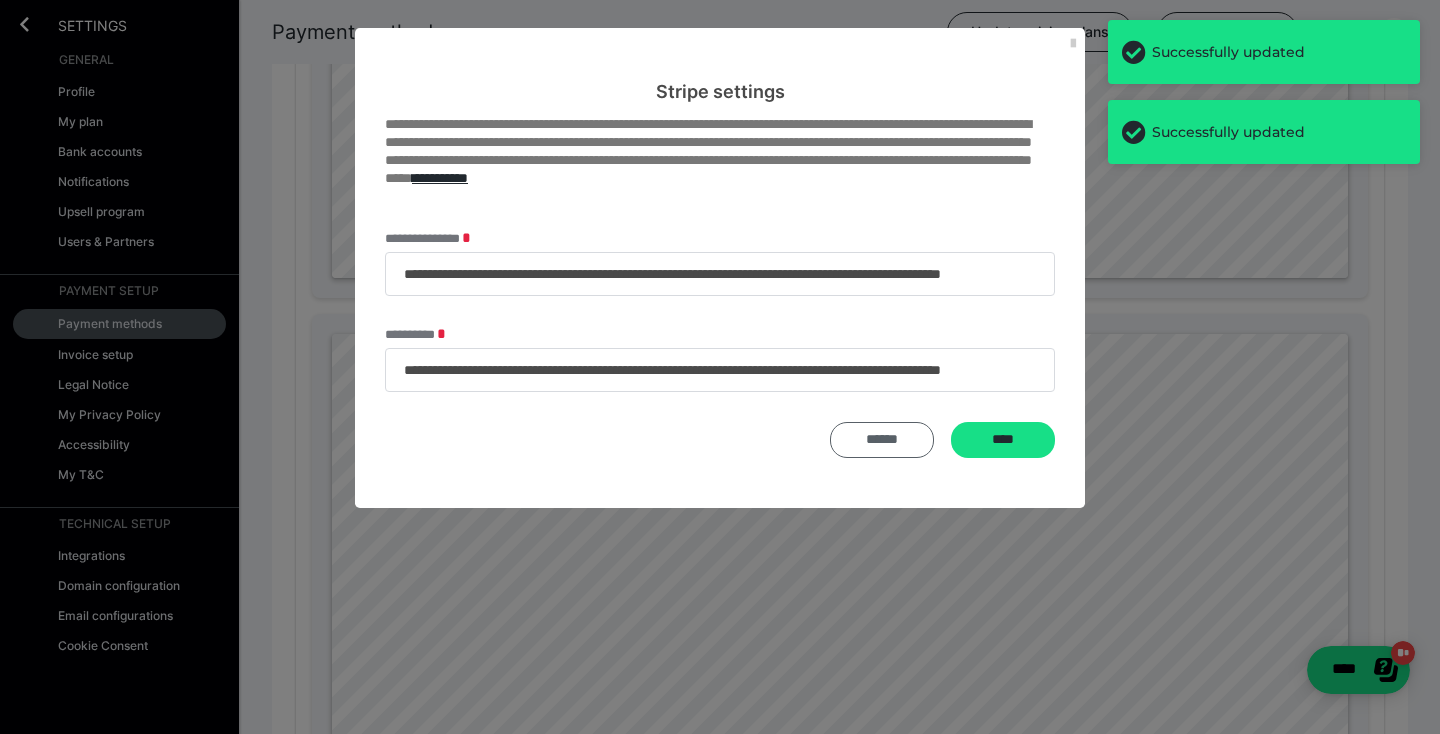 click on "******" at bounding box center [882, 440] 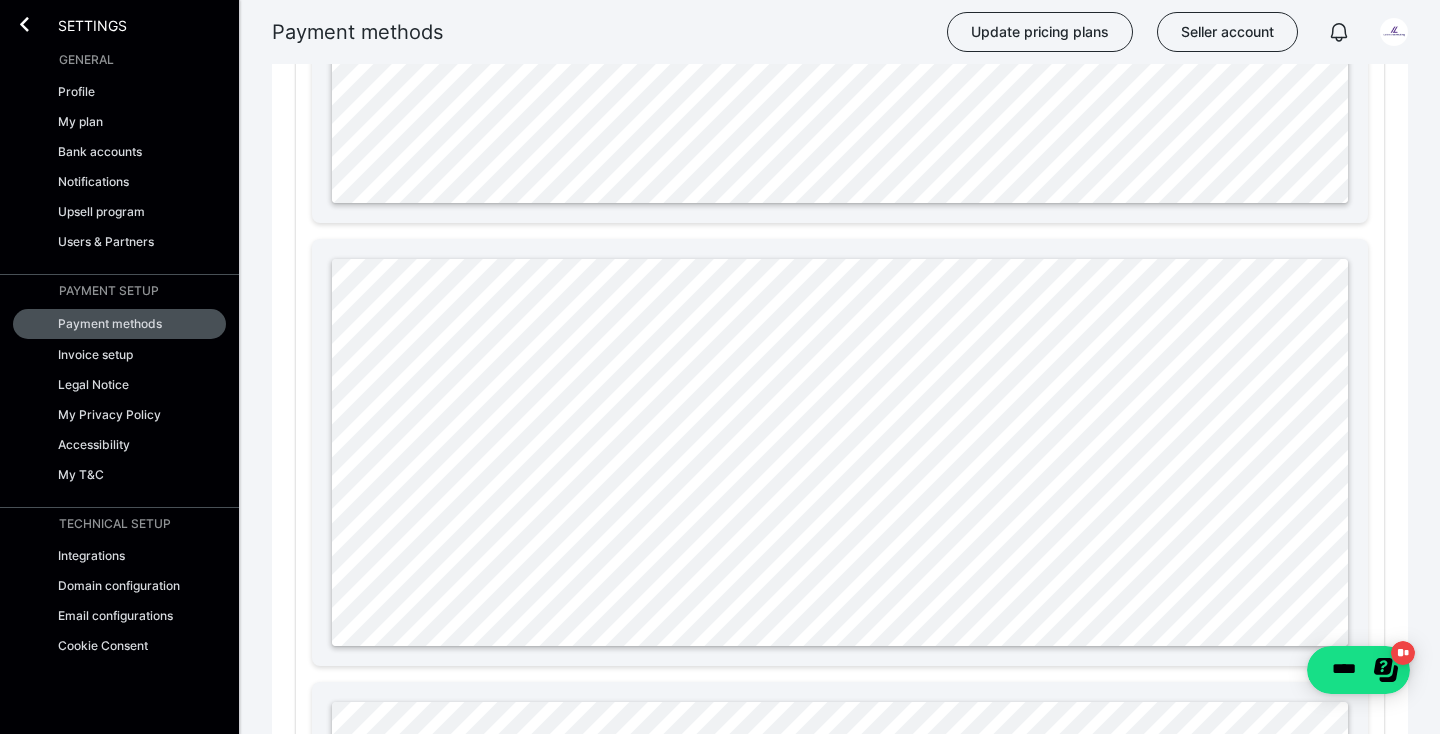 scroll, scrollTop: 1166, scrollLeft: 0, axis: vertical 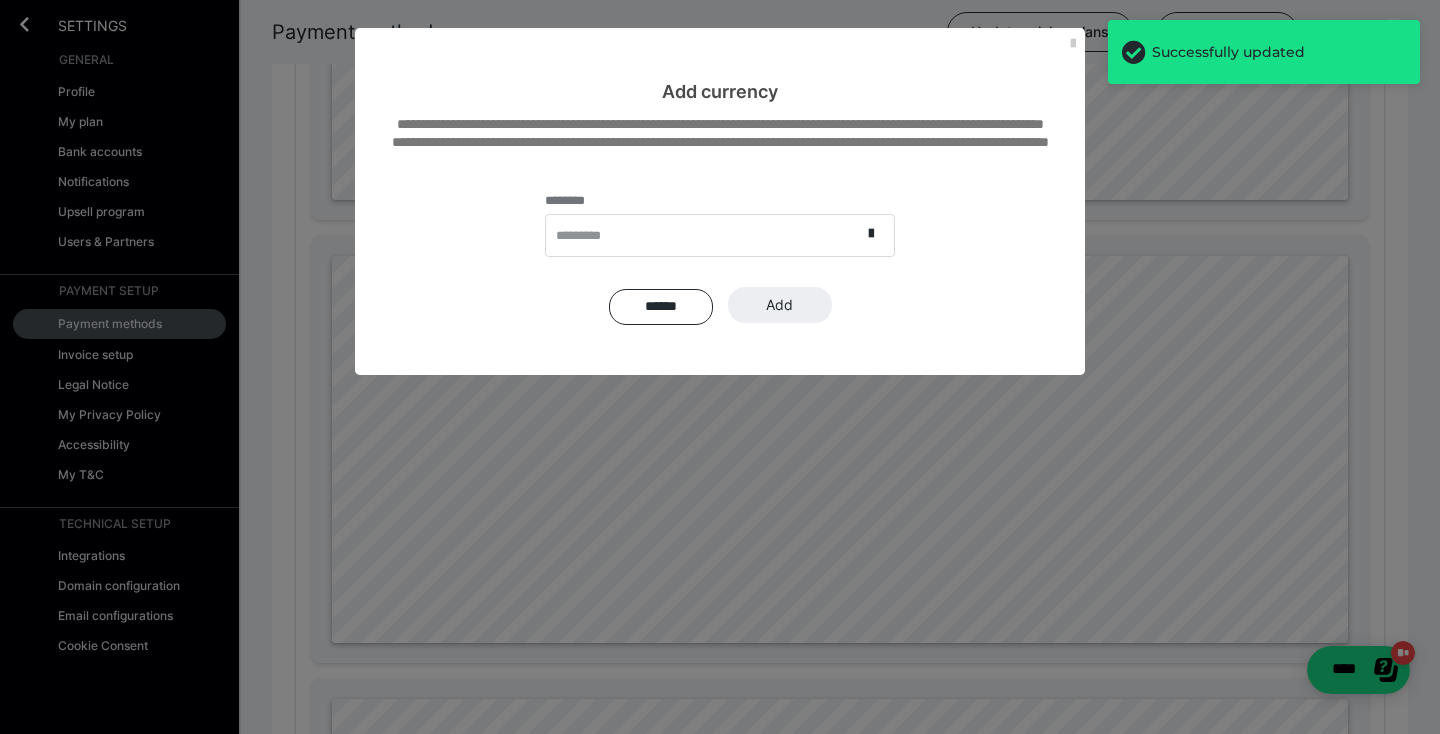 click on "*********" at bounding box center [703, 235] 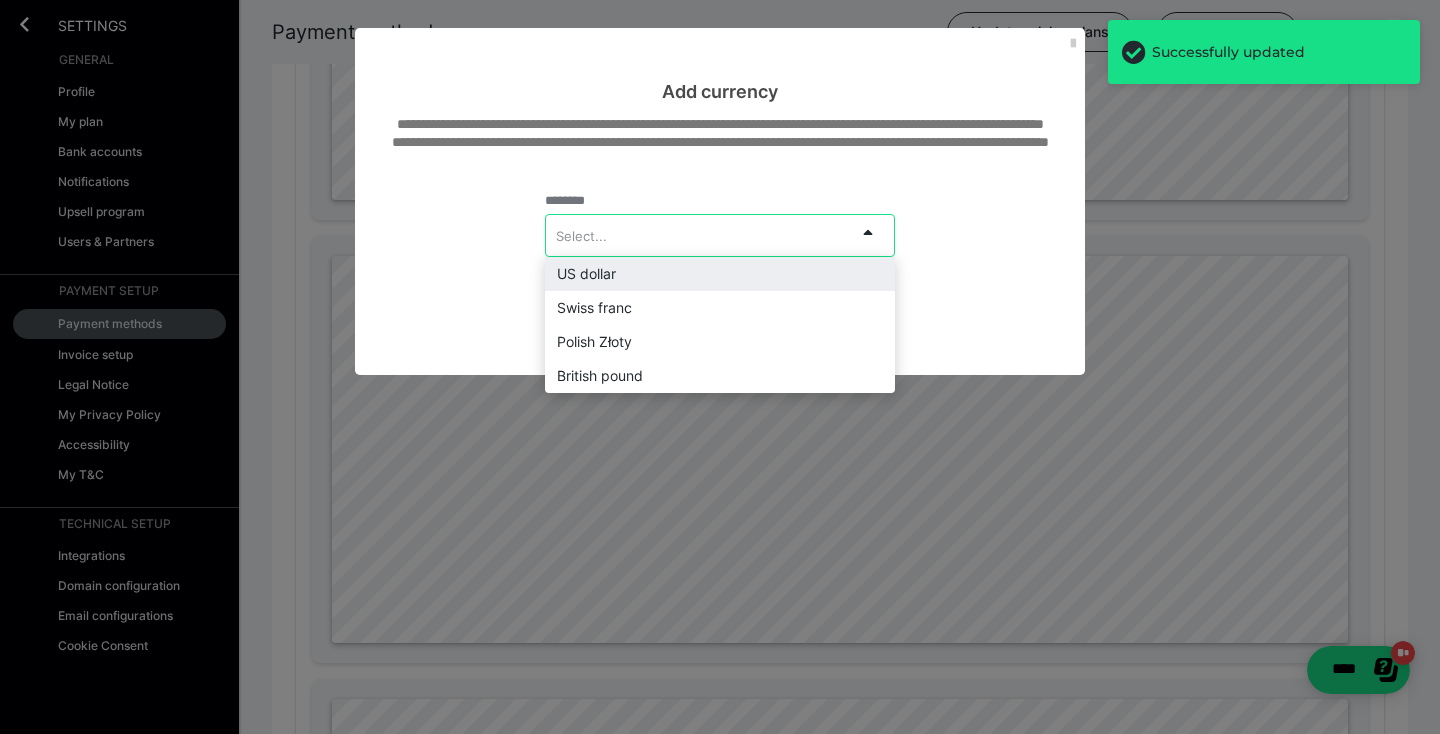 click on "US dollar" at bounding box center (720, 274) 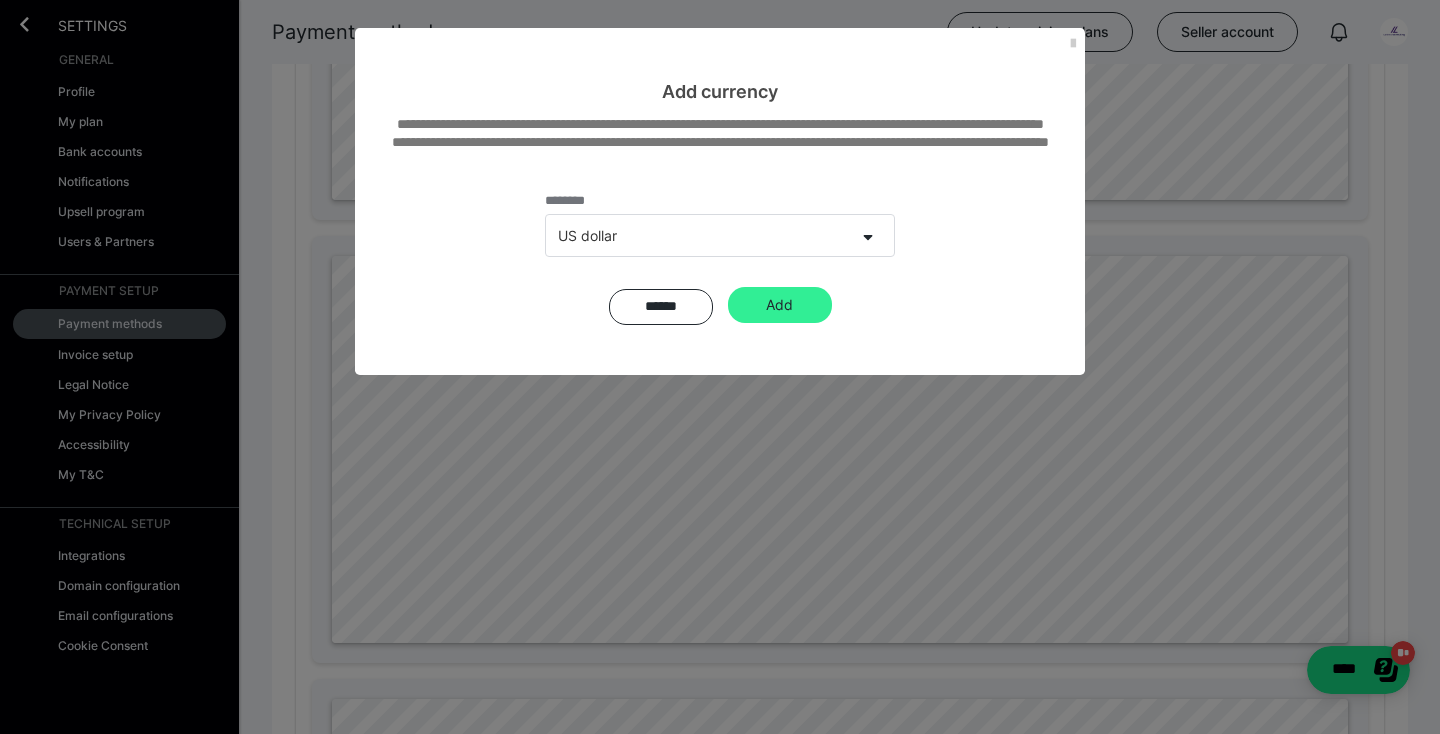 click on "Add" at bounding box center [780, 305] 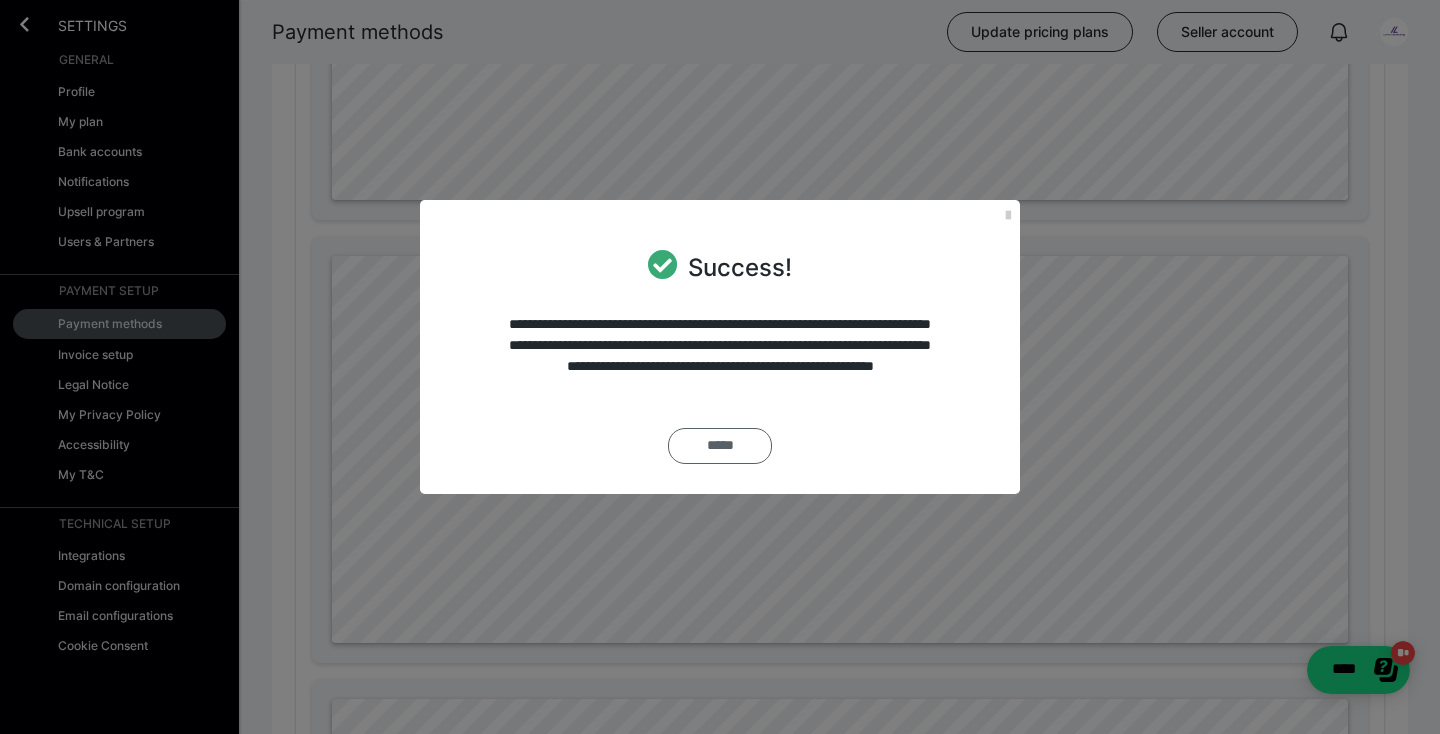 click on "*****" at bounding box center [720, 446] 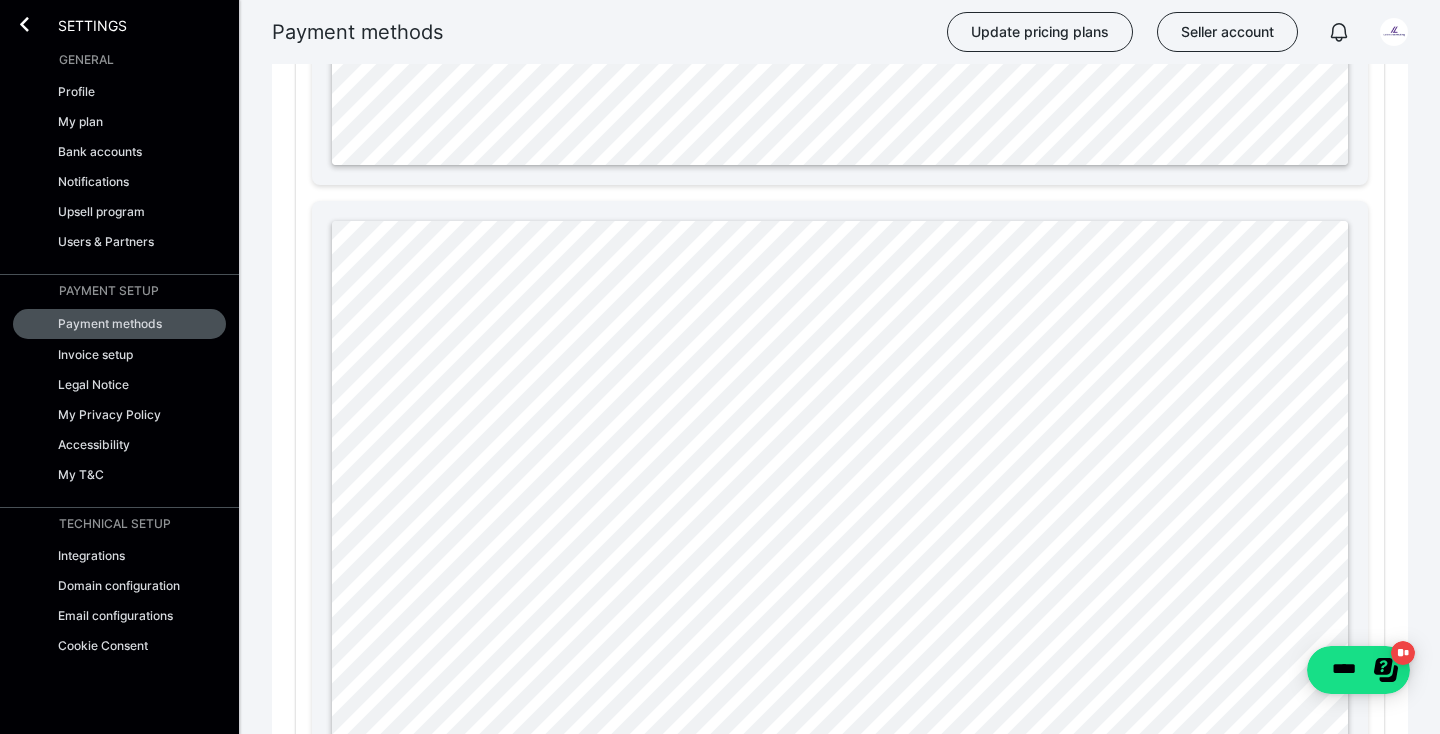 scroll, scrollTop: 1661, scrollLeft: 0, axis: vertical 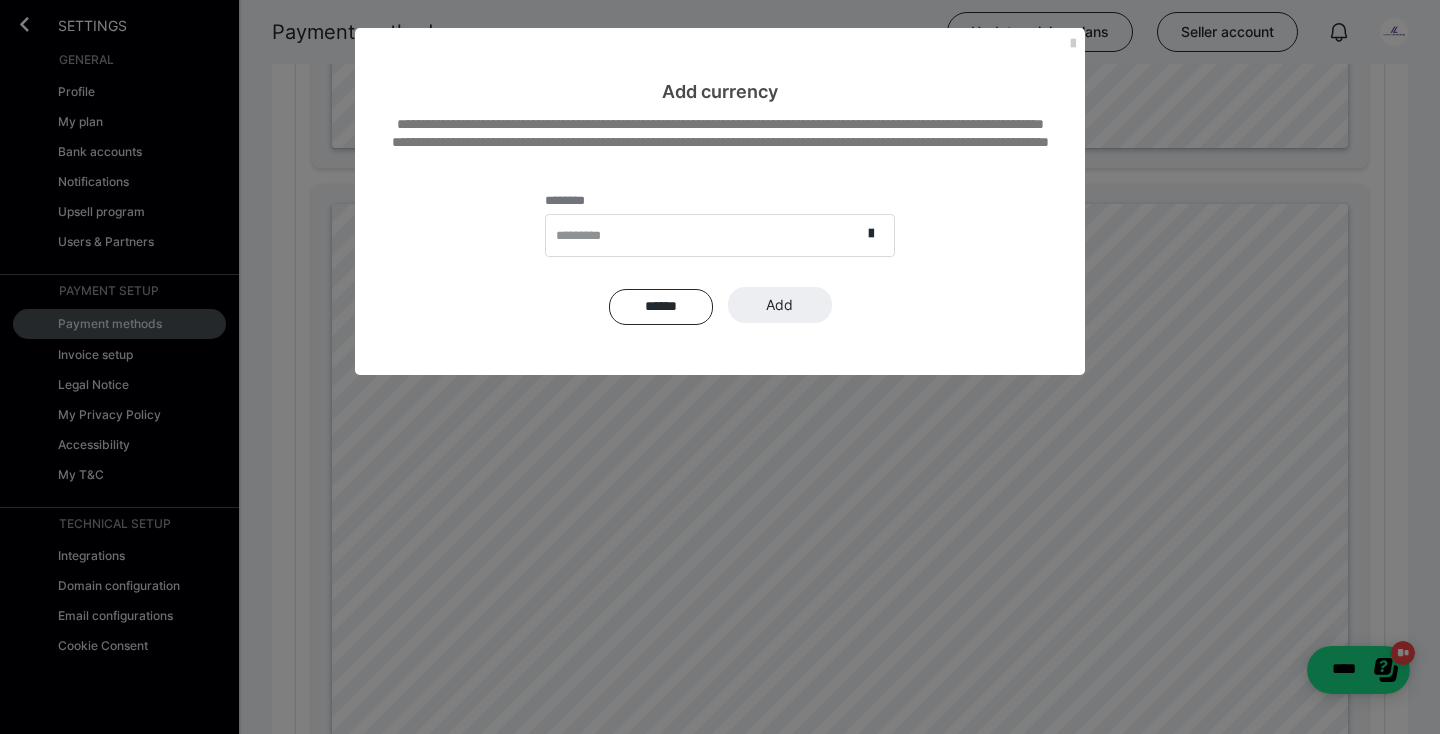 click on "*********" at bounding box center (703, 235) 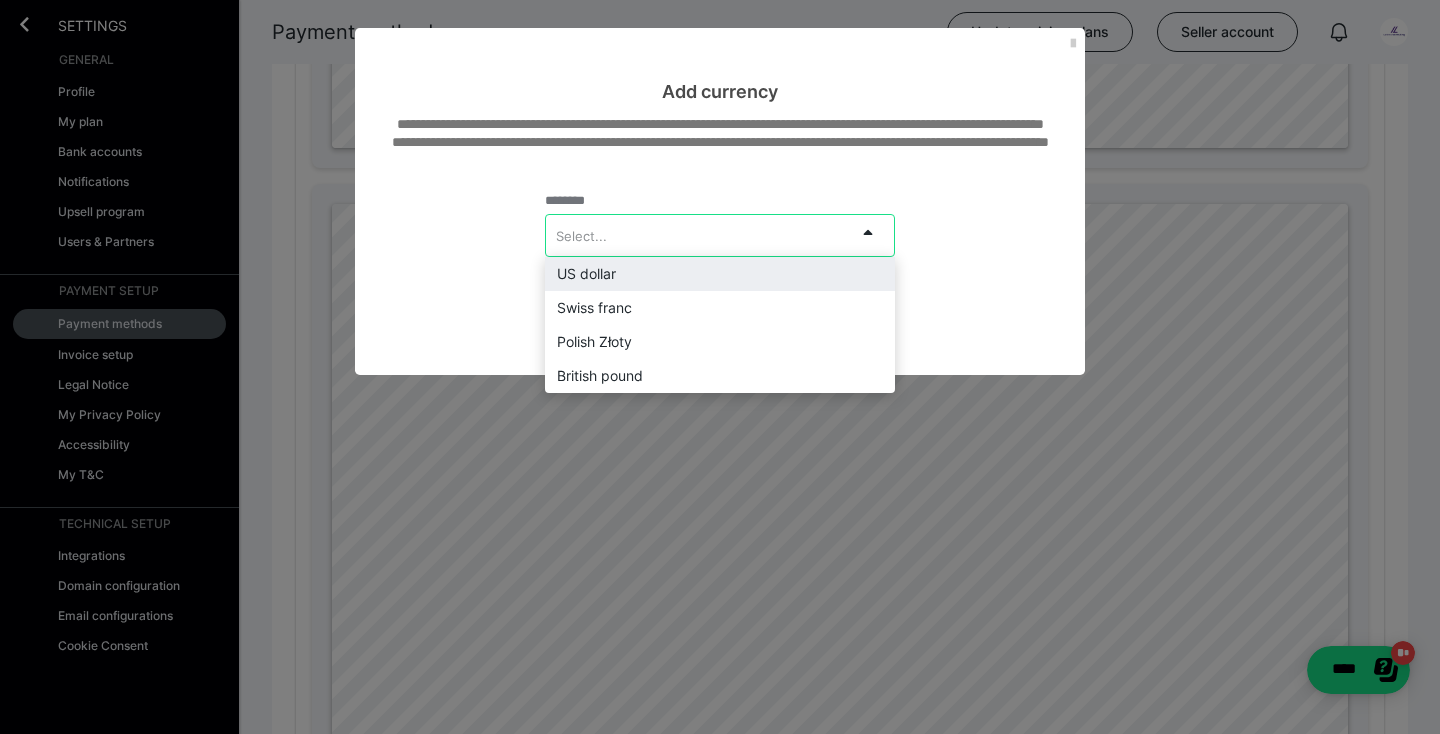 click on "US dollar" at bounding box center [720, 274] 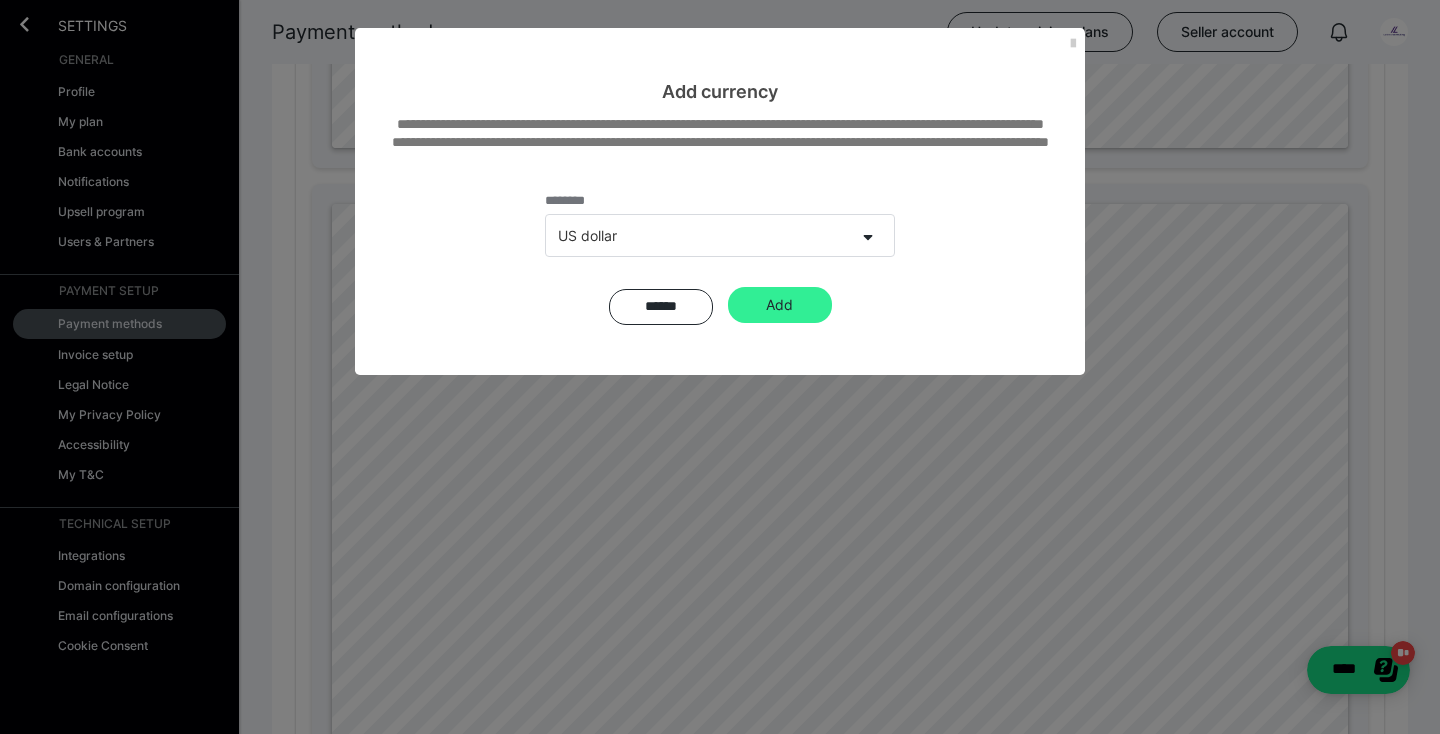 click on "Add" at bounding box center [780, 305] 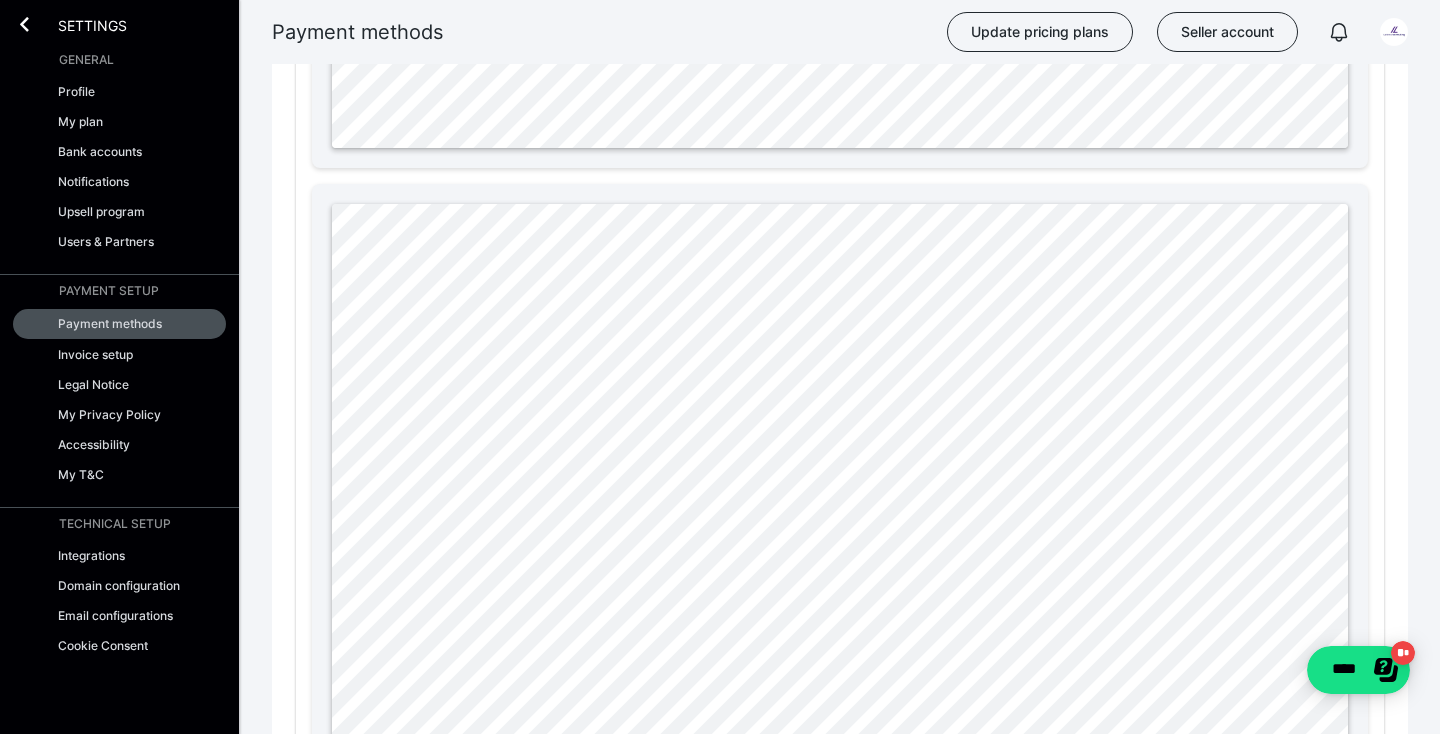 click on "**********" at bounding box center (720, -328) 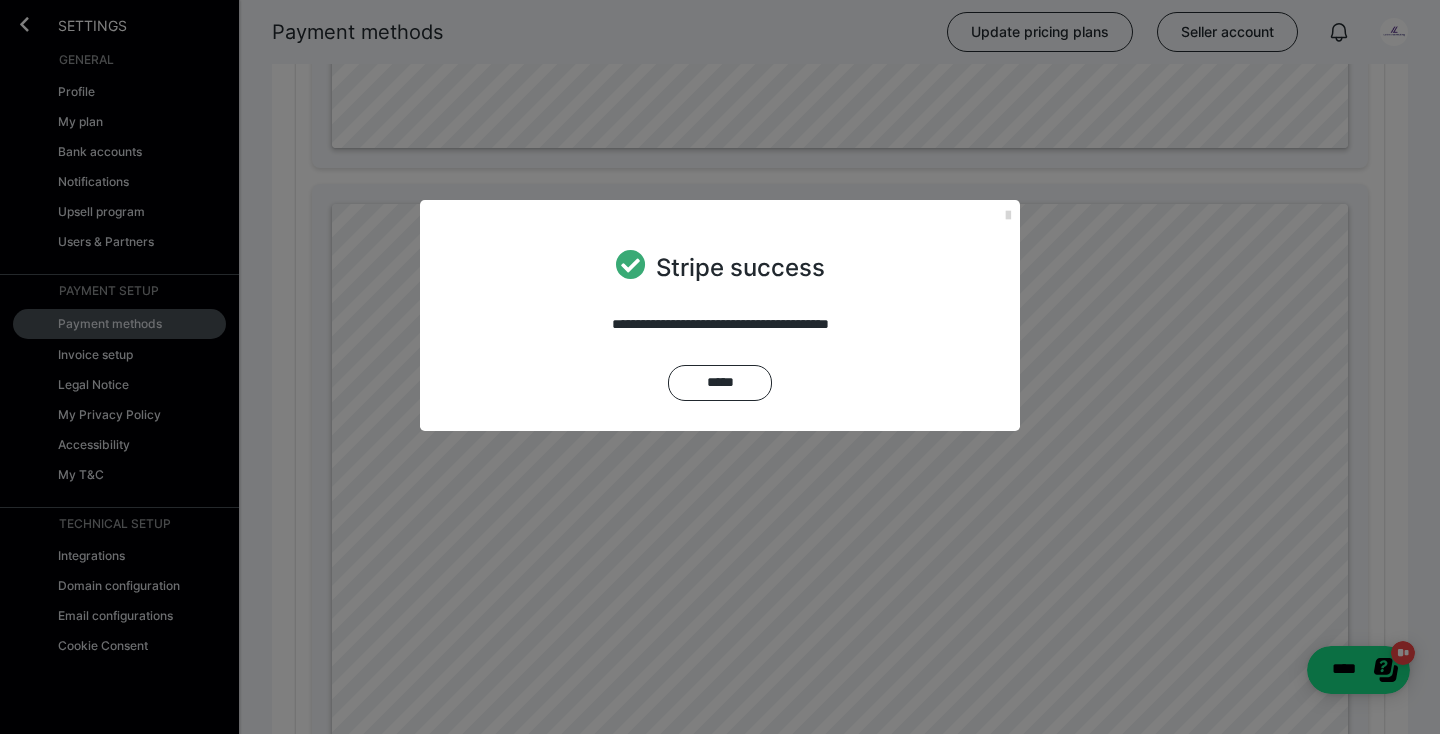 click at bounding box center (1008, 216) 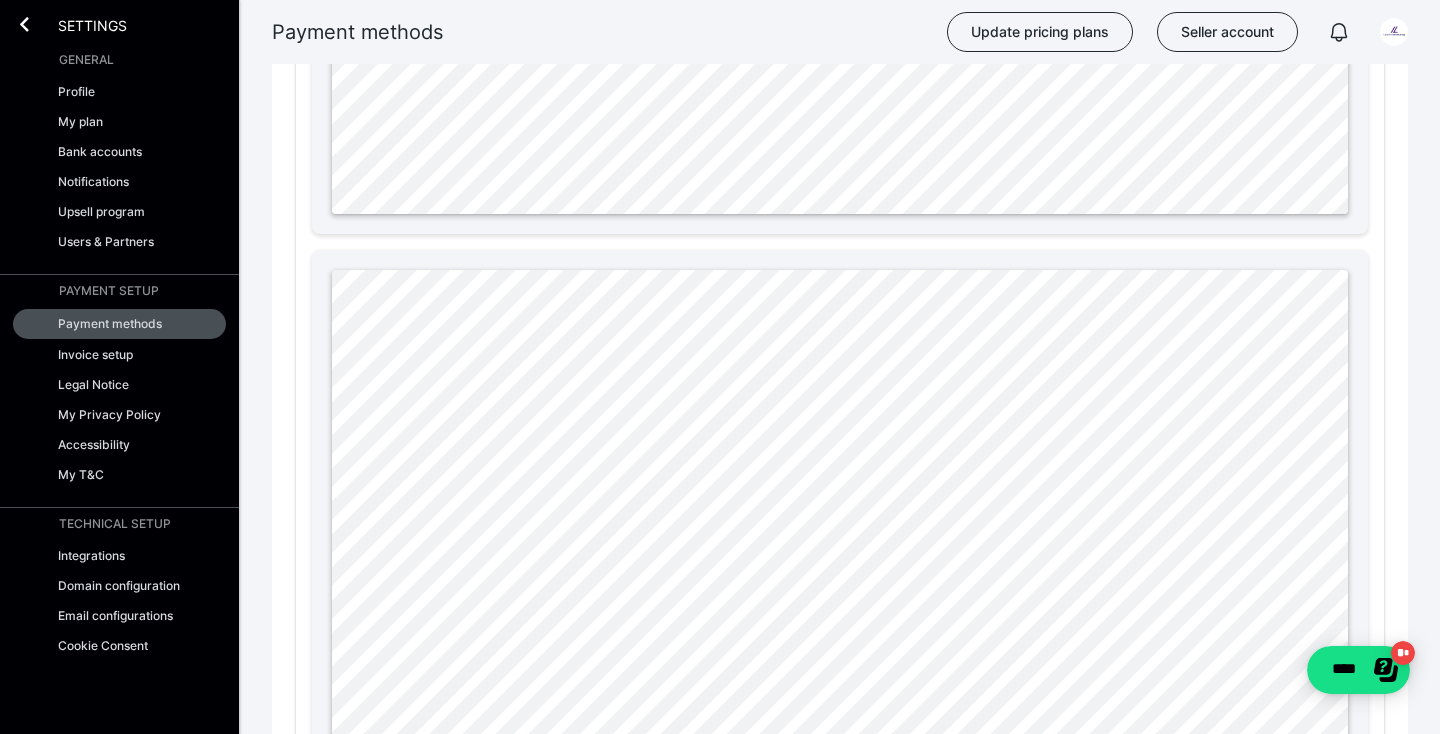 scroll, scrollTop: 1594, scrollLeft: 0, axis: vertical 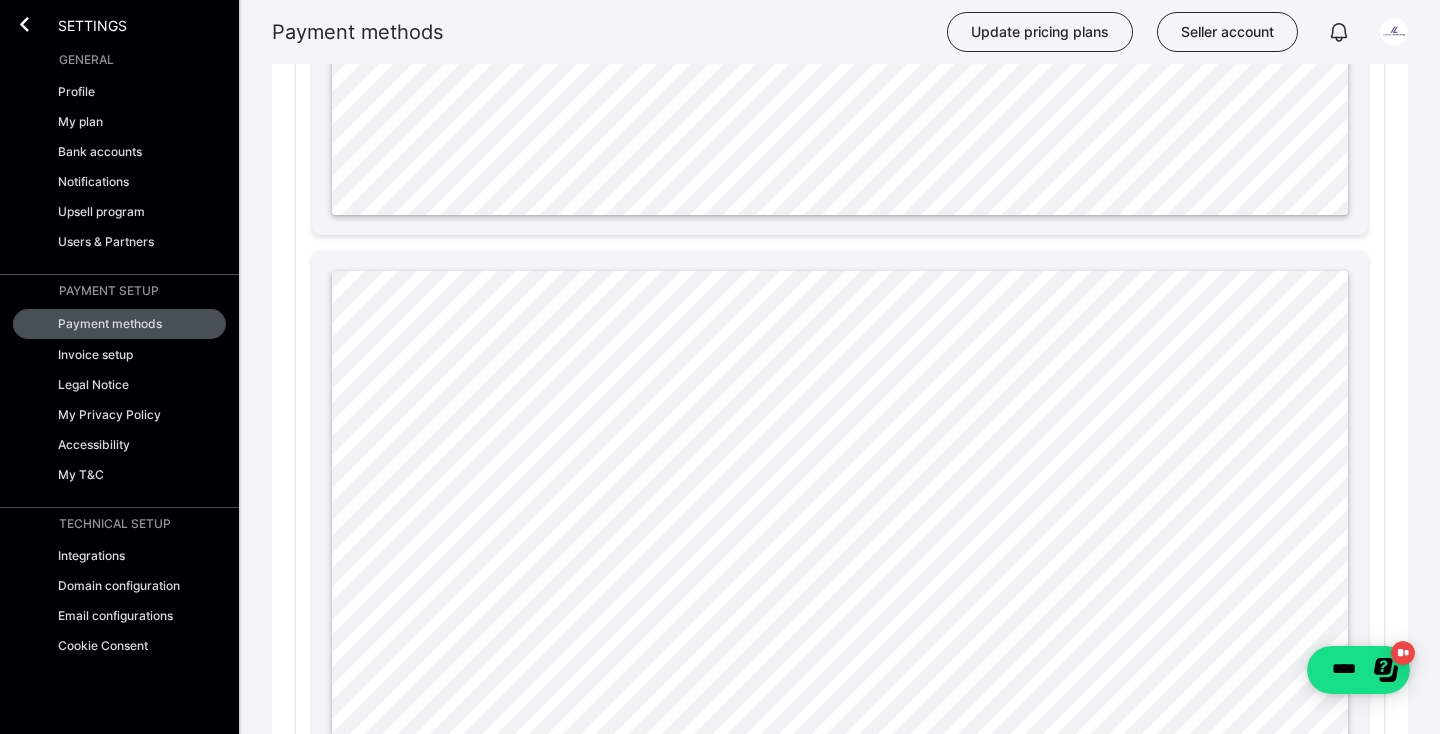 click on "Settings" at bounding box center (78, 24) 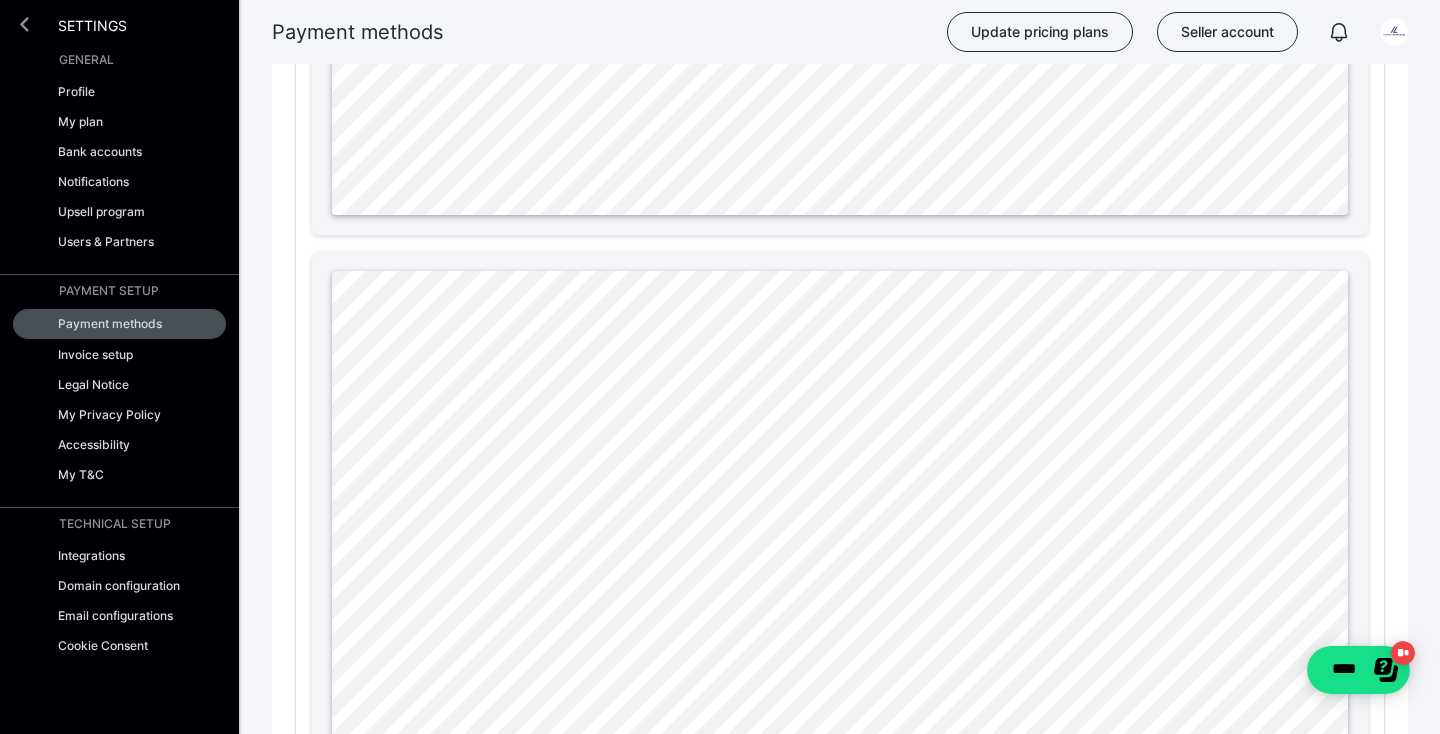 click at bounding box center [24, 24] 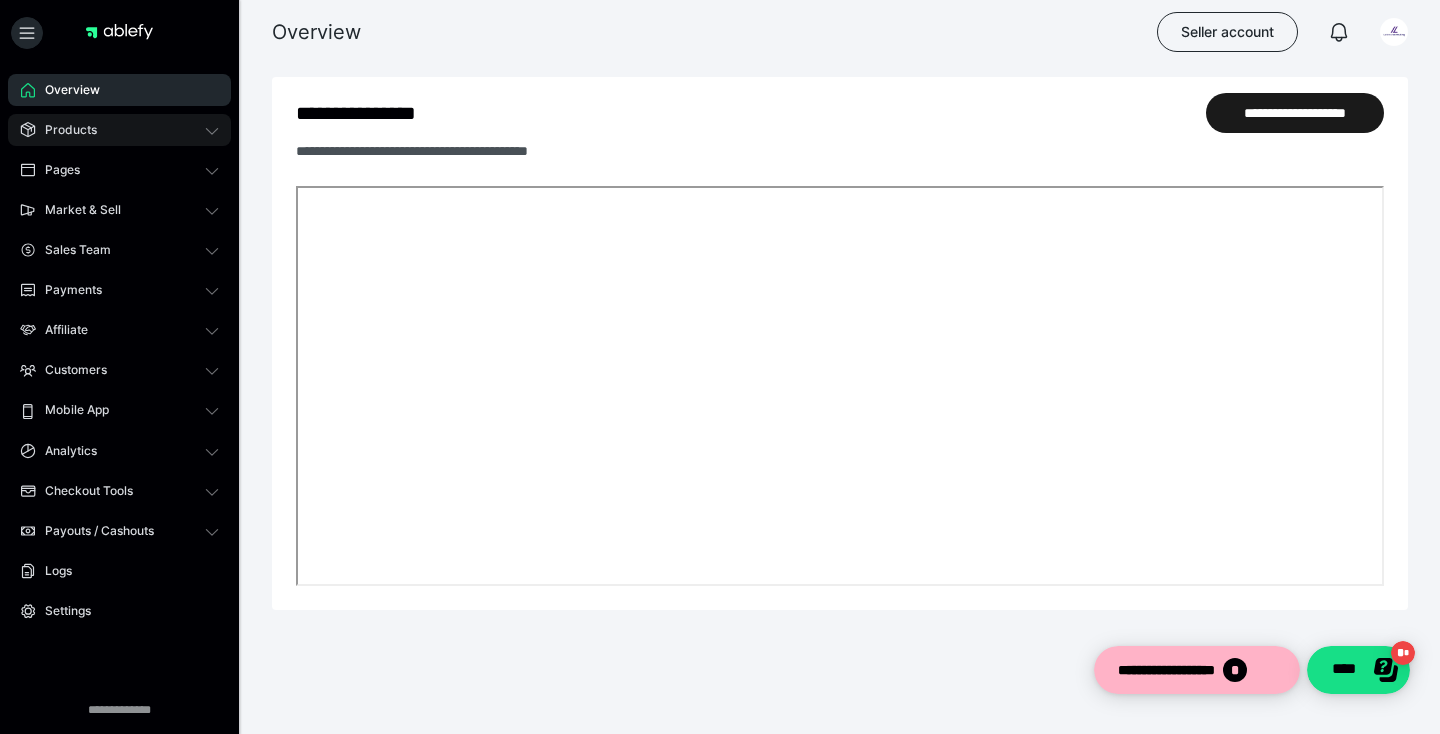 scroll, scrollTop: 0, scrollLeft: 0, axis: both 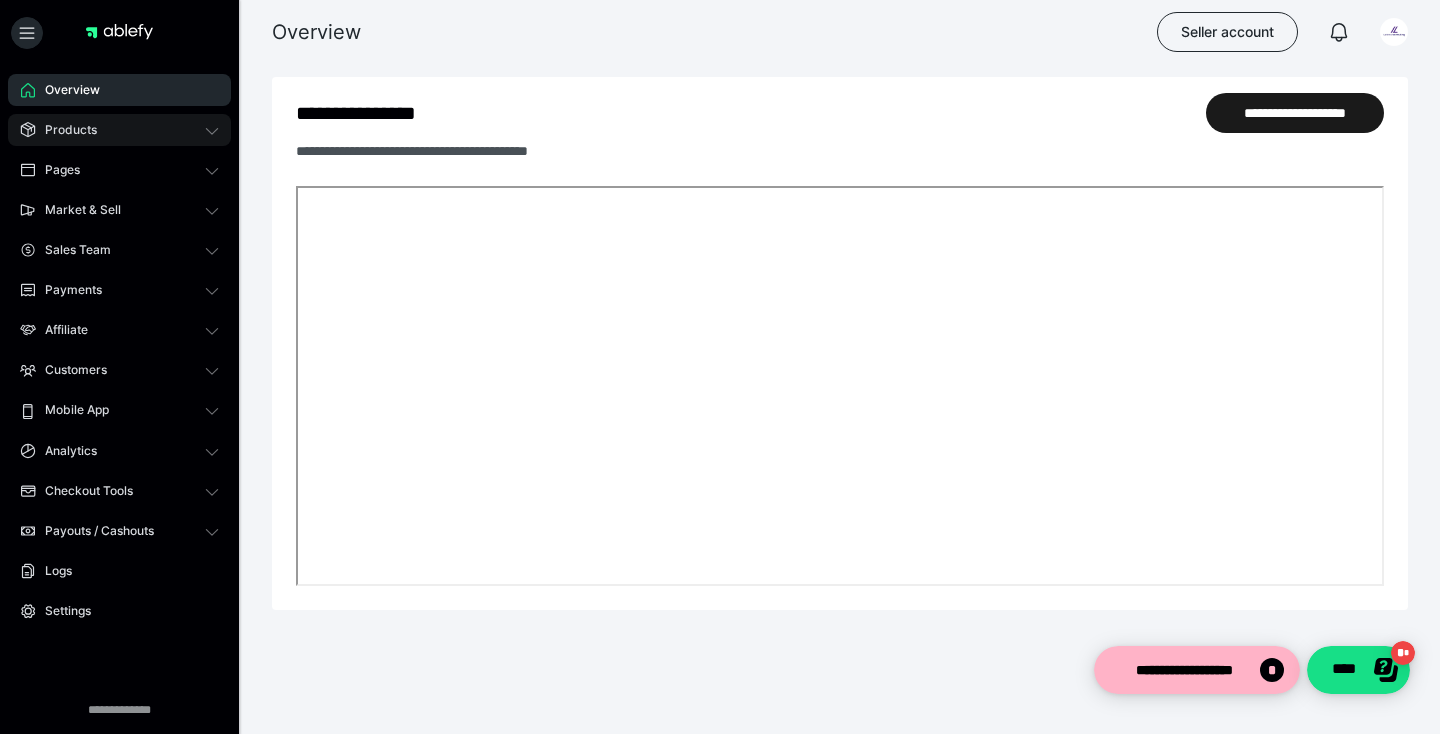 click on "Products" at bounding box center [119, 130] 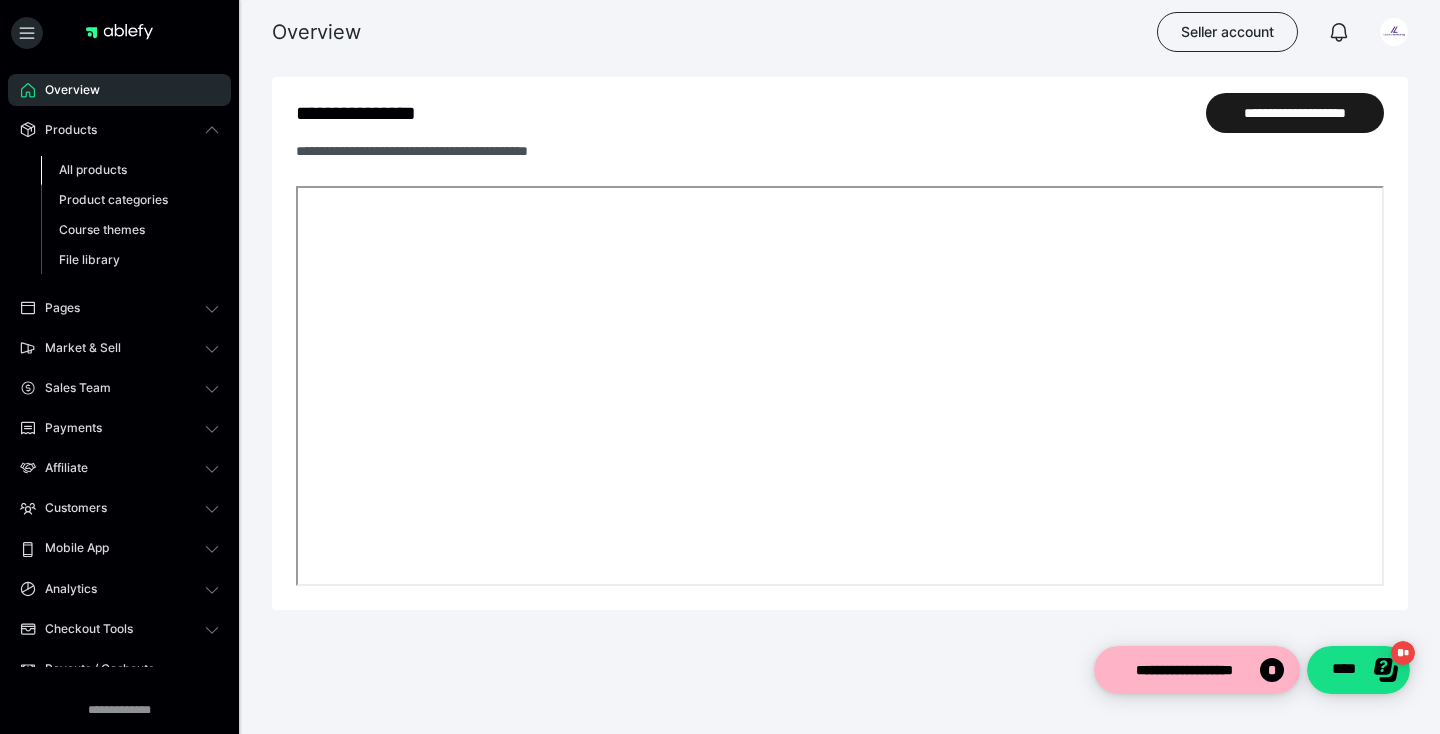 click on "All products" at bounding box center (93, 169) 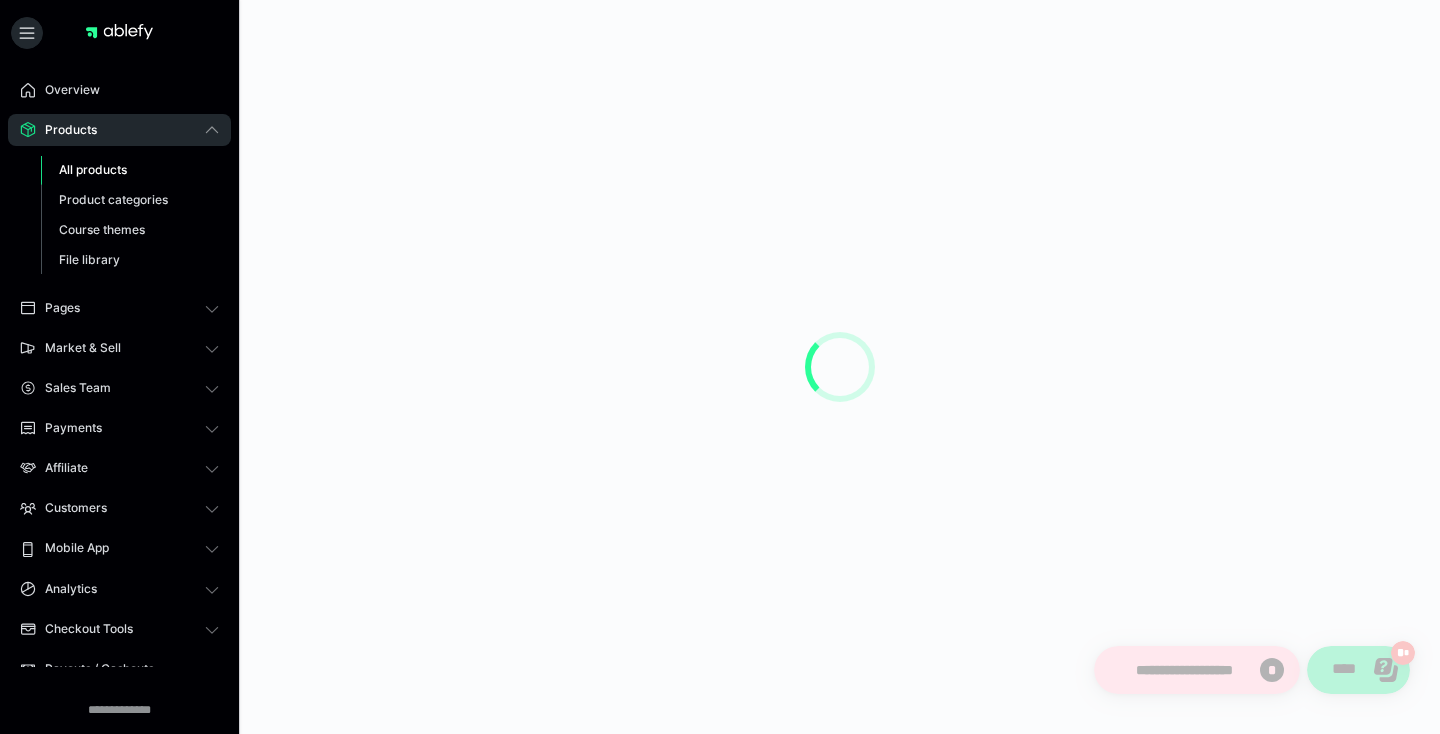 scroll, scrollTop: 0, scrollLeft: 0, axis: both 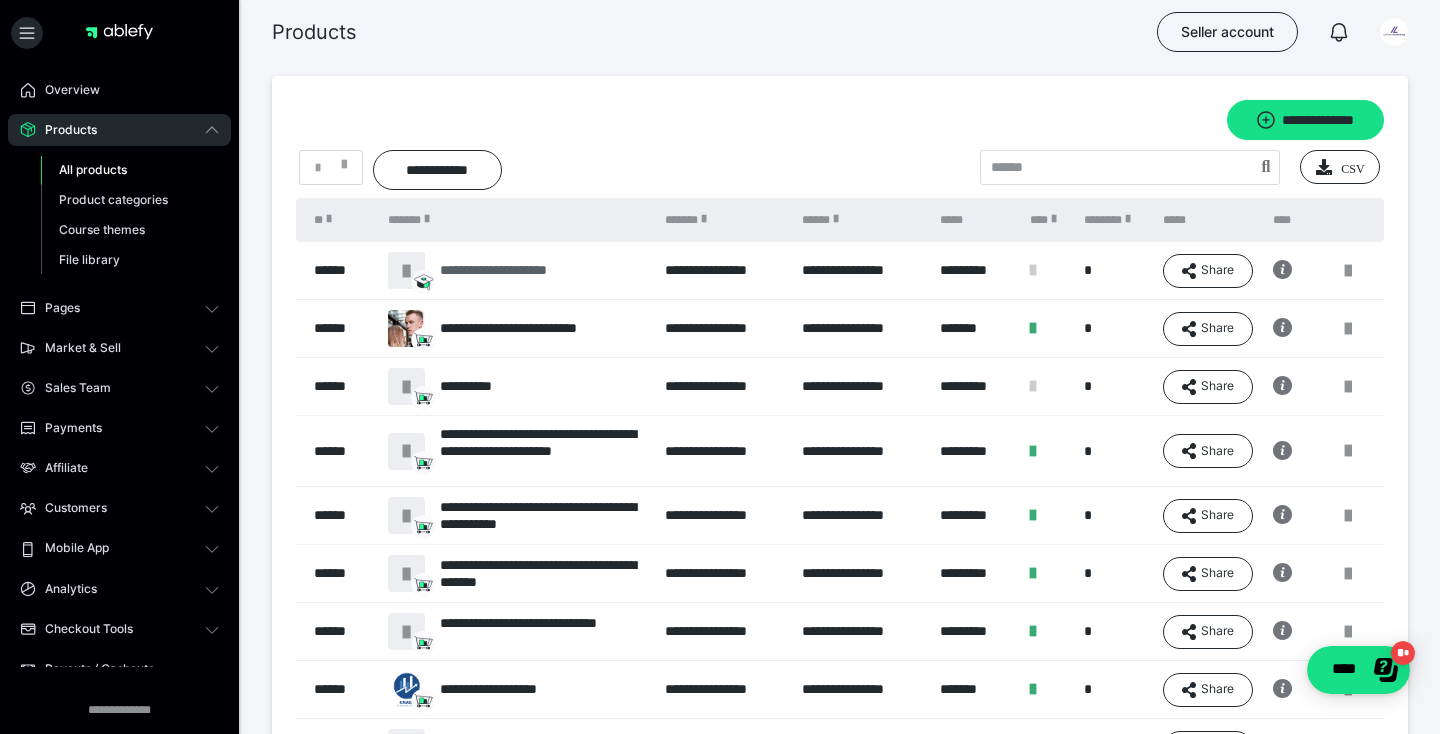 click on "**********" at bounding box center (482, 270) 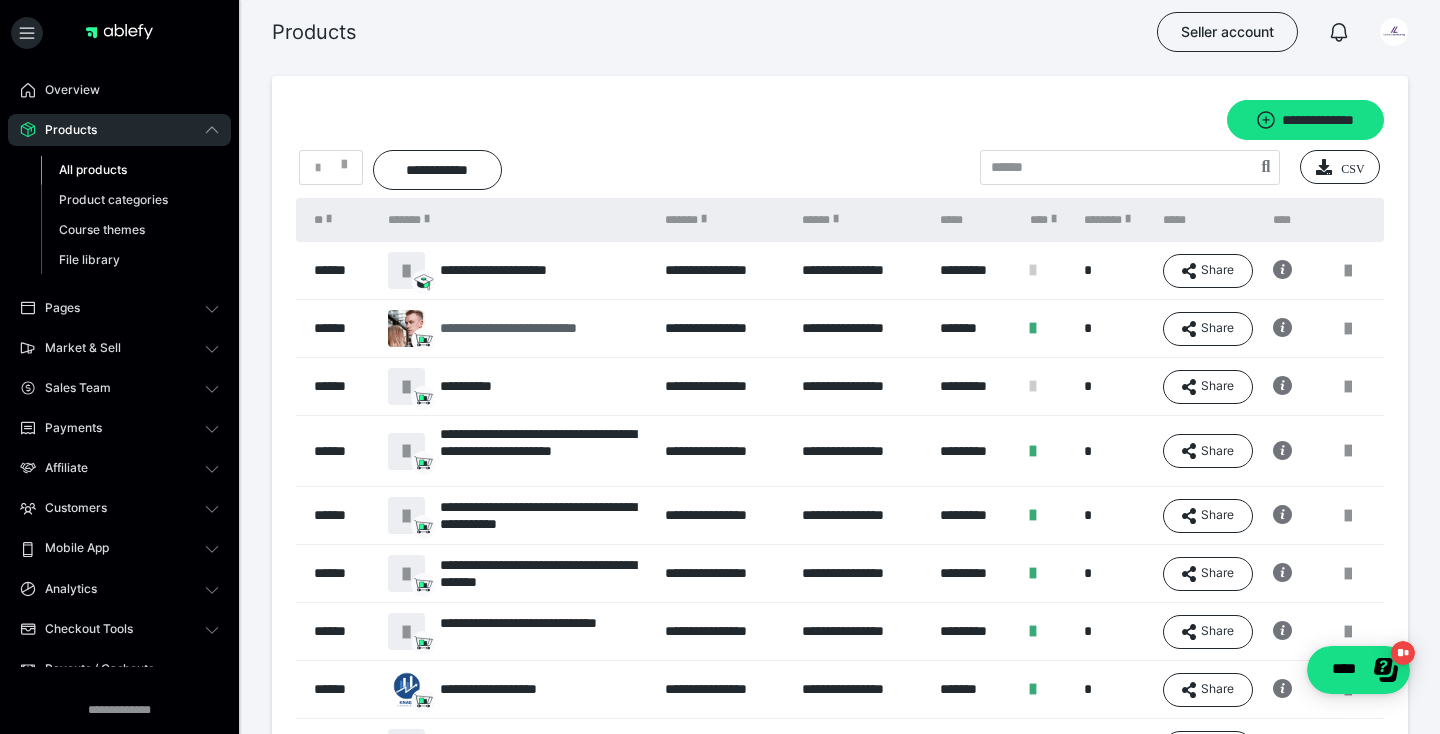 click on "**********" at bounding box center [538, 328] 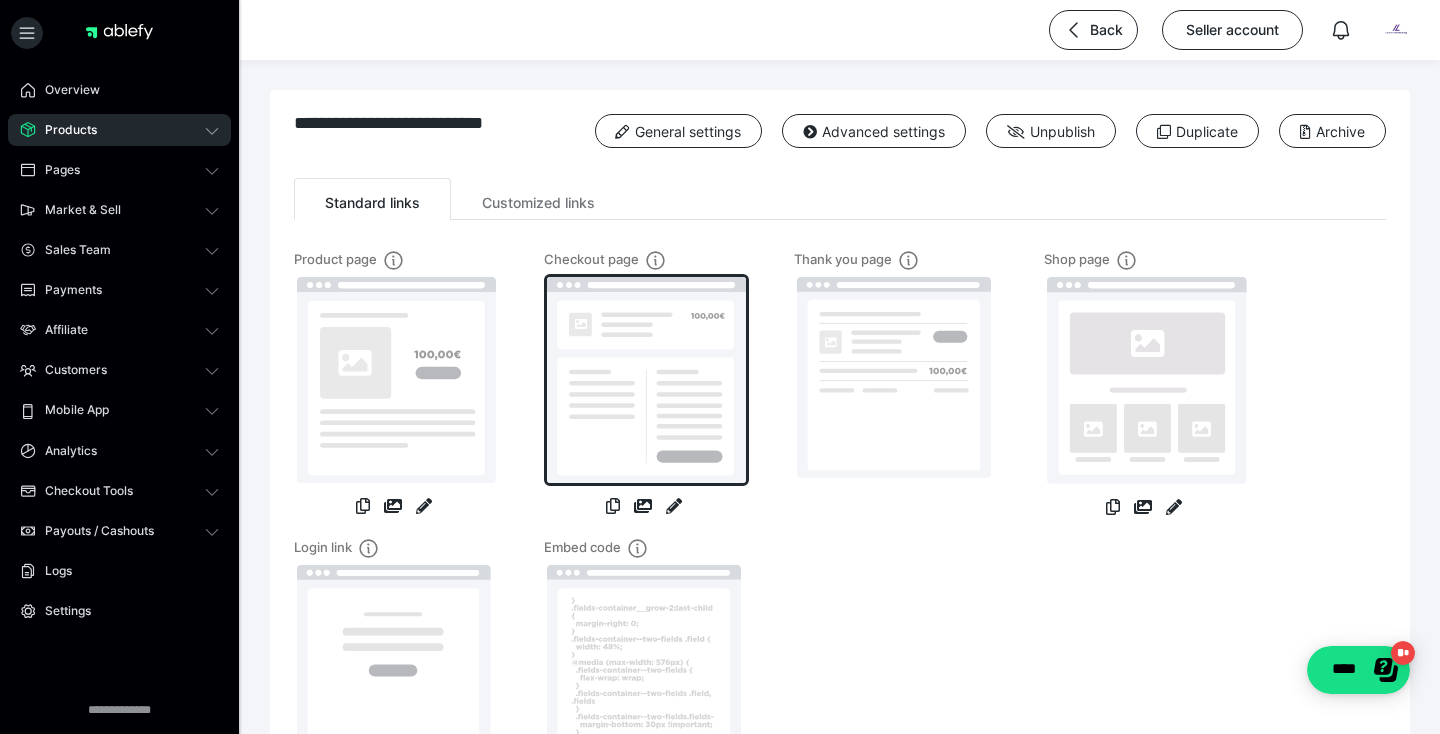 click at bounding box center [646, 380] 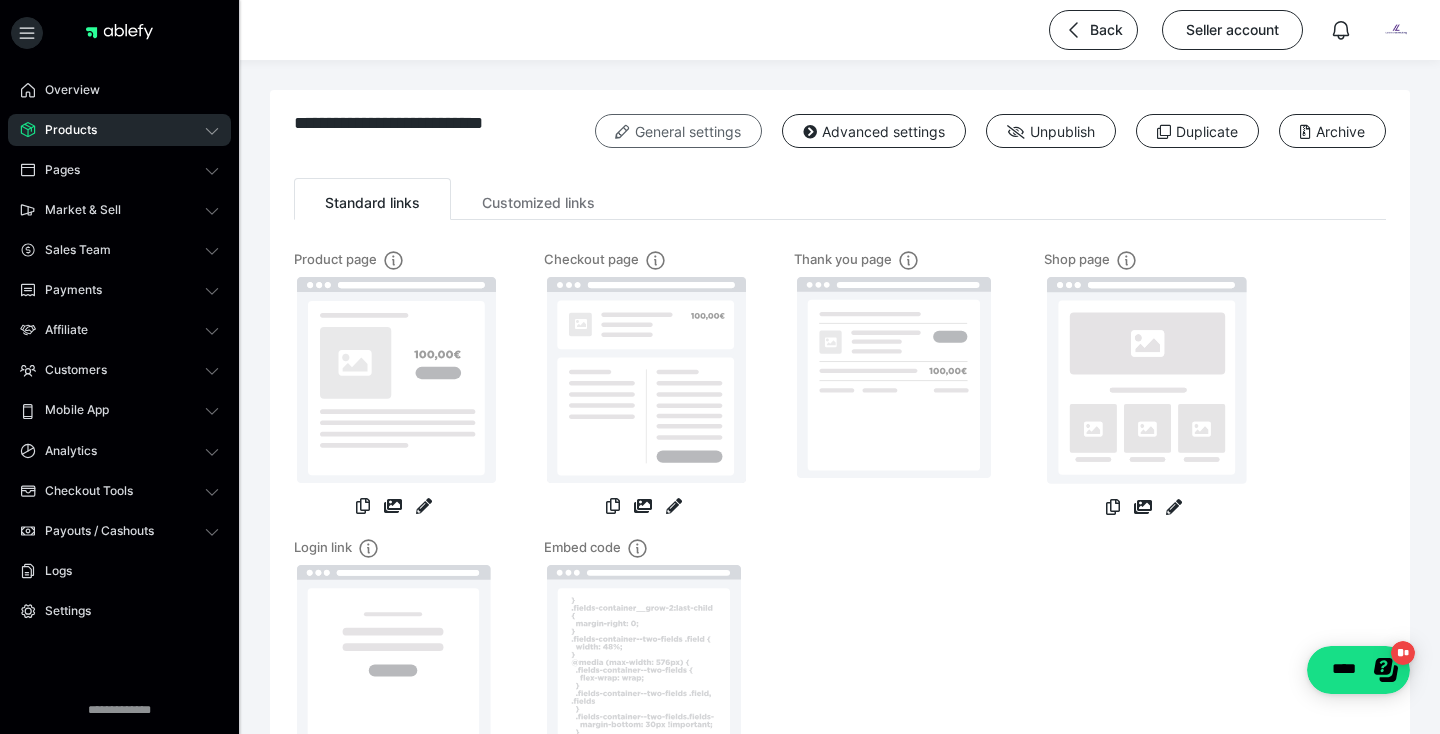 click on "General settings" at bounding box center (678, 131) 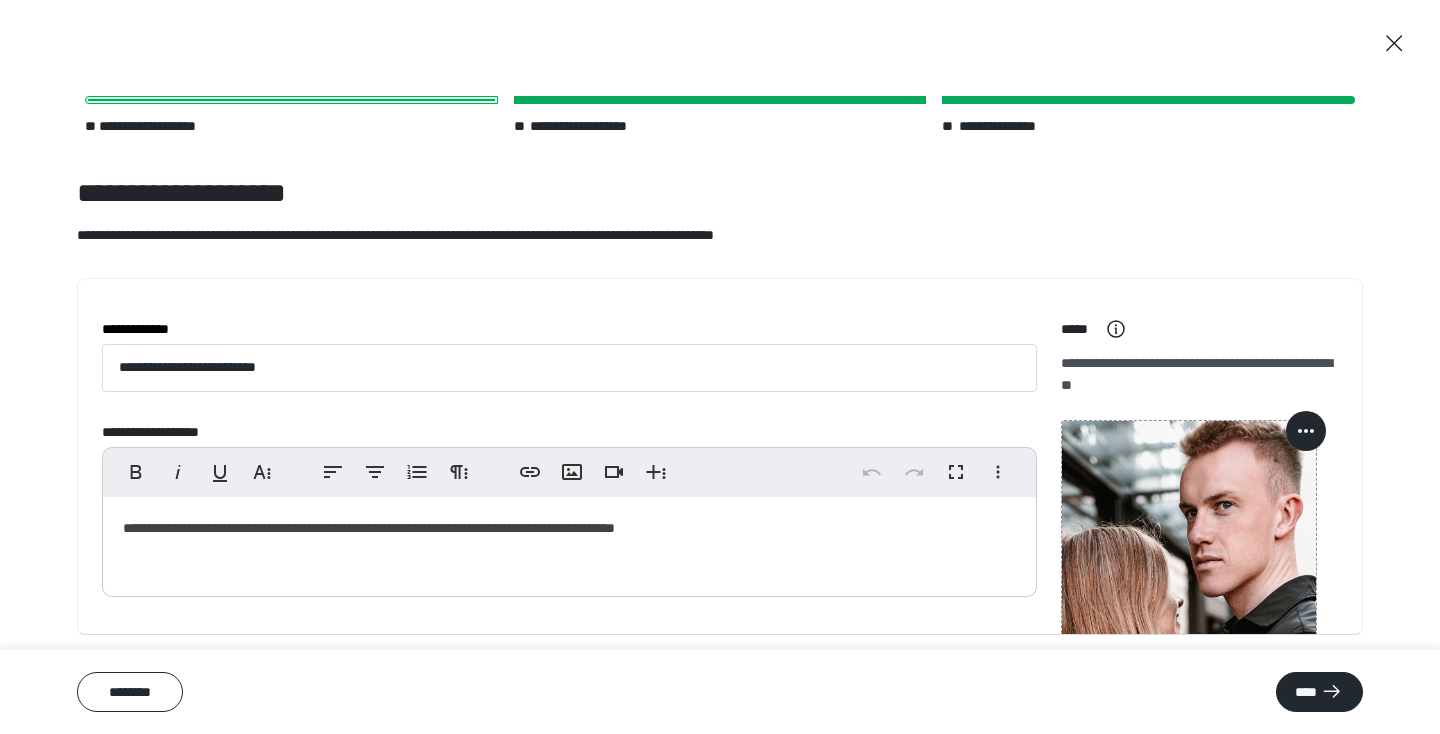 scroll, scrollTop: 65, scrollLeft: 0, axis: vertical 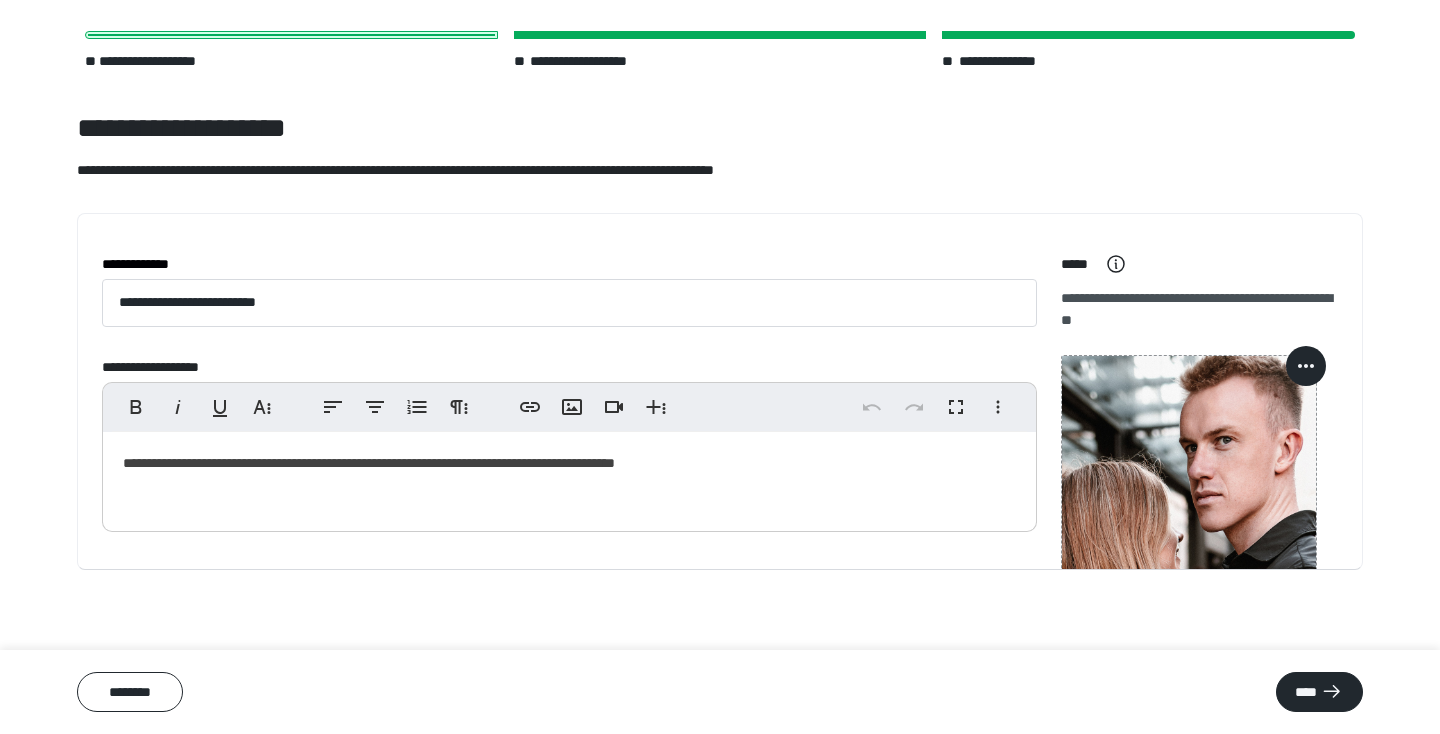 click on "**********" at bounding box center (595, 61) 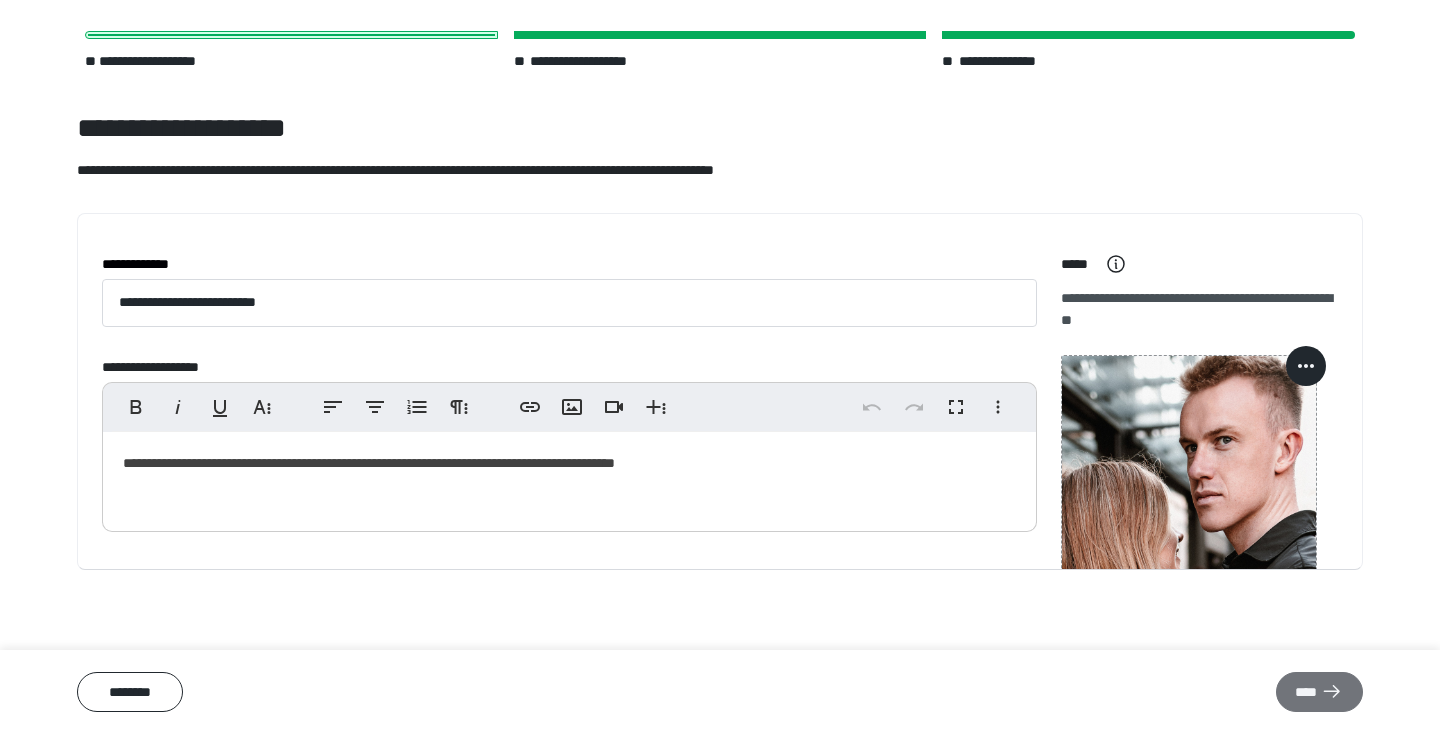 click on "****" at bounding box center [1319, 692] 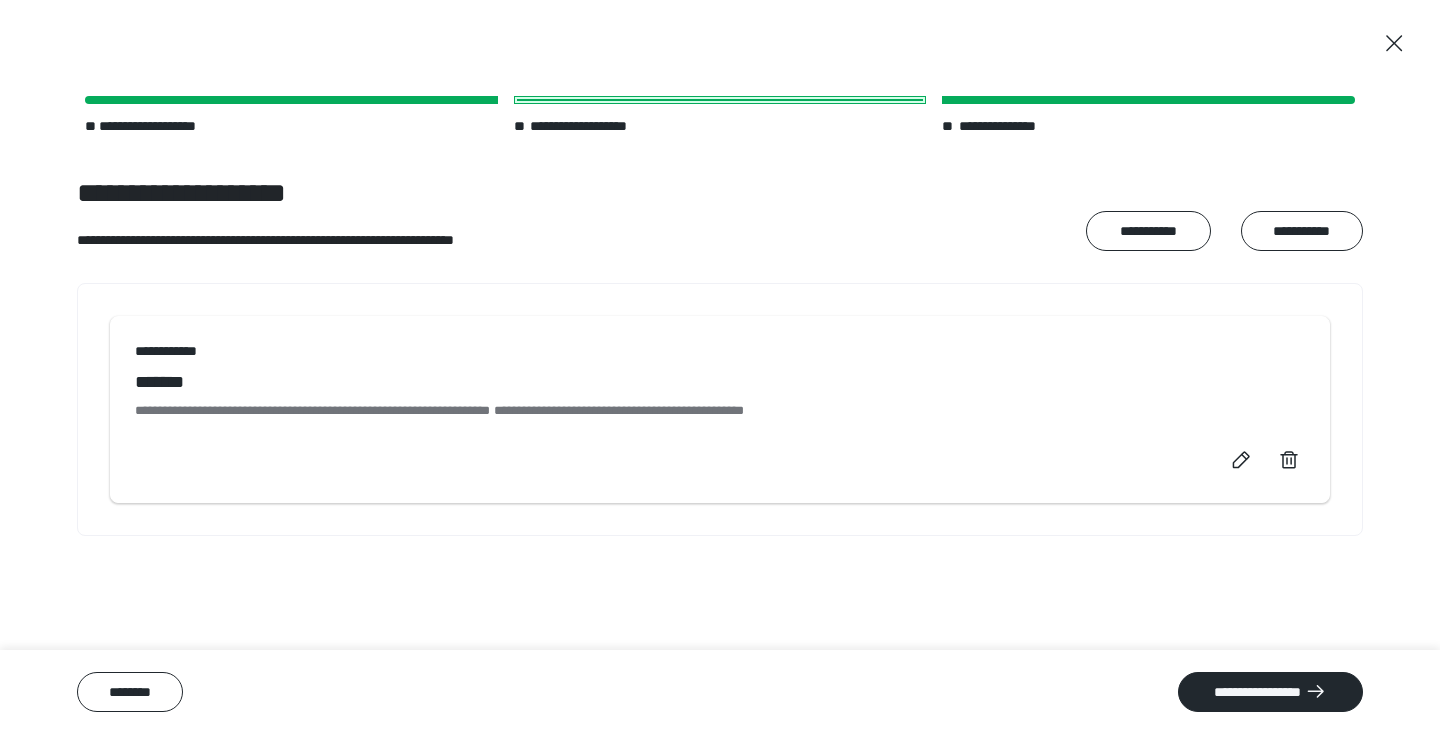 scroll, scrollTop: 0, scrollLeft: 0, axis: both 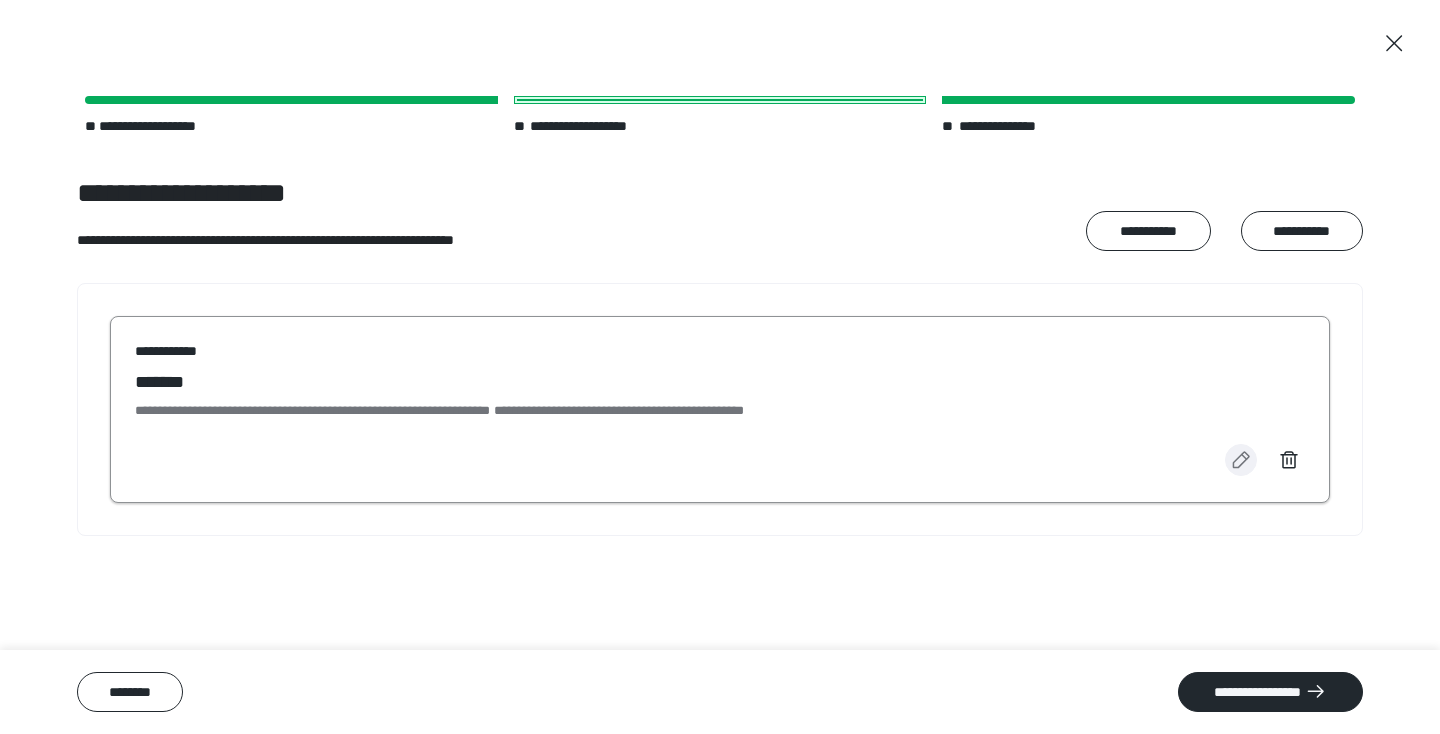 click 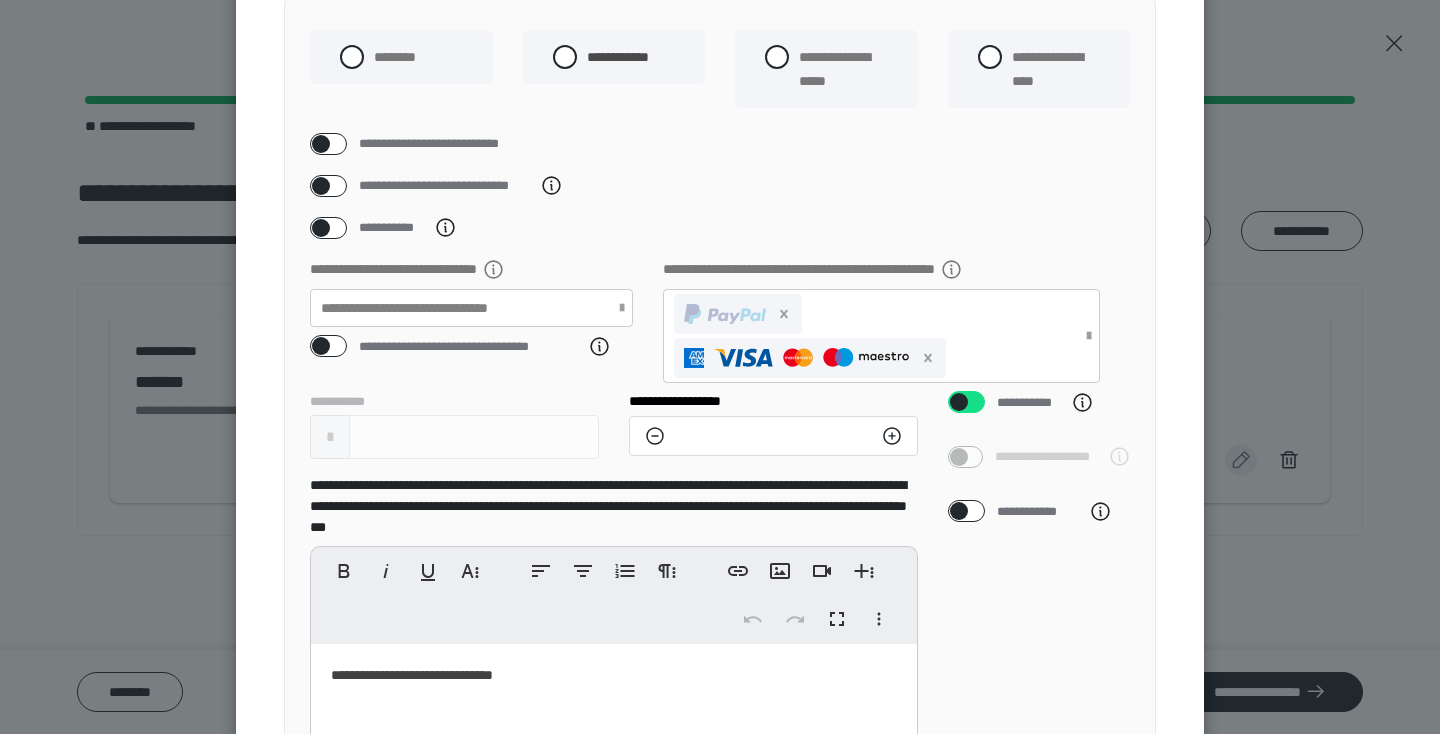 scroll, scrollTop: 220, scrollLeft: 0, axis: vertical 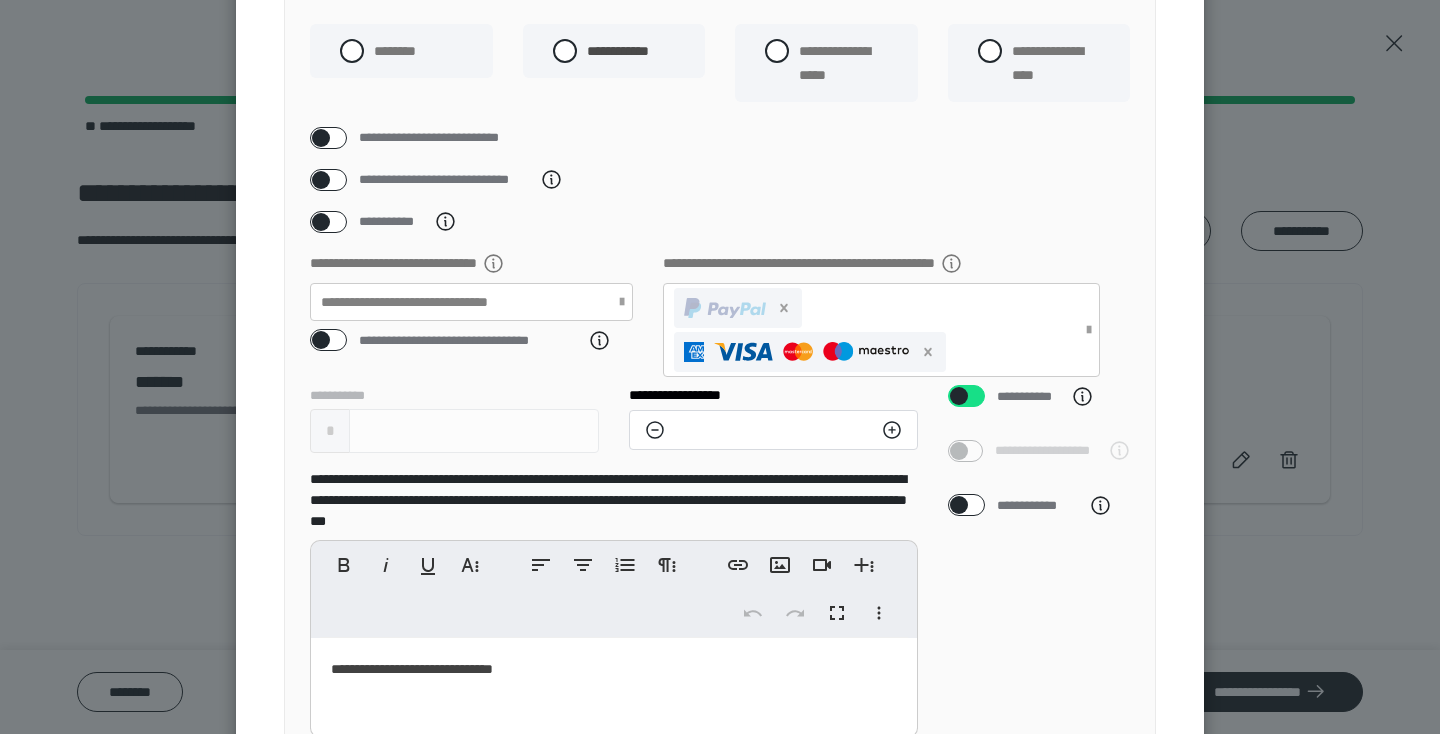 click on "**********" at bounding box center (454, 421) 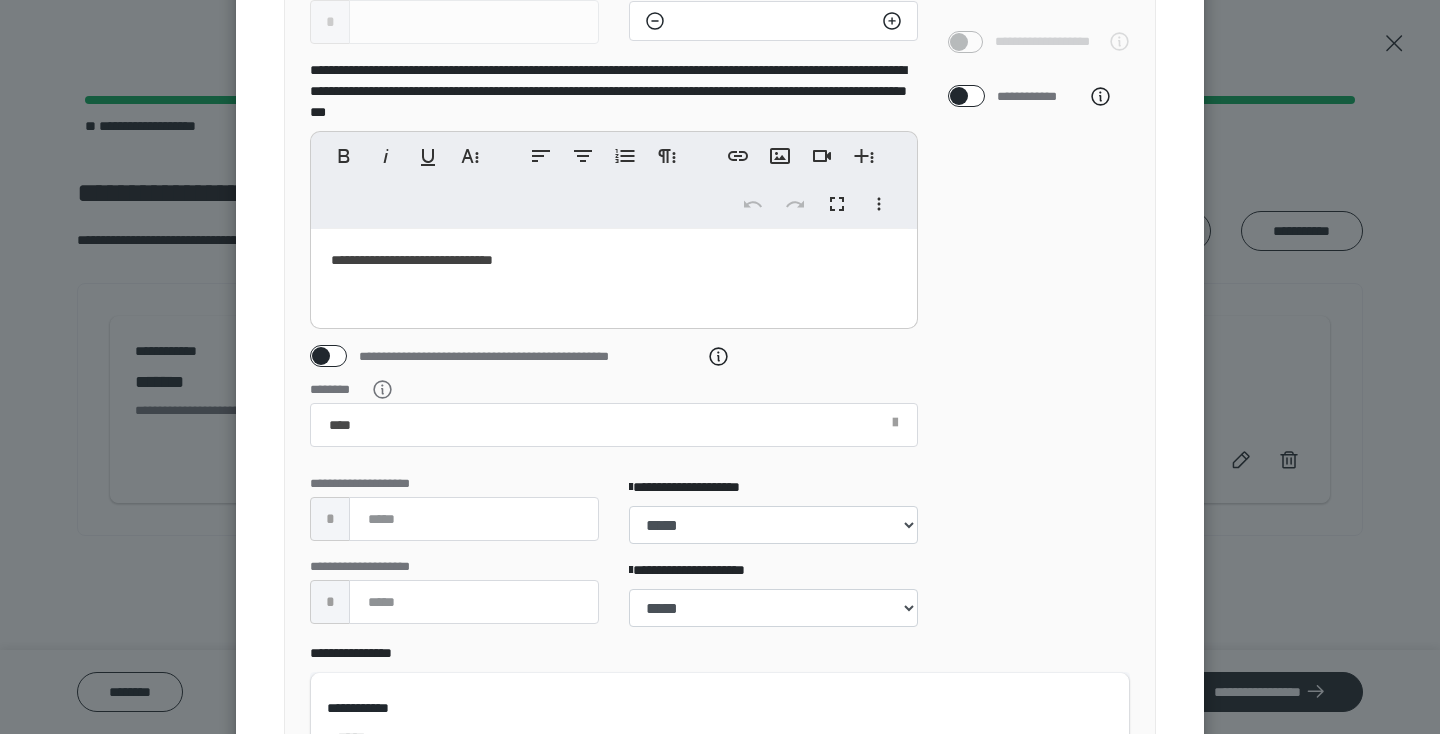 scroll, scrollTop: 712, scrollLeft: 0, axis: vertical 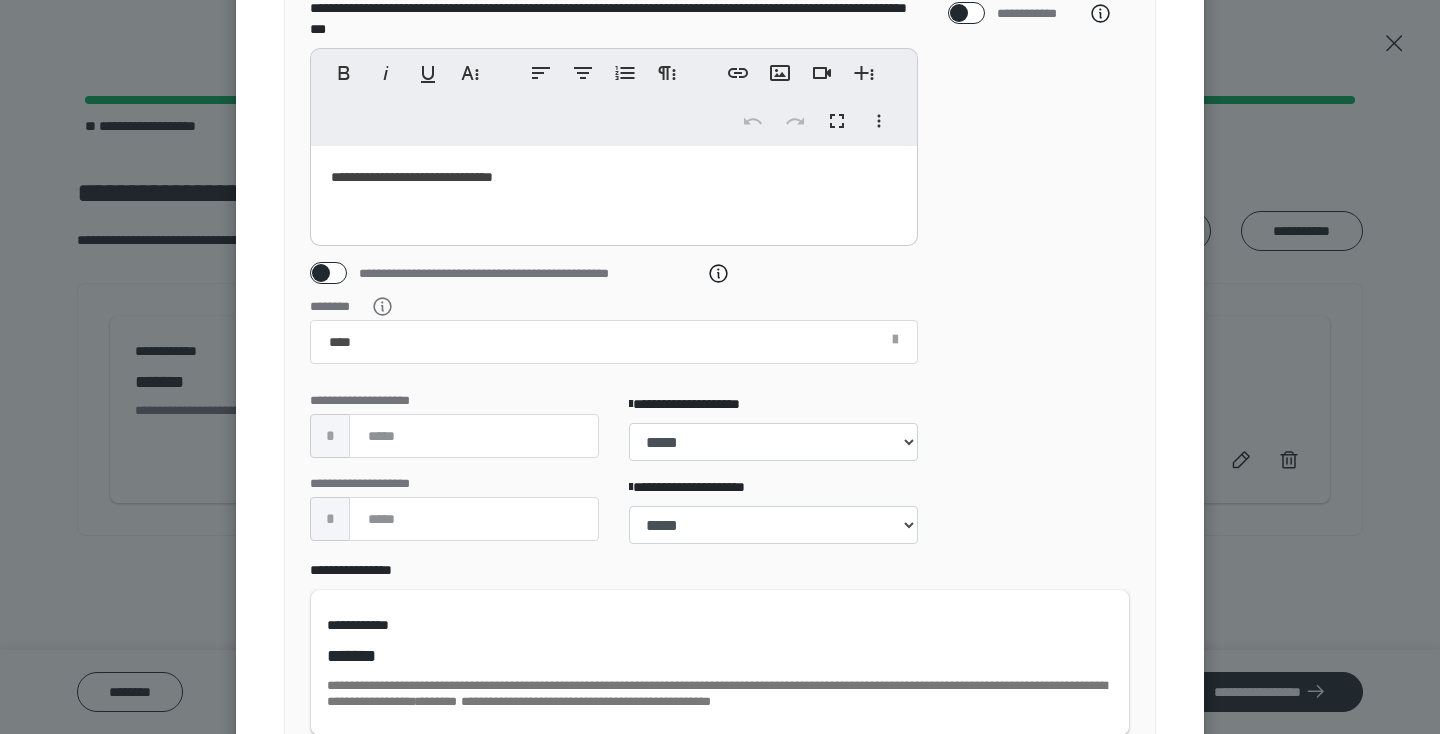 click on "**********" at bounding box center (614, 430) 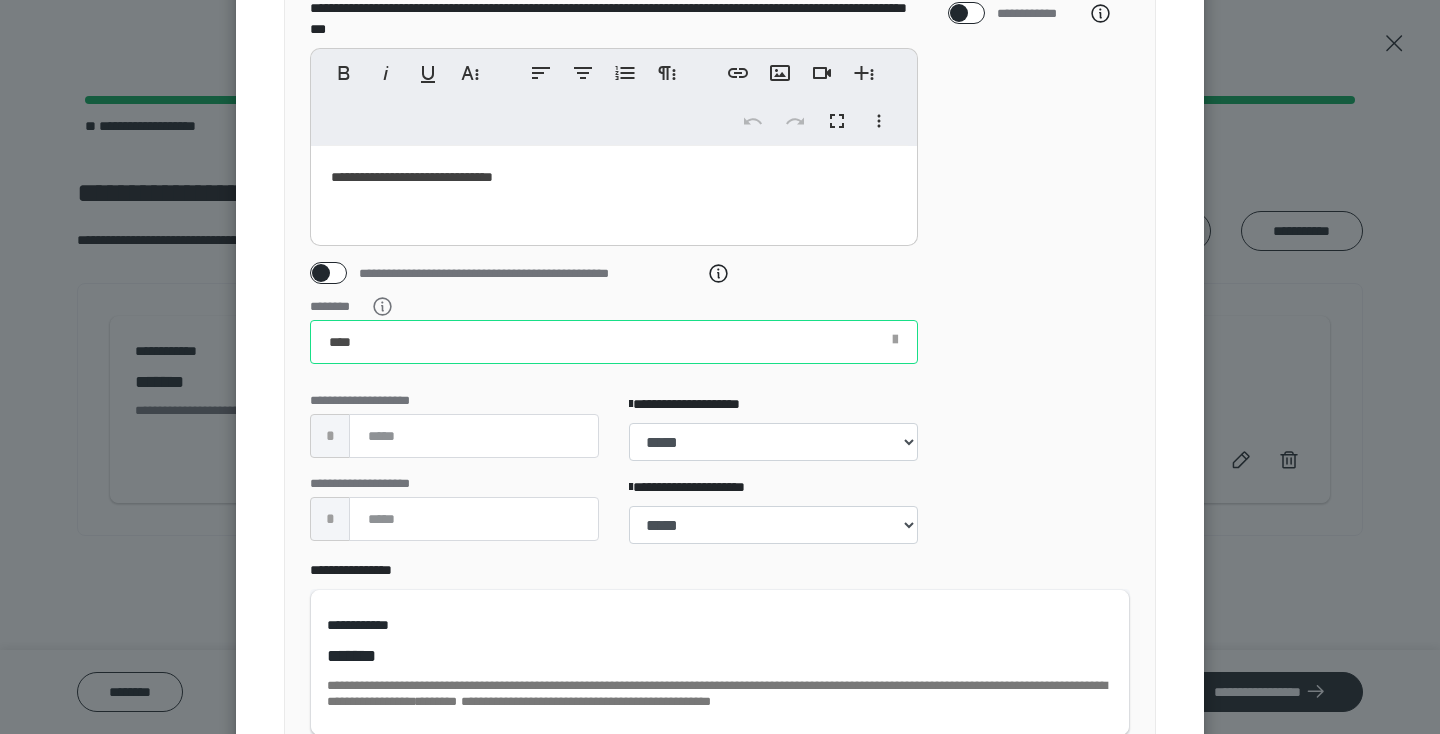 click on "********" at bounding box center [614, 342] 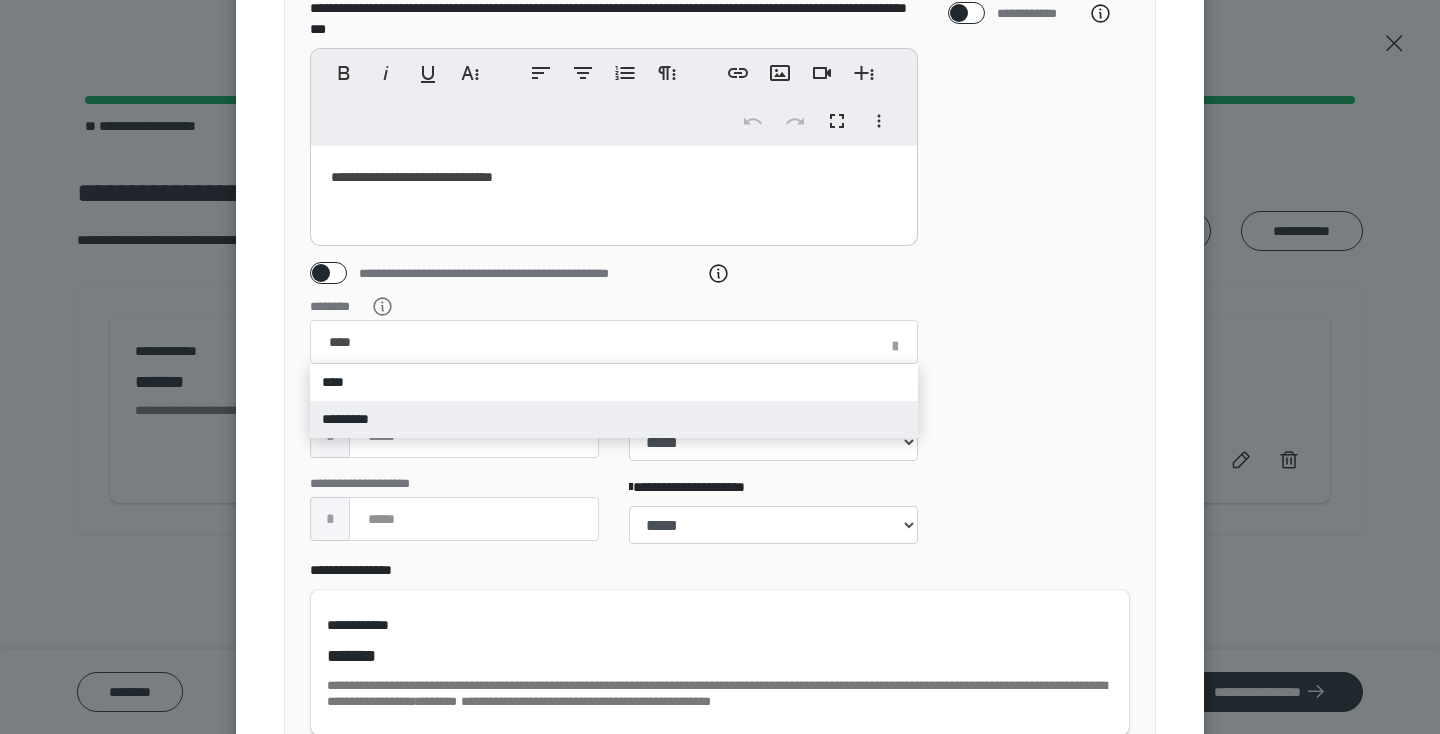 click on "*********" at bounding box center (614, 419) 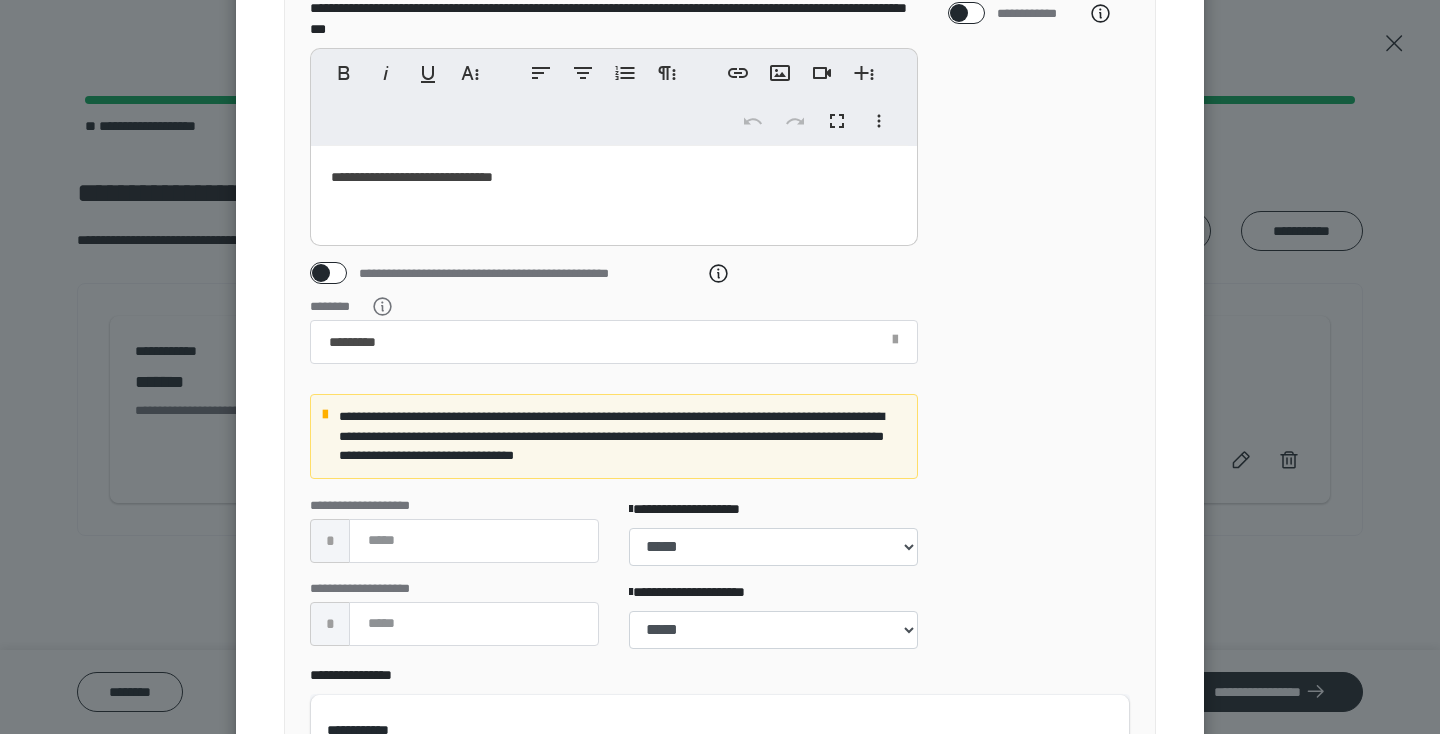 scroll, scrollTop: 733, scrollLeft: 0, axis: vertical 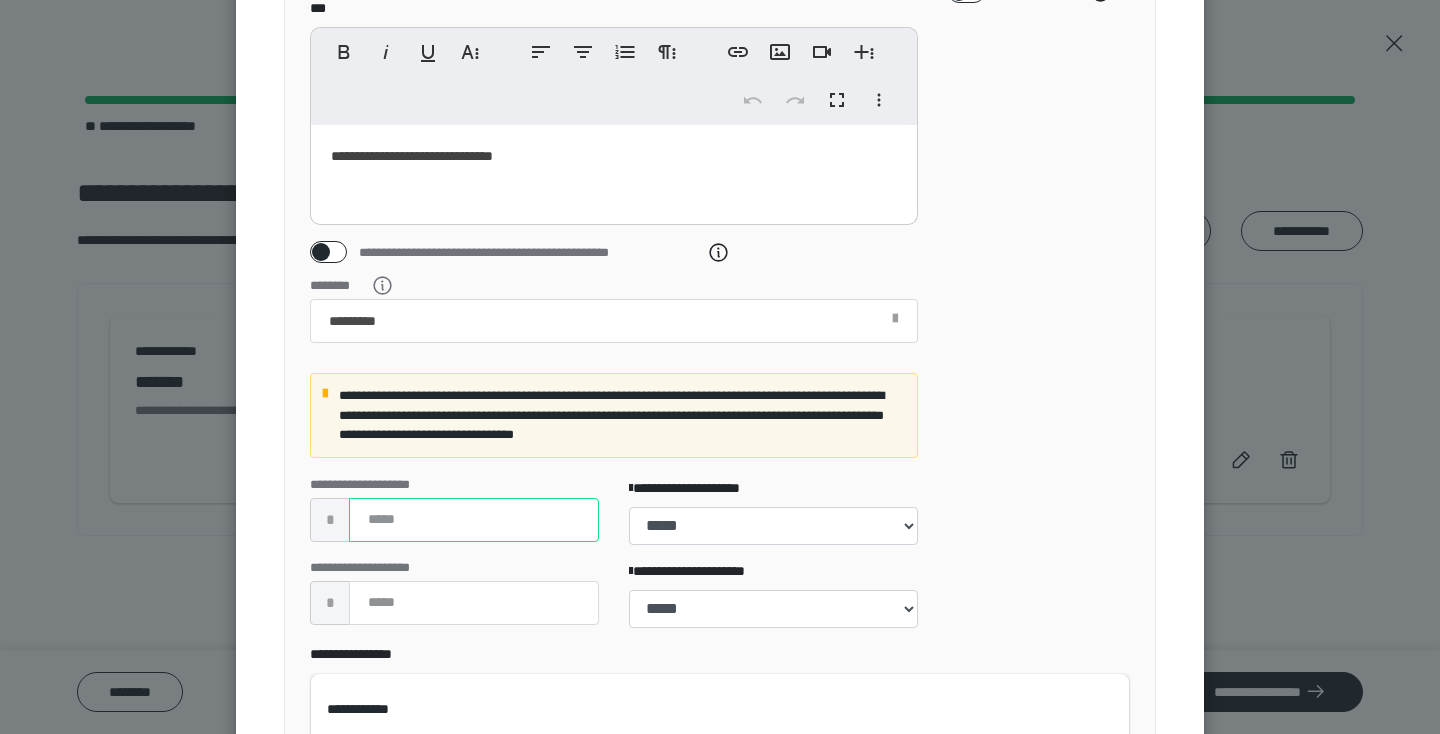 drag, startPoint x: 418, startPoint y: 534, endPoint x: 364, endPoint y: 526, distance: 54.589375 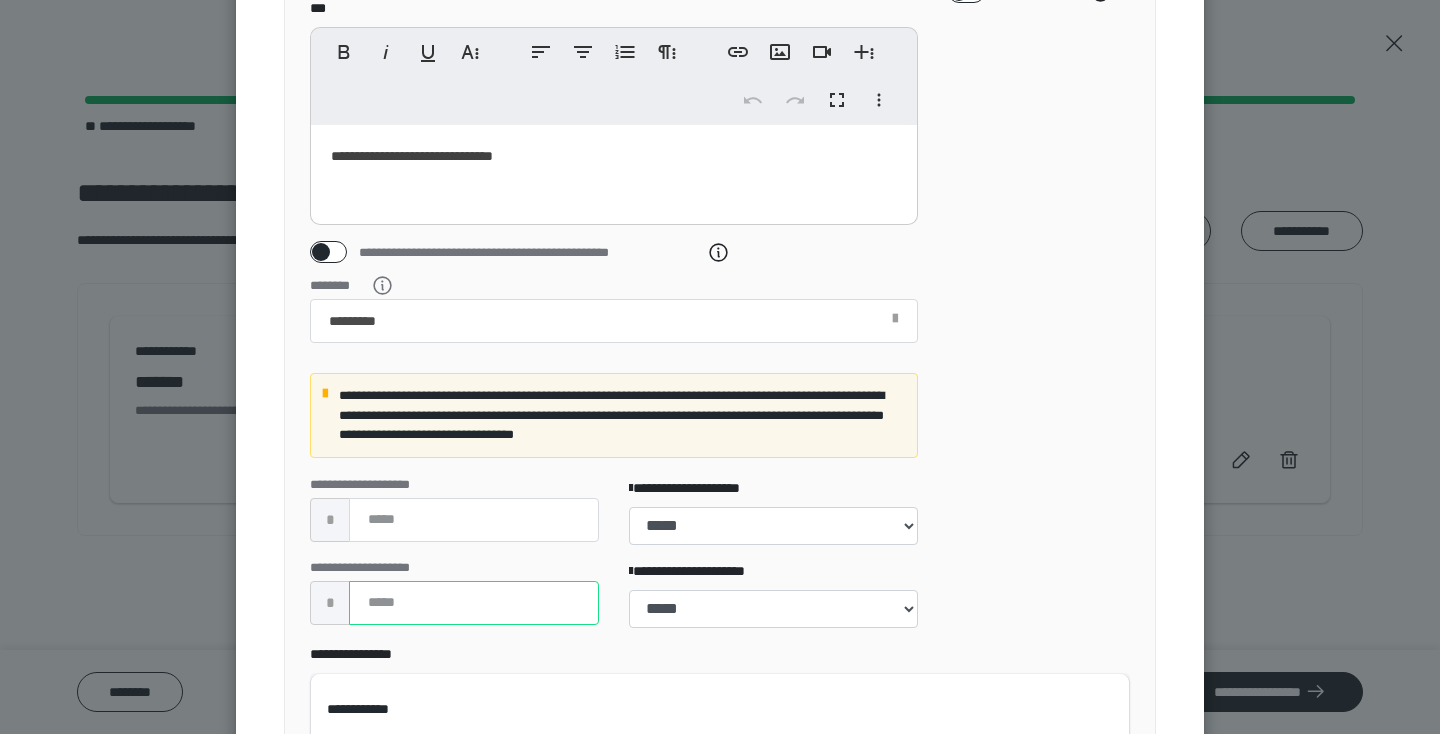 click on "***" at bounding box center [474, 603] 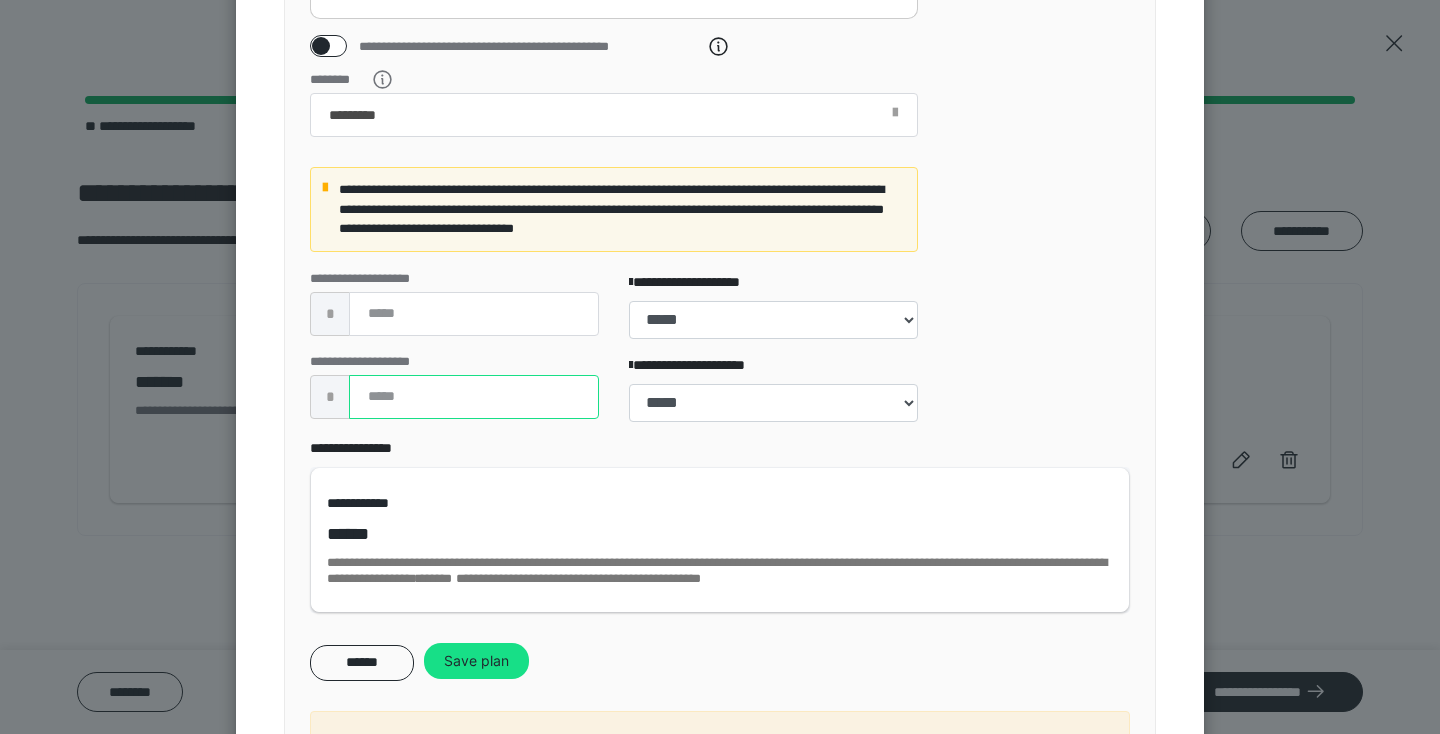 scroll, scrollTop: 941, scrollLeft: 0, axis: vertical 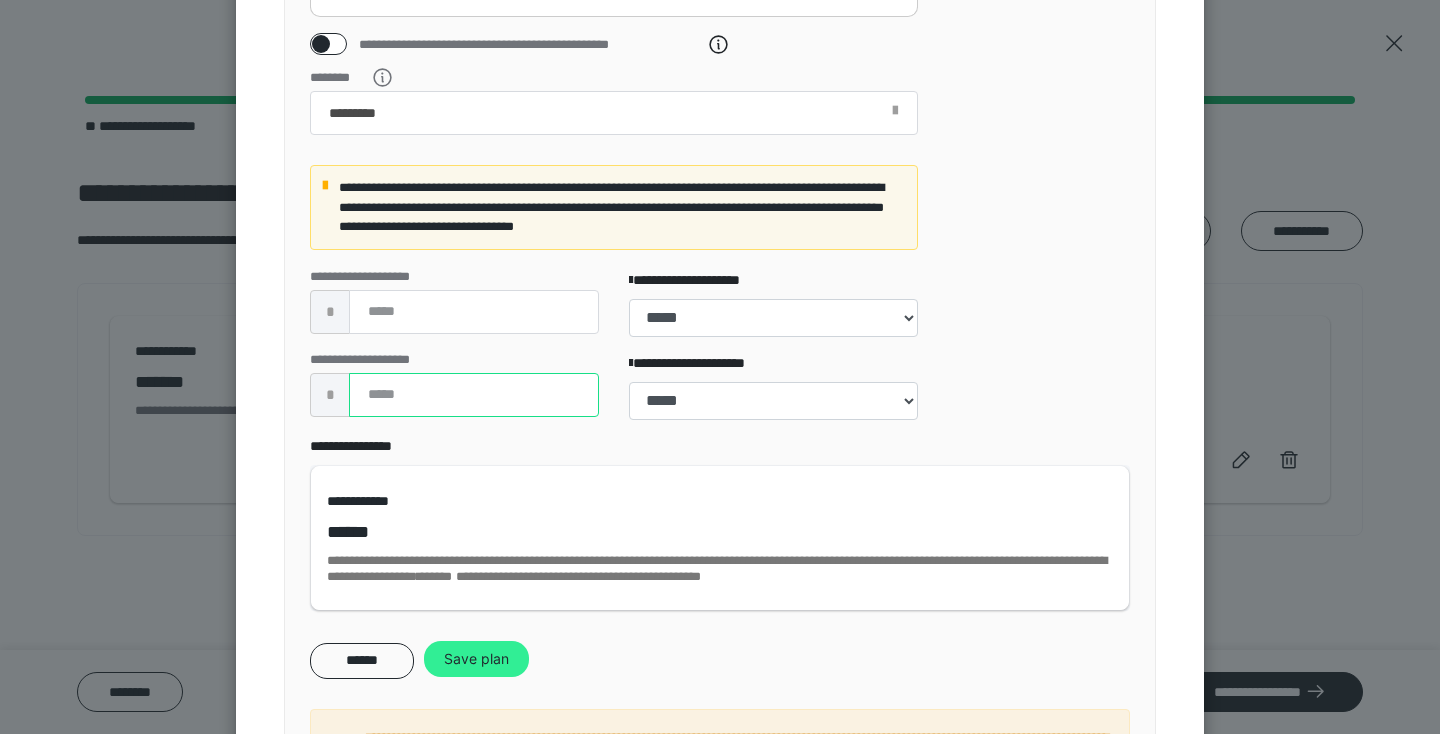 type on "**" 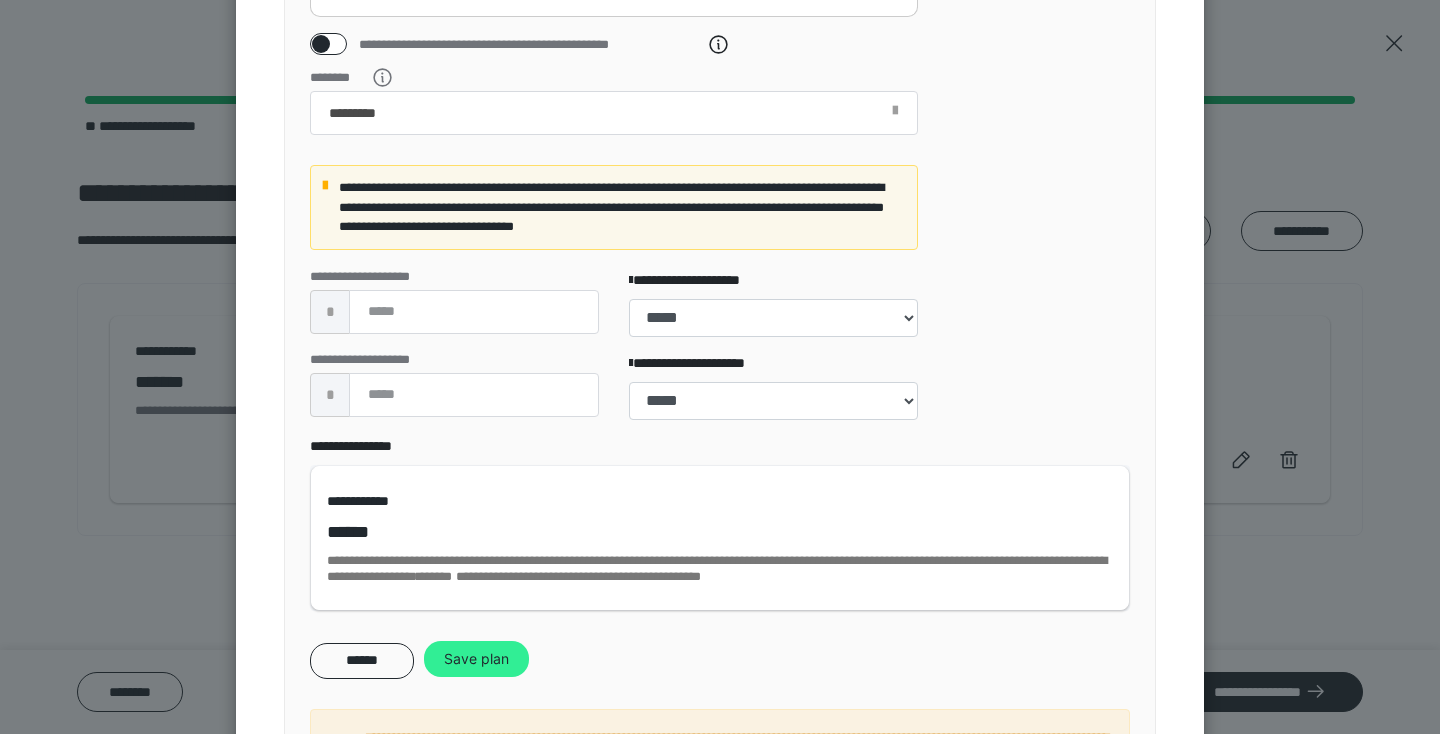 click on "Save plan" at bounding box center [476, 659] 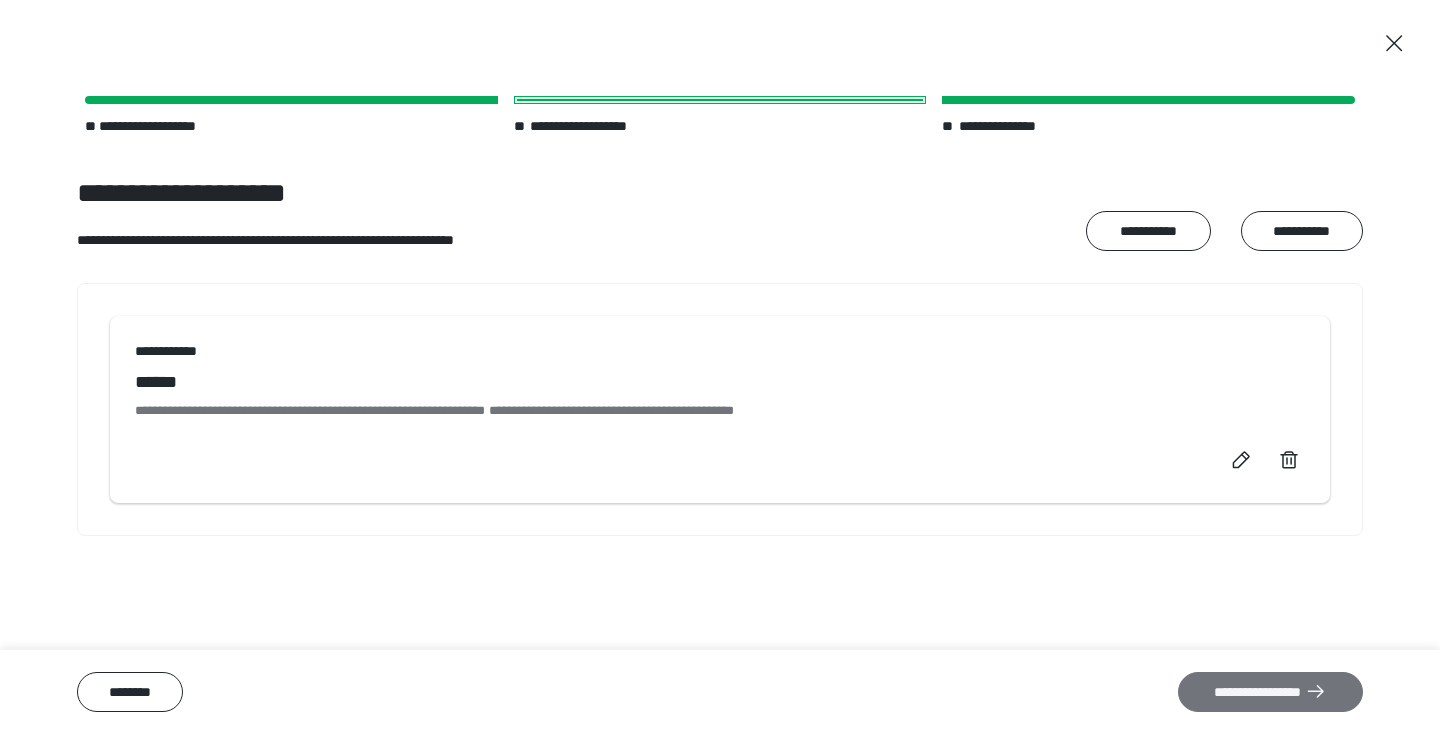 click on "**********" at bounding box center (1270, 692) 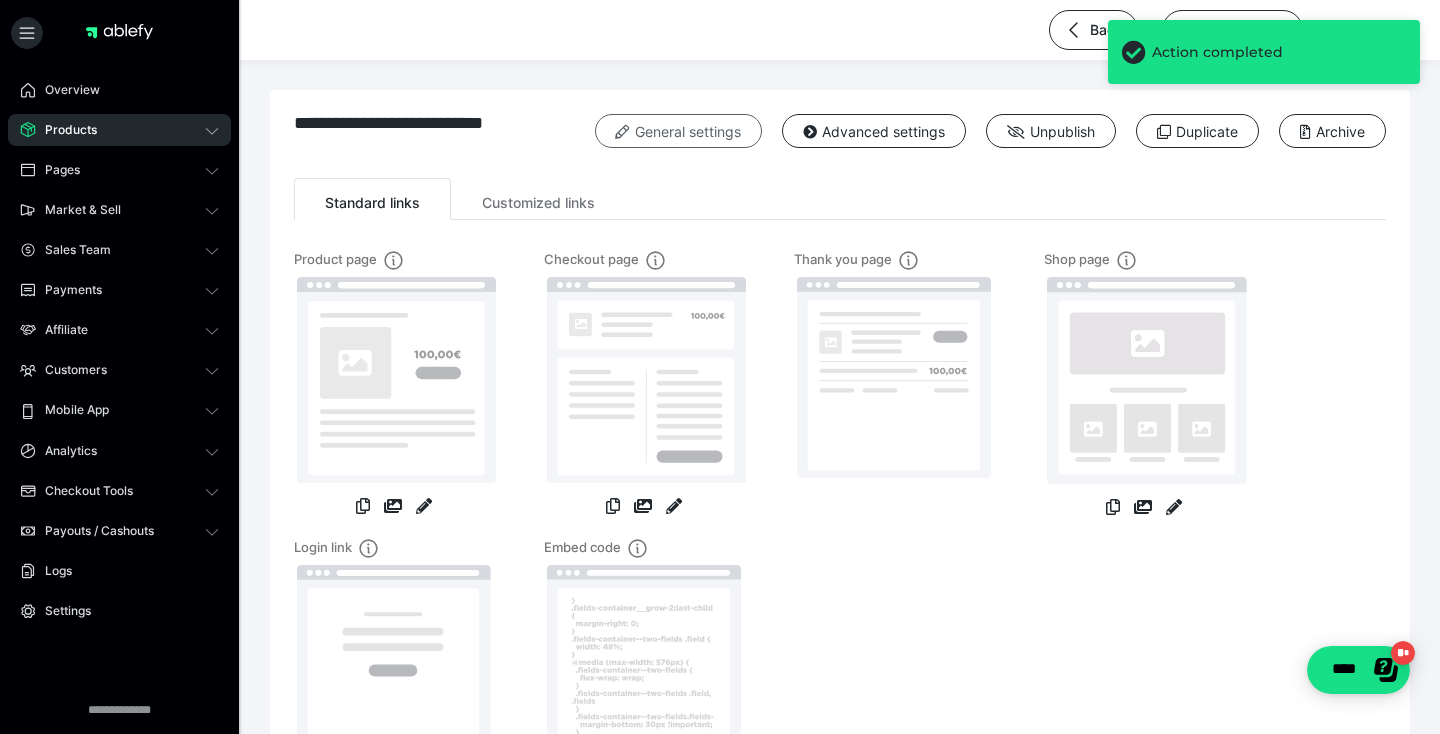 click on "General settings" at bounding box center [678, 131] 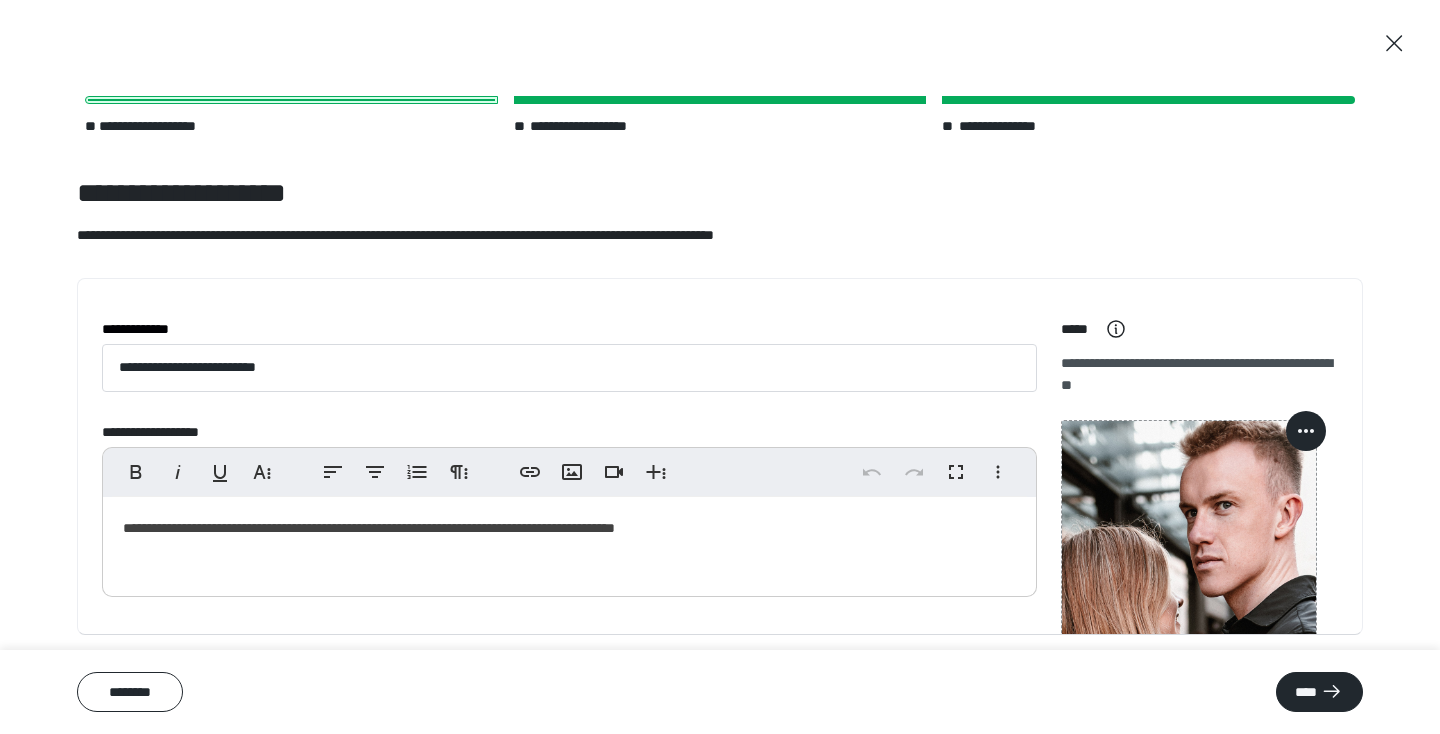 click on "******** ****" at bounding box center [720, 692] 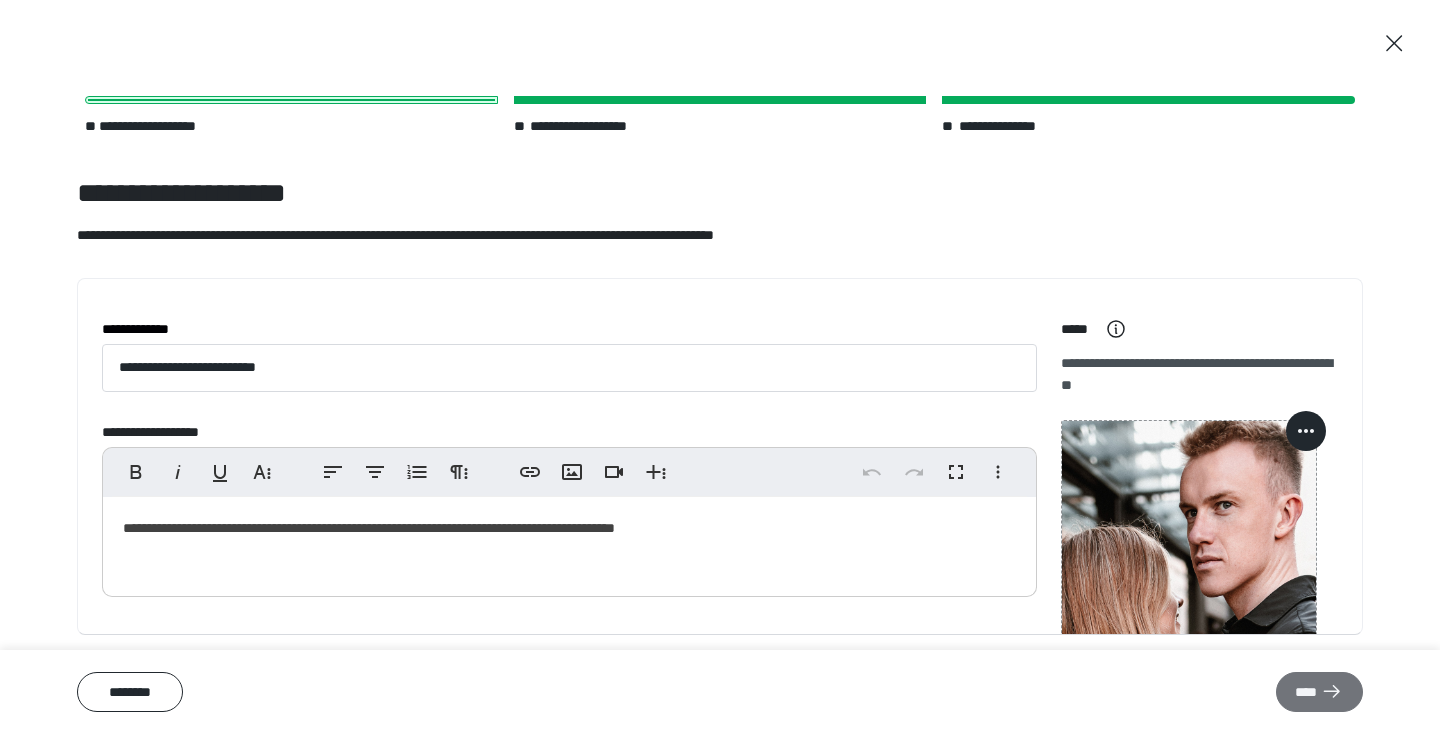 click on "****" at bounding box center [1319, 692] 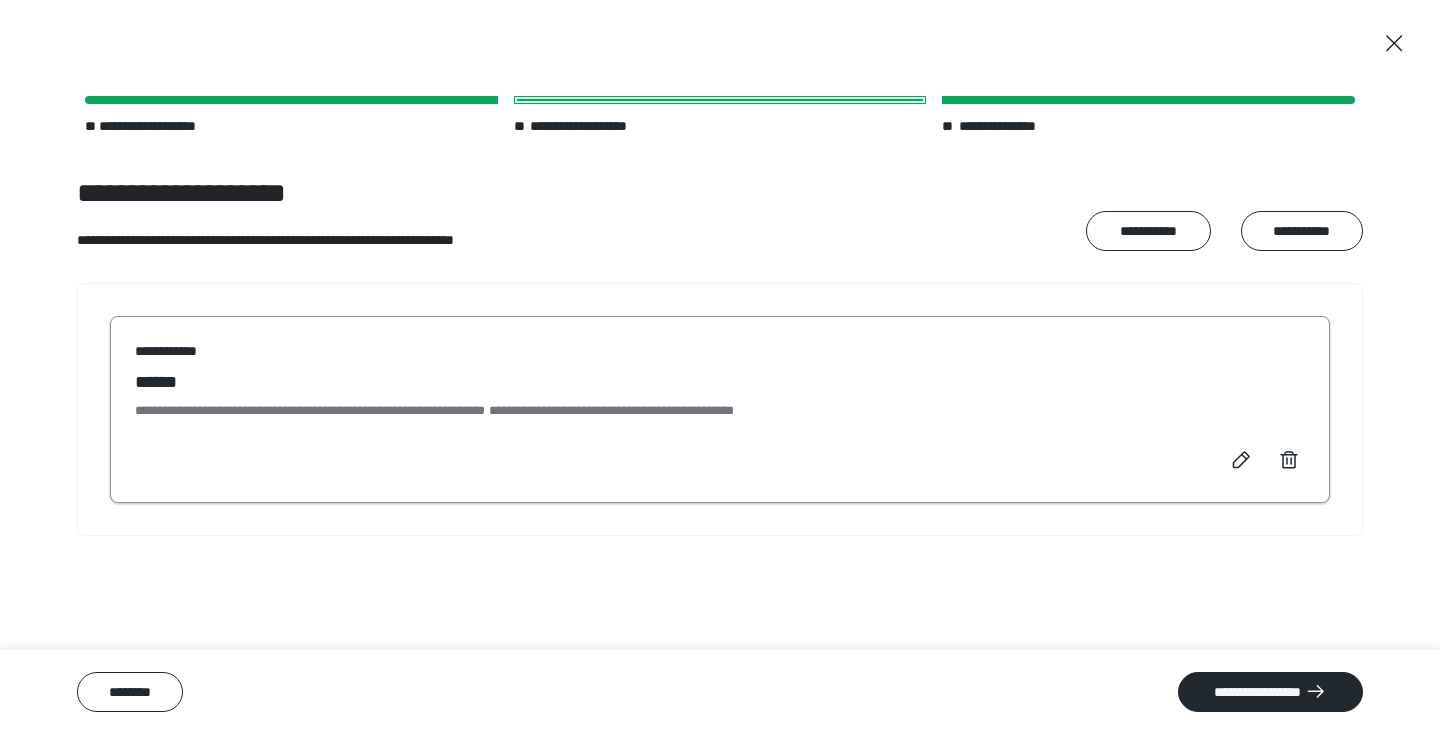 click at bounding box center (1265, 461) 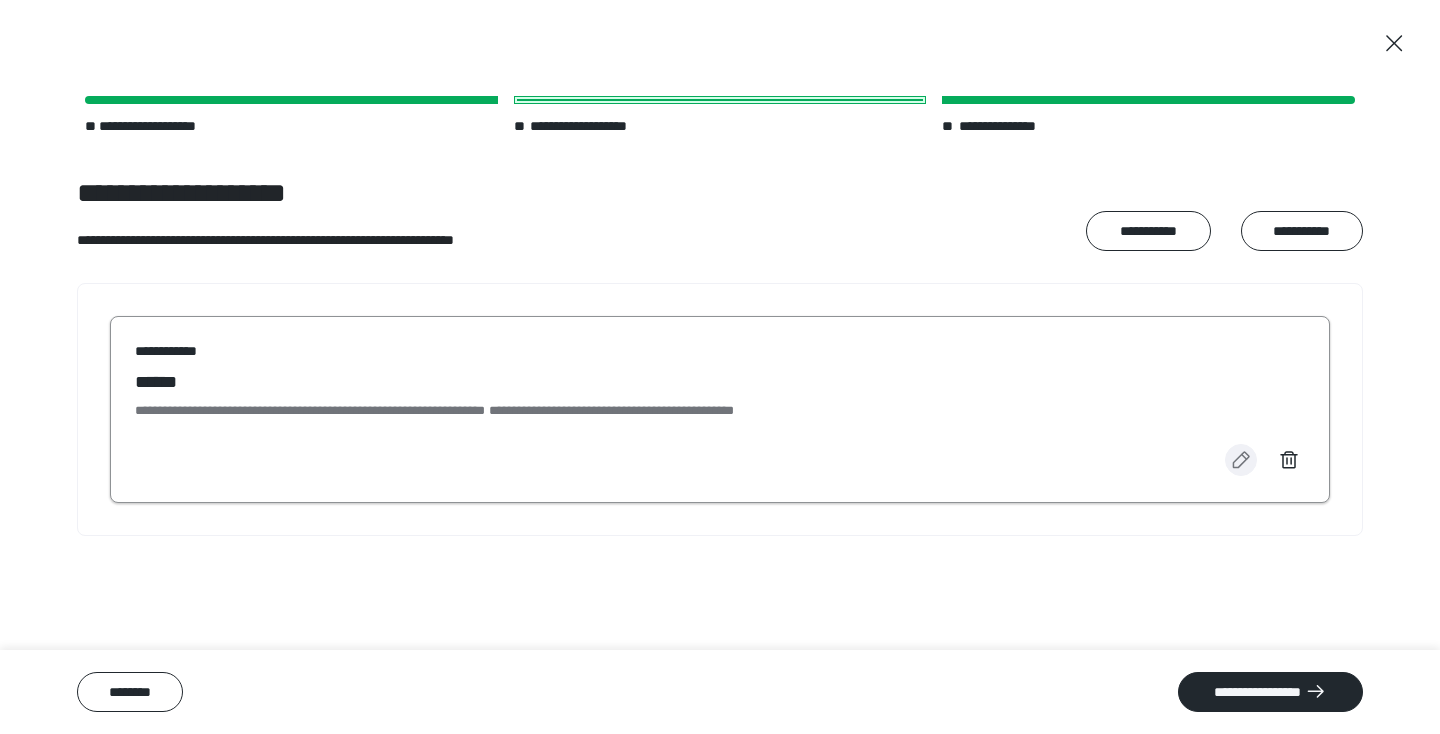click 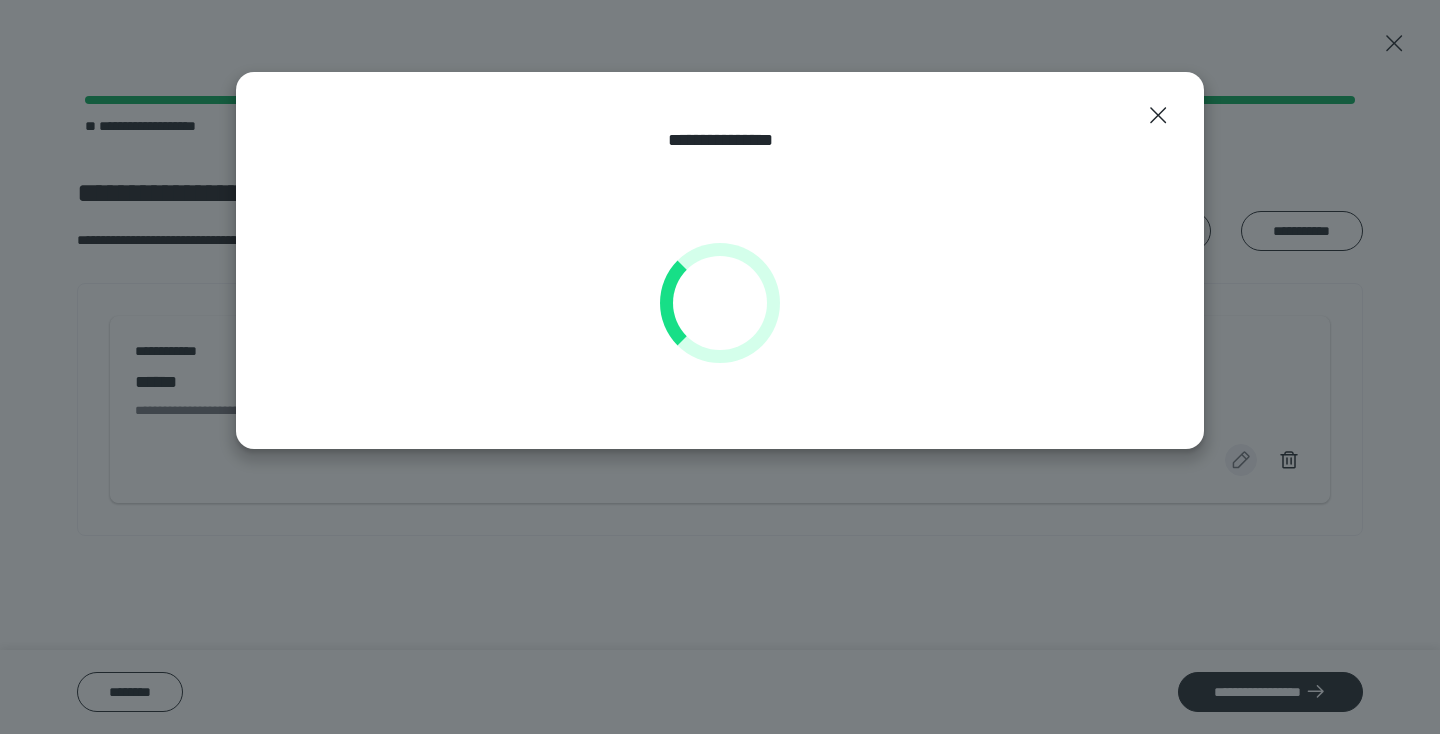select on "**" 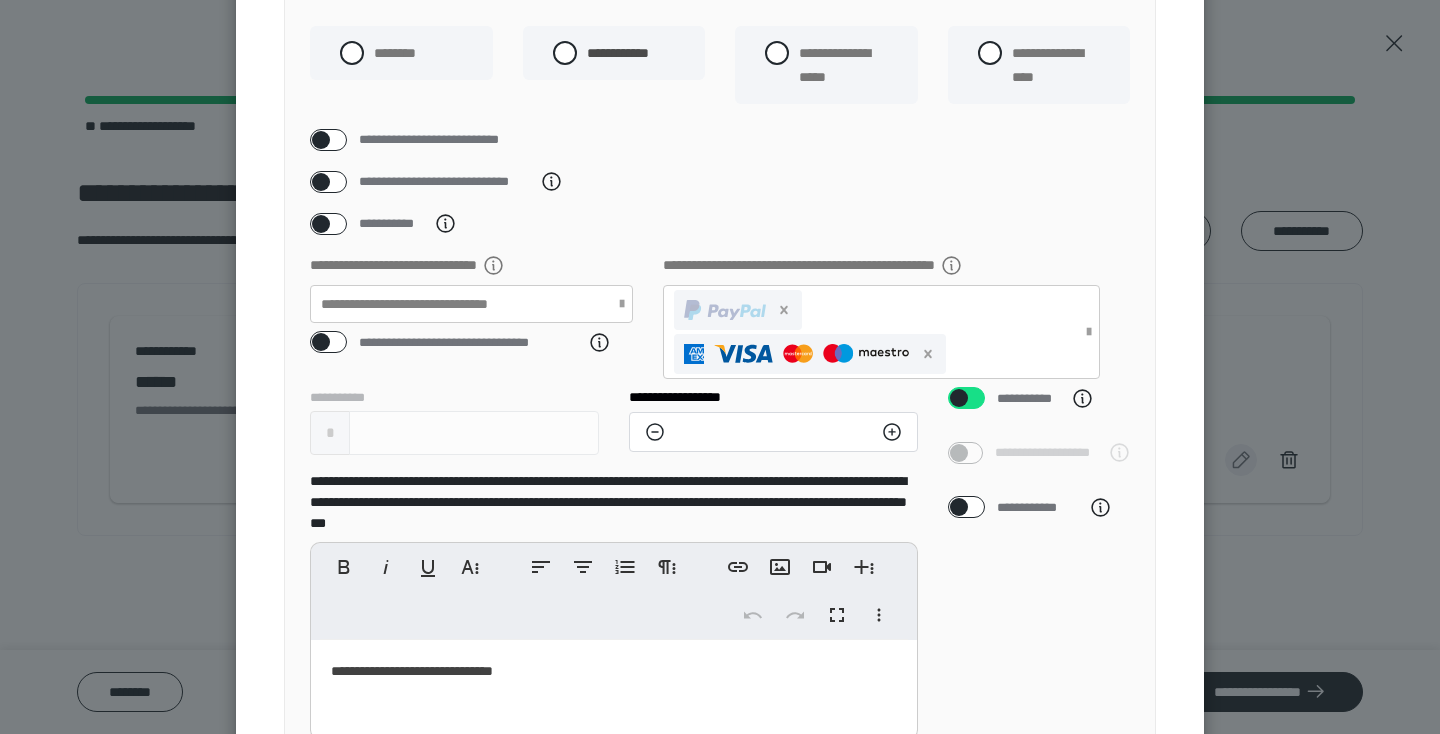 scroll, scrollTop: 211, scrollLeft: 0, axis: vertical 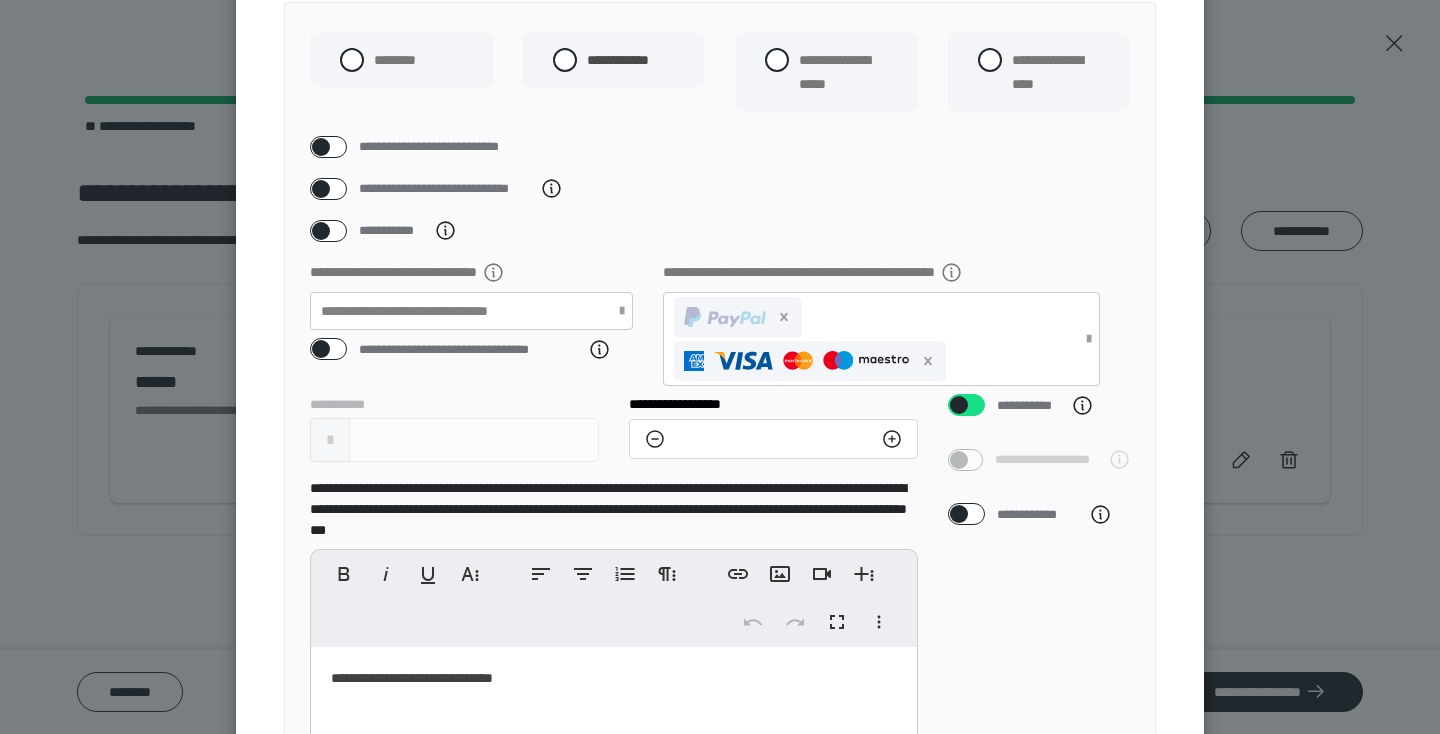 click on "**********" at bounding box center [447, 189] 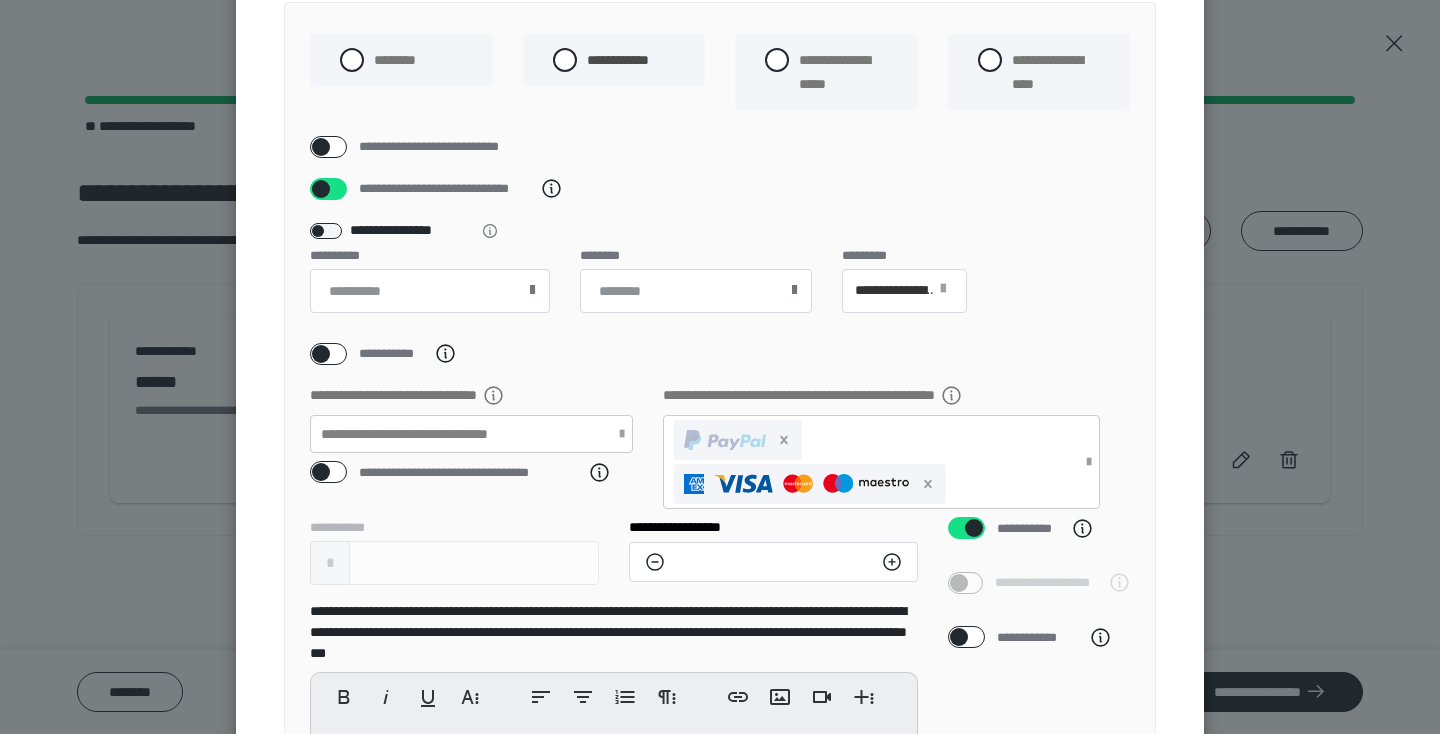 click on "**********" at bounding box center (720, 189) 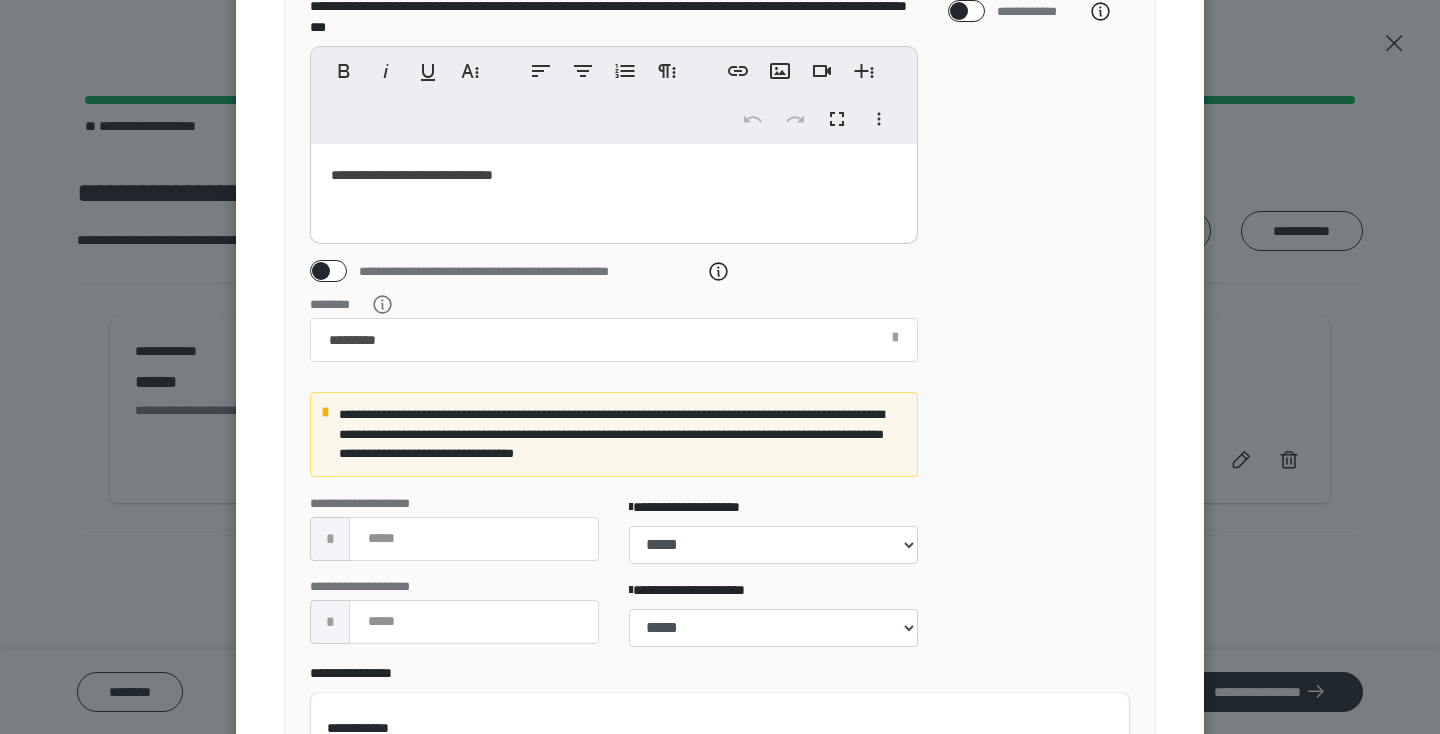 scroll, scrollTop: 664, scrollLeft: 0, axis: vertical 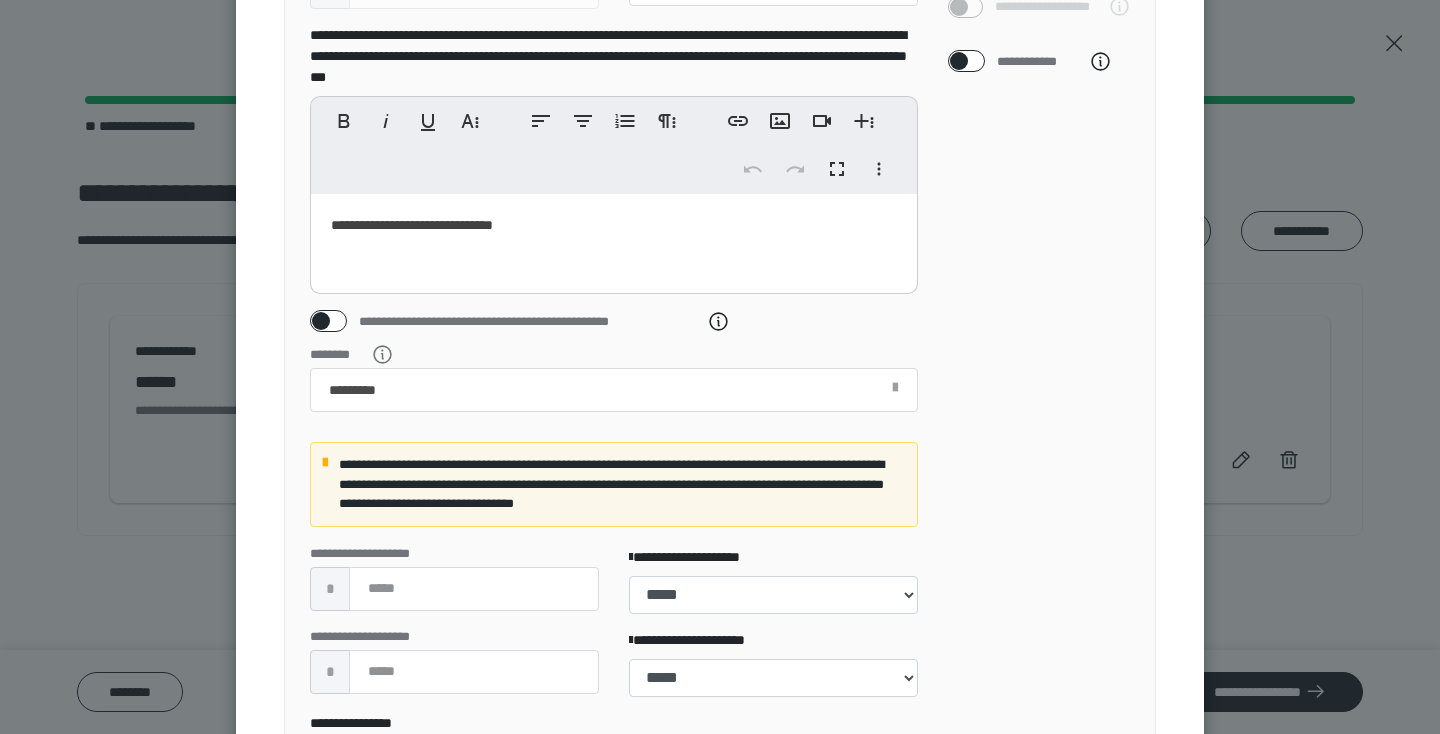 click on "**********" at bounding box center (530, 322) 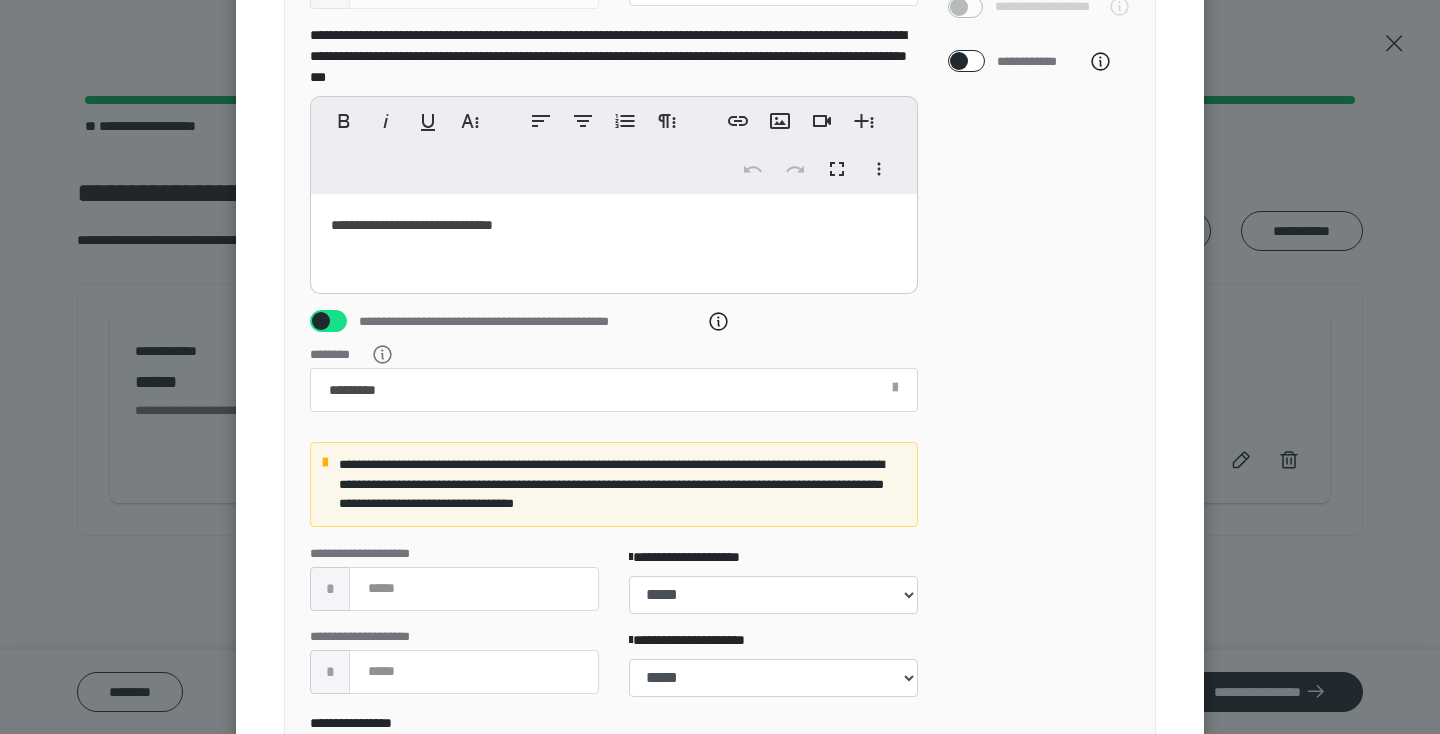 click on "**********" at bounding box center [614, 321] 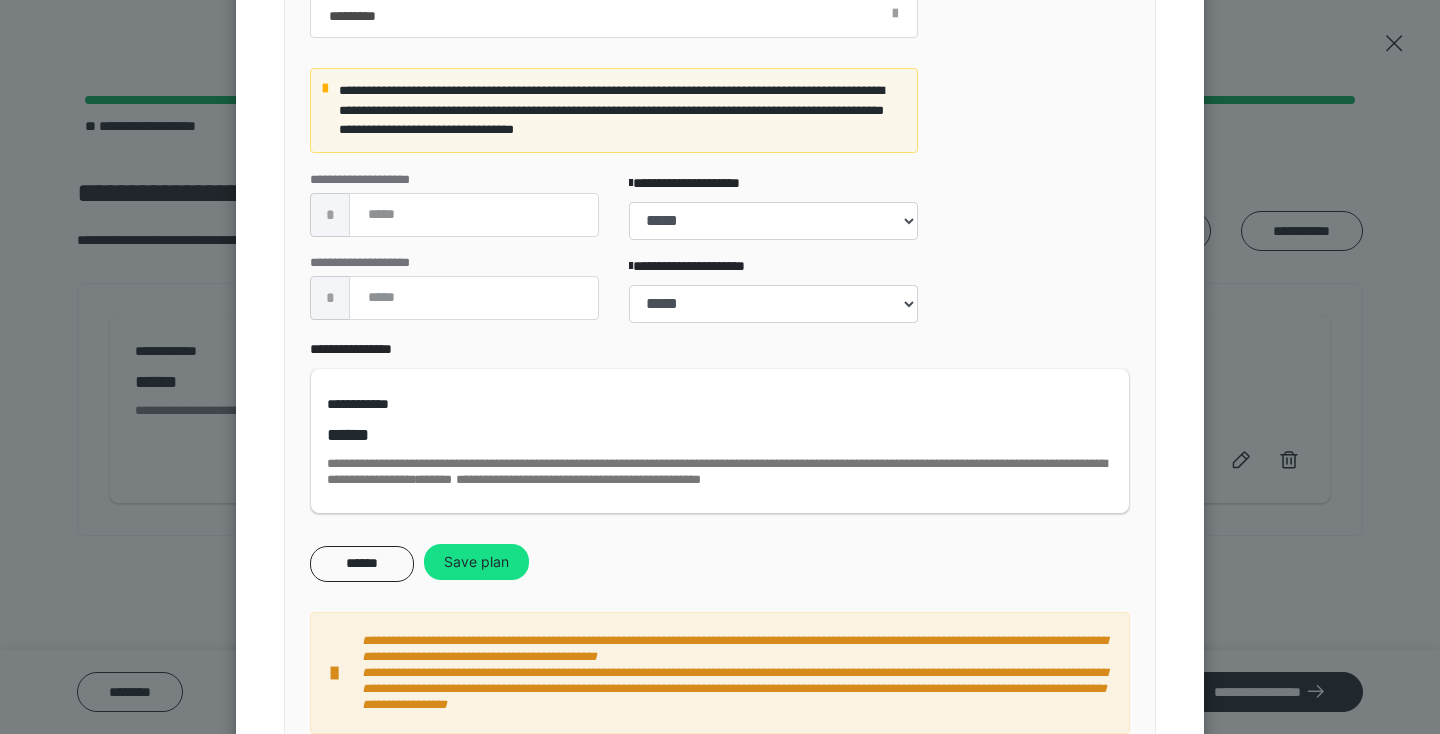 scroll, scrollTop: 1123, scrollLeft: 0, axis: vertical 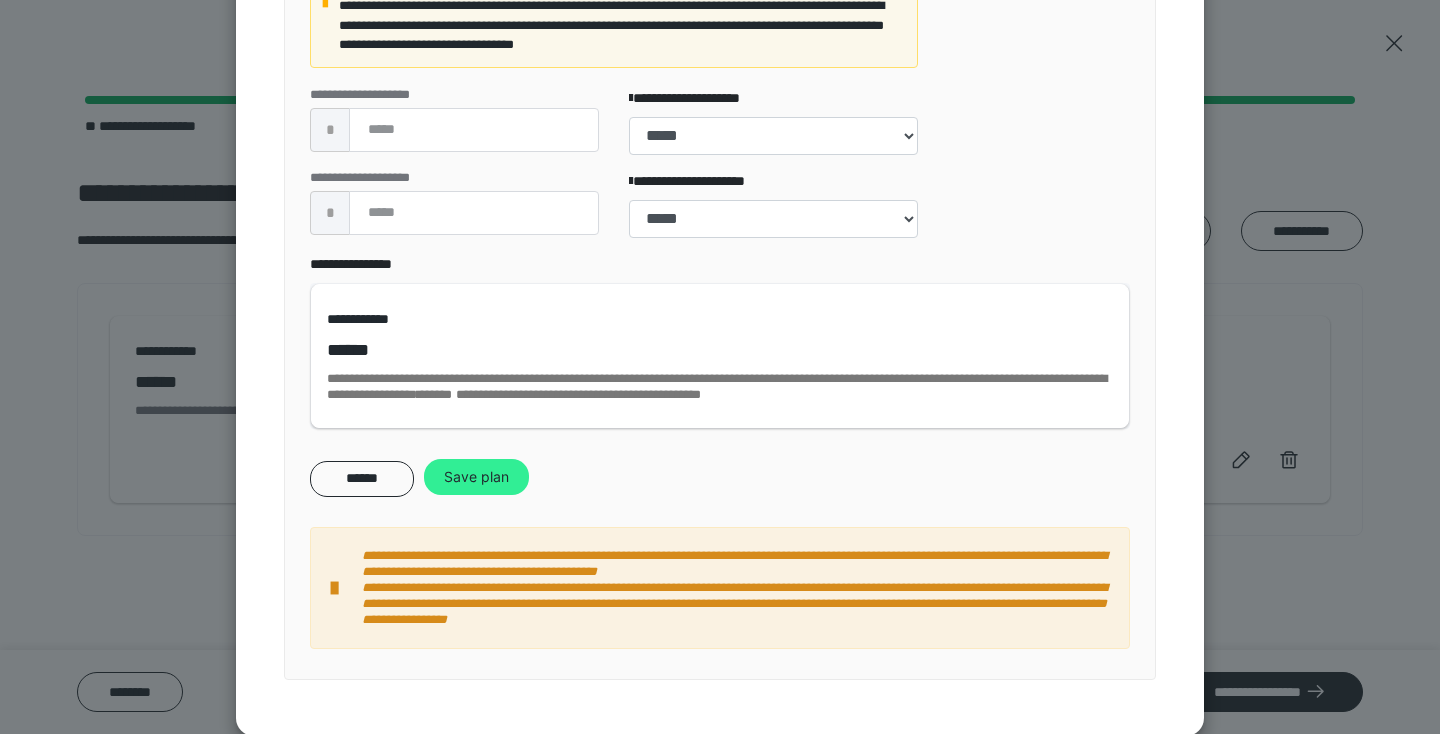 click on "Save plan" at bounding box center (476, 477) 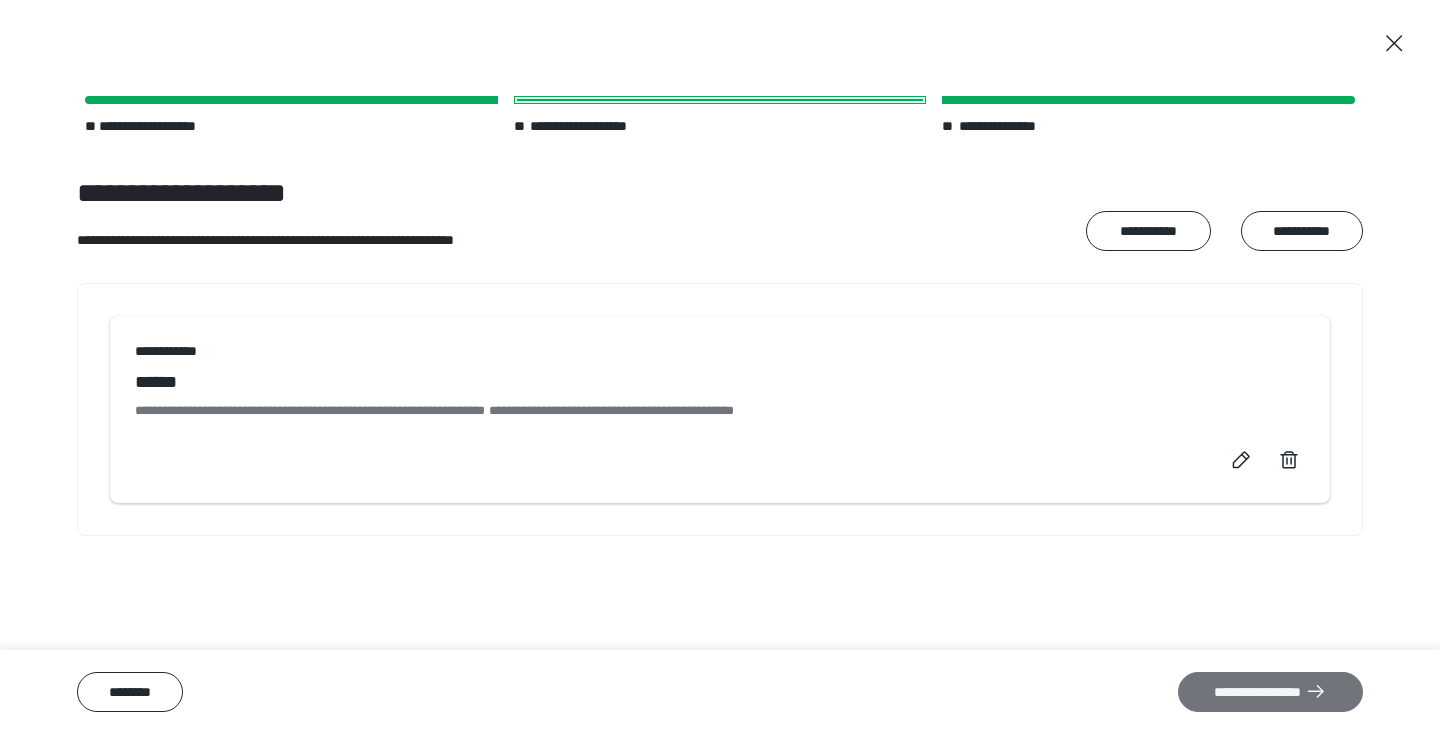 click on "**********" at bounding box center [1270, 692] 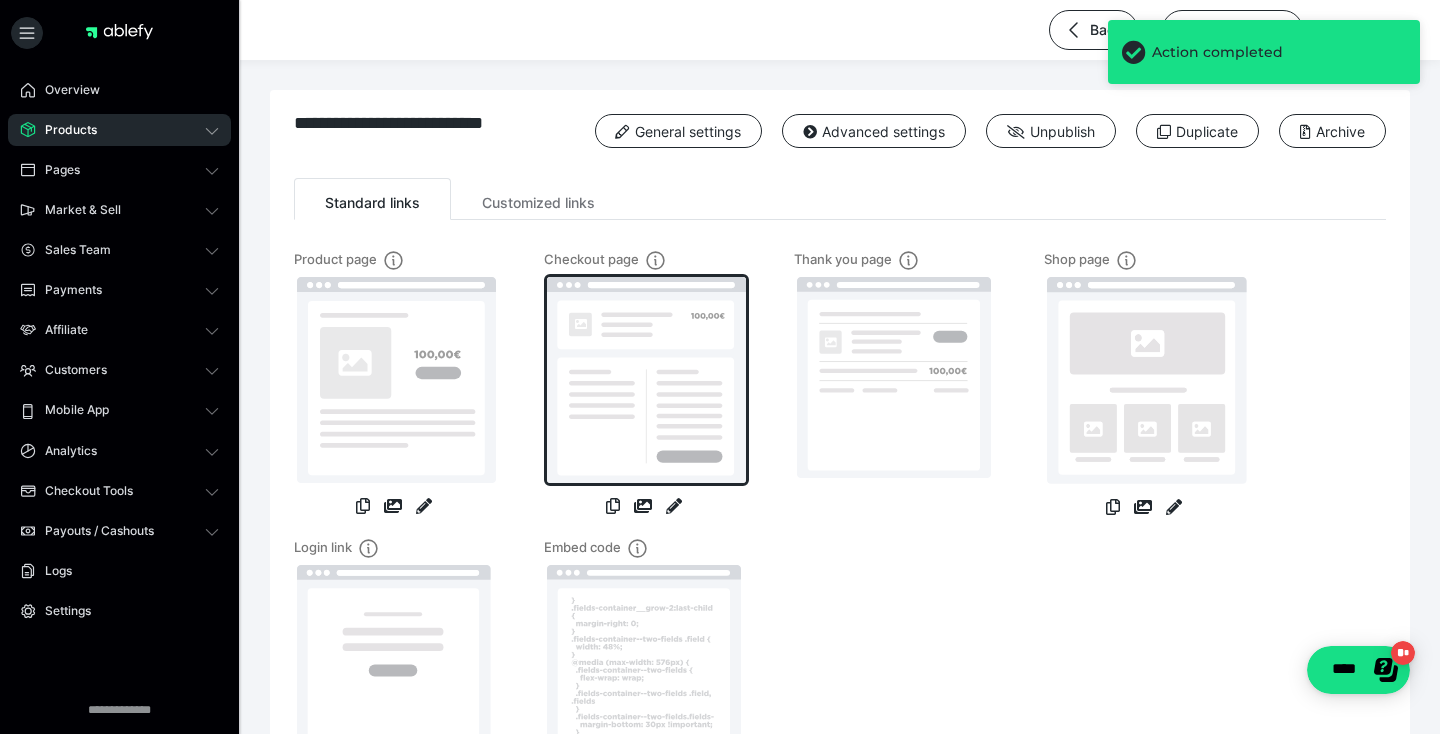 click at bounding box center [646, 380] 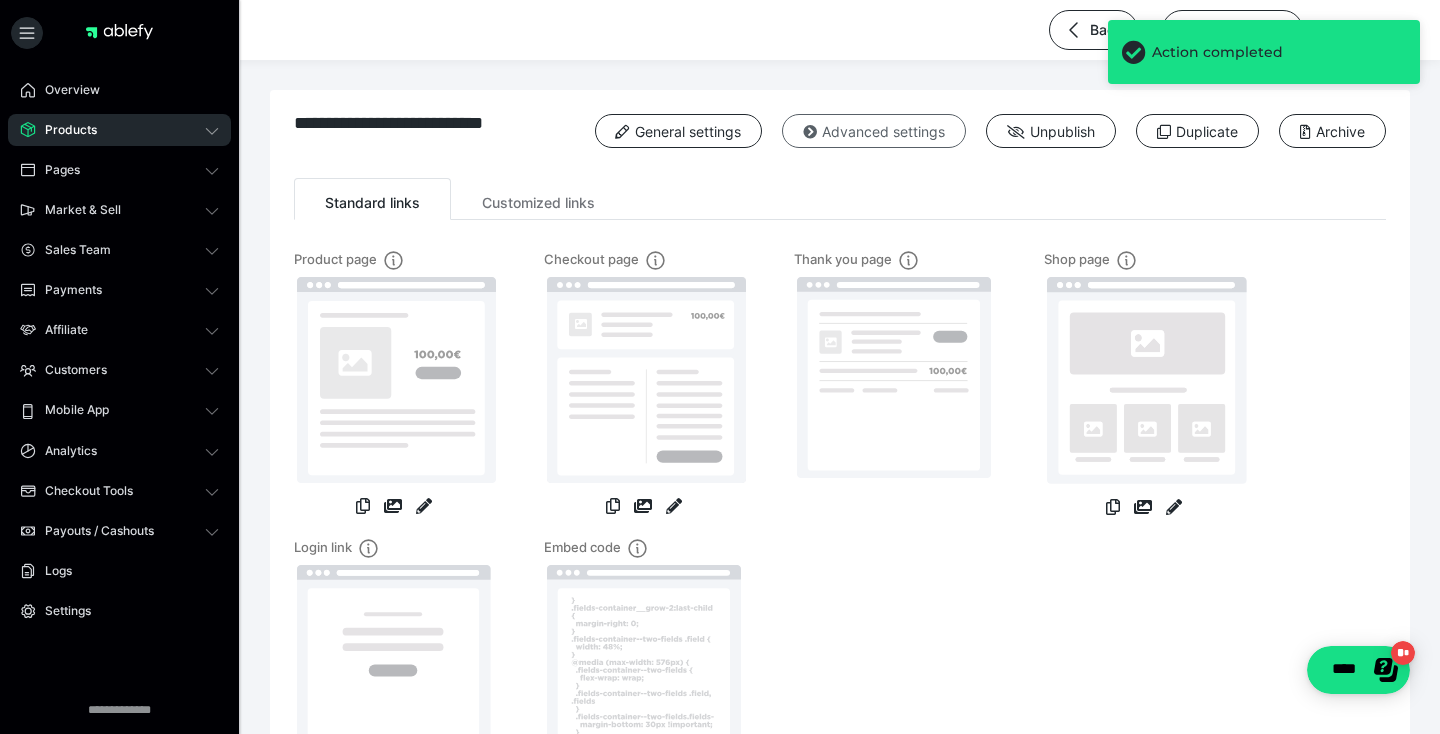 click on "Advanced settings" at bounding box center (874, 131) 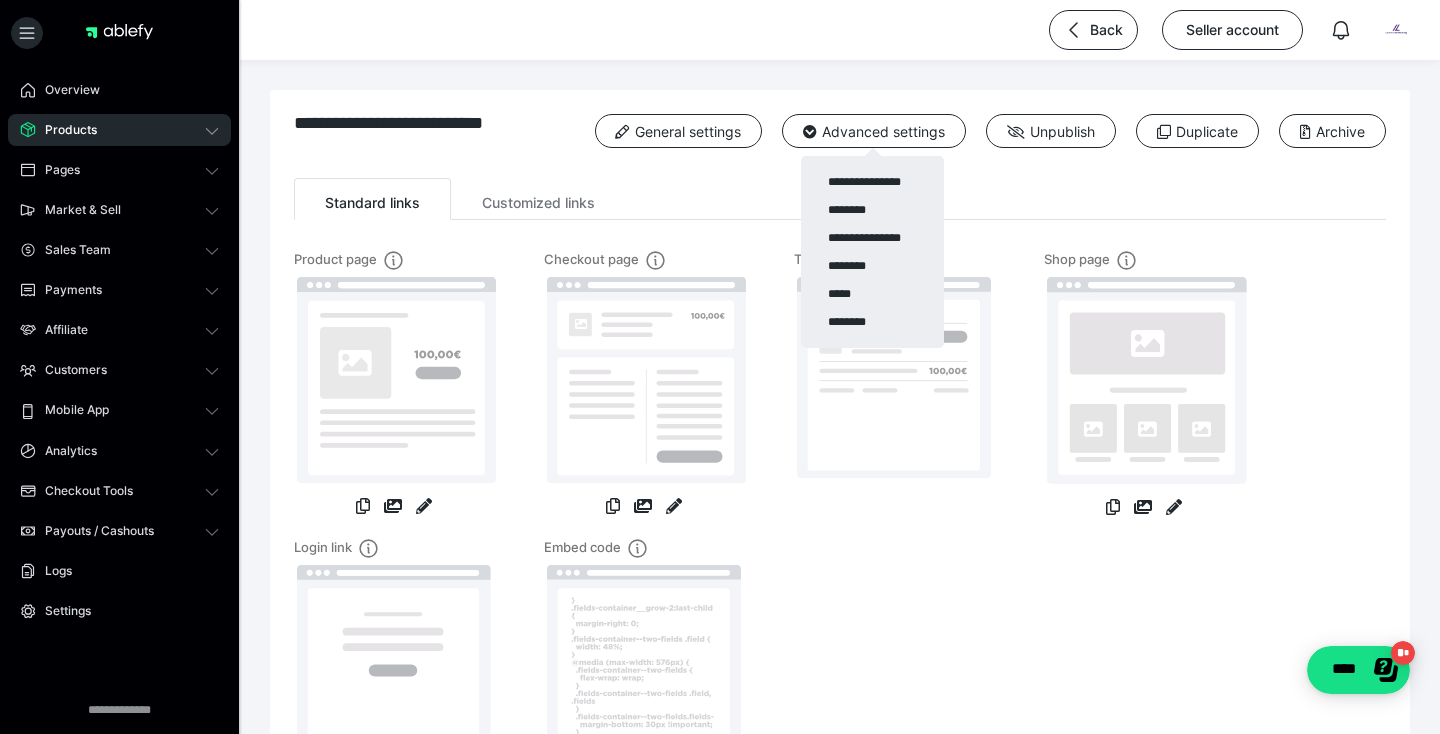 click at bounding box center (720, 367) 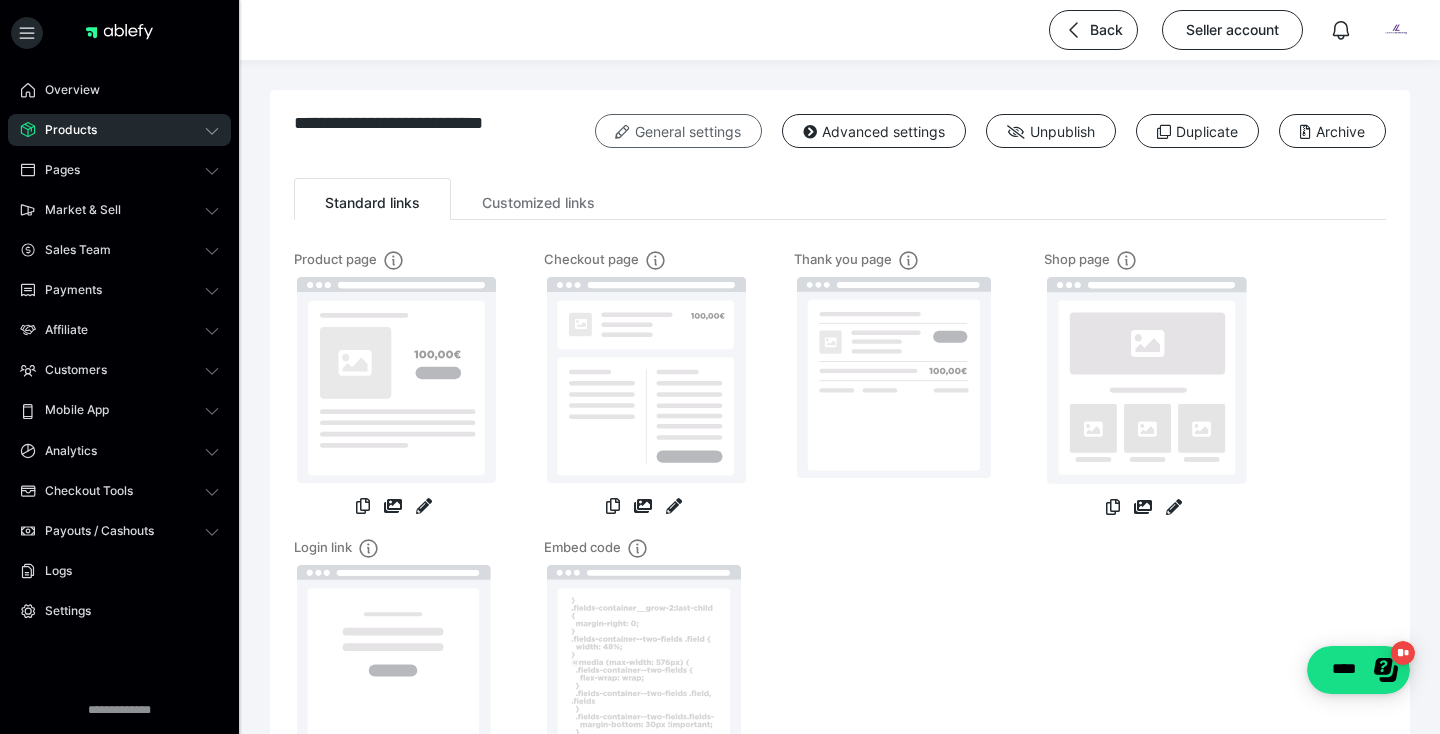 click on "General settings" at bounding box center (678, 131) 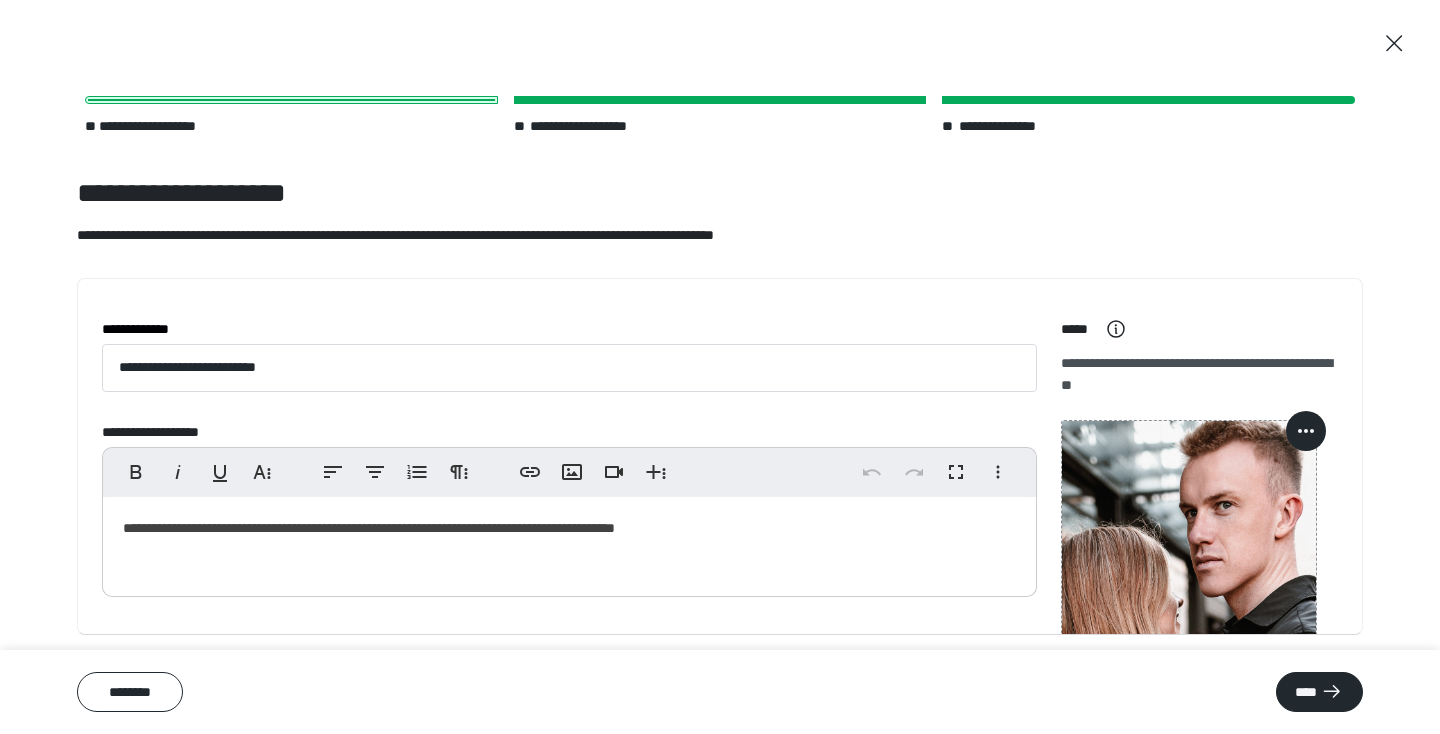 click 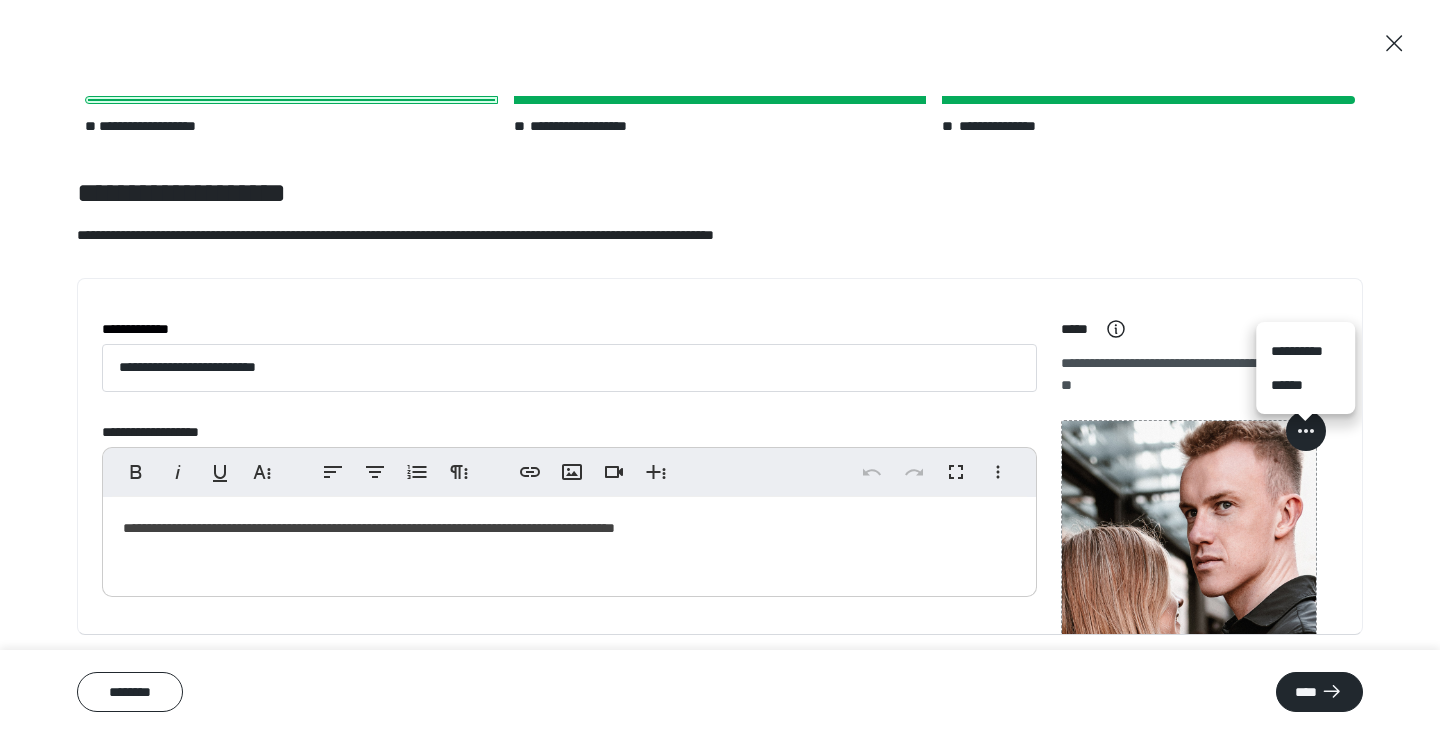 click on "******" at bounding box center (1305, 385) 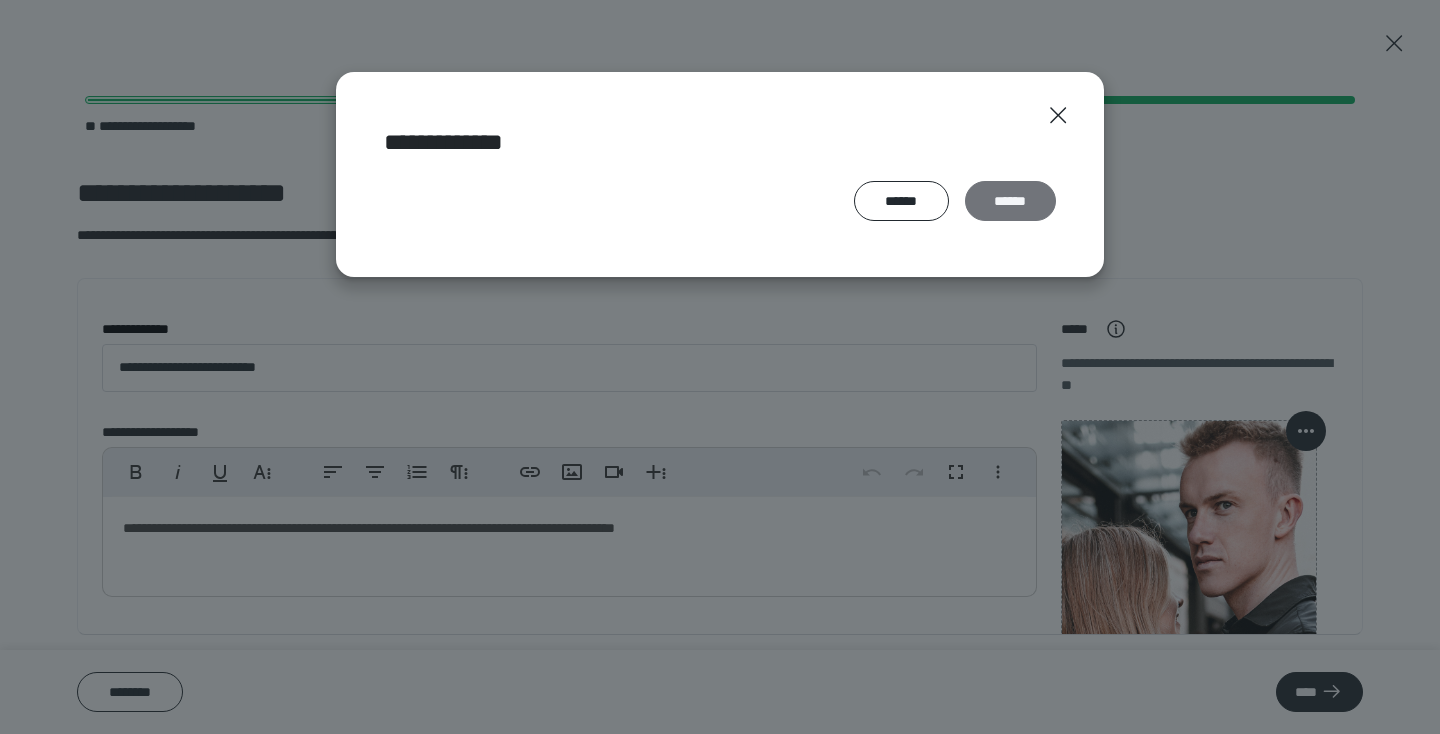 click on "******" at bounding box center [1010, 201] 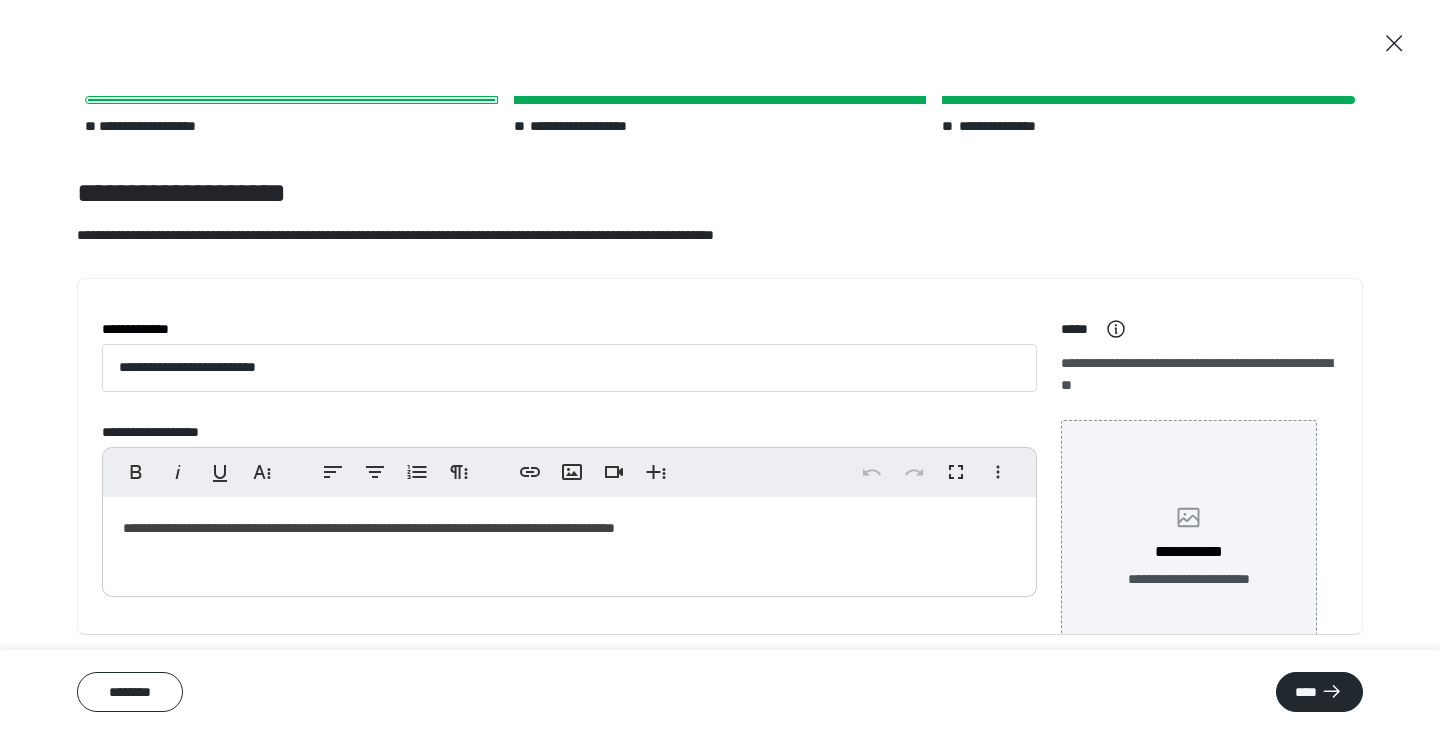 scroll, scrollTop: 82, scrollLeft: 0, axis: vertical 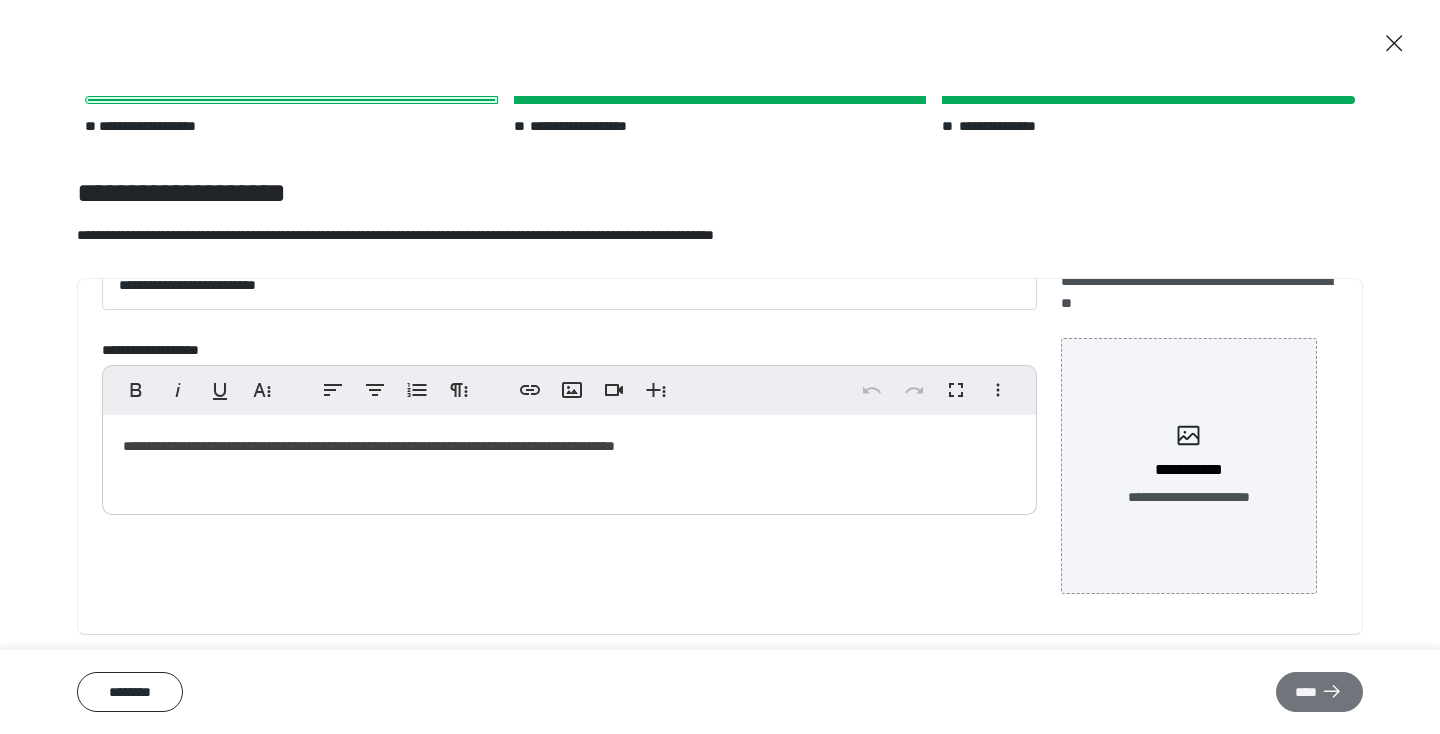 click on "****" at bounding box center [1319, 692] 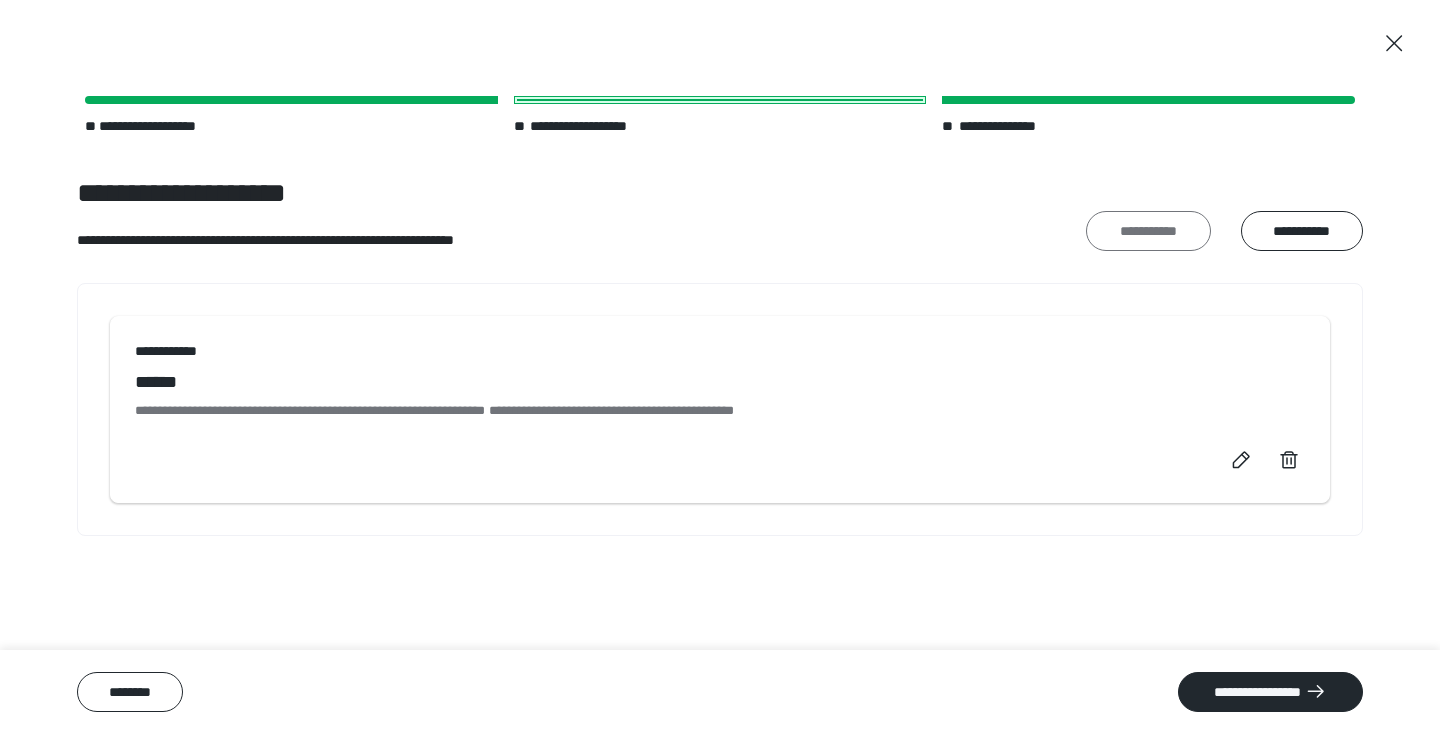 click on "**********" at bounding box center (1148, 231) 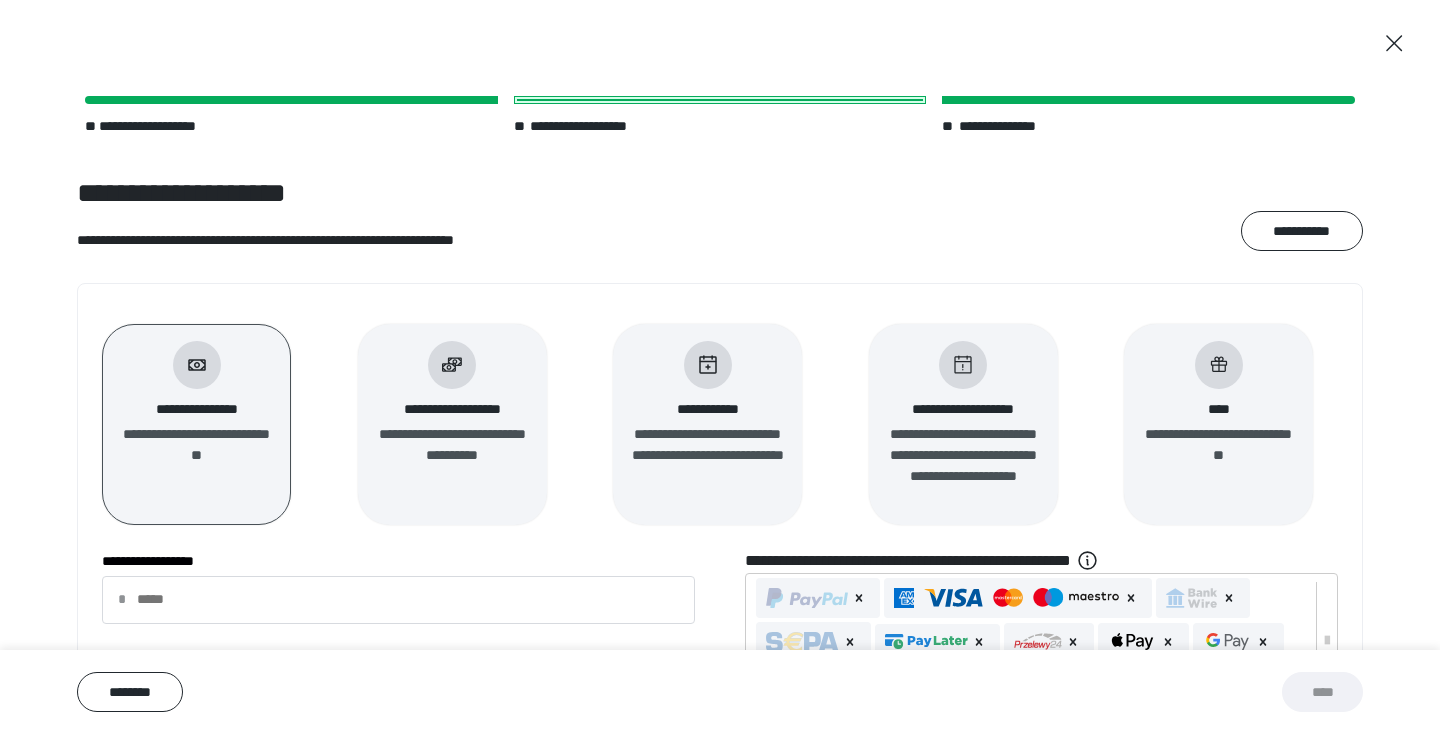 scroll, scrollTop: 246, scrollLeft: 0, axis: vertical 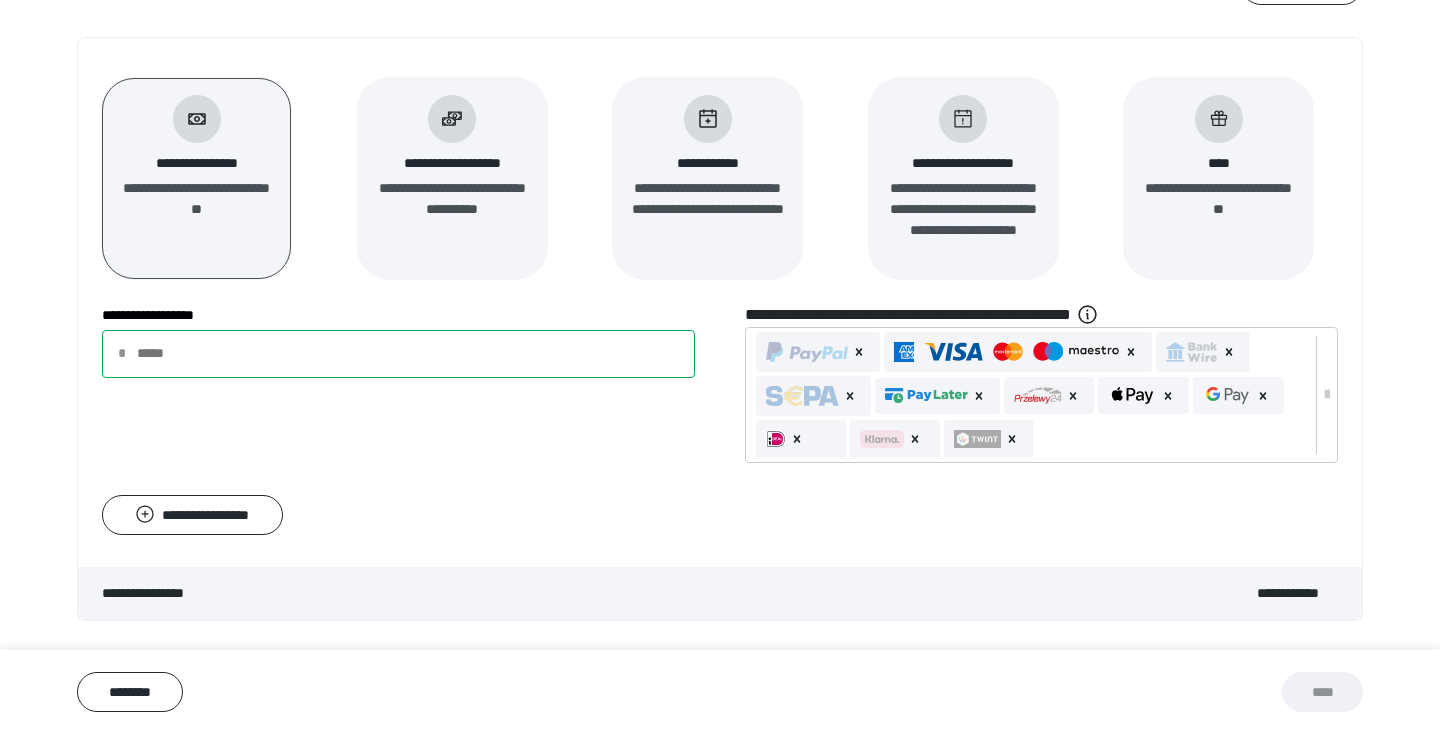 click on "**********" at bounding box center (398, 354) 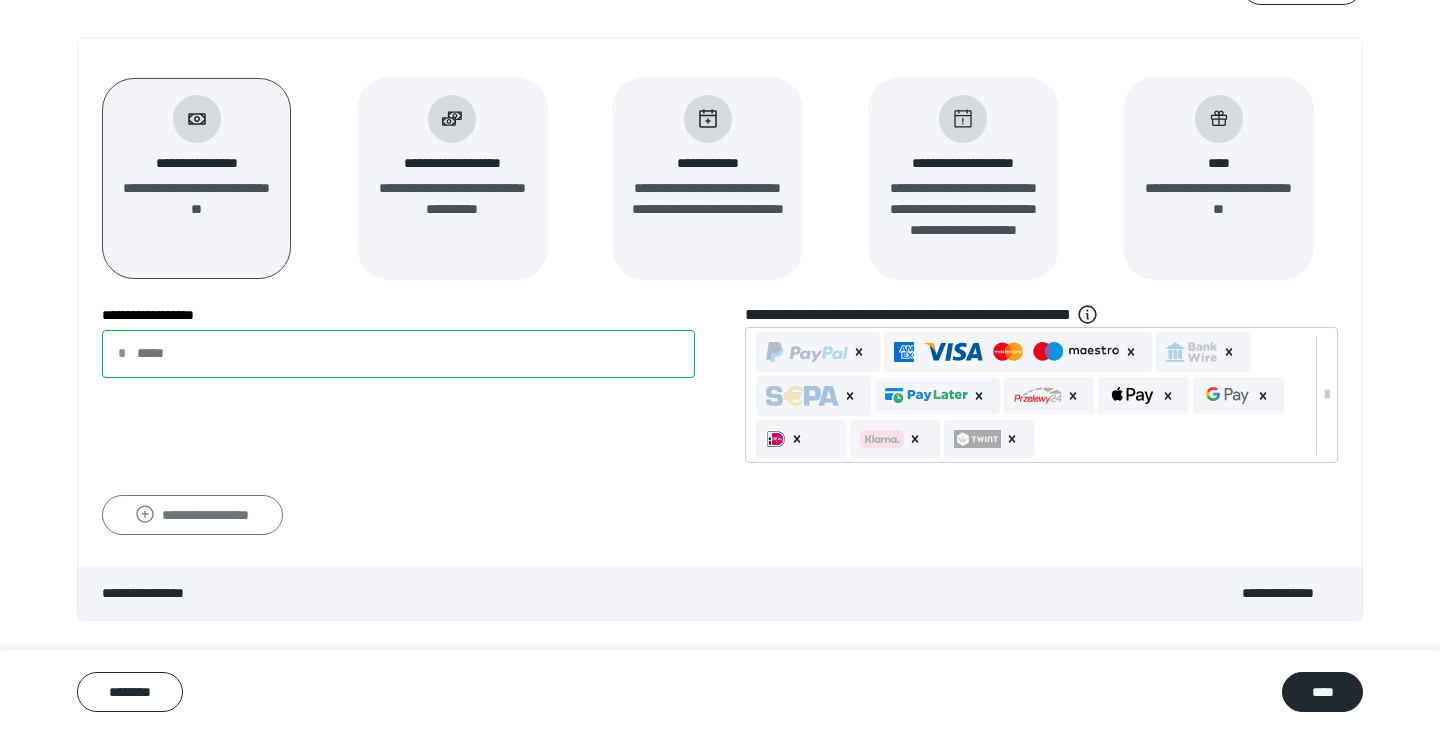 type on "***" 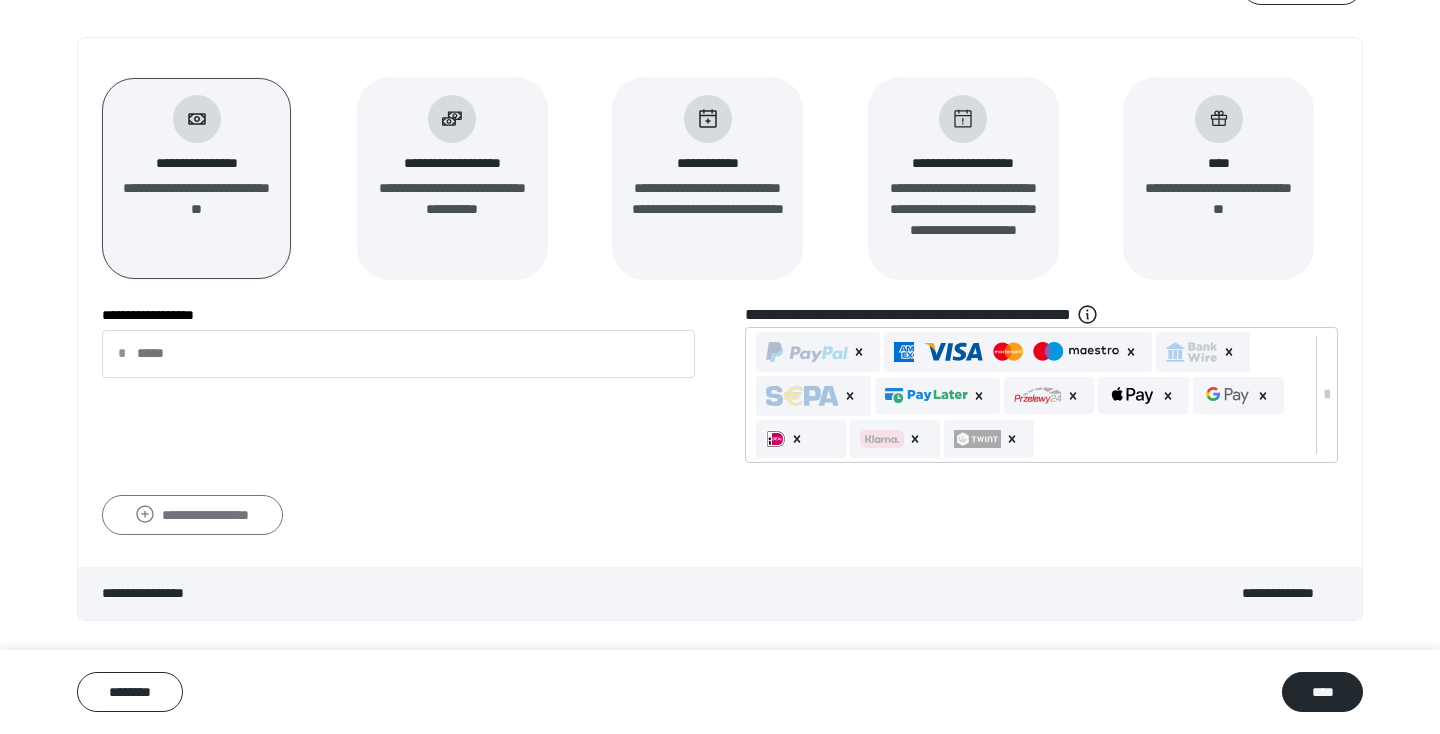 click on "**********" at bounding box center (192, 515) 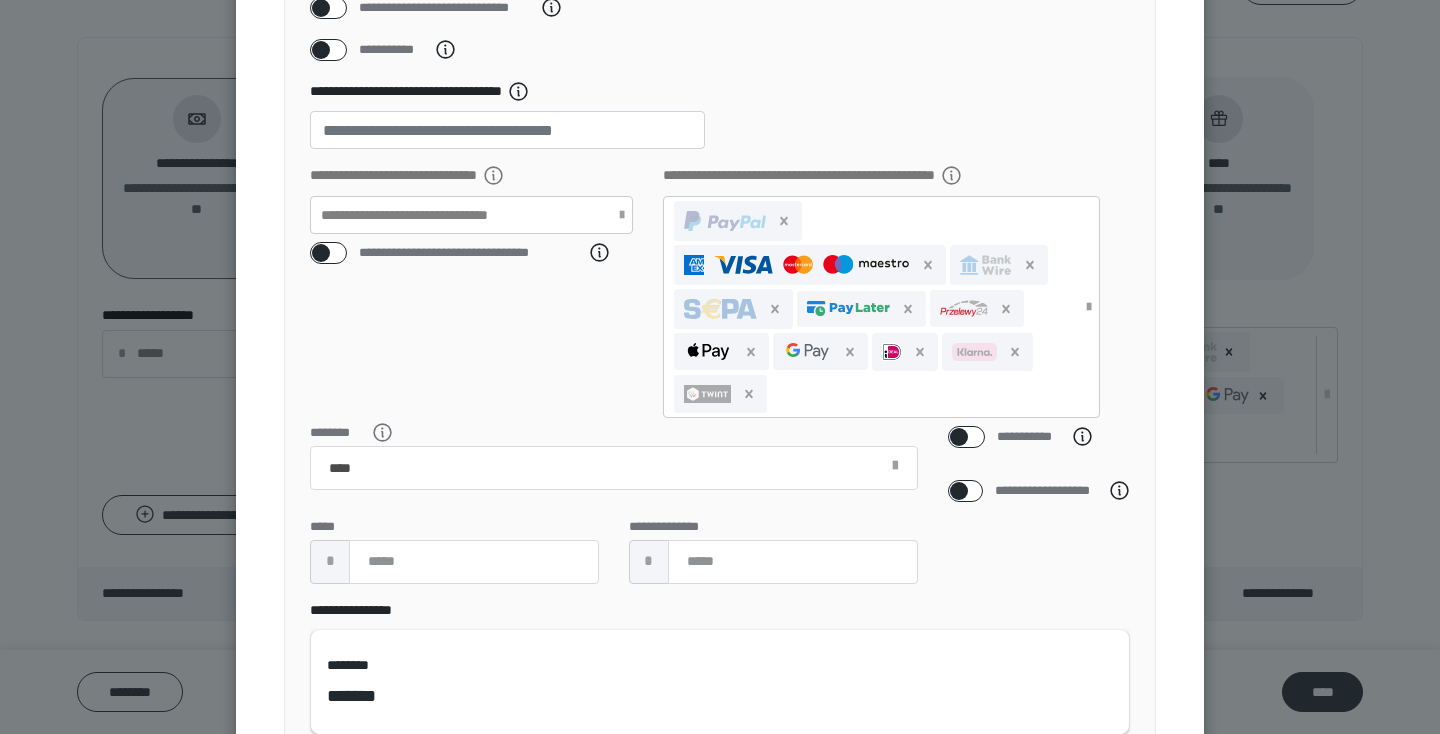 scroll, scrollTop: 395, scrollLeft: 0, axis: vertical 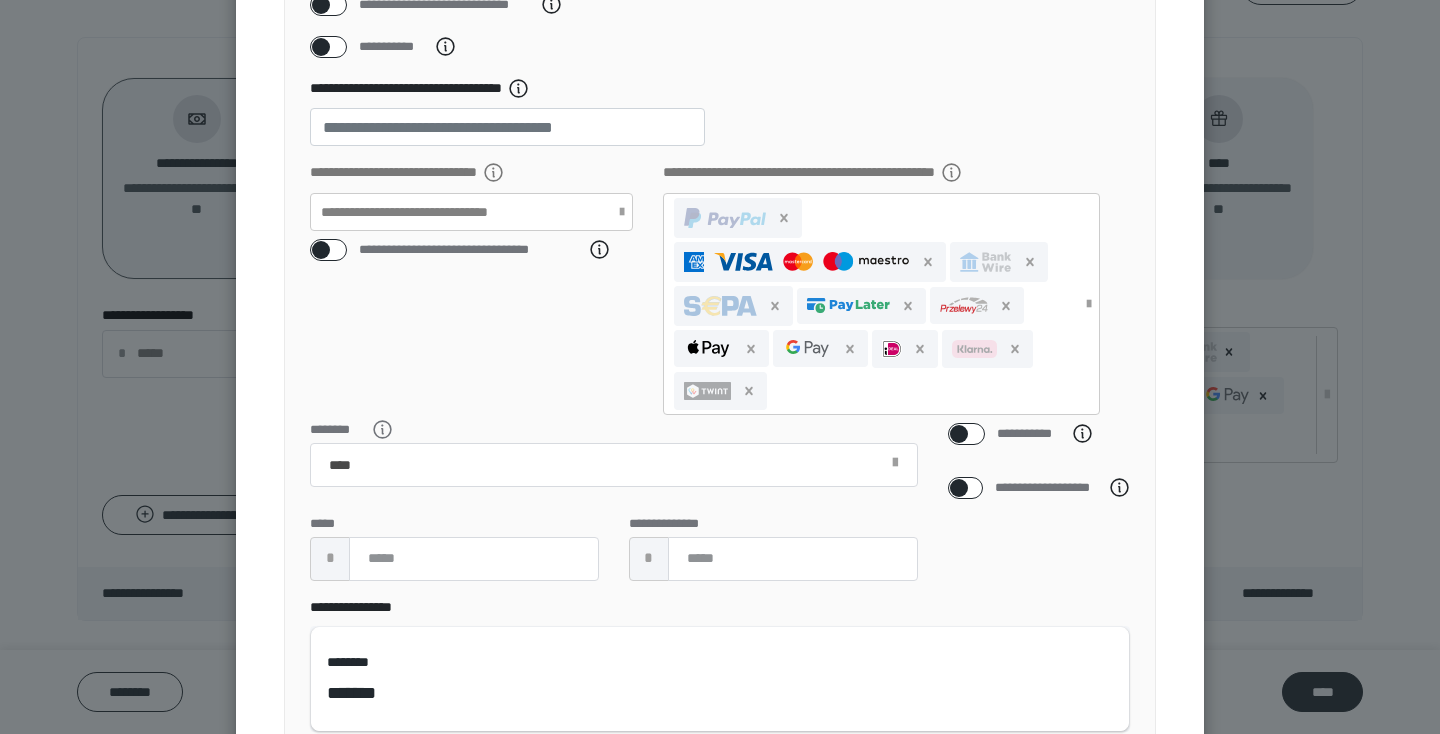 click on "**********" at bounding box center (614, 510) 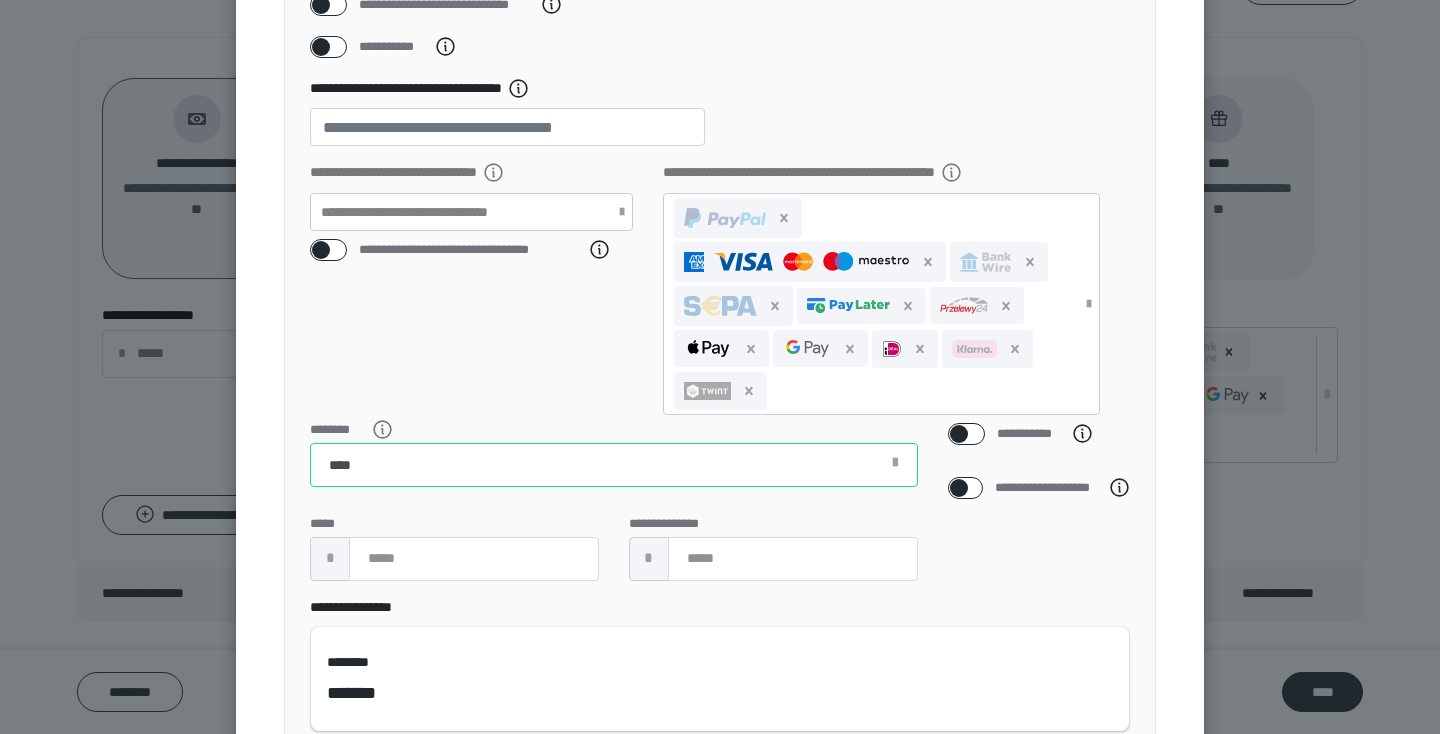 click on "********" at bounding box center (614, 465) 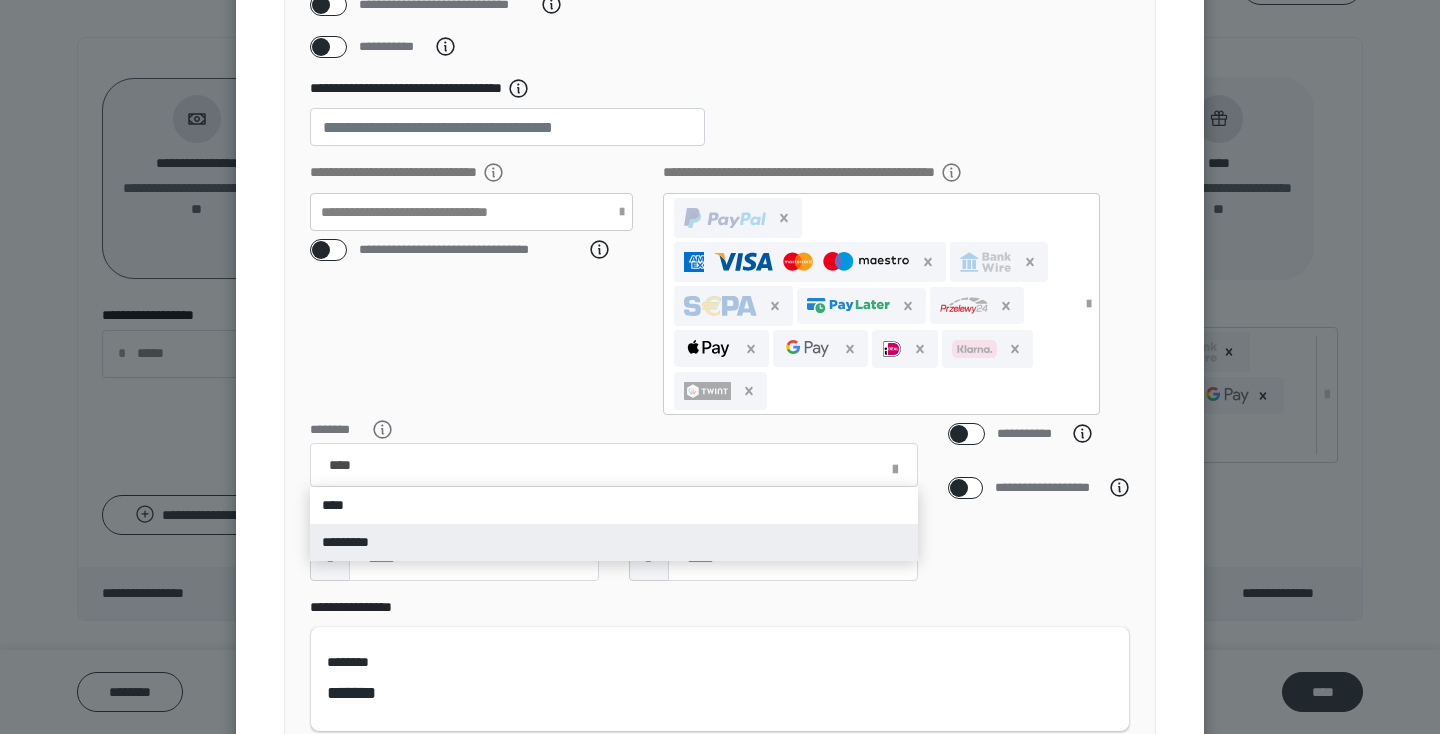 click on "*********" at bounding box center (614, 542) 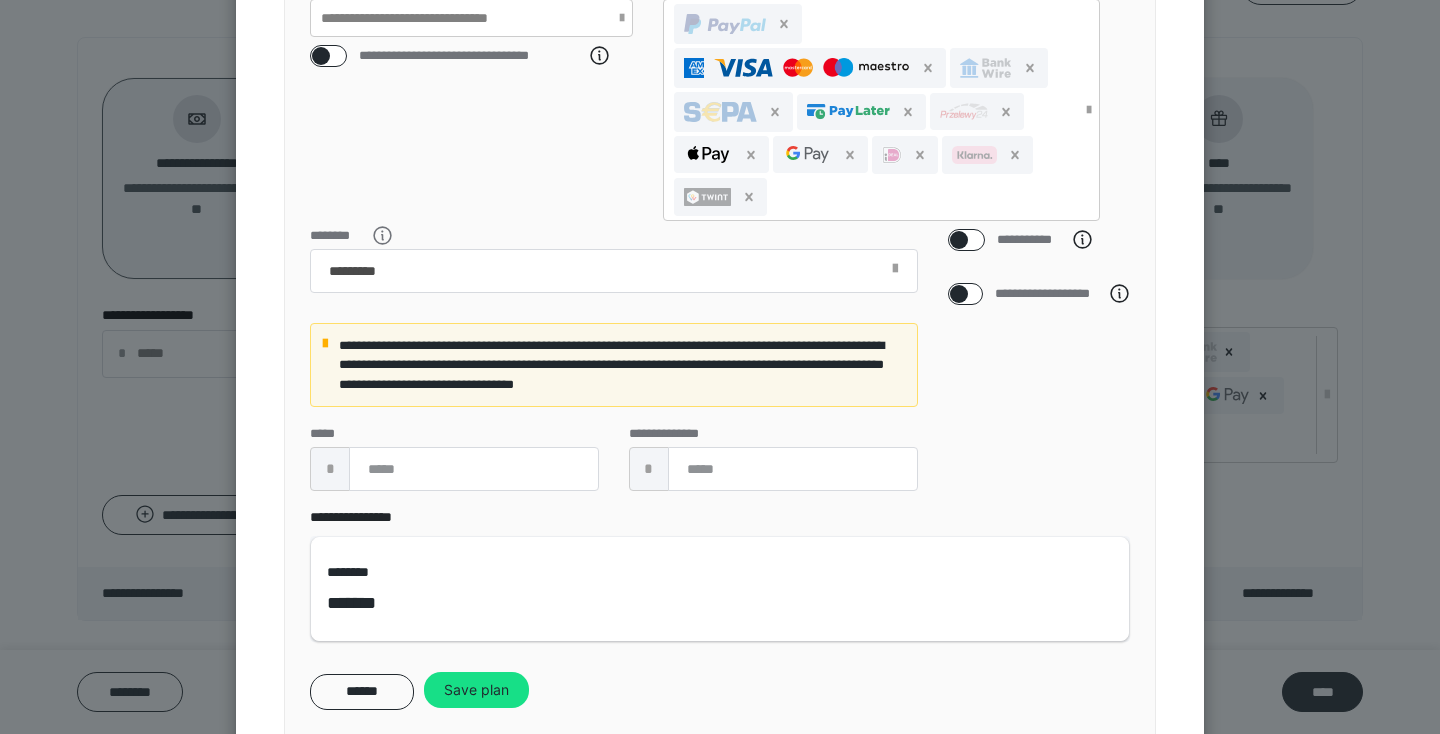 scroll, scrollTop: 650, scrollLeft: 0, axis: vertical 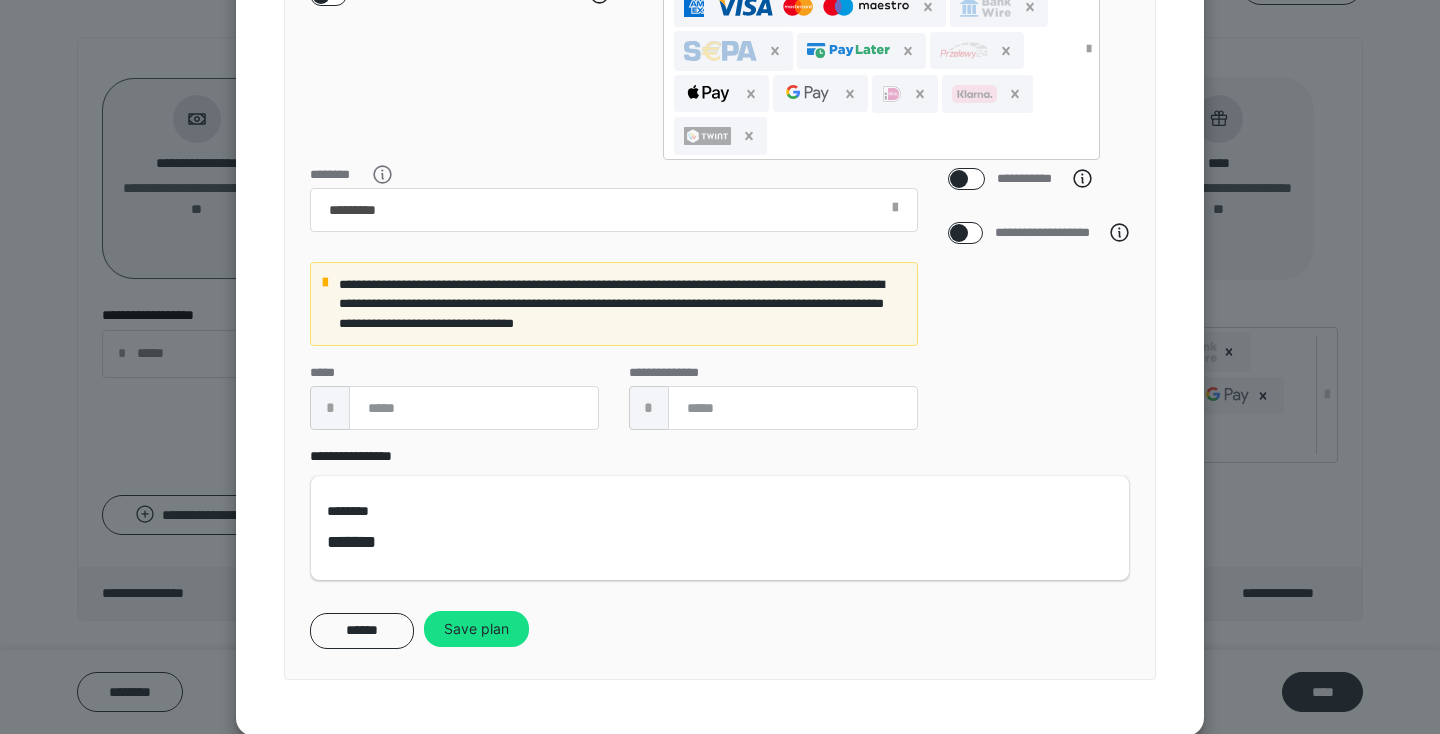 click on "**********" at bounding box center [720, 37] 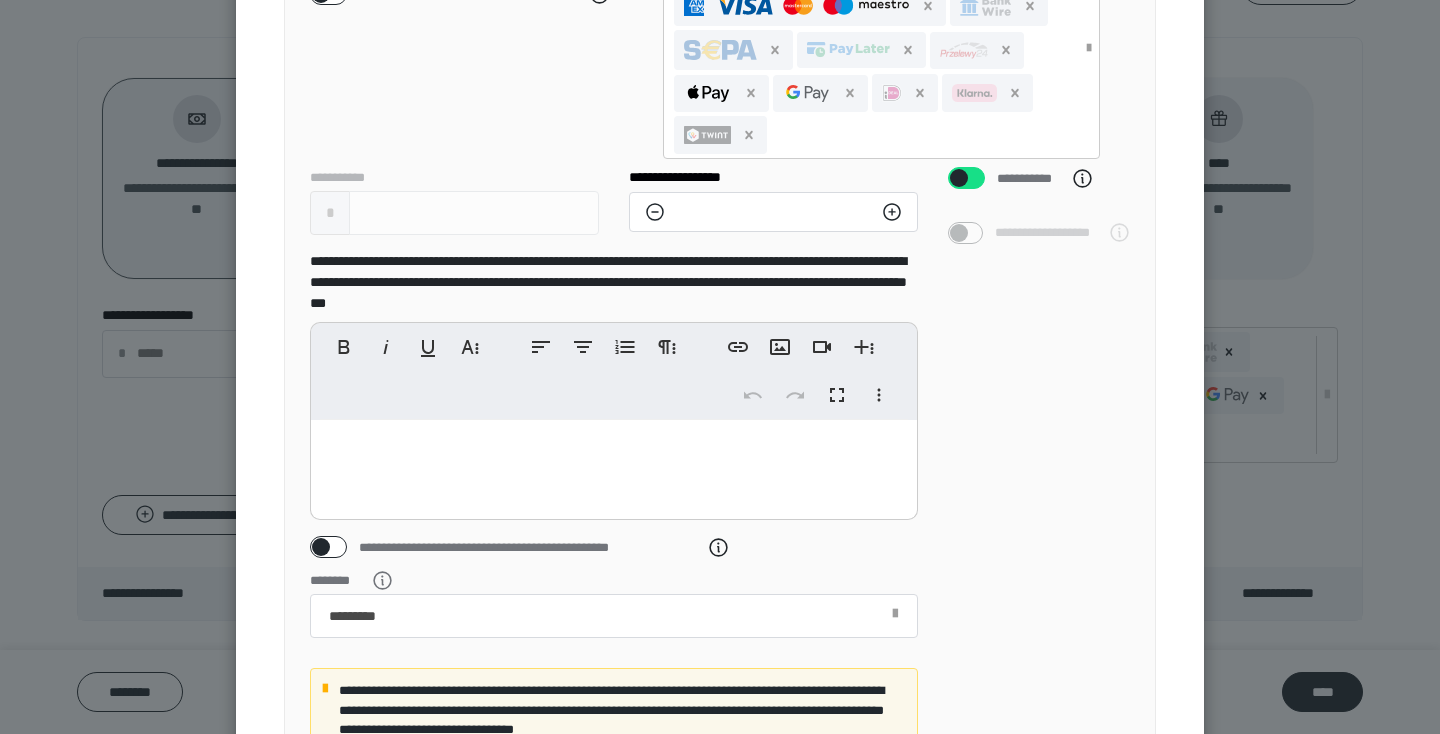 click at bounding box center [959, 178] 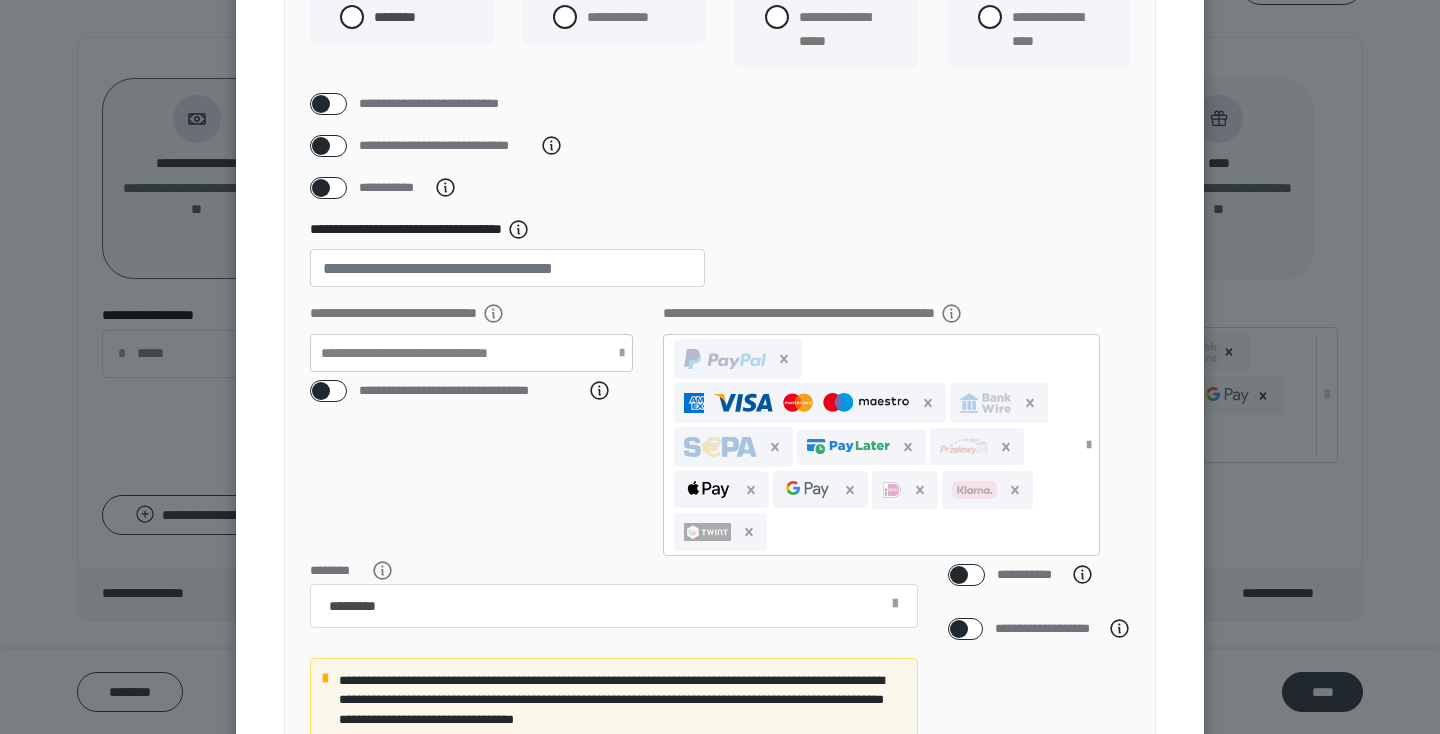 scroll, scrollTop: 184, scrollLeft: 0, axis: vertical 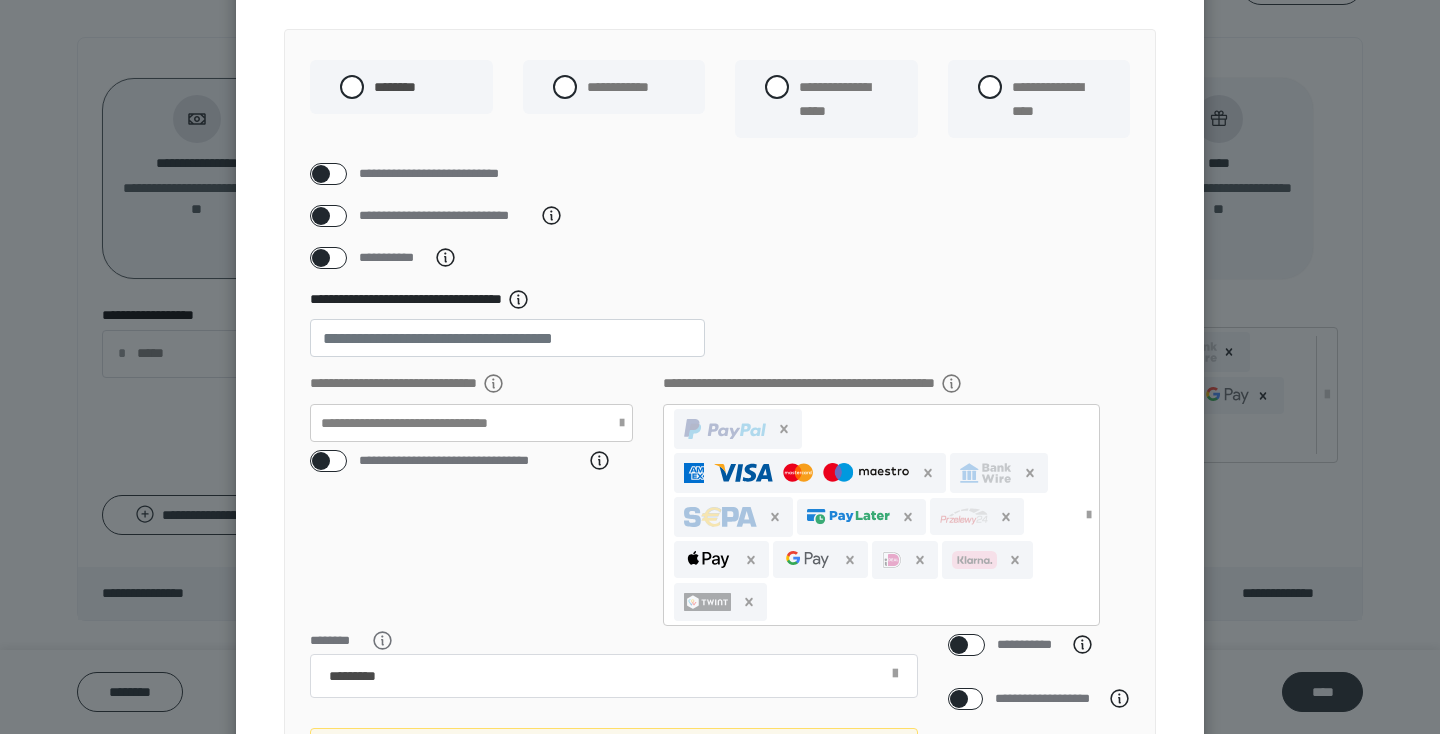 click at bounding box center (321, 174) 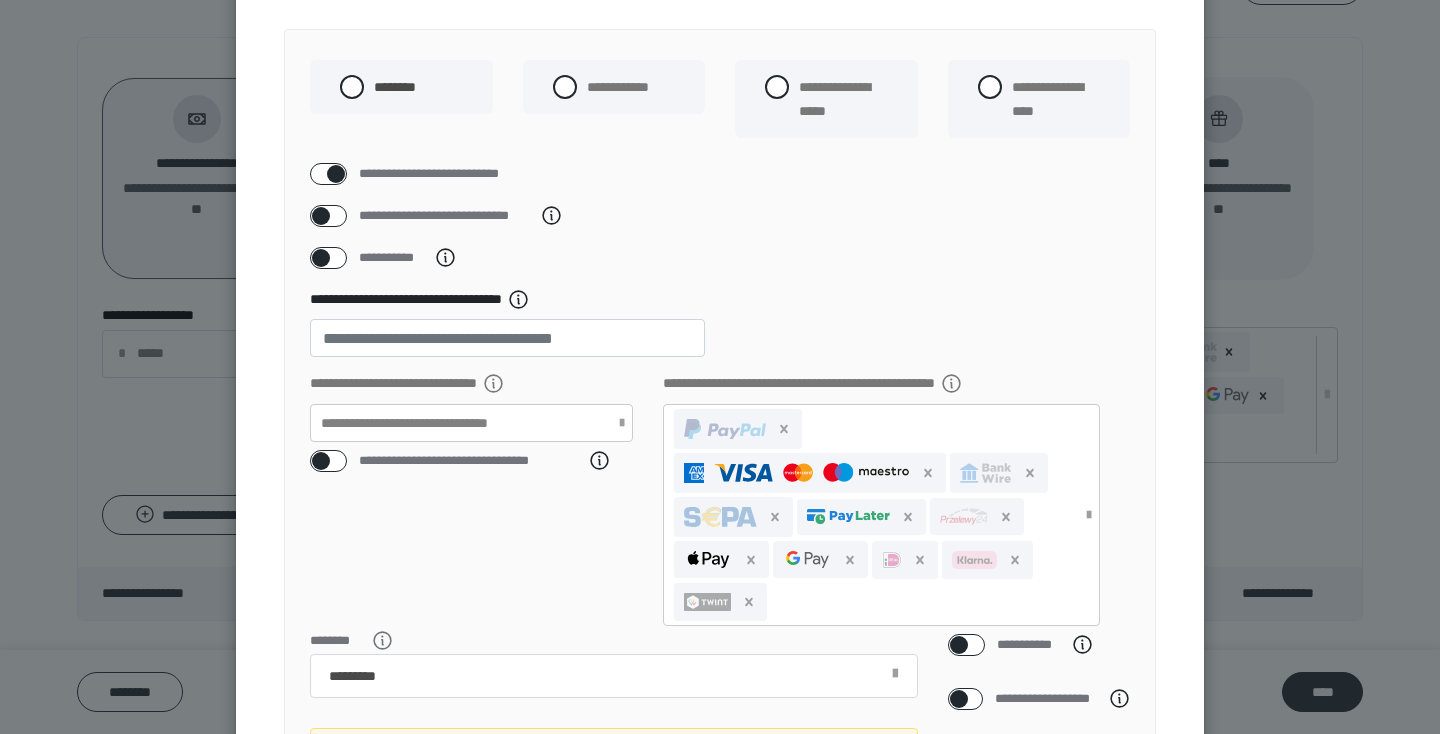 checkbox on "****" 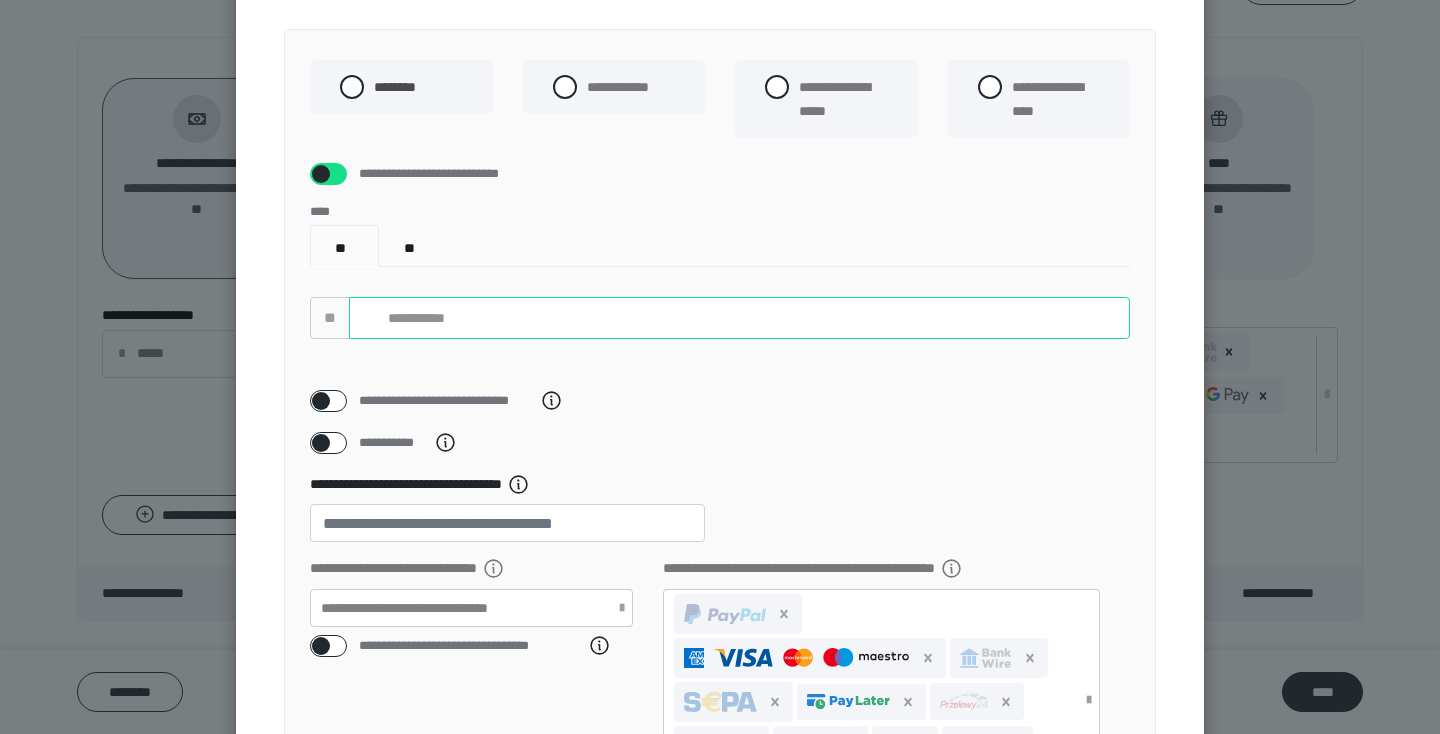 click at bounding box center (739, 318) 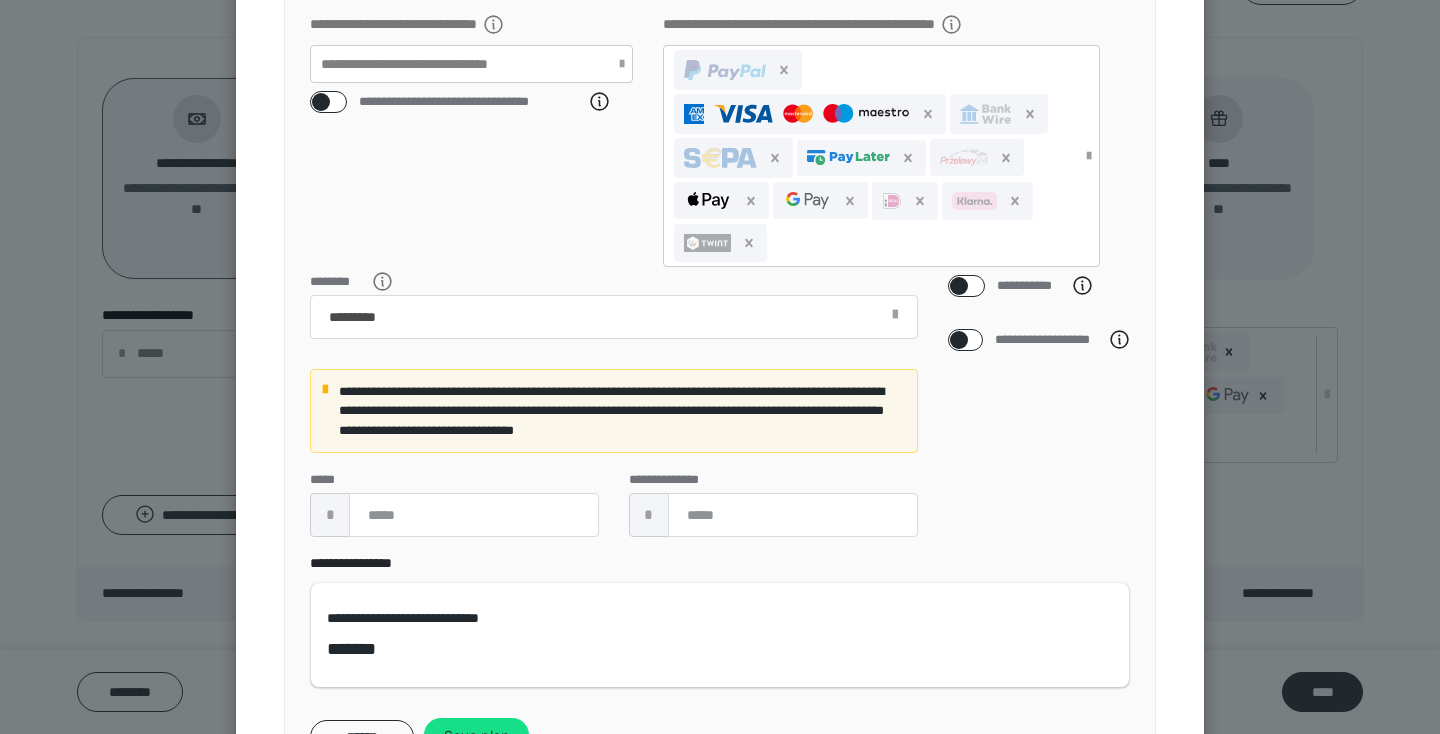 scroll, scrollTop: 835, scrollLeft: 0, axis: vertical 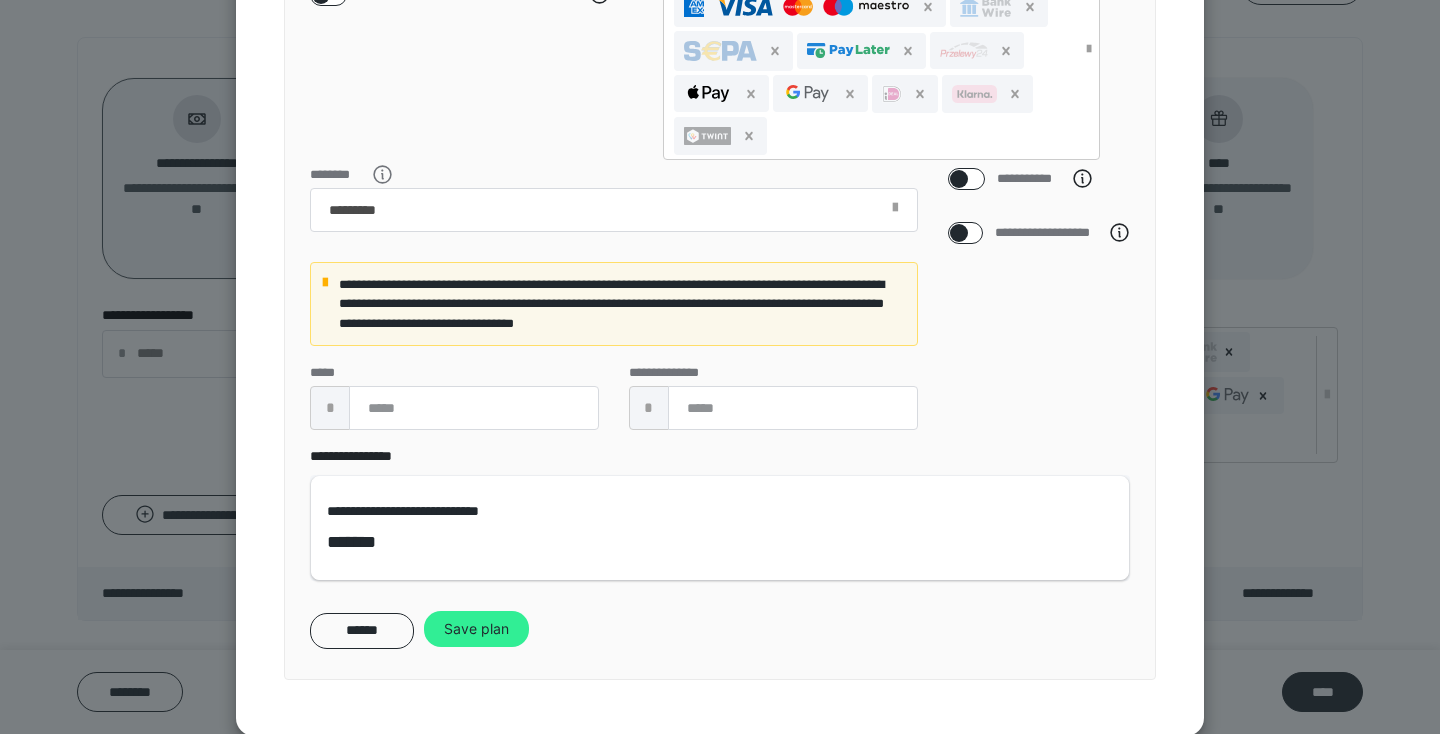 type on "**********" 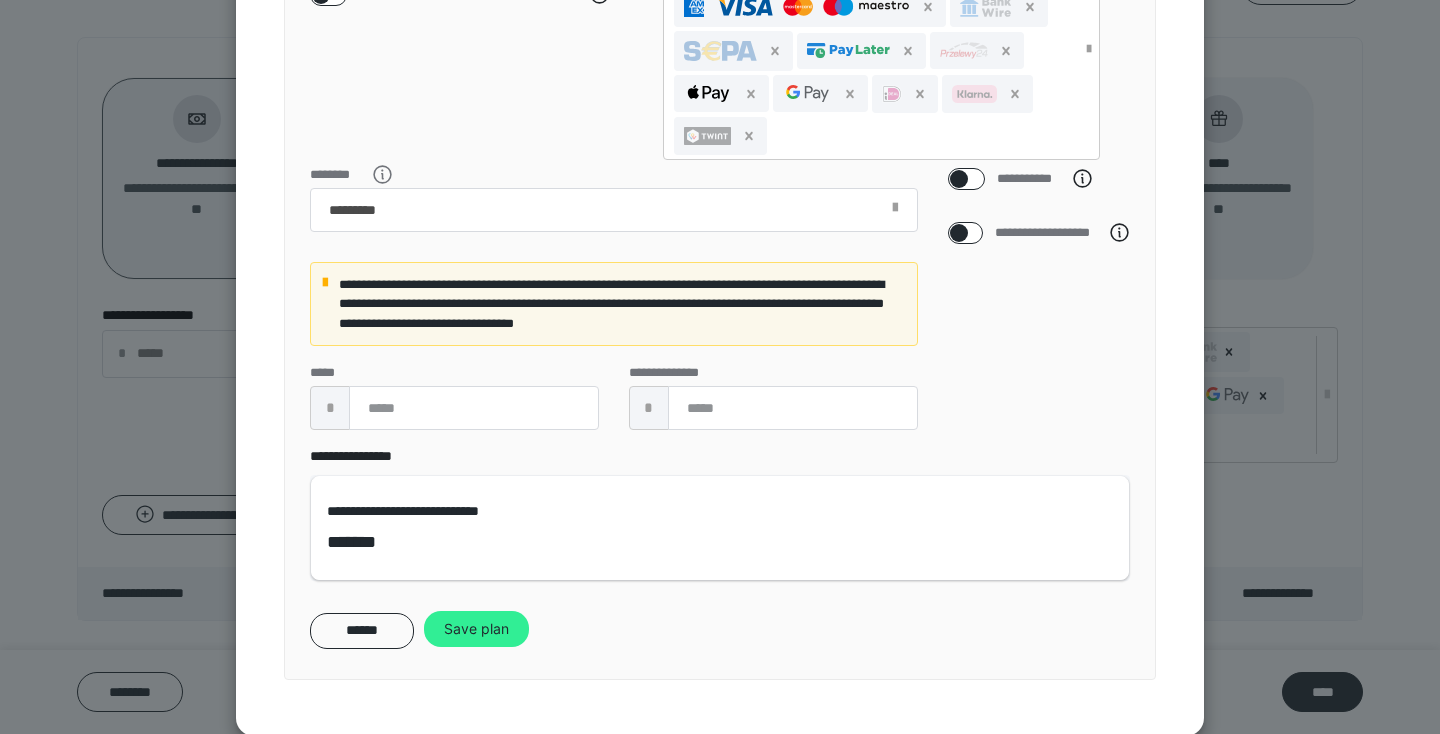 click on "Save plan" at bounding box center [476, 629] 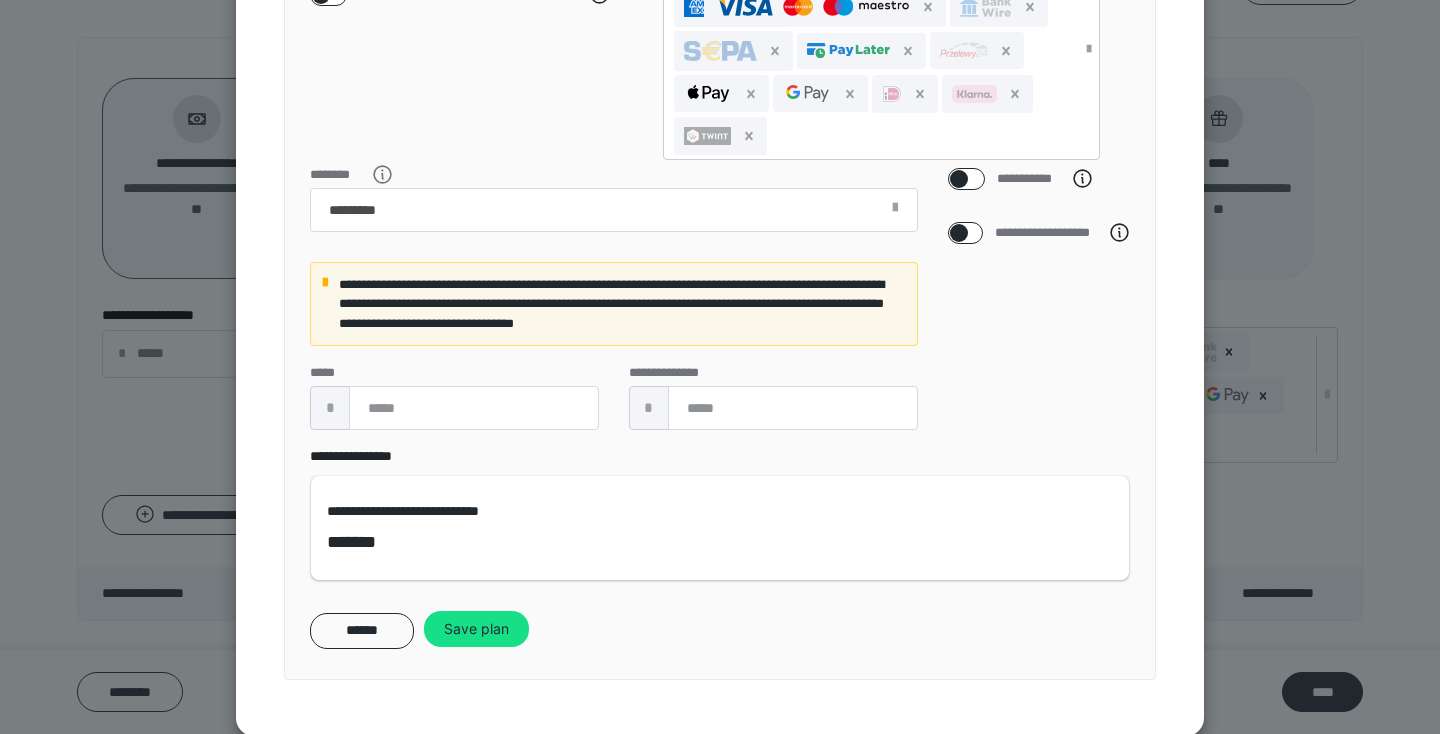 scroll, scrollTop: 144, scrollLeft: 0, axis: vertical 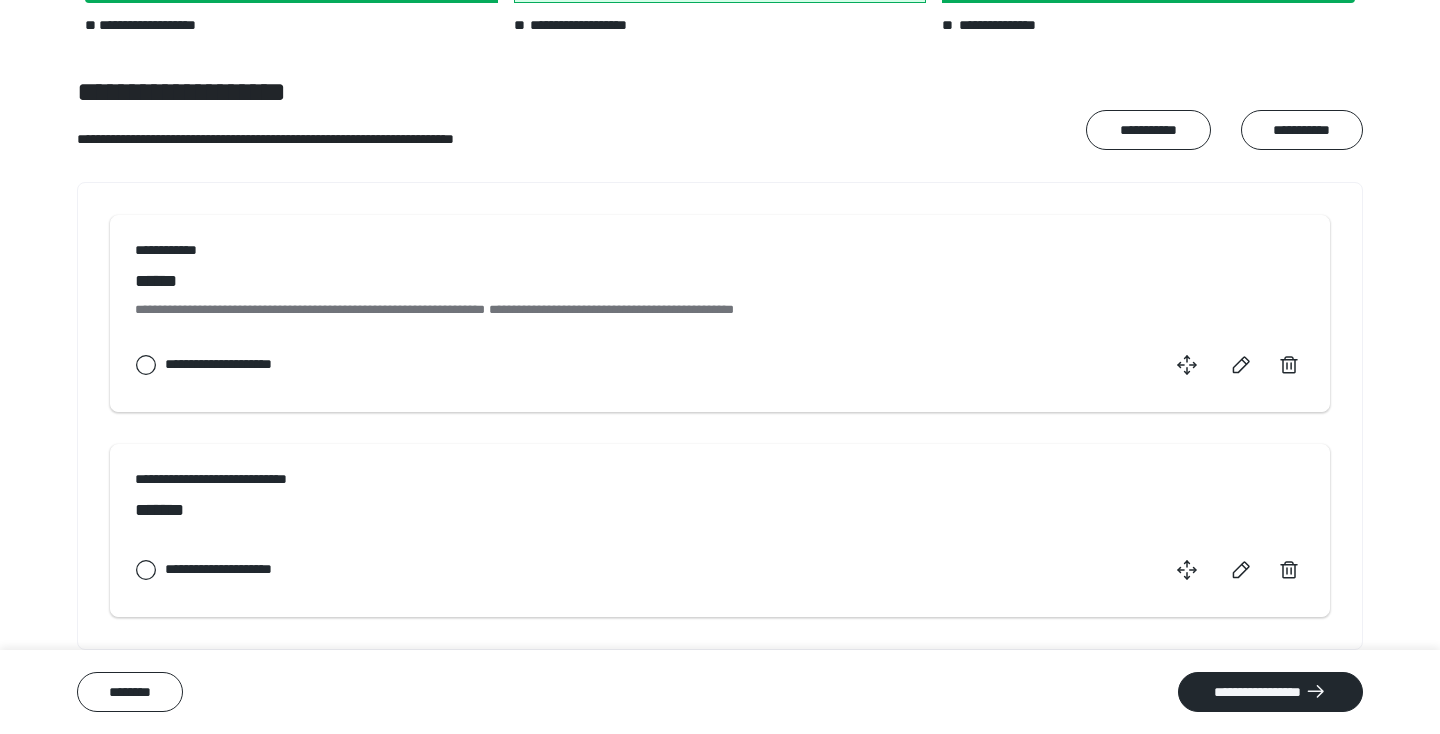 click on "**********" at bounding box center (1270, 692) 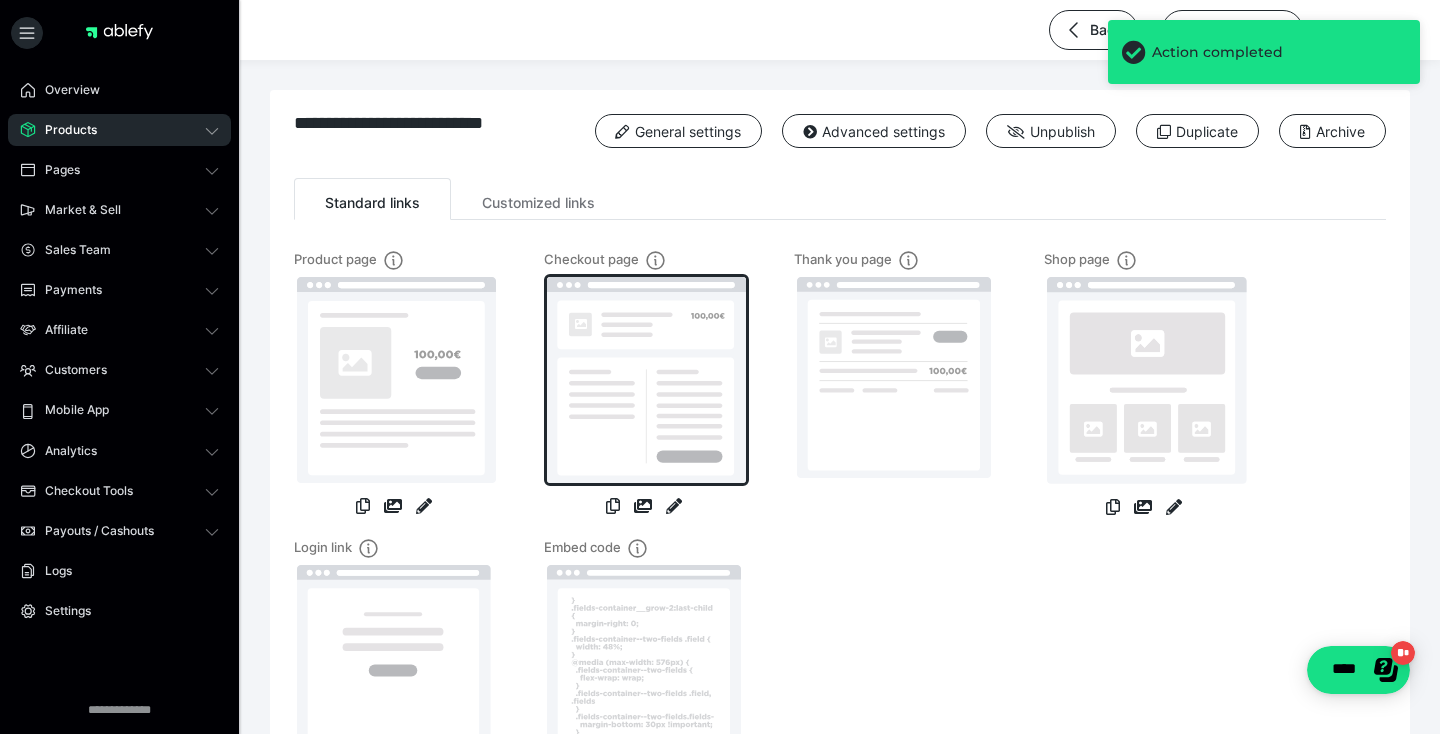 click at bounding box center [646, 380] 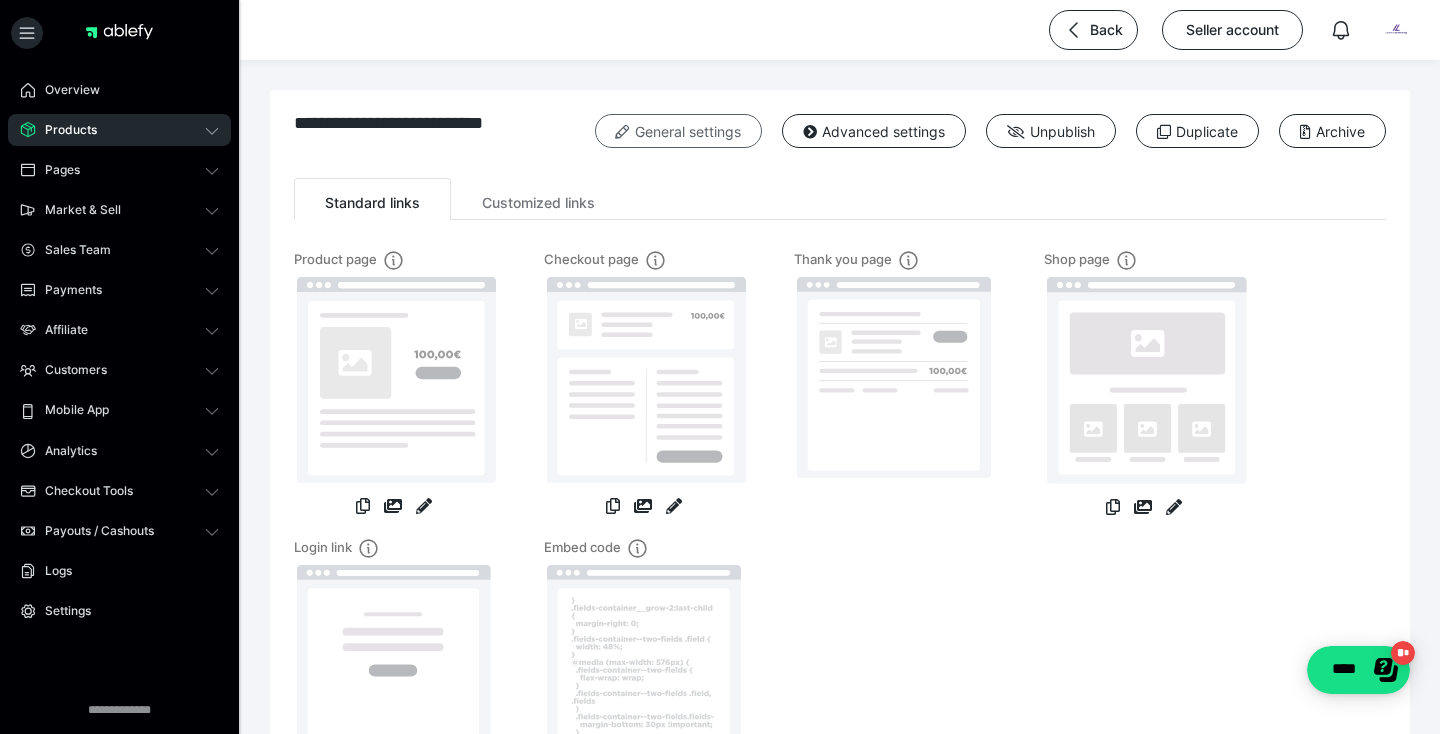 click on "General settings" at bounding box center (678, 131) 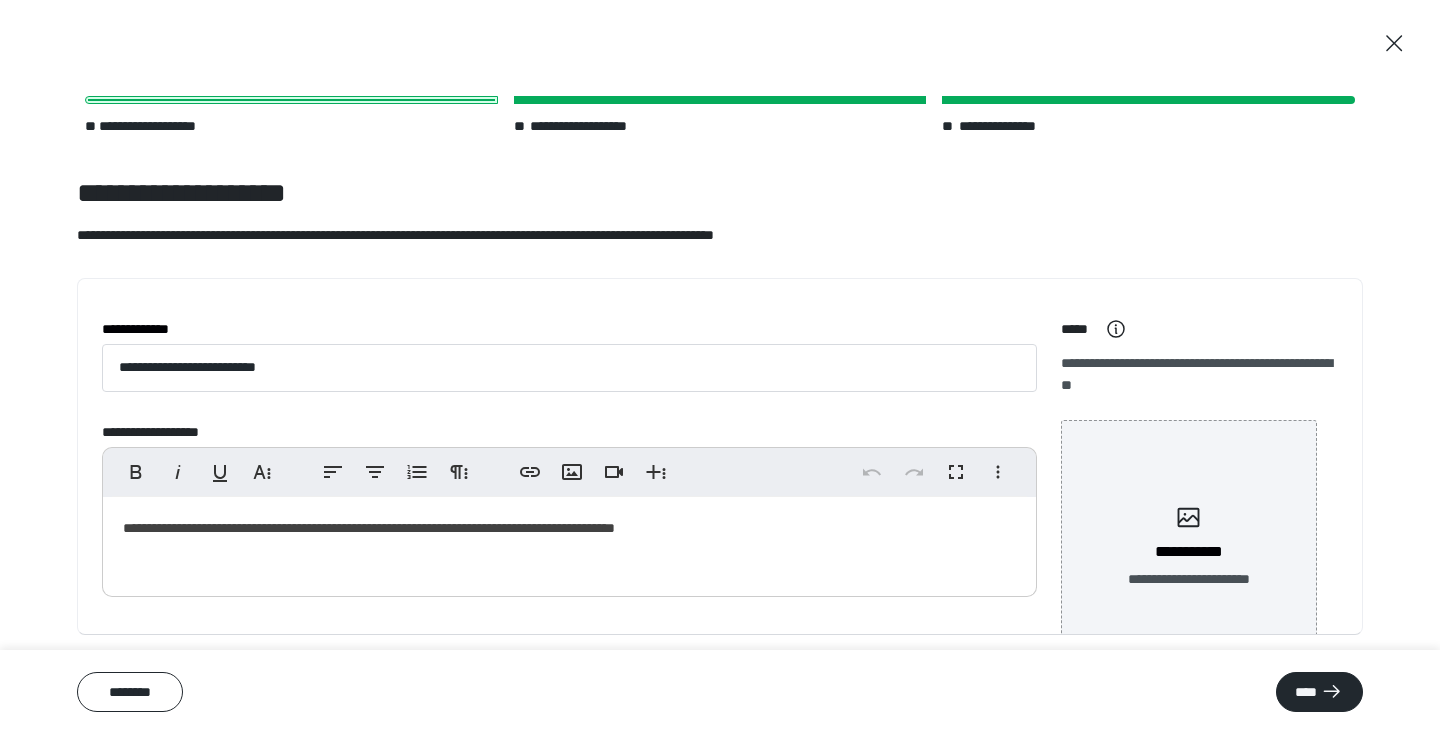 scroll, scrollTop: 65, scrollLeft: 0, axis: vertical 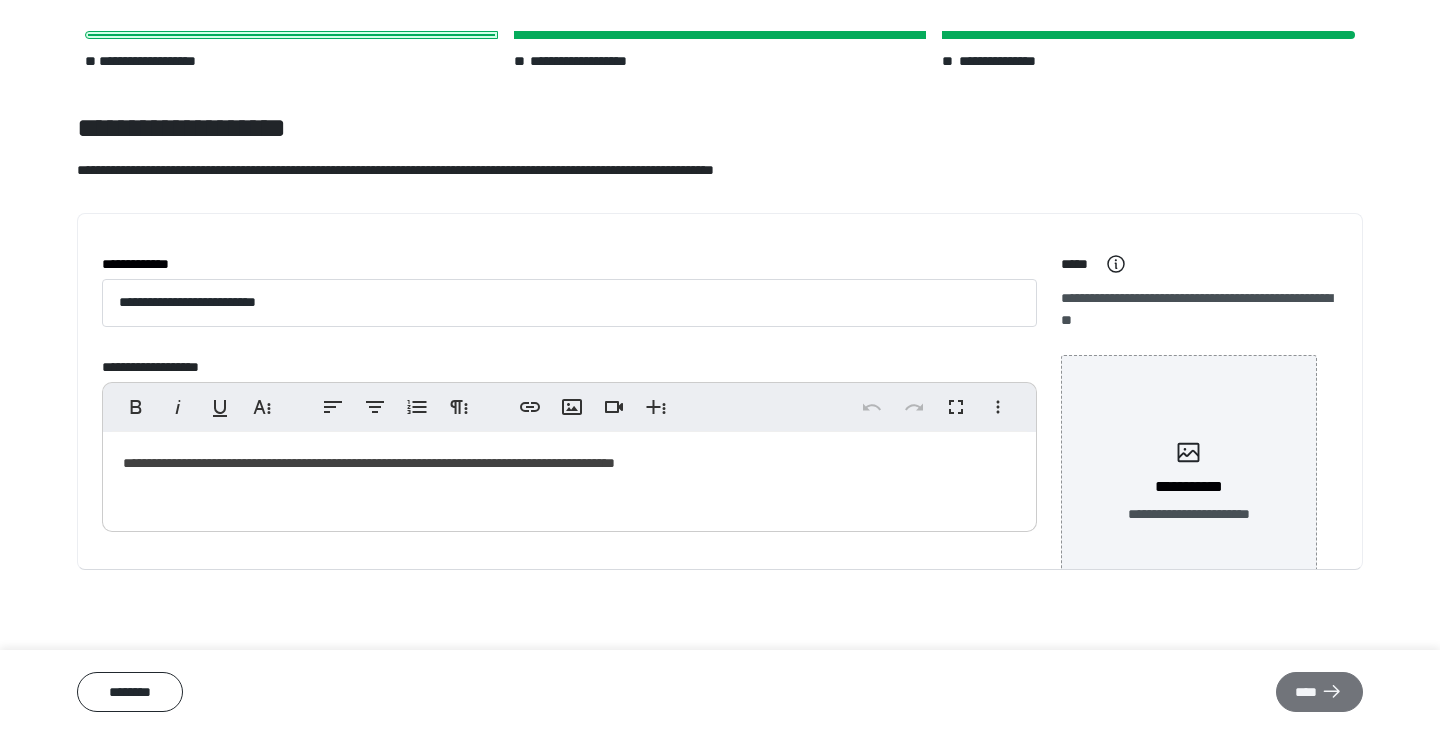 click on "****" at bounding box center [1319, 692] 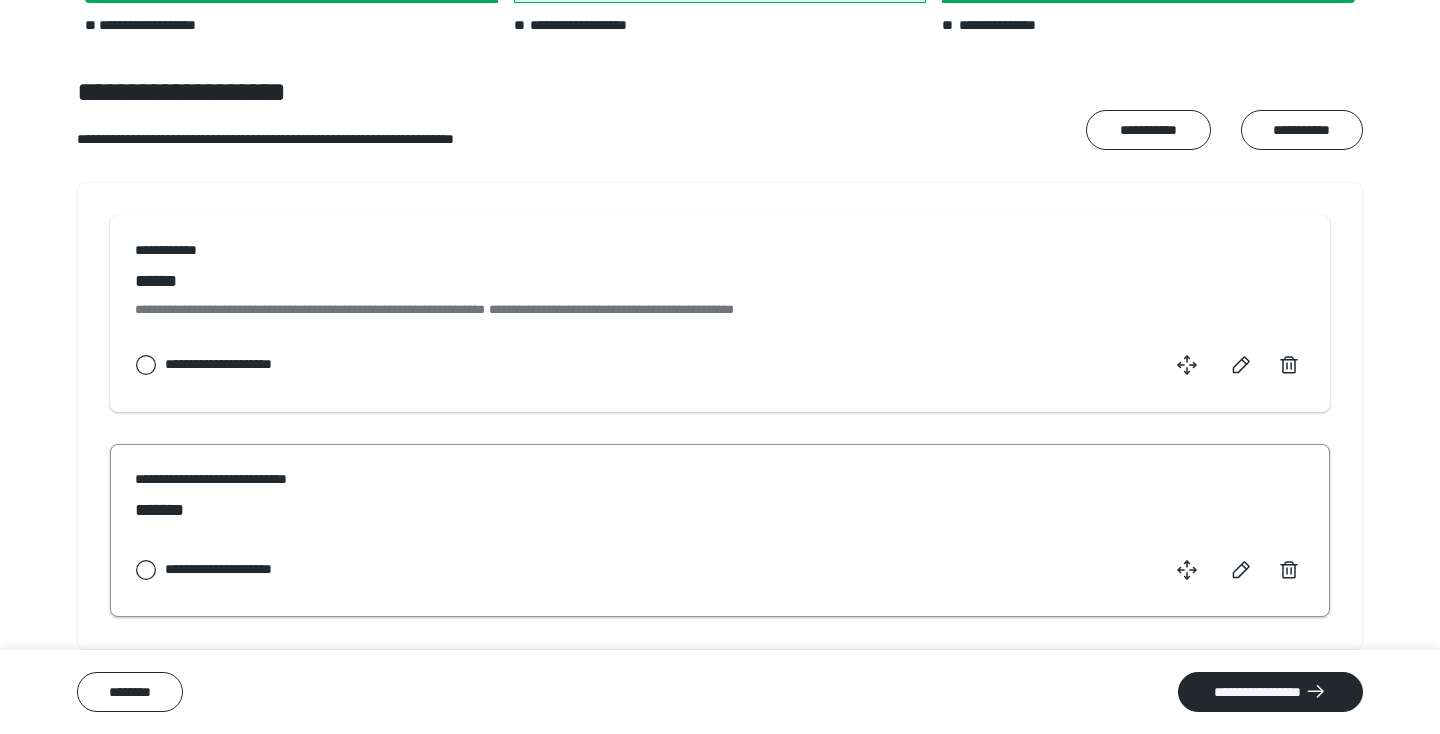 scroll, scrollTop: 101, scrollLeft: 0, axis: vertical 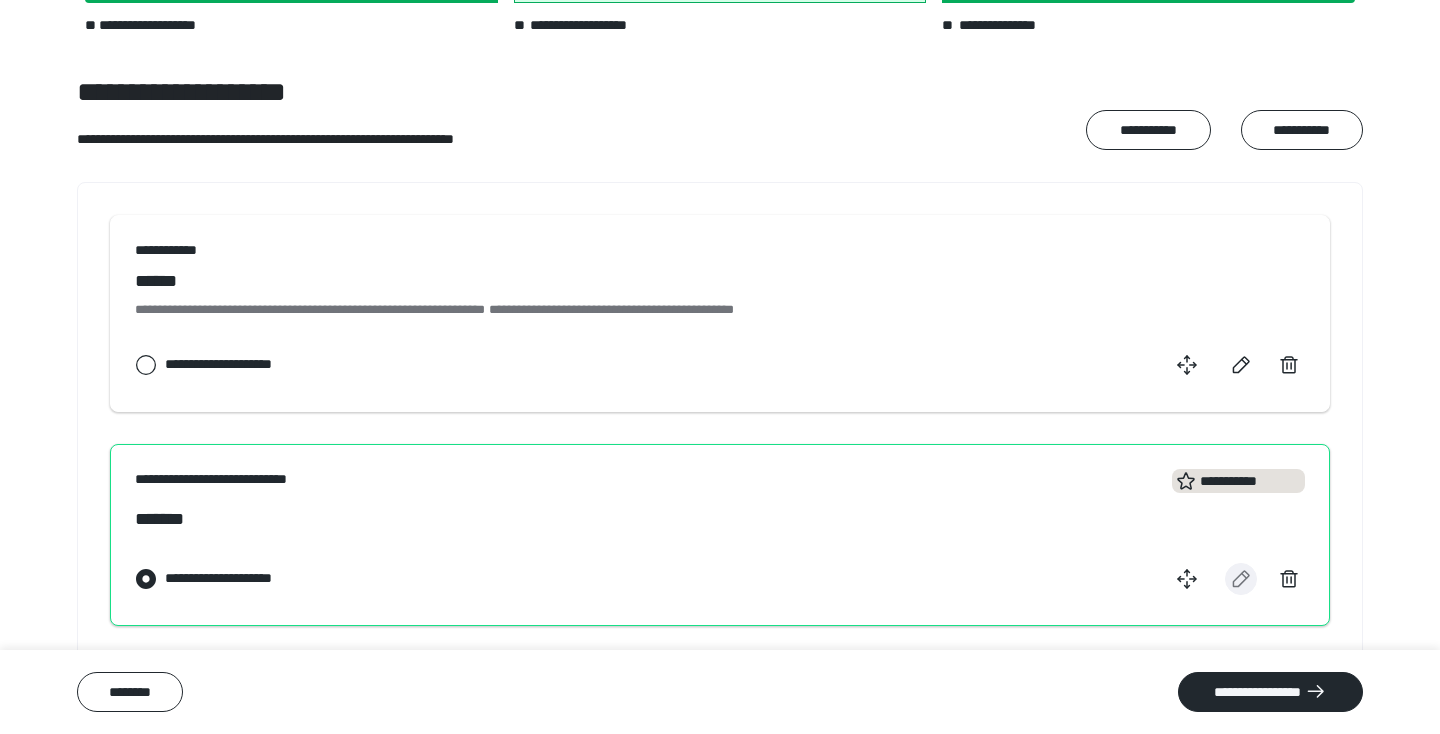 click 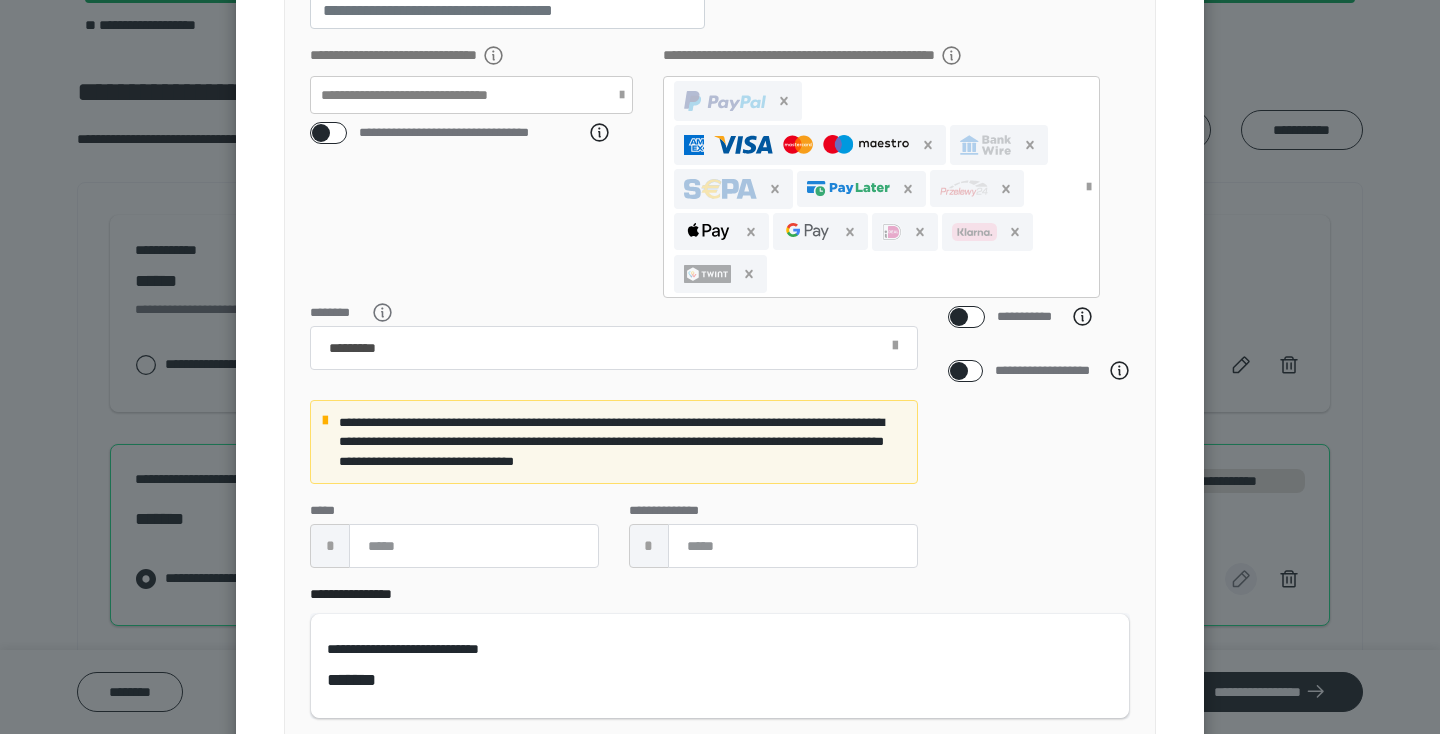 scroll, scrollTop: 835, scrollLeft: 0, axis: vertical 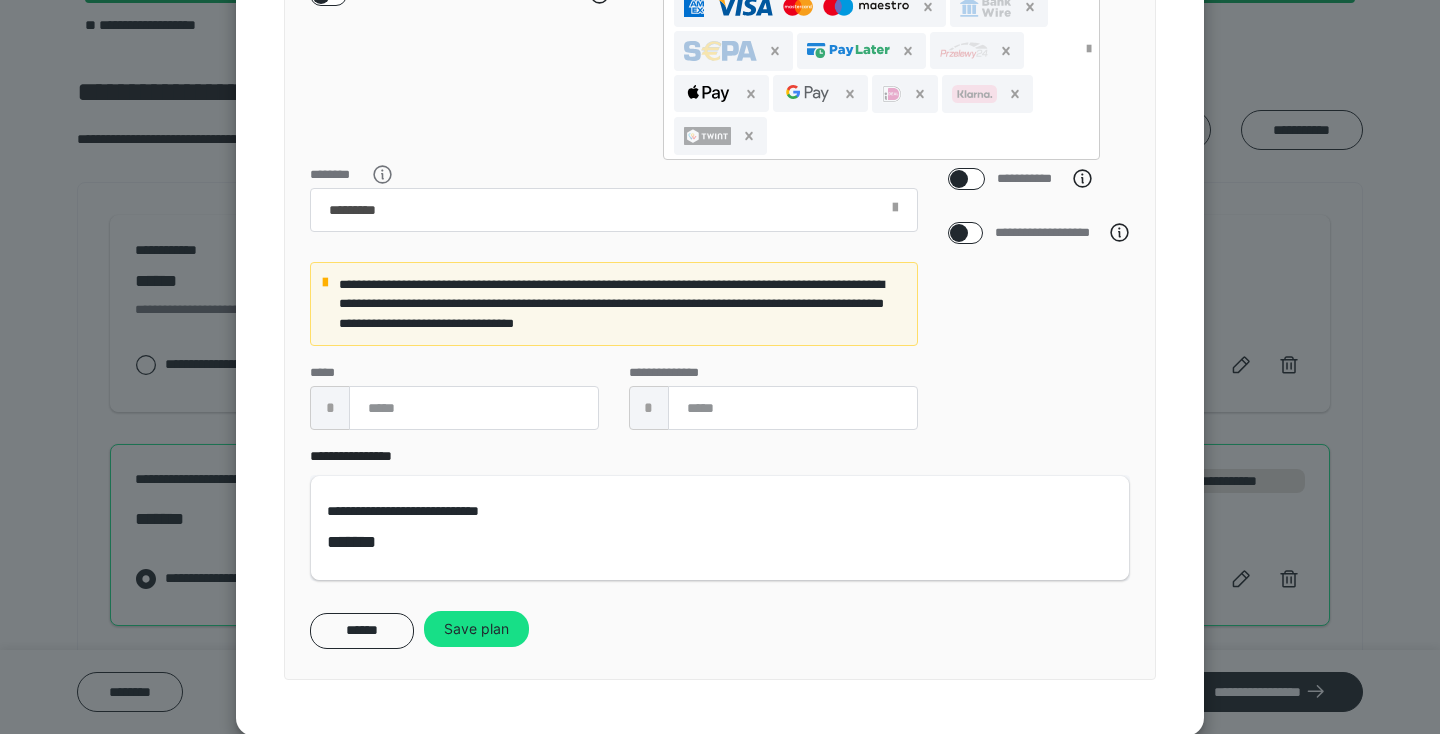 click at bounding box center (959, 179) 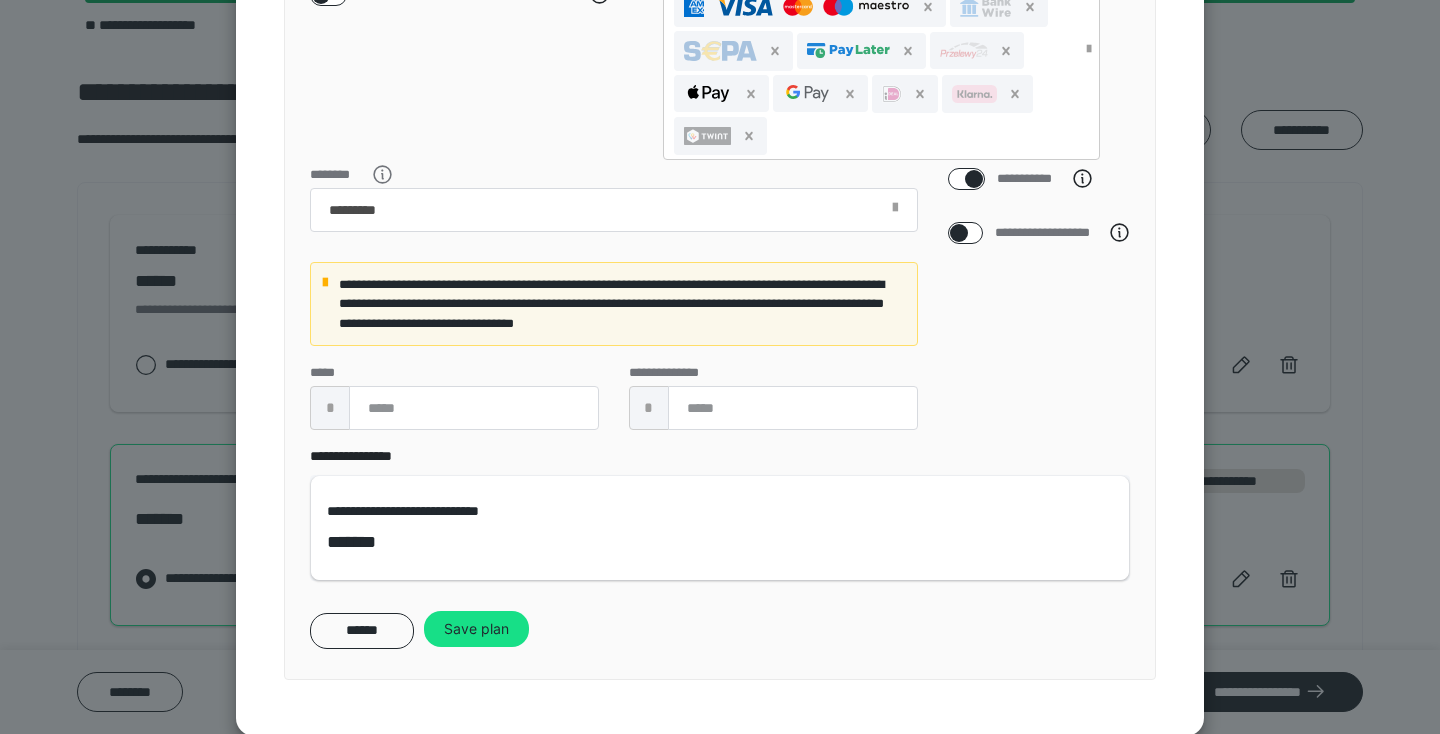 checkbox on "****" 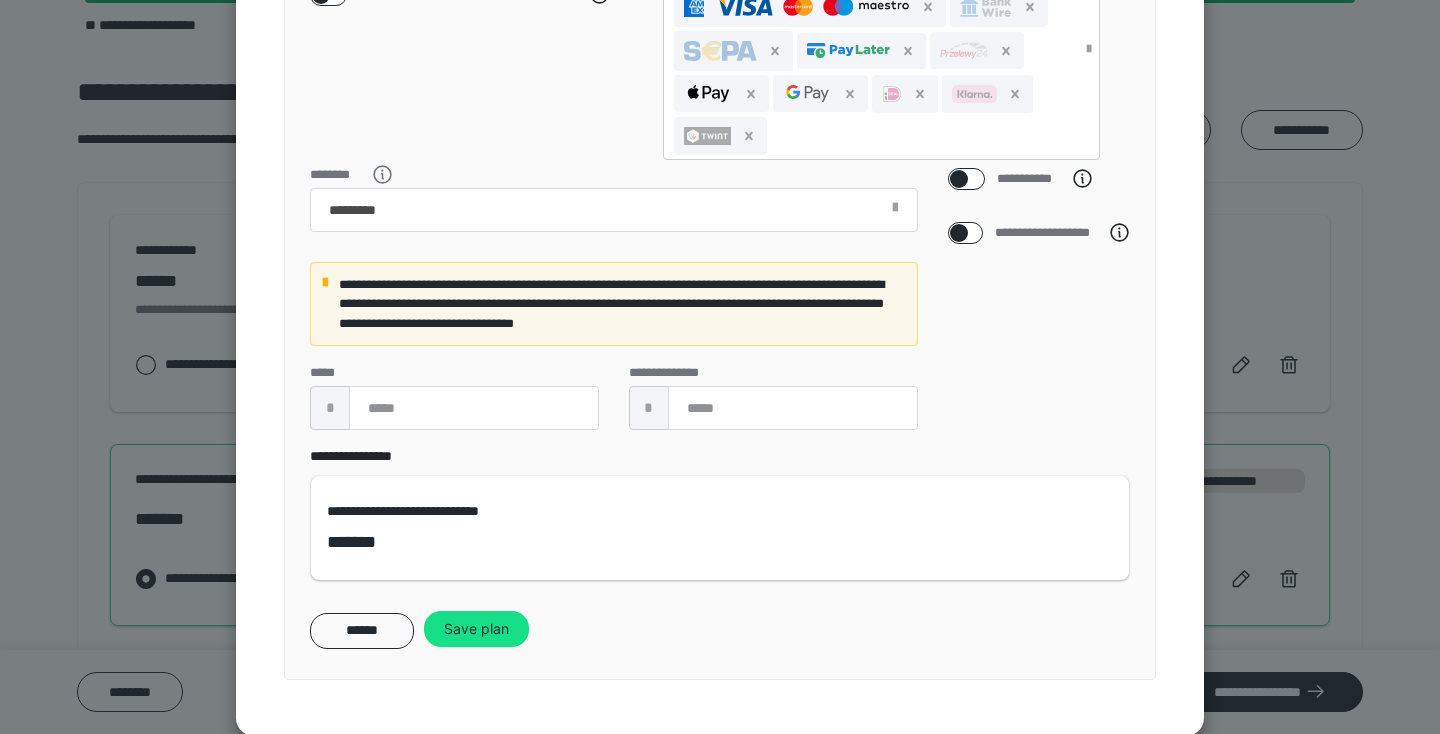 scroll, scrollTop: 751, scrollLeft: 0, axis: vertical 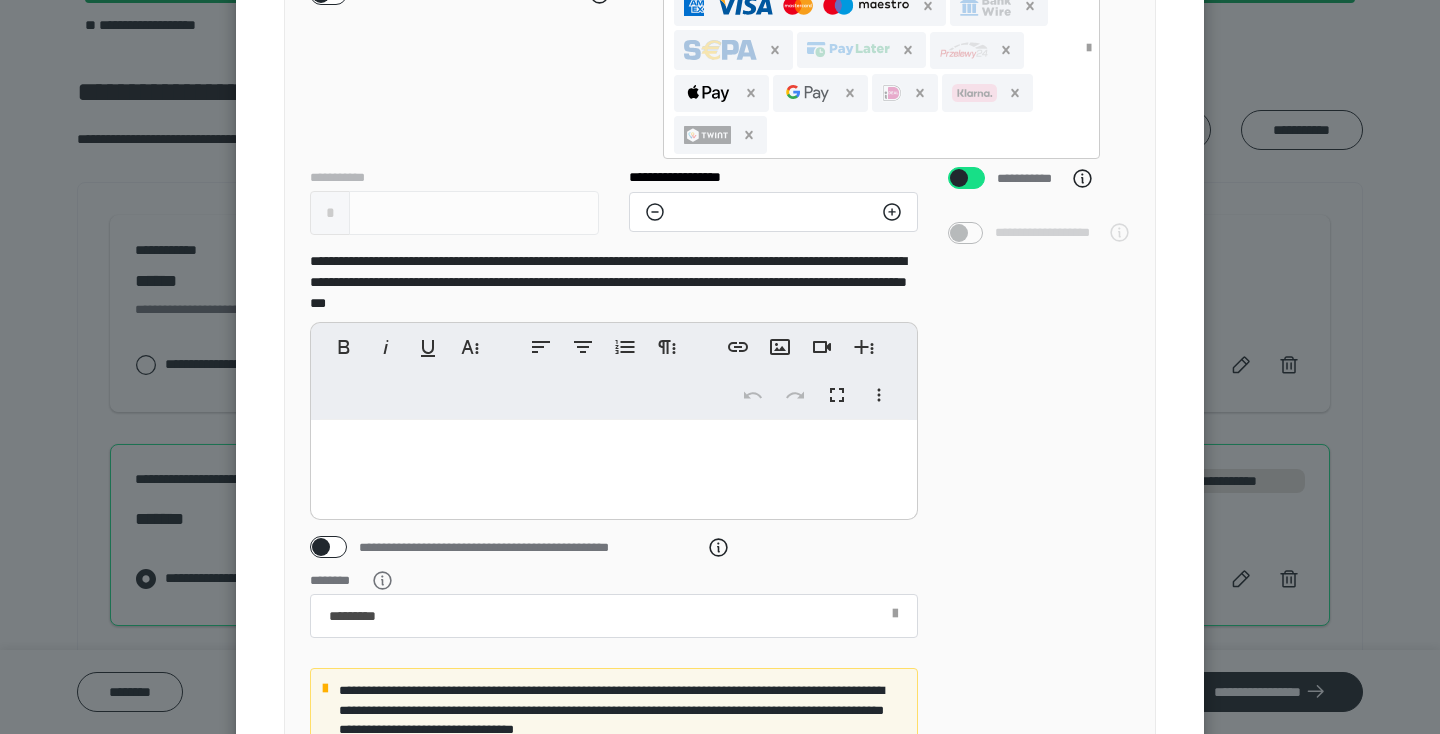 click 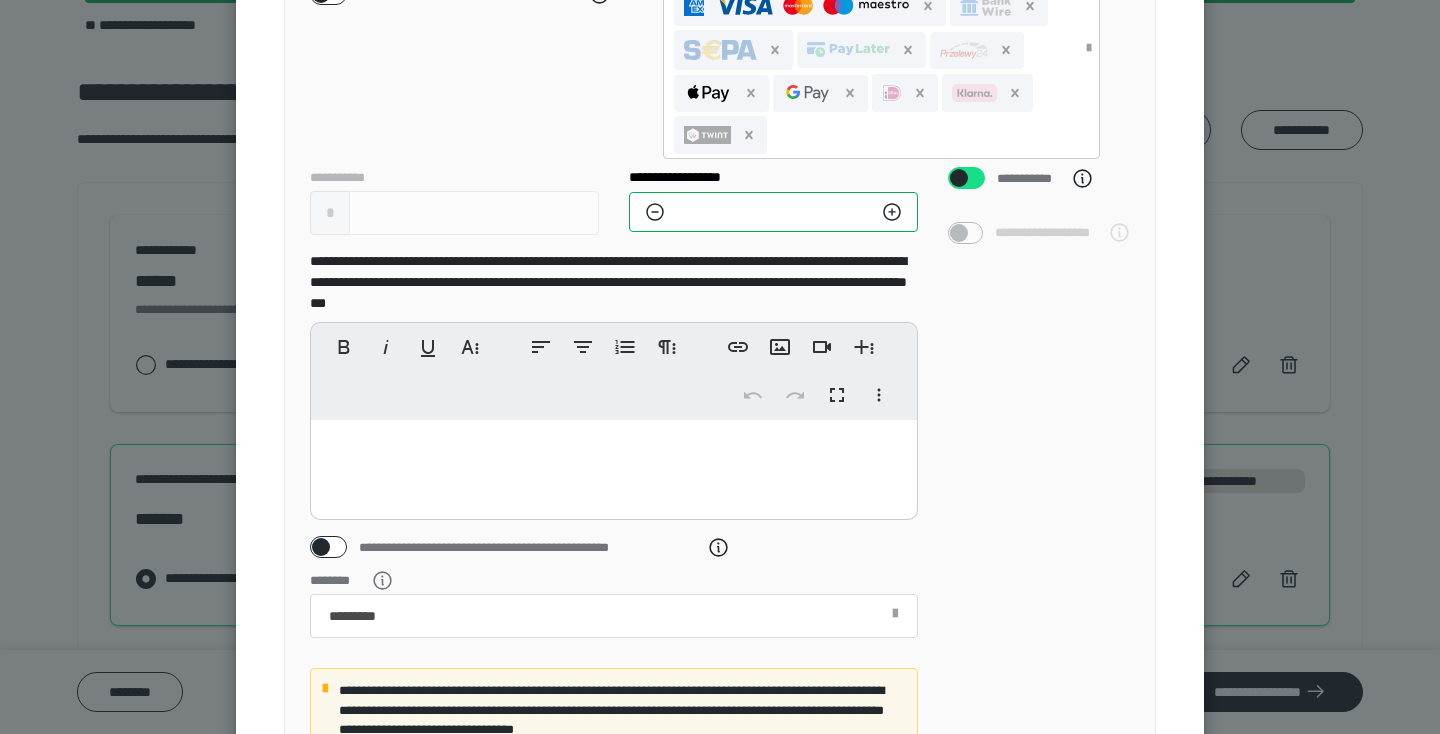 click on "**" at bounding box center [773, 212] 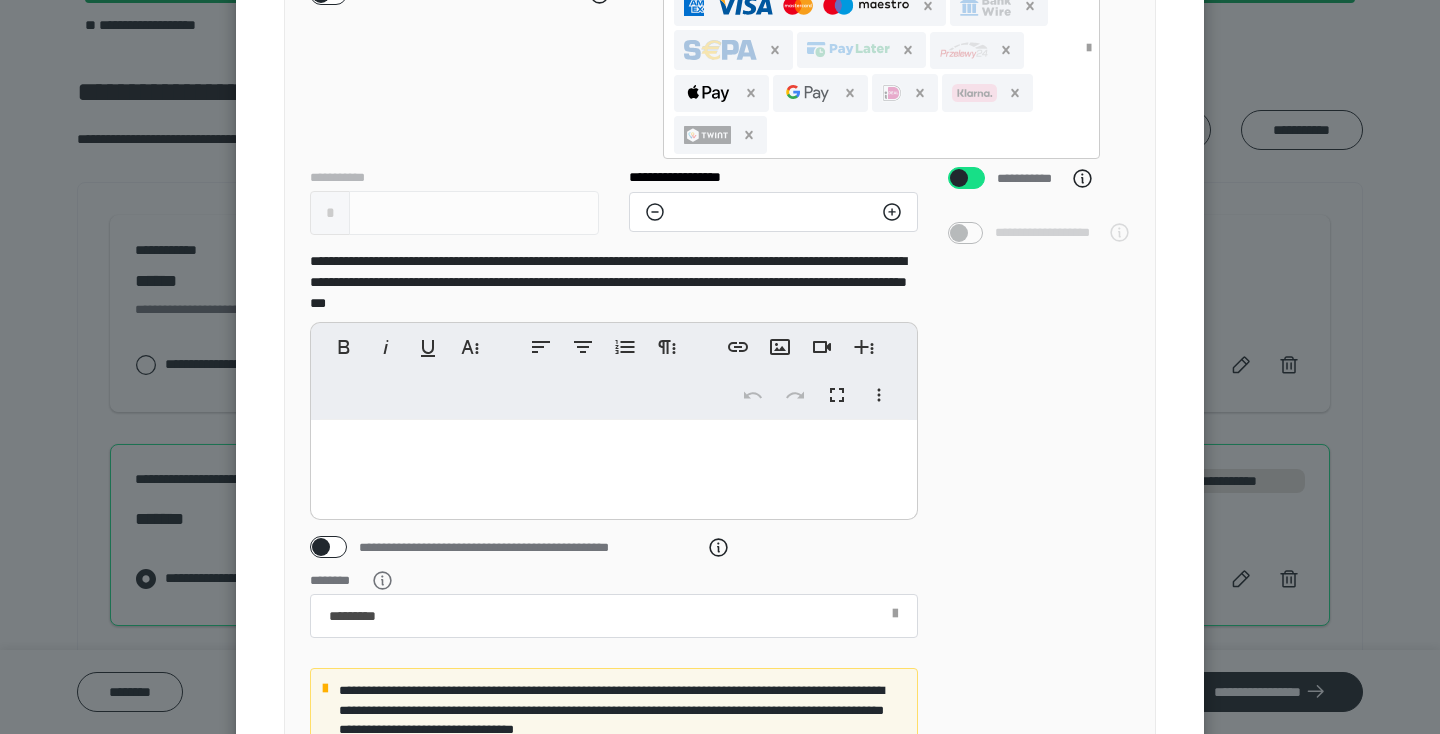 click on "**********" at bounding box center (1039, 510) 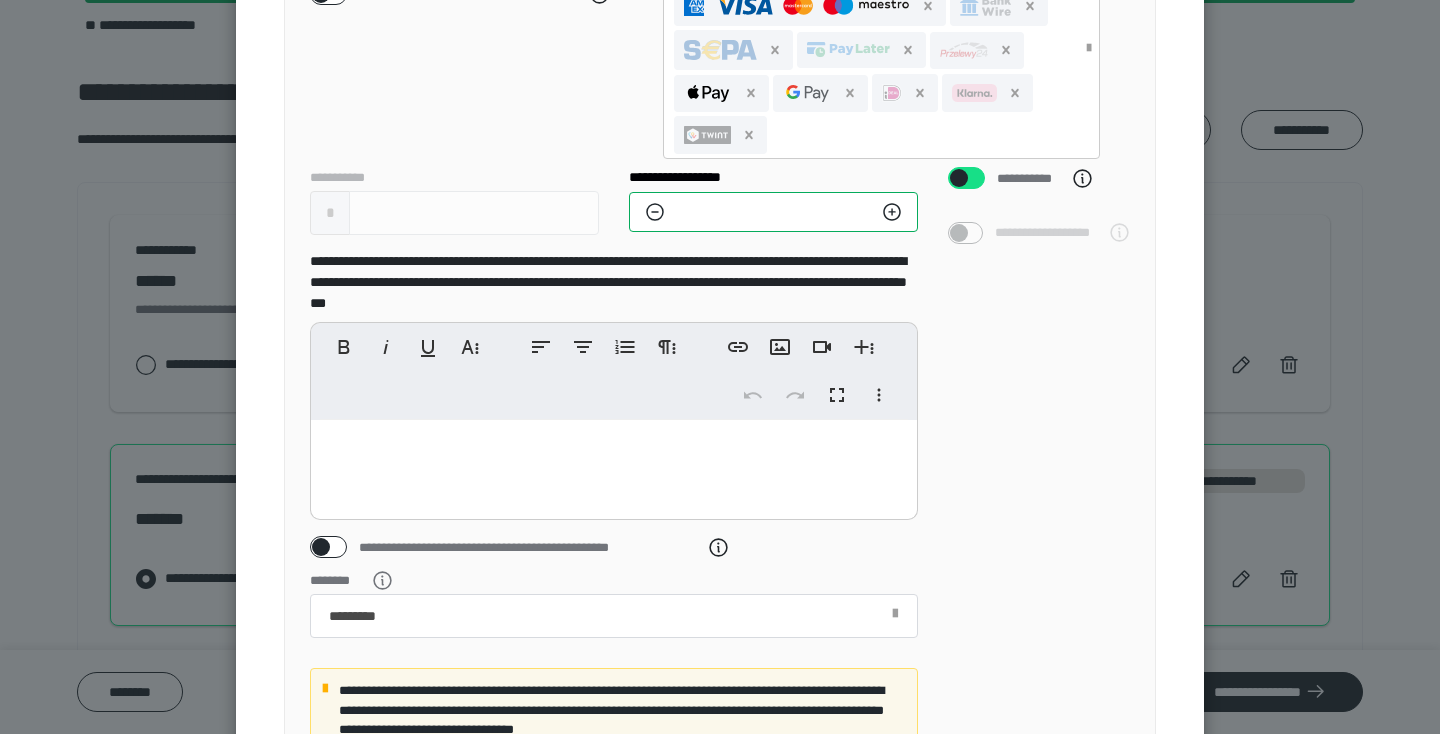 click on "**" at bounding box center [773, 212] 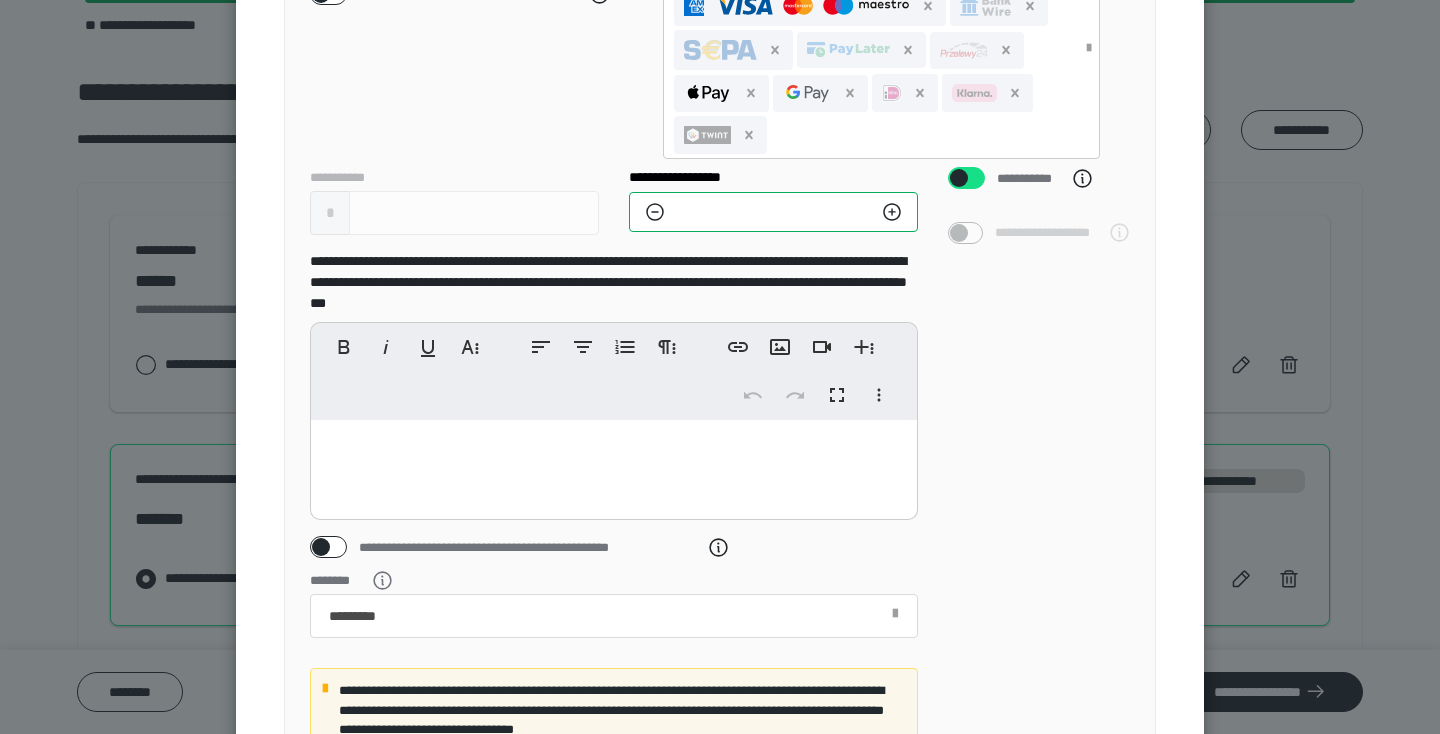 type on "*" 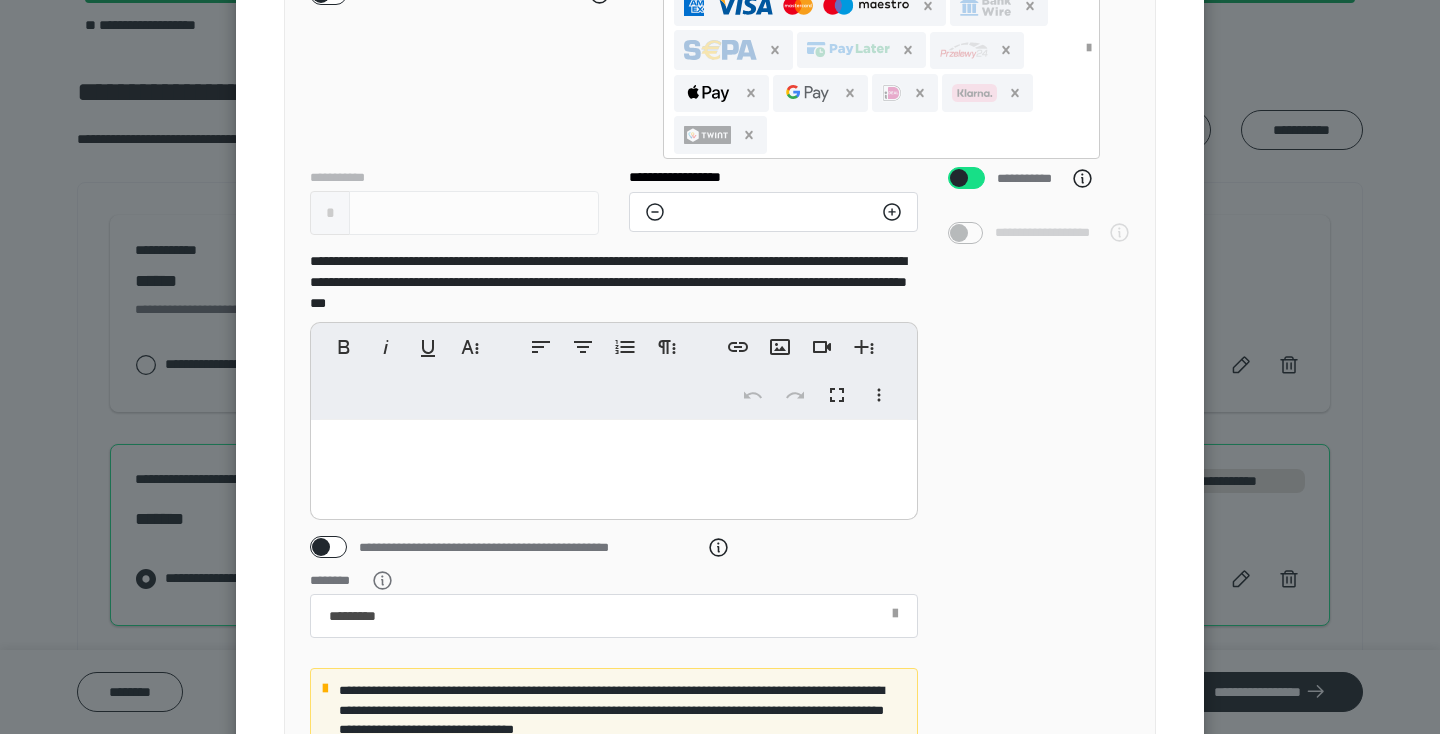 click on "**********" at bounding box center (1039, 510) 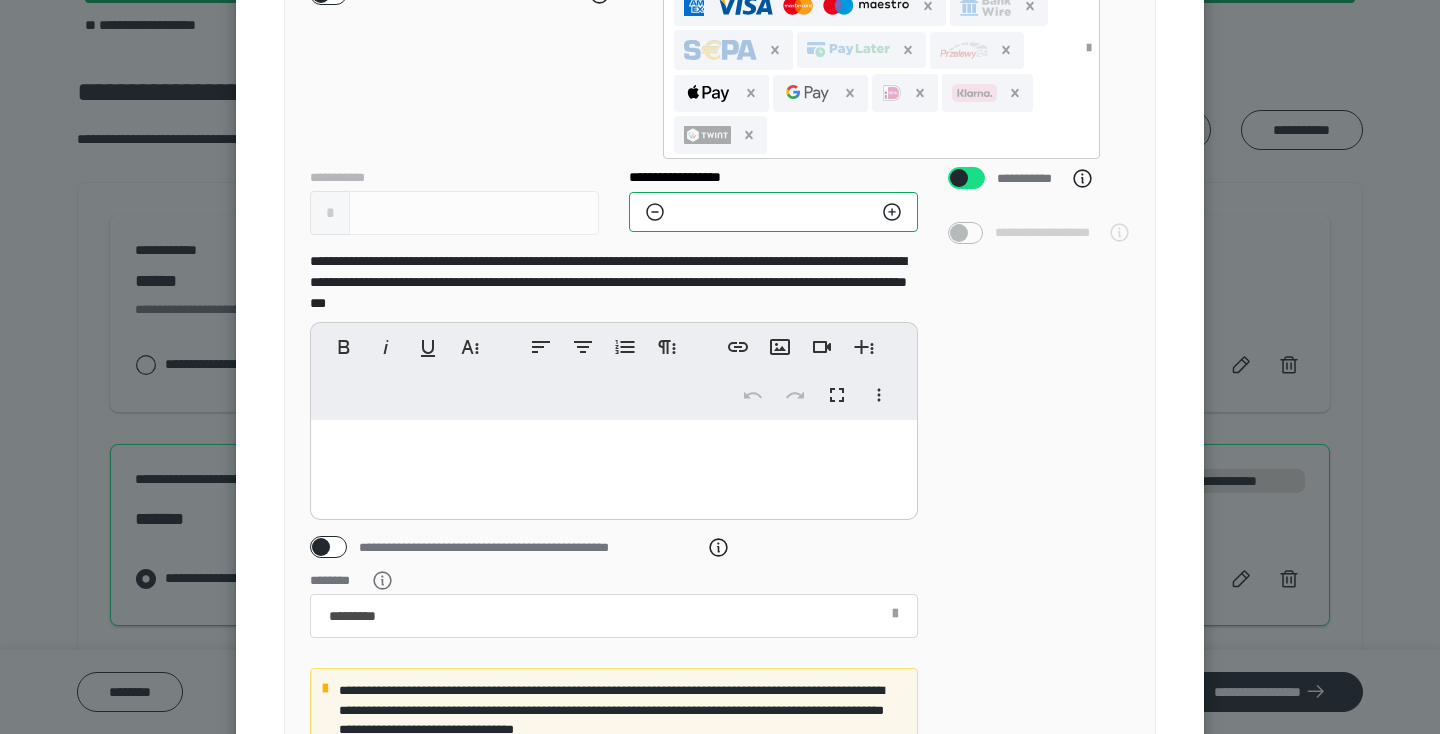 click on "**" at bounding box center (773, 212) 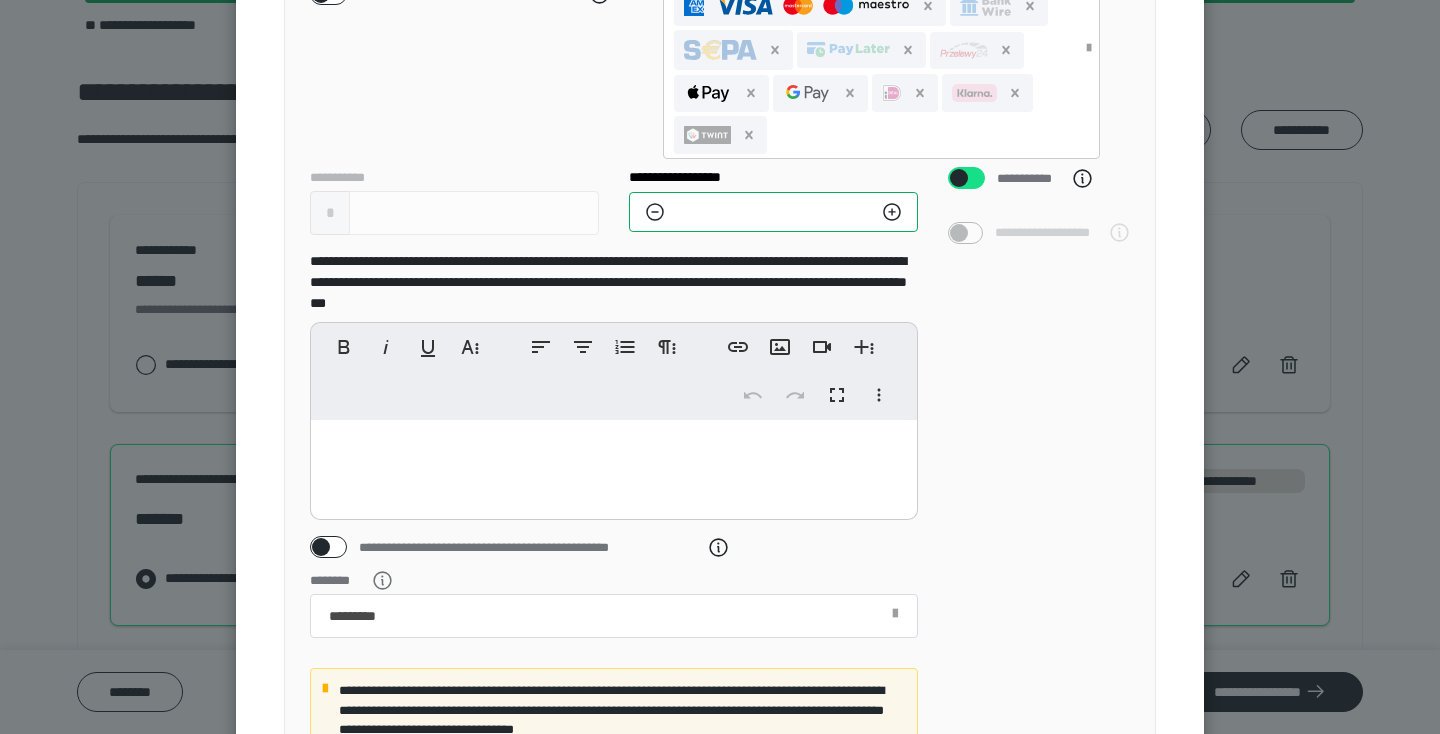type on "*" 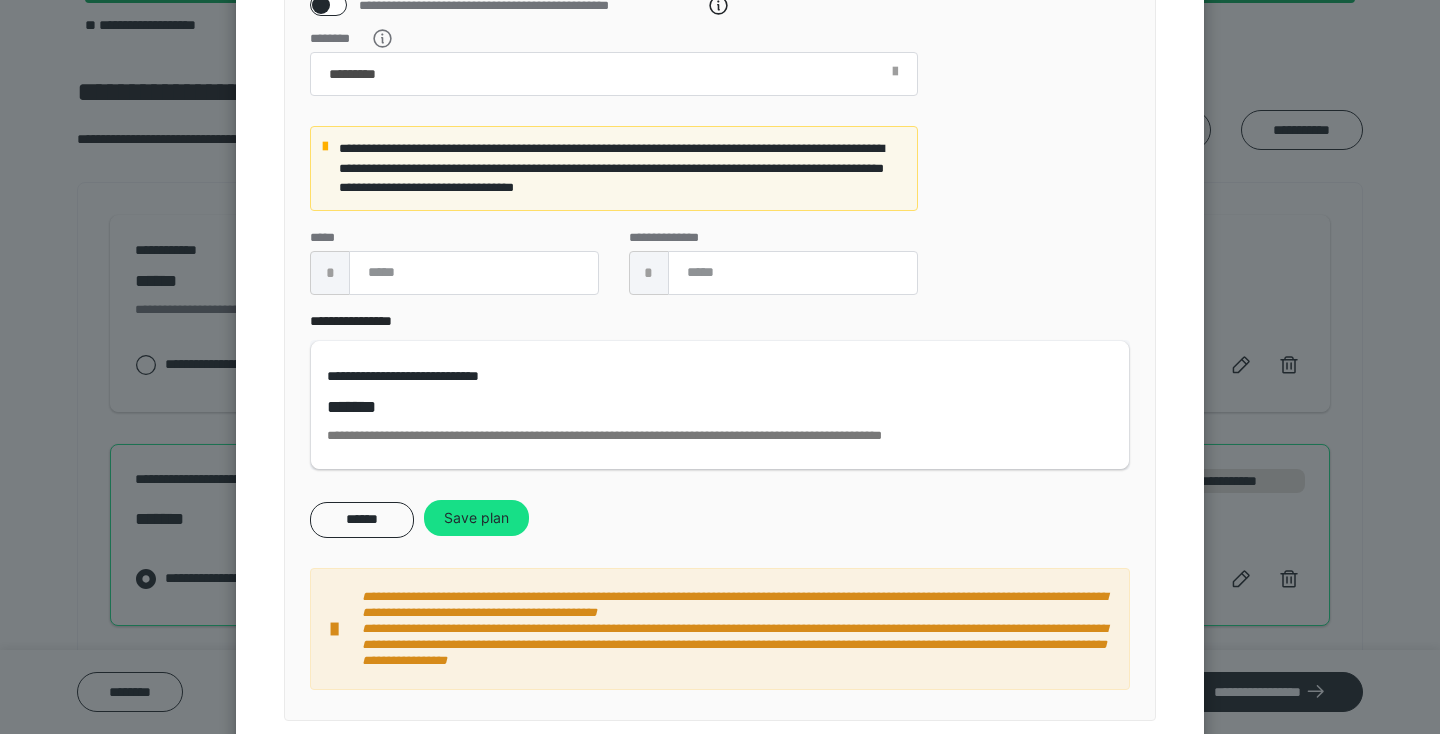 scroll, scrollTop: 1296, scrollLeft: 0, axis: vertical 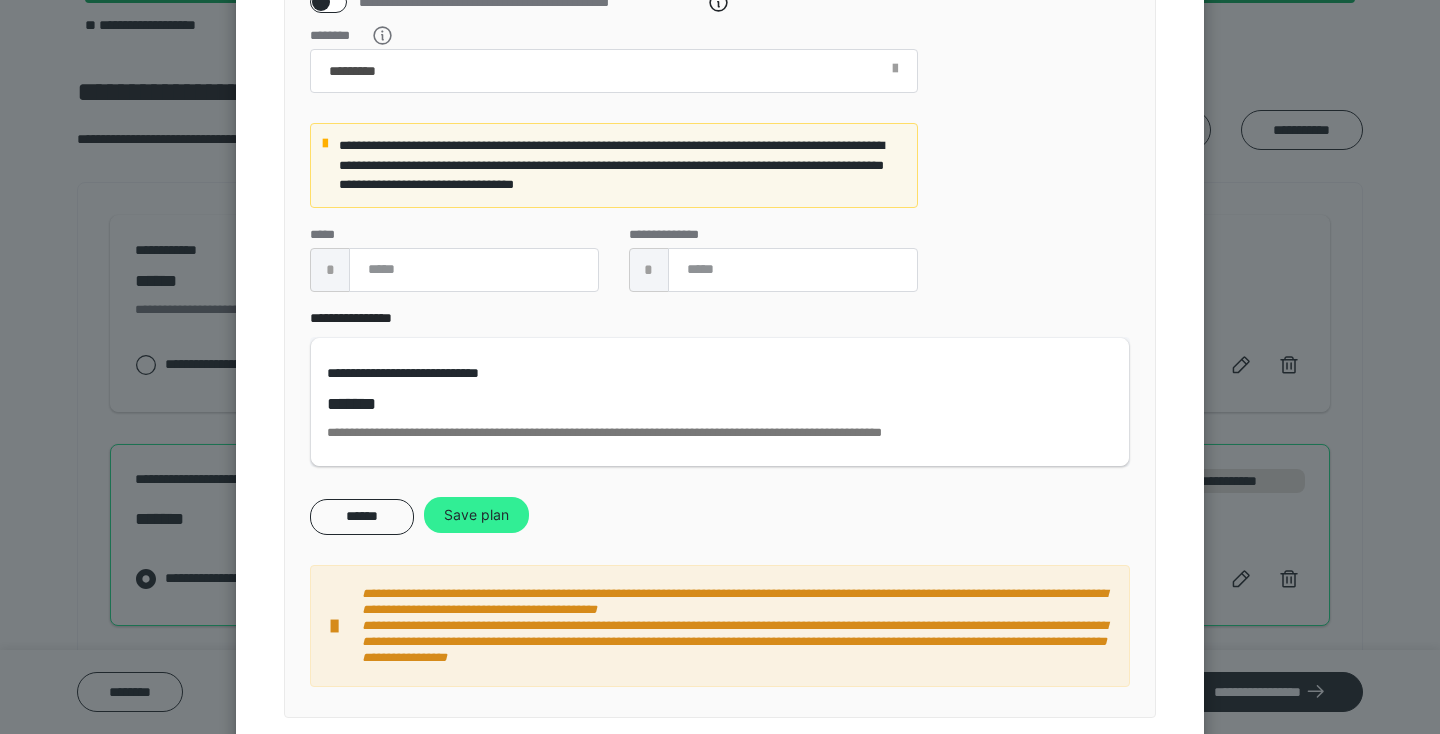 click on "Save plan" at bounding box center (476, 515) 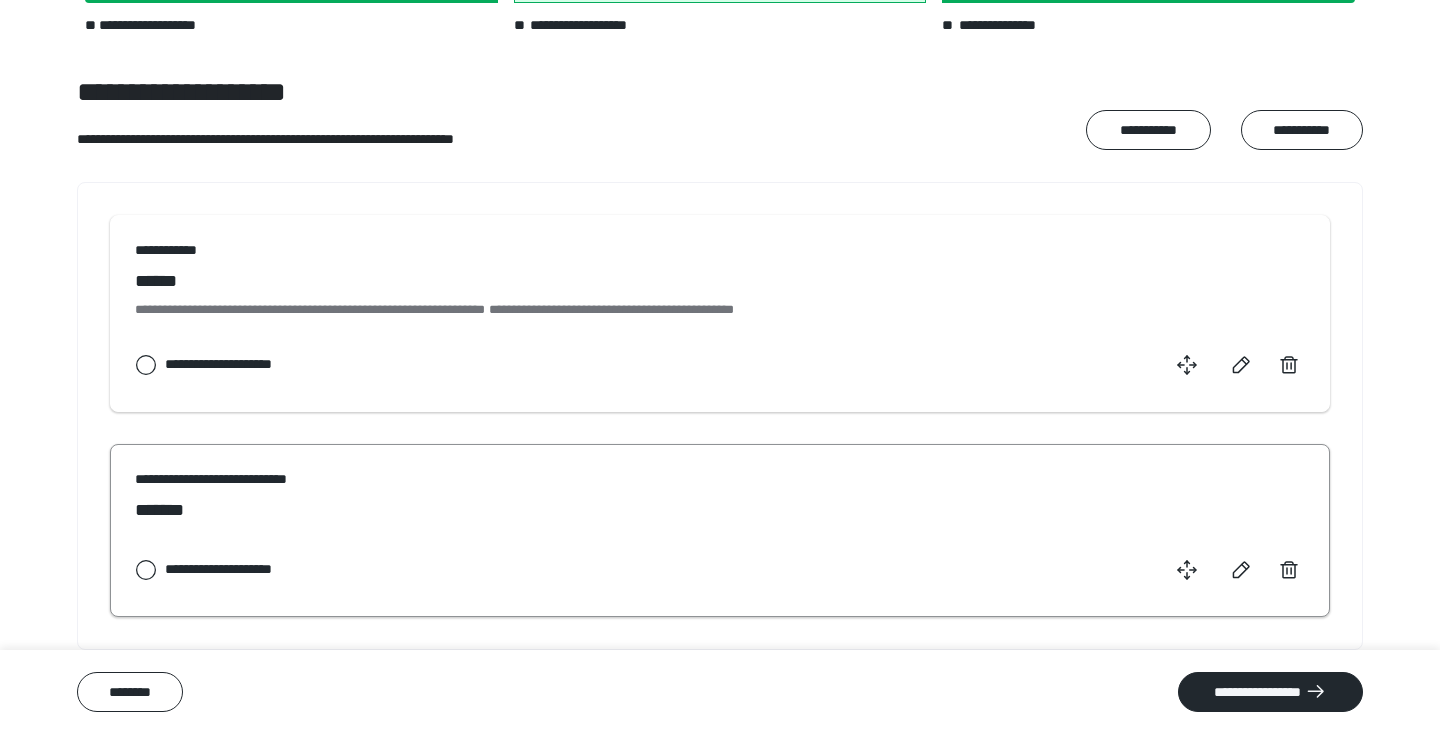 click on "**********" at bounding box center (246, 569) 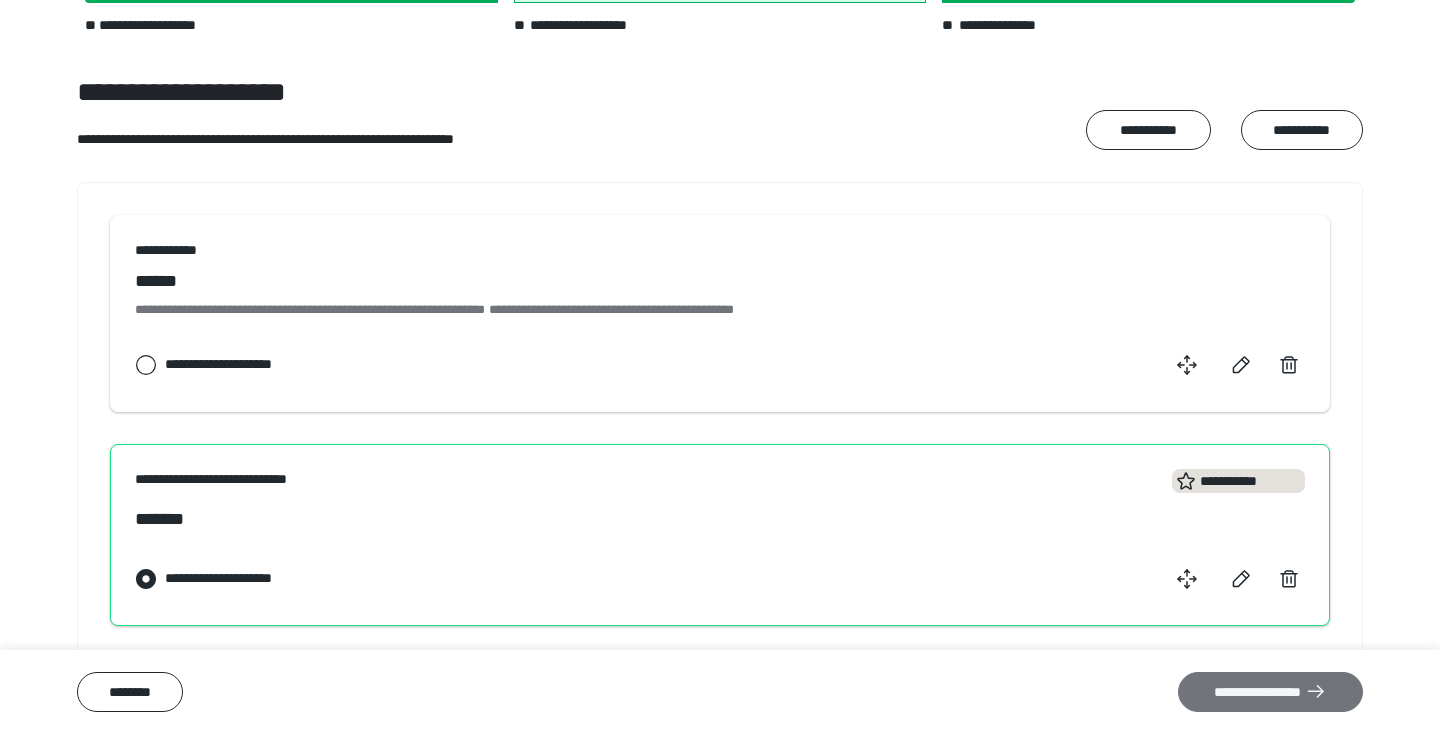 click on "**********" at bounding box center (1270, 692) 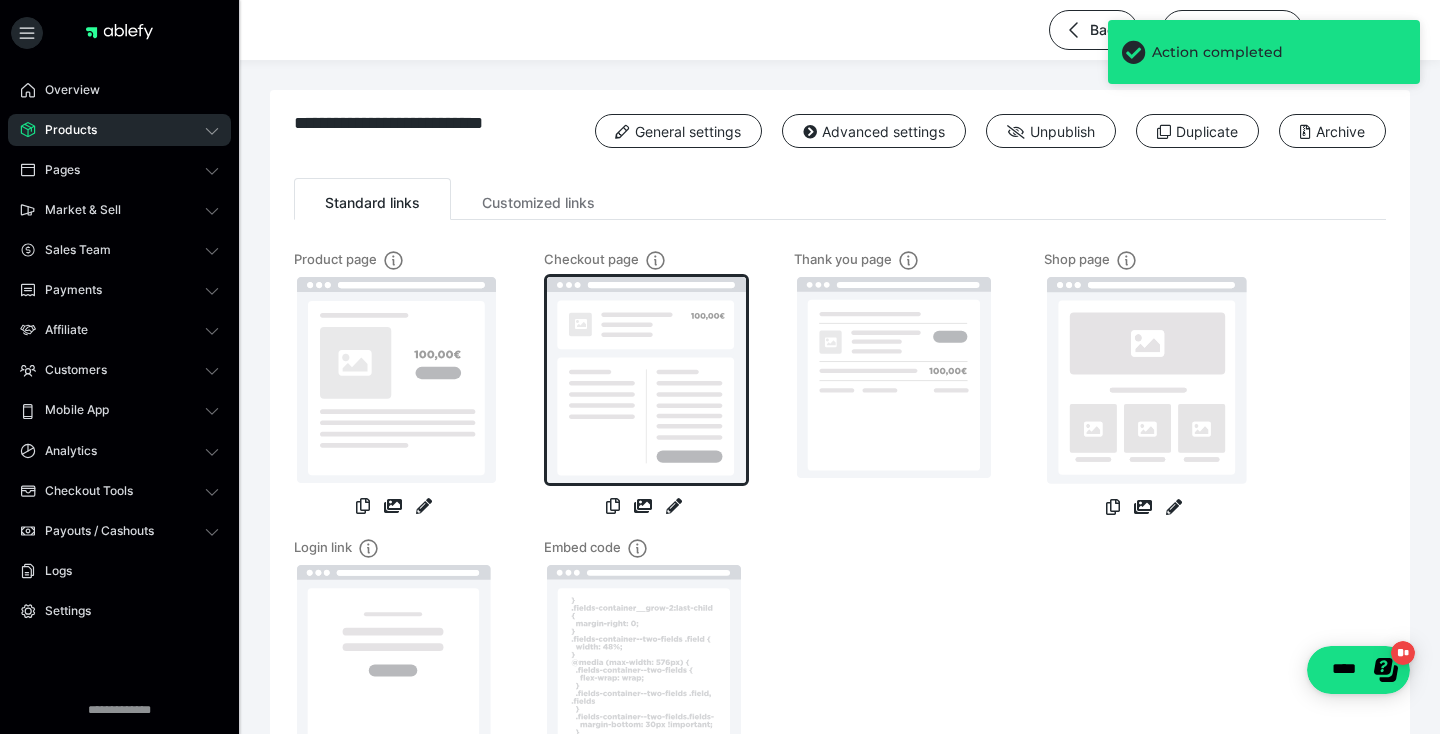 click at bounding box center [646, 380] 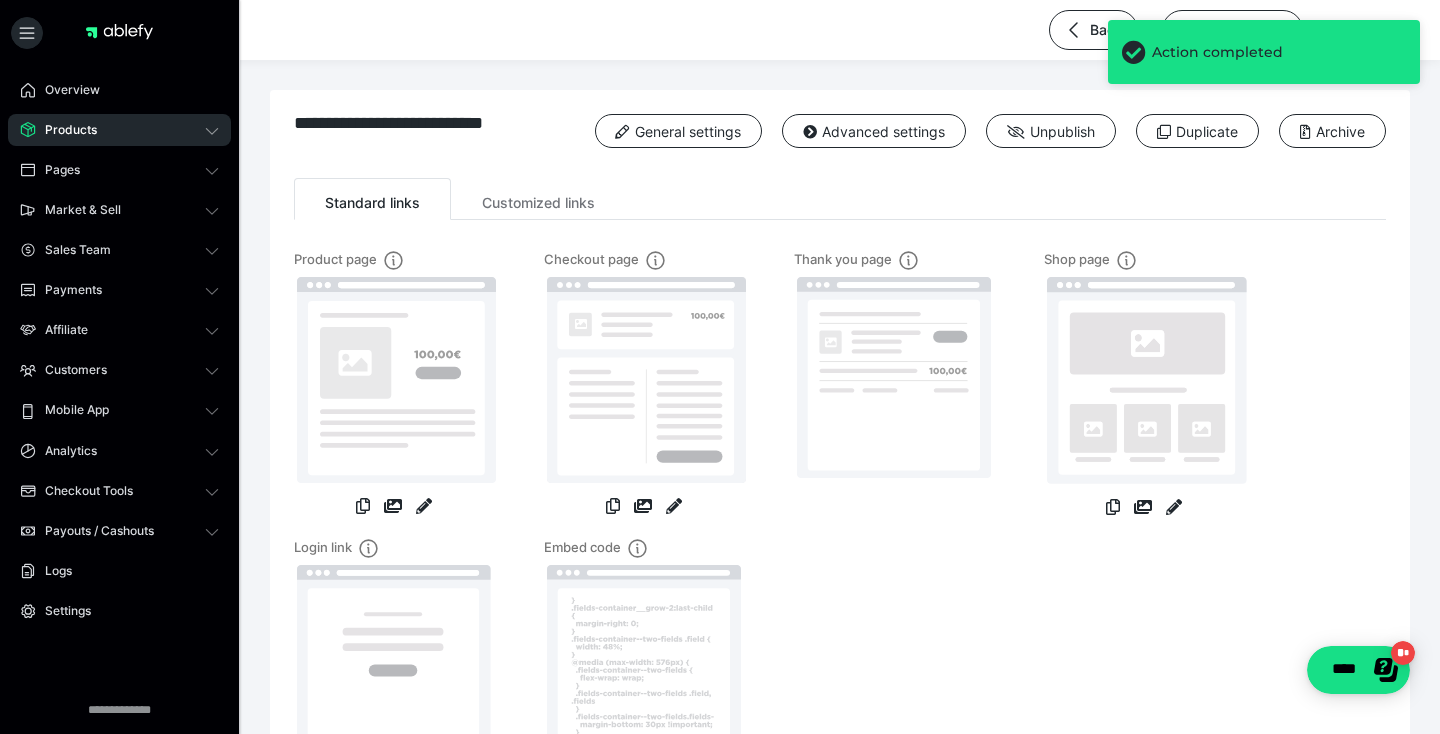 click 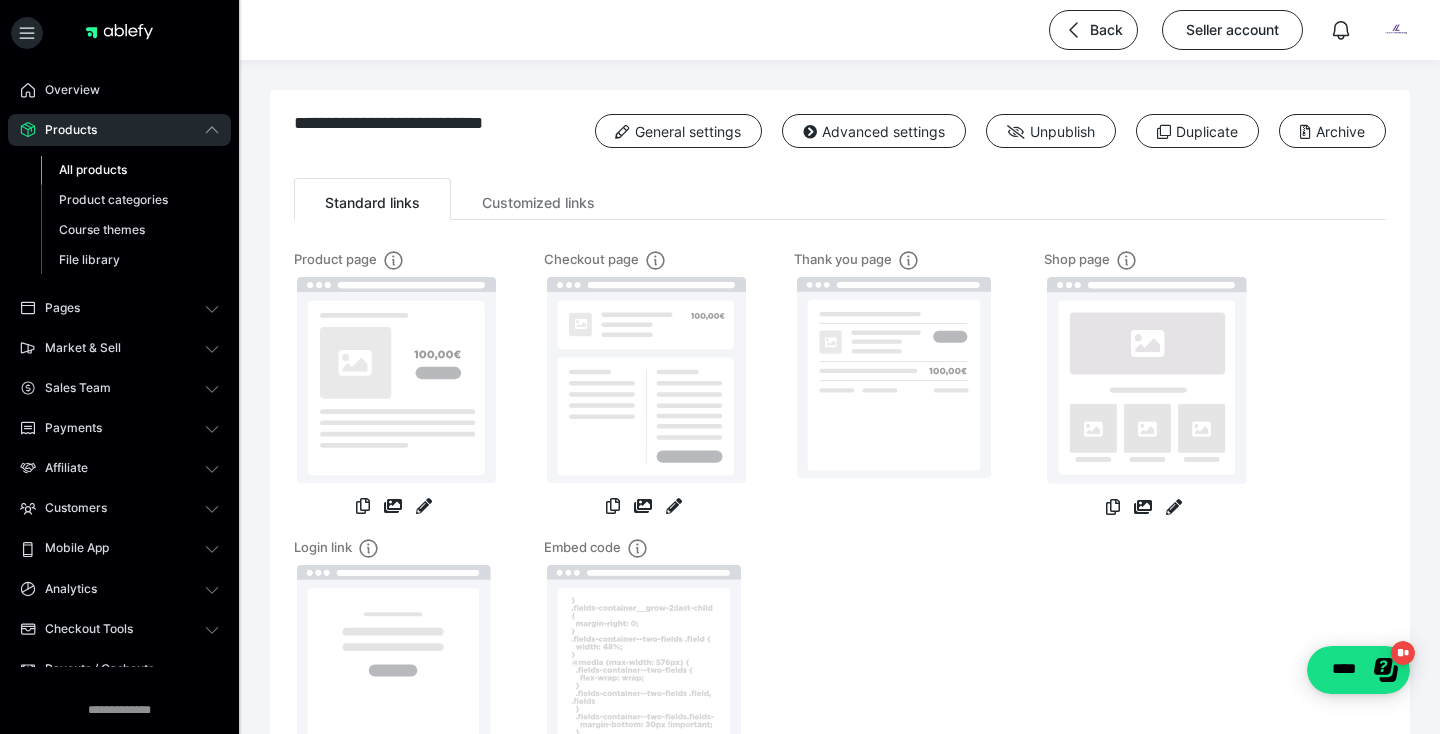 click on "All products" at bounding box center (130, 170) 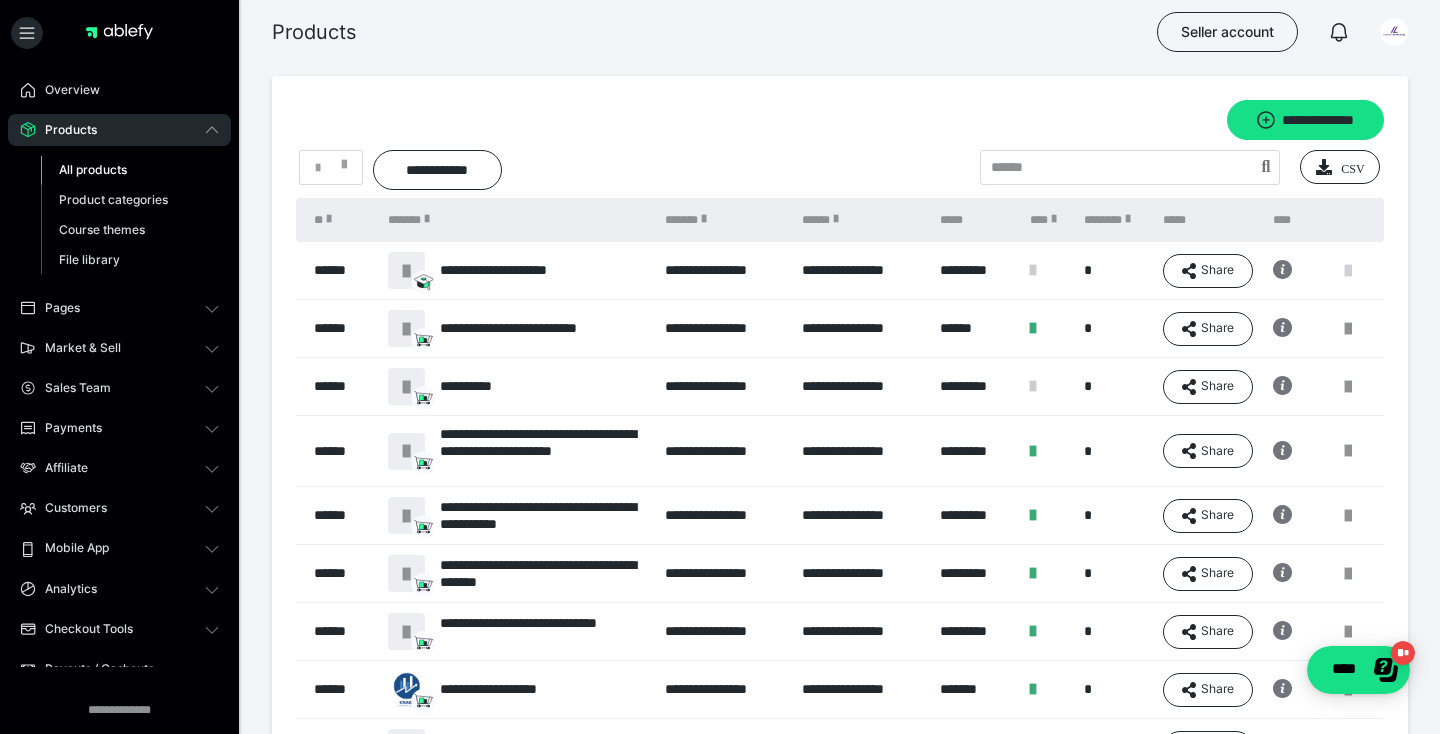 click at bounding box center (1348, 271) 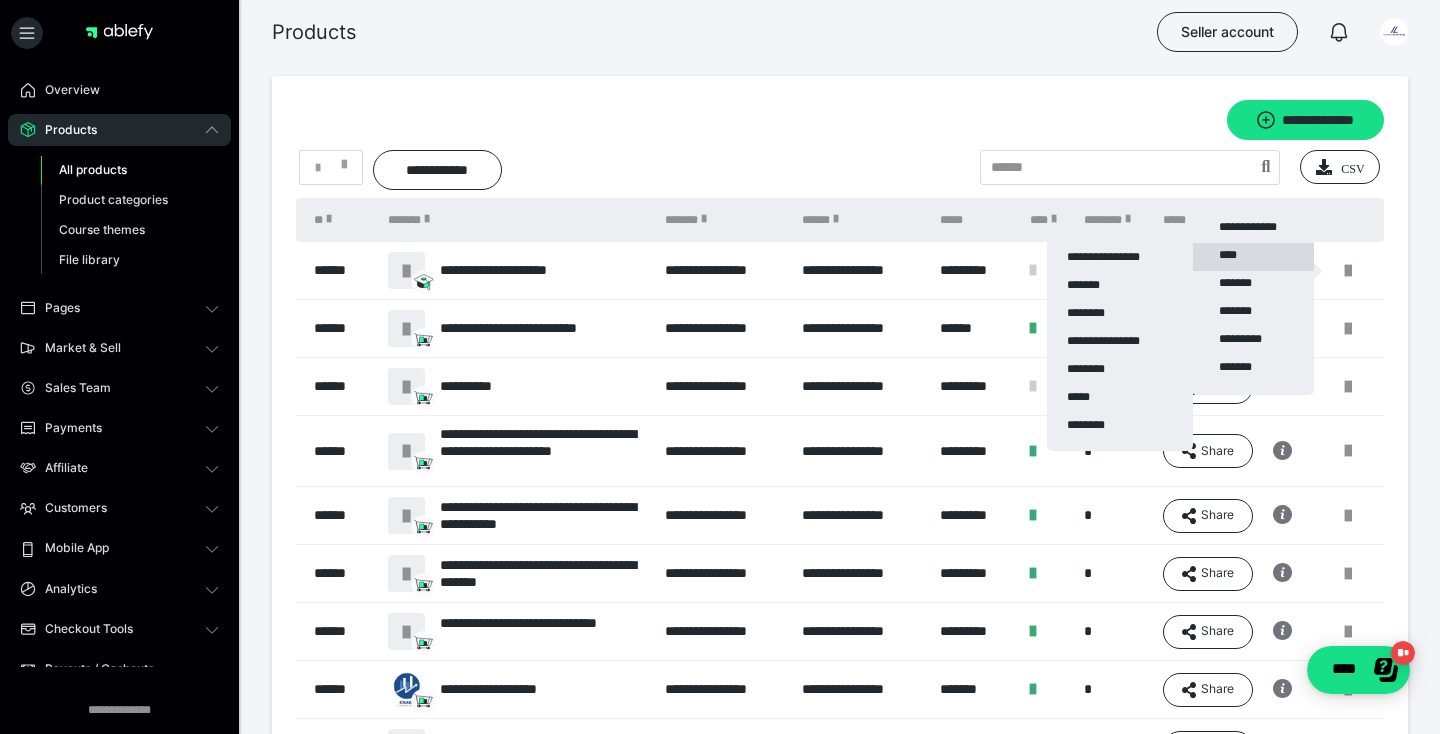 click on "**********" at bounding box center (1253, 257) 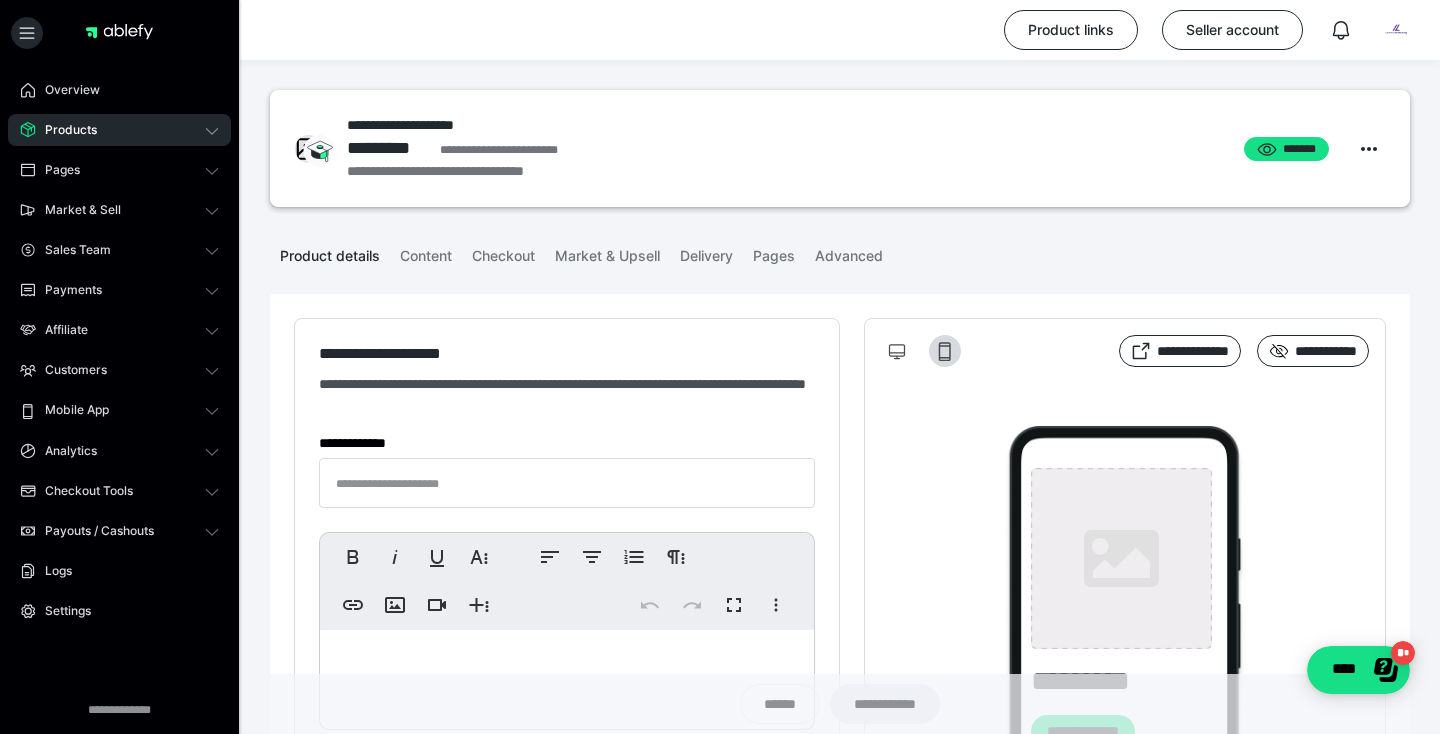 type on "**********" 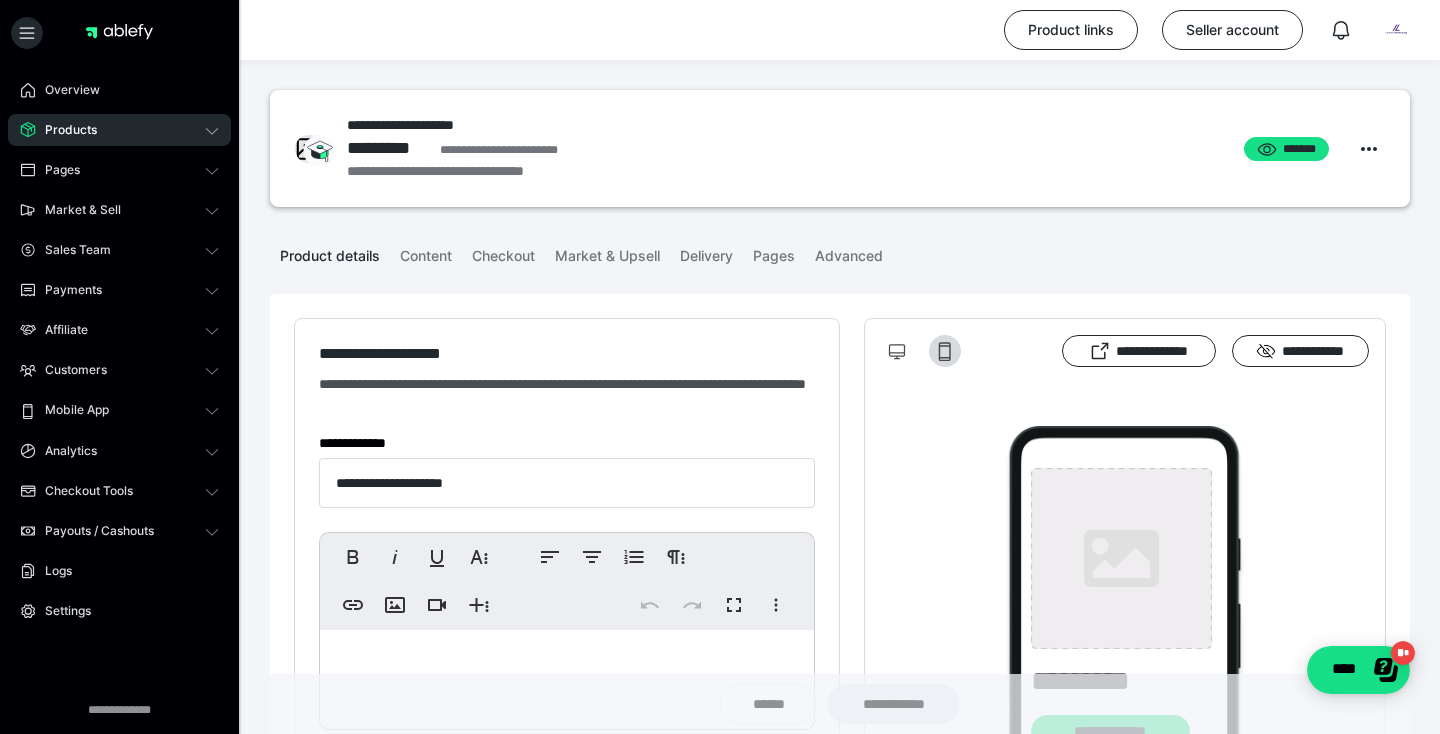 type on "**********" 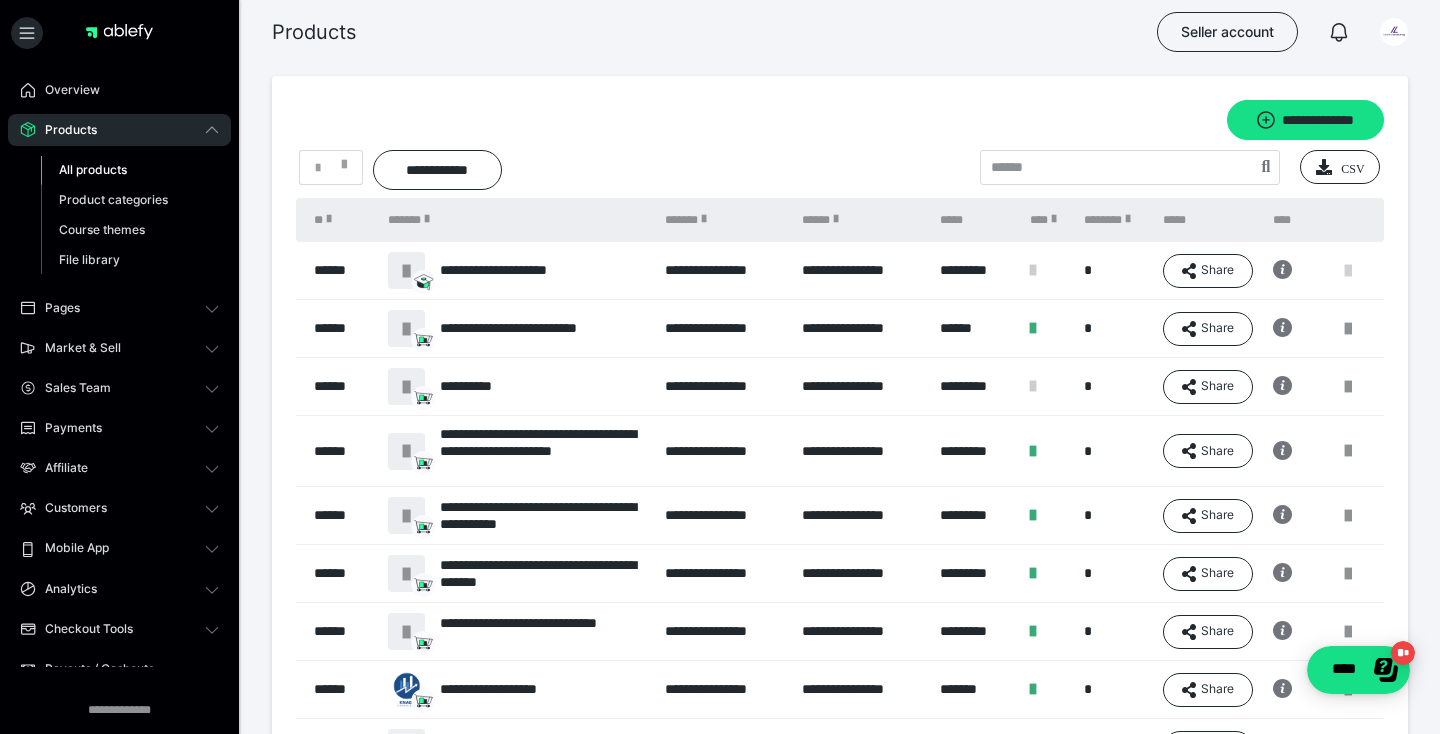 click at bounding box center [1348, 271] 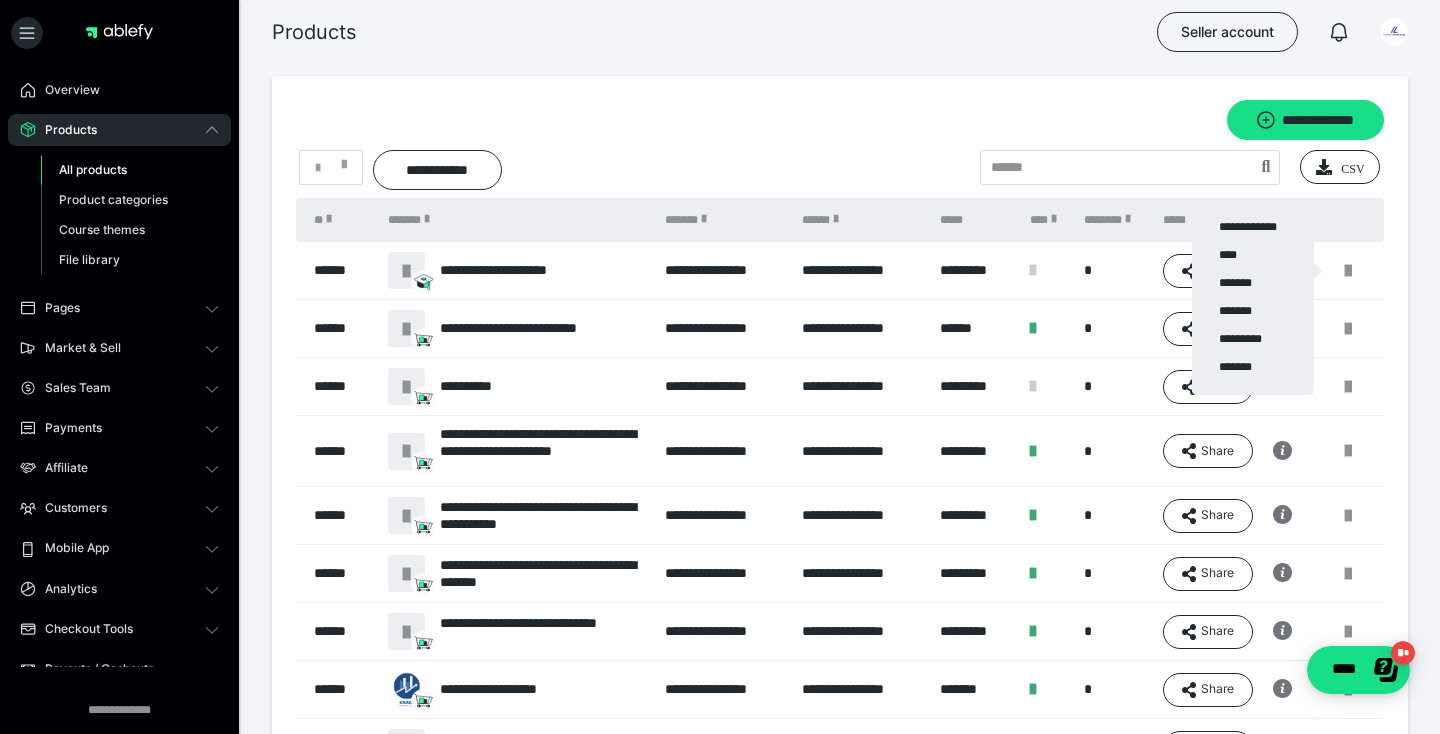 click at bounding box center (720, 367) 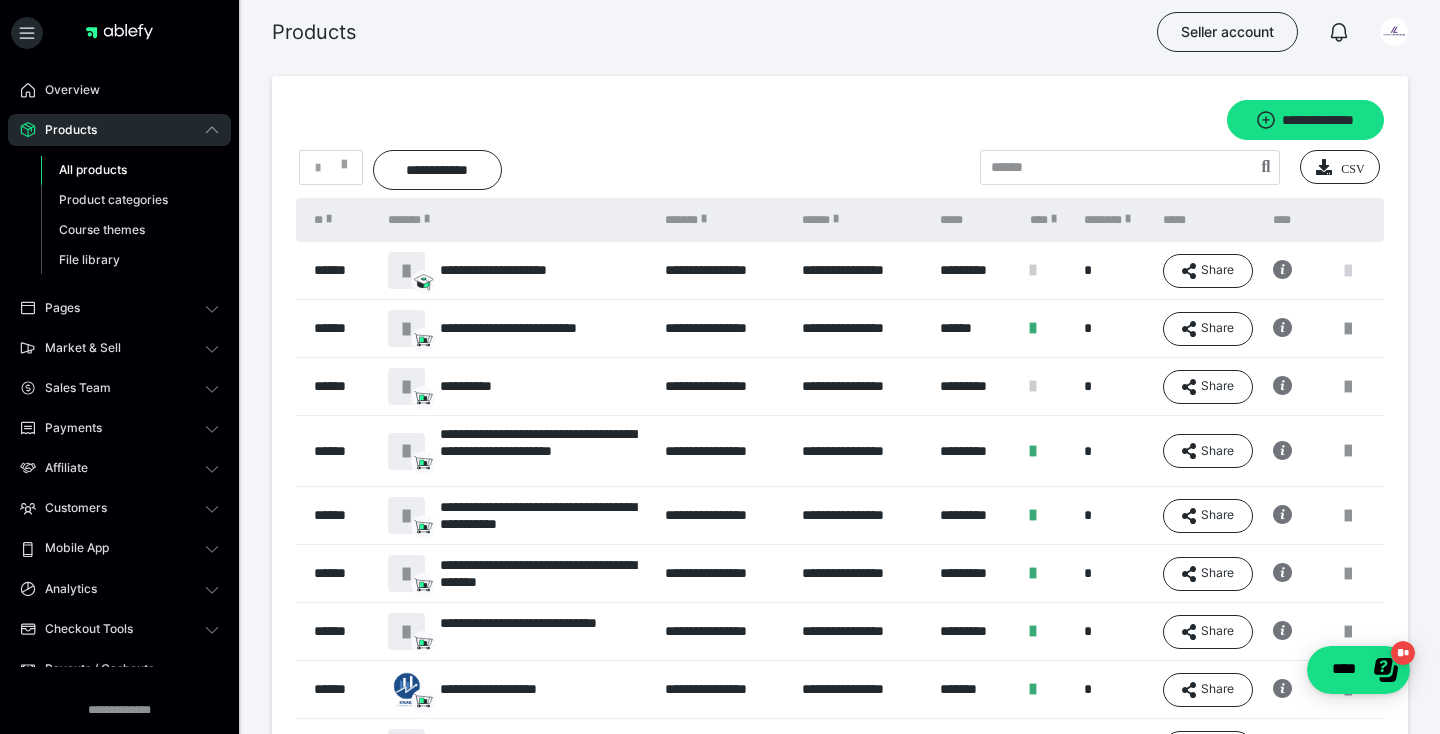 click at bounding box center (1348, 271) 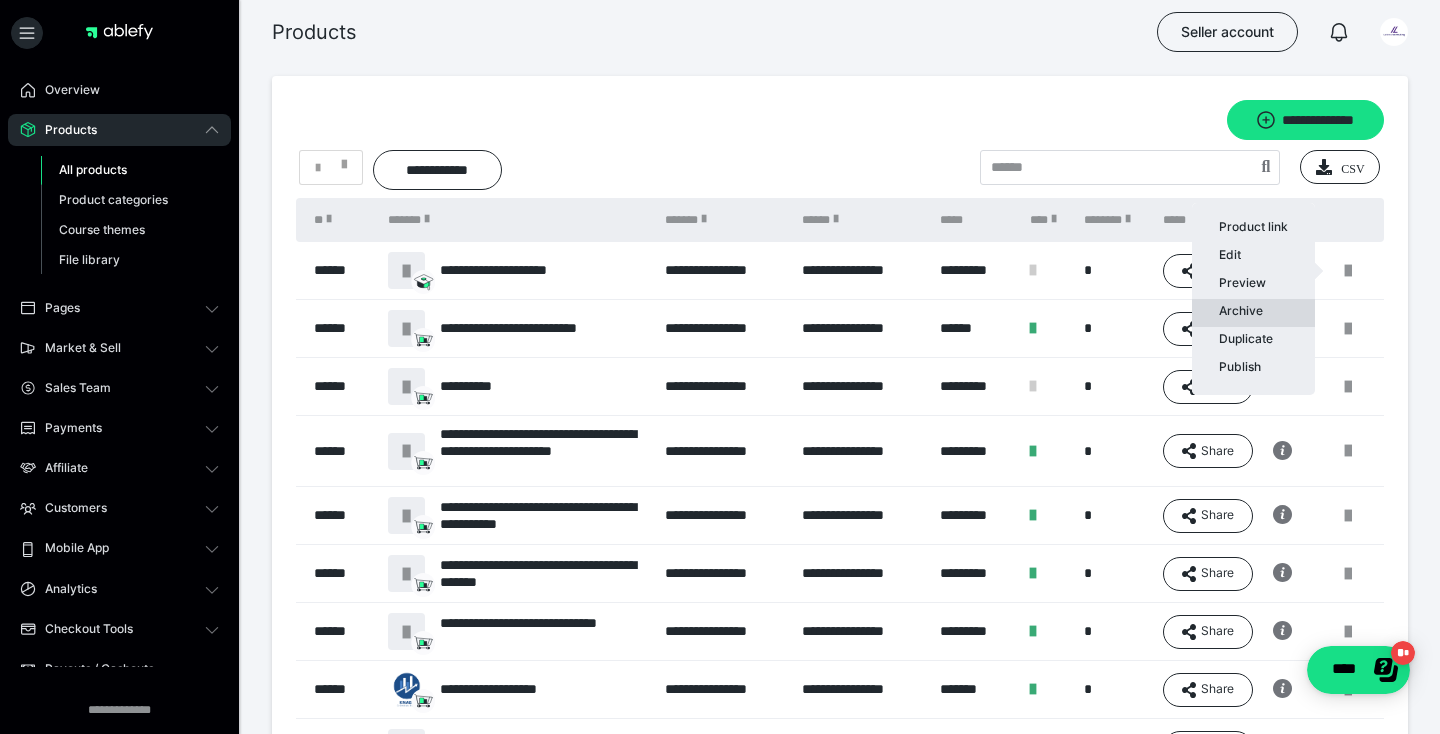 click on "Archive" at bounding box center [1253, 313] 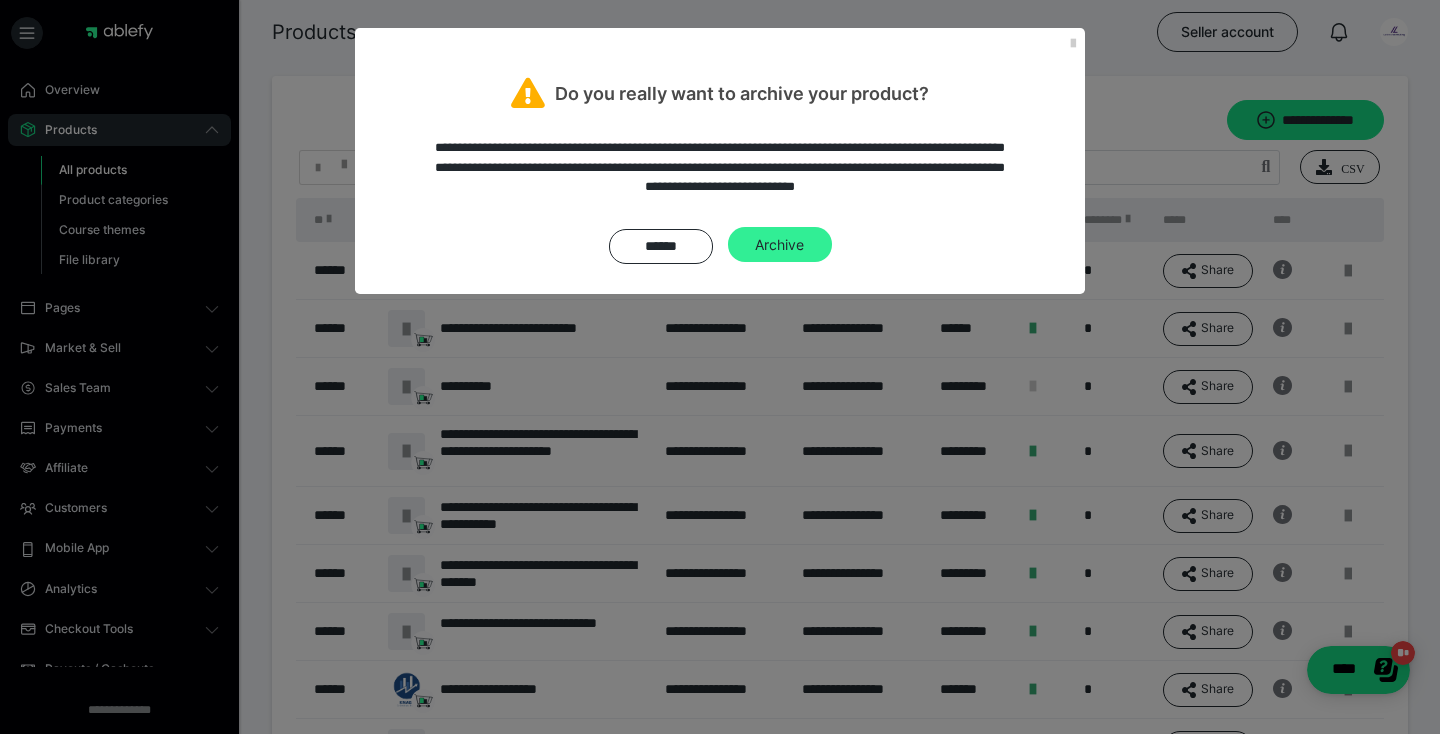 click on "Archive" at bounding box center (780, 245) 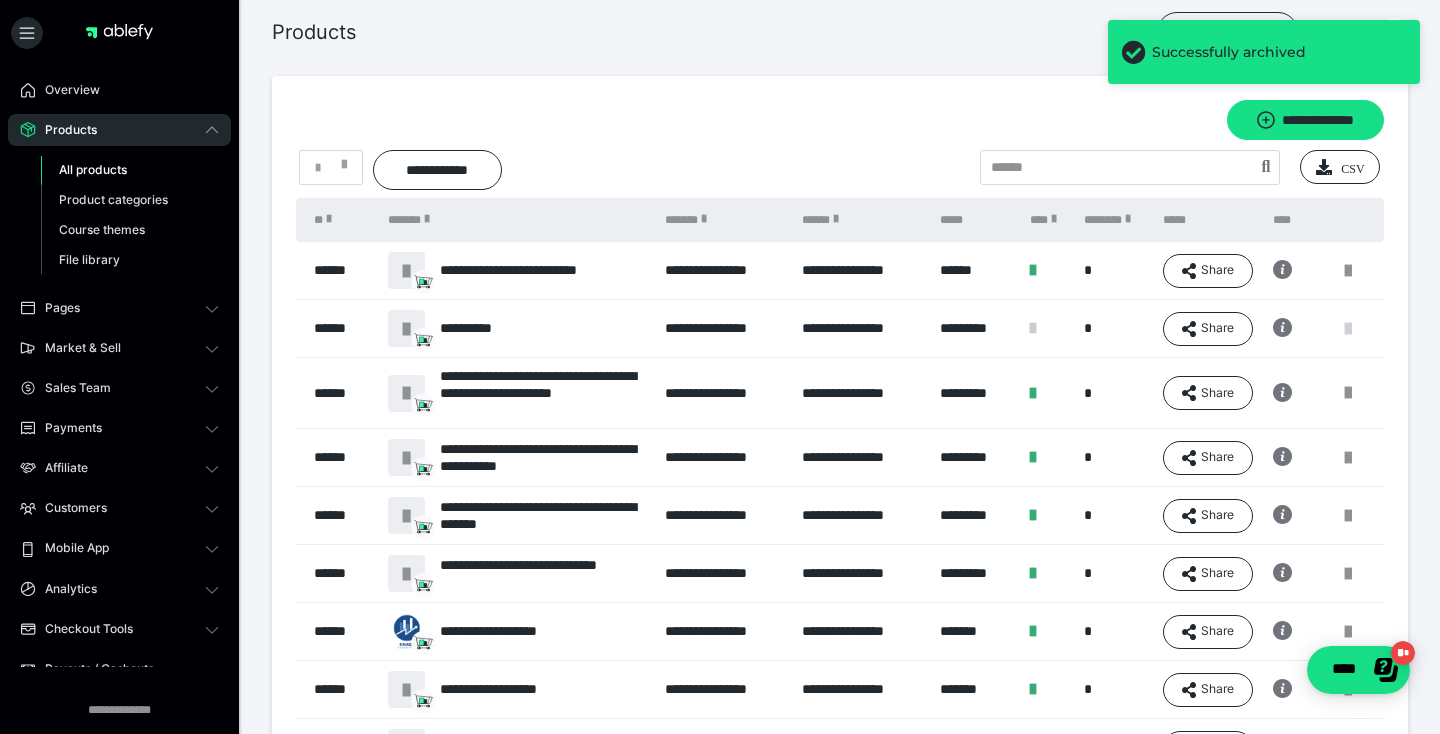 click at bounding box center [1348, 329] 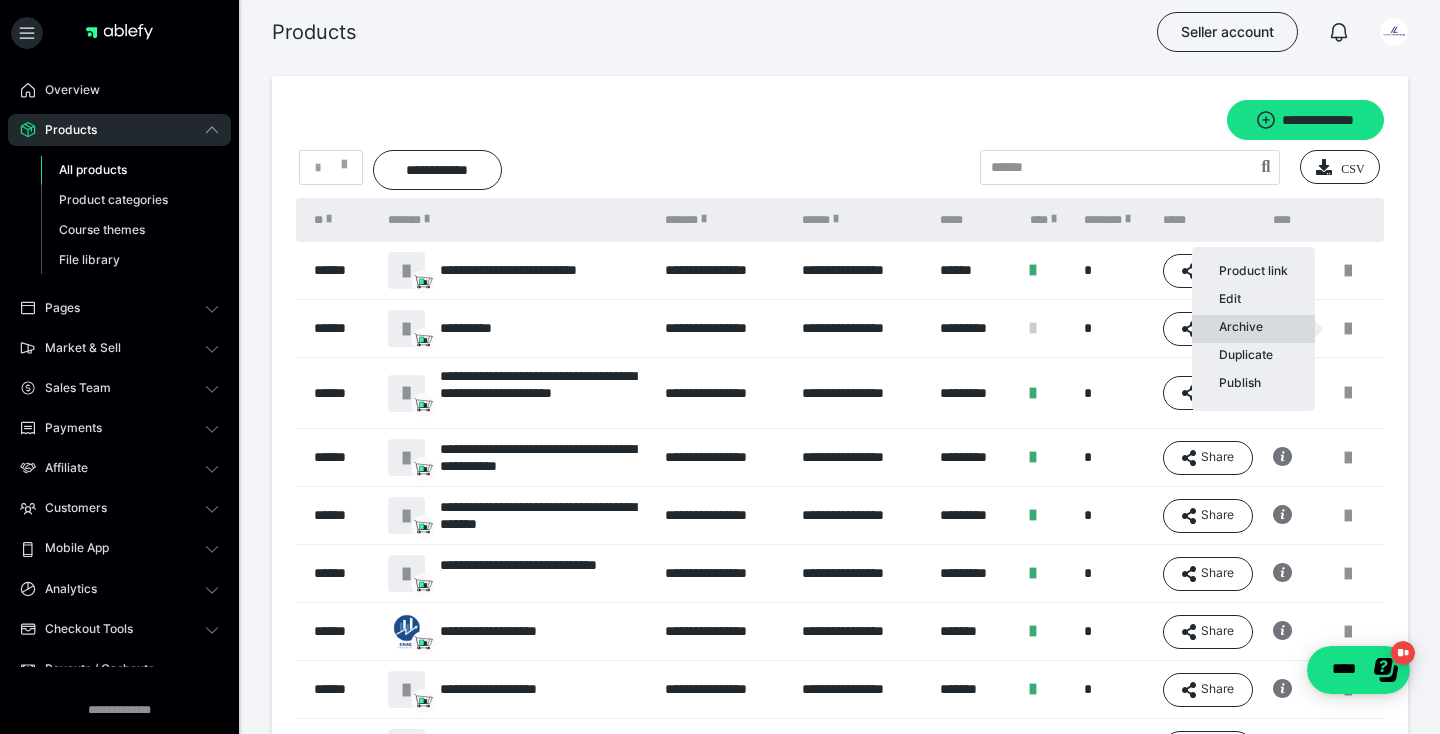 click on "Archive" at bounding box center [1253, 329] 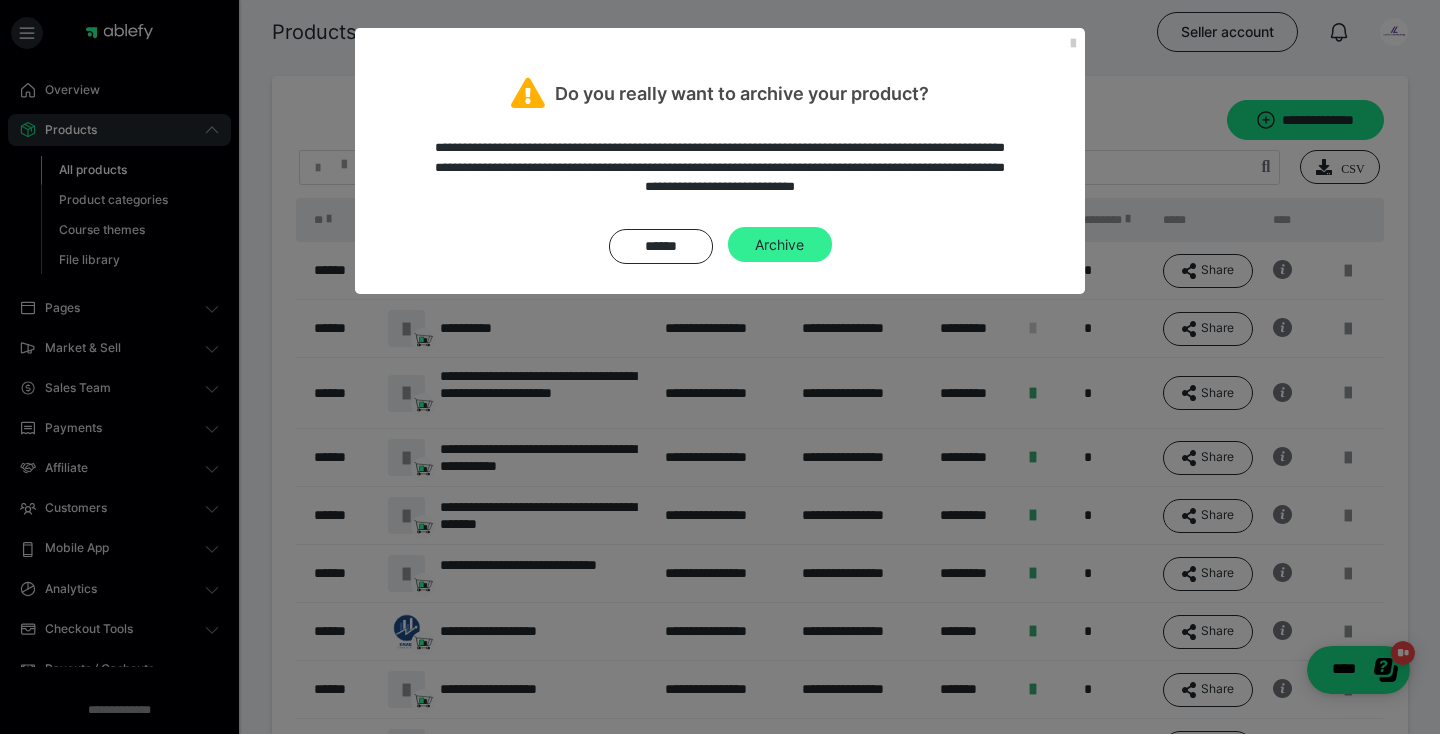 click on "Archive" at bounding box center [780, 245] 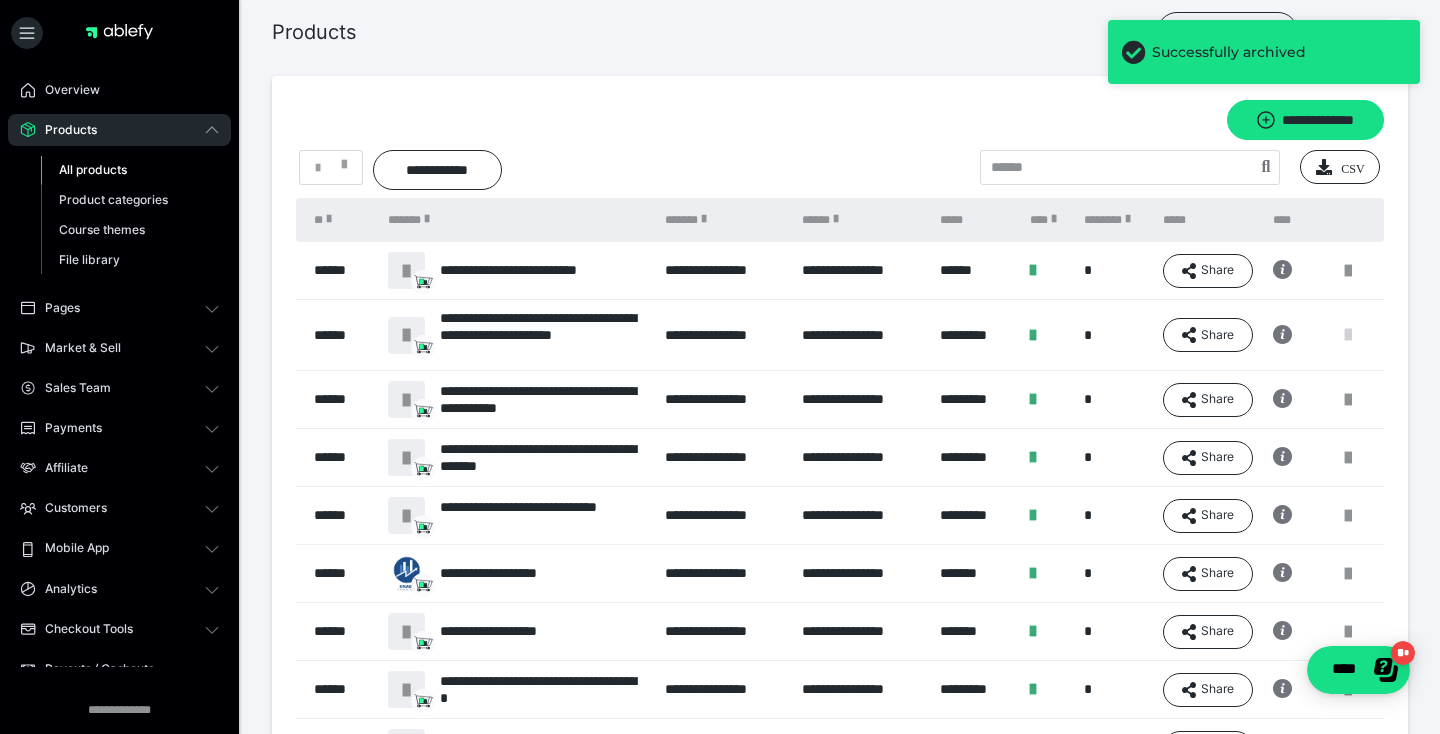 click at bounding box center (1348, 335) 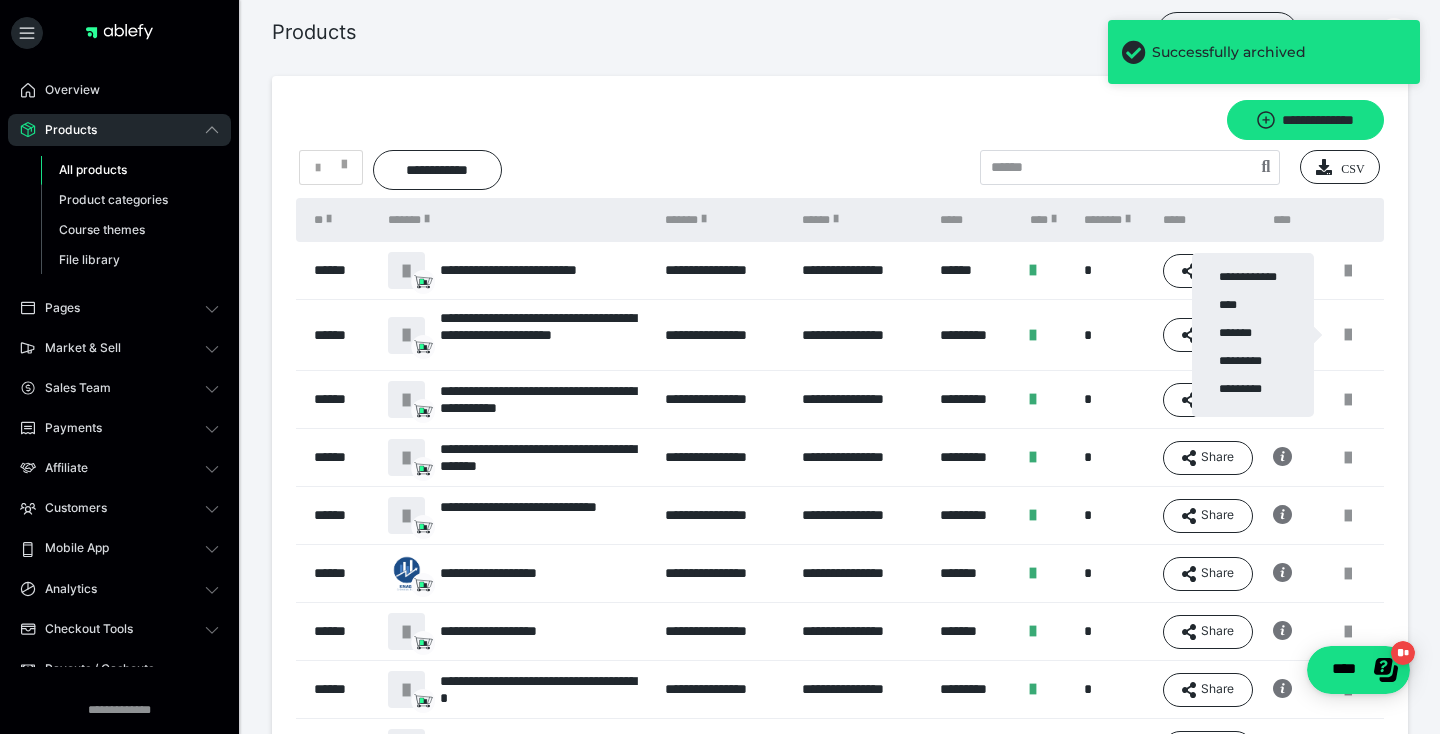 click at bounding box center (720, 367) 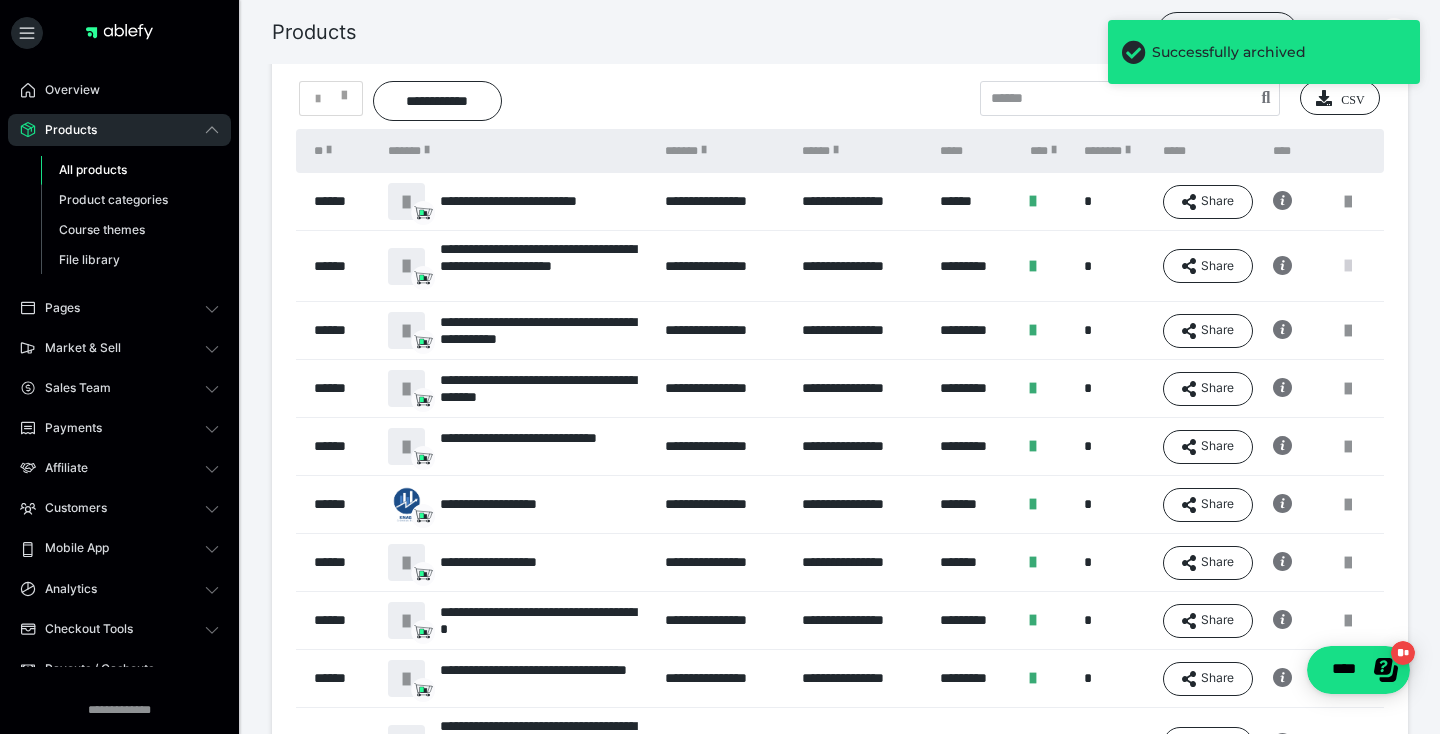 scroll, scrollTop: 28, scrollLeft: 0, axis: vertical 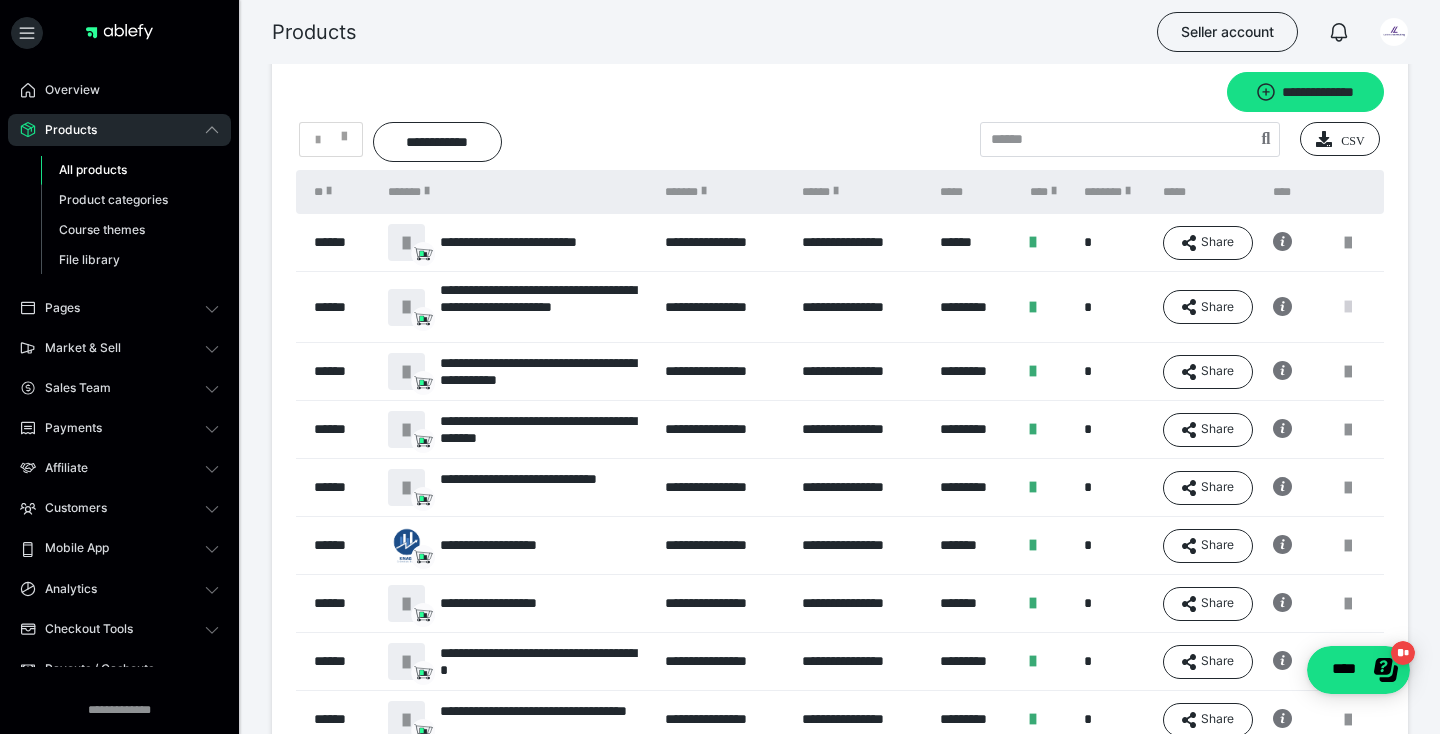 click at bounding box center [1348, 307] 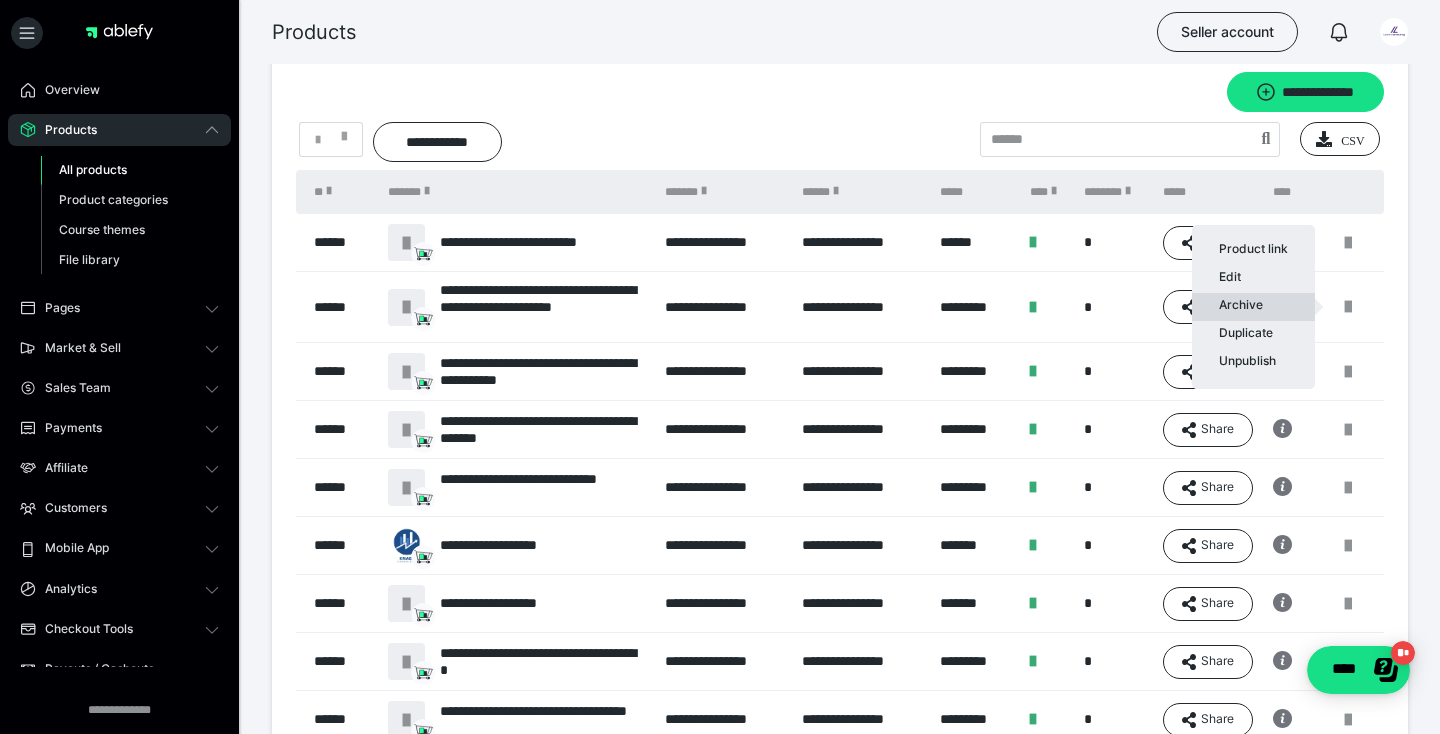 click on "Archive" at bounding box center [1253, 307] 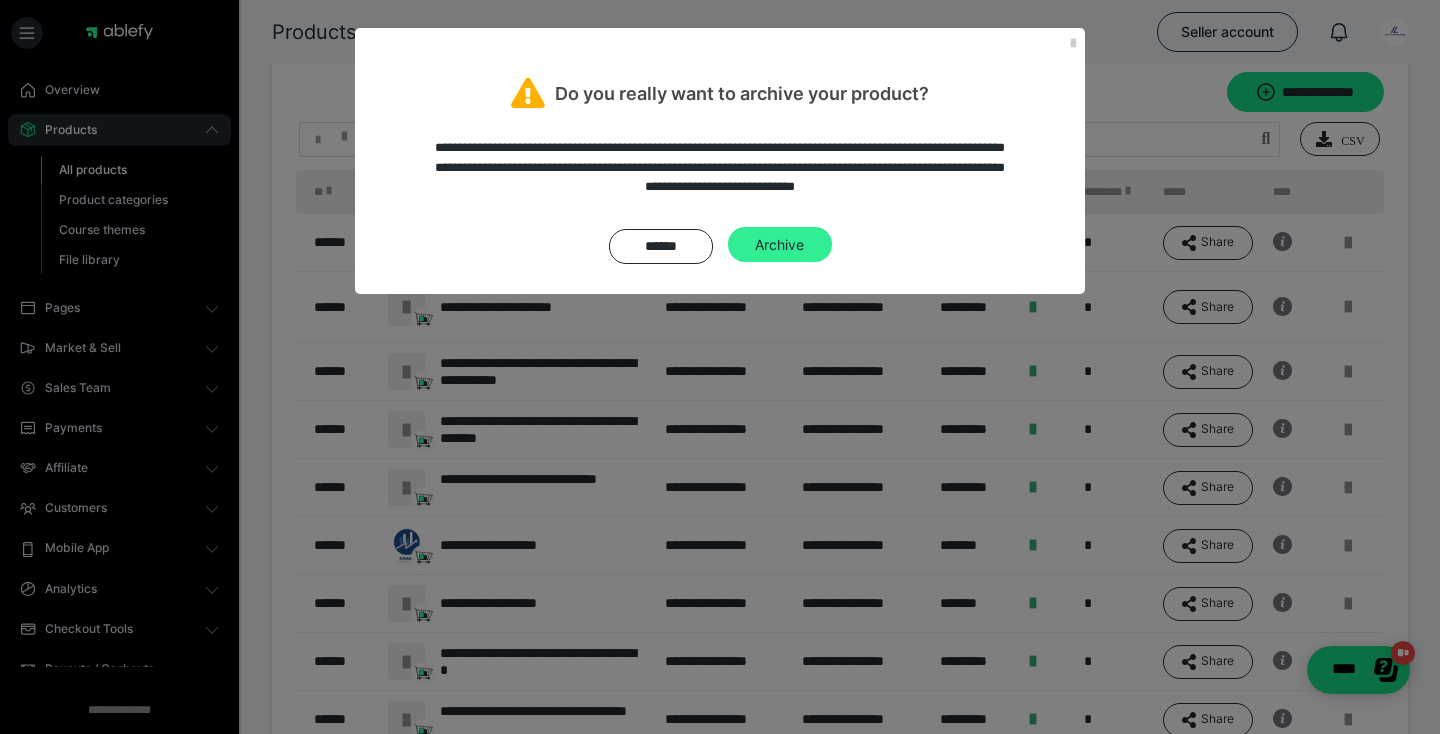 click on "Archive" at bounding box center (780, 245) 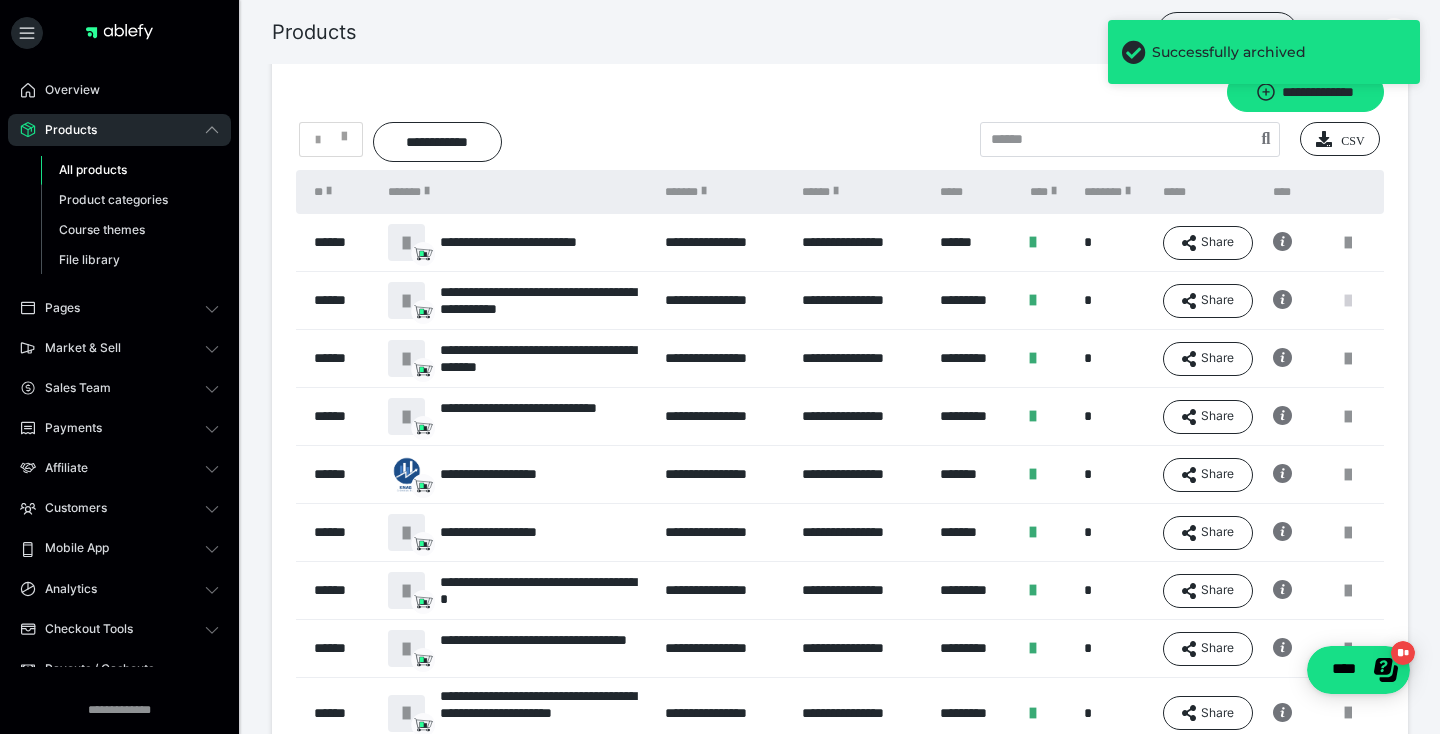 click at bounding box center (1348, 301) 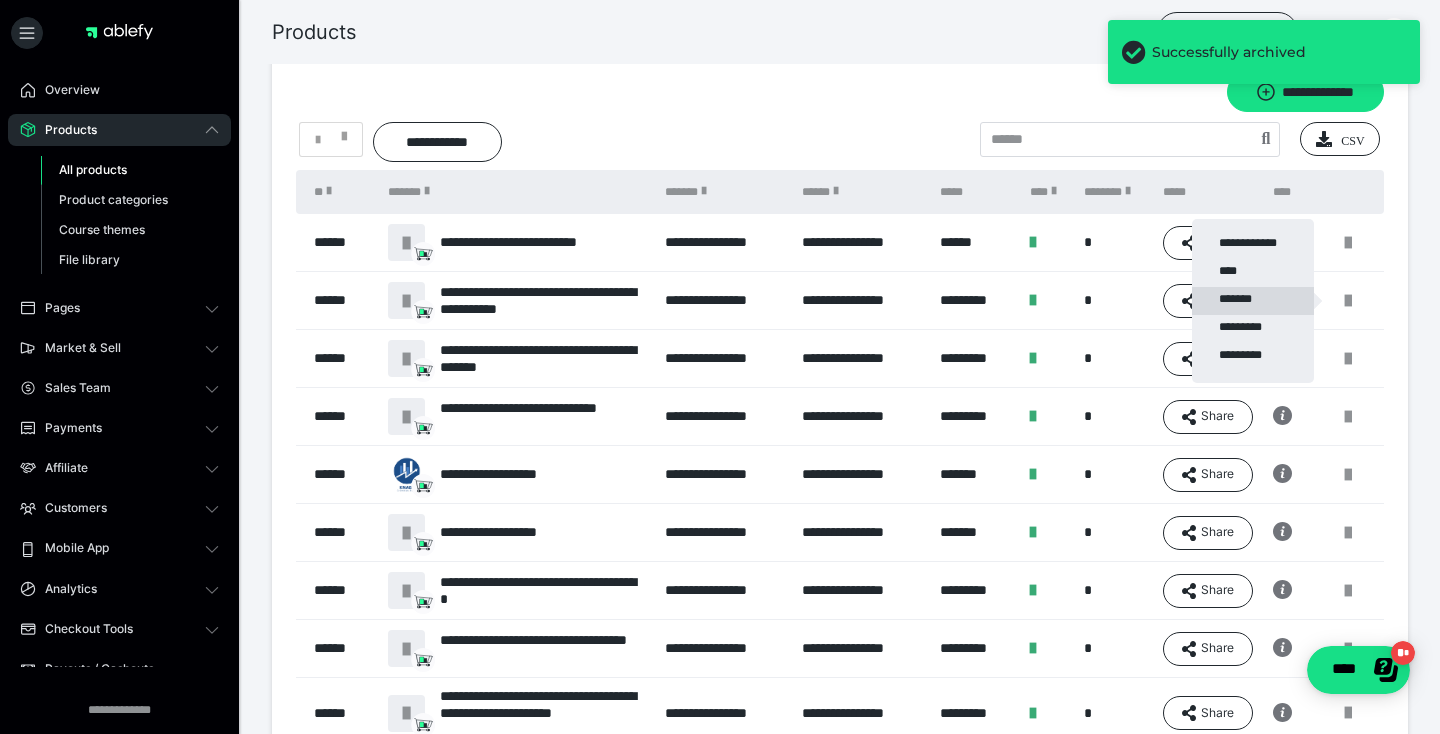 click on "*******" at bounding box center (1253, 301) 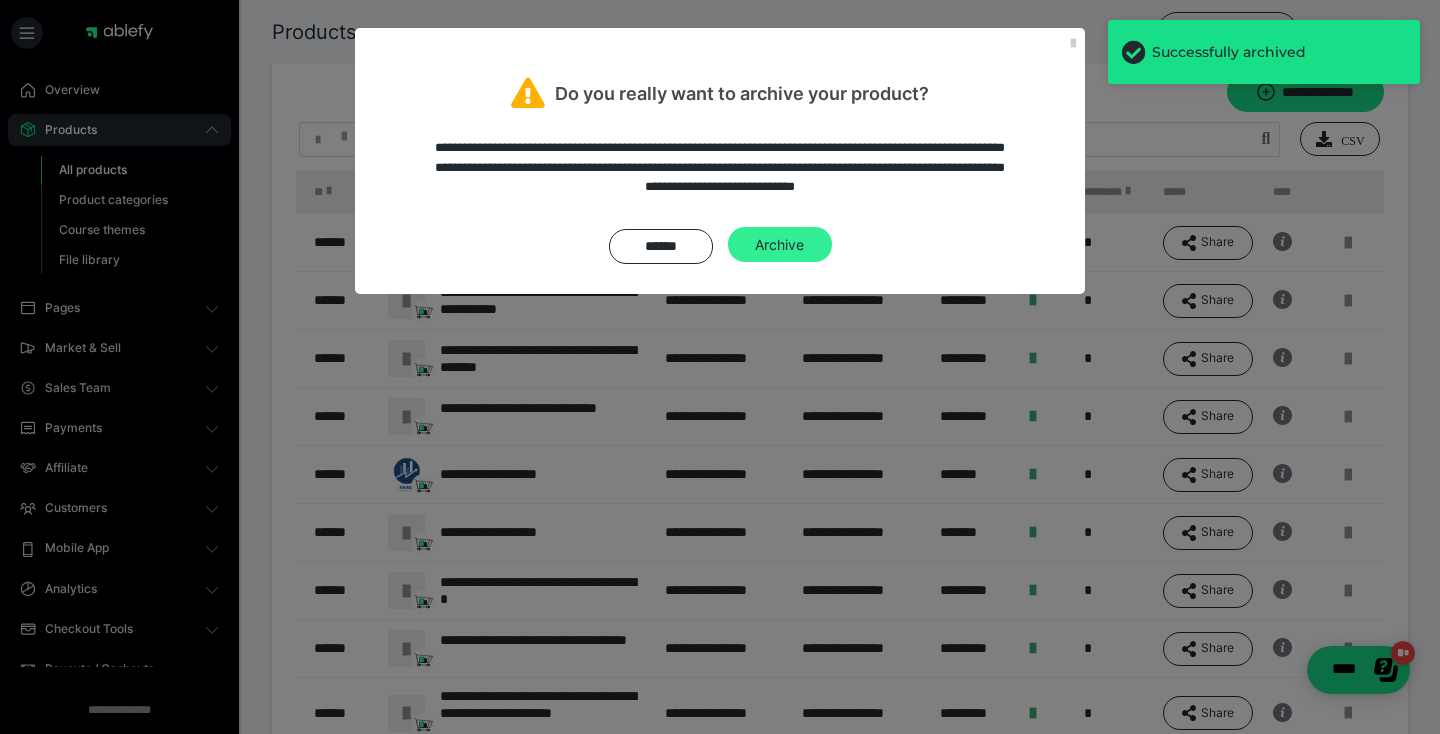 click on "Archive" at bounding box center [780, 245] 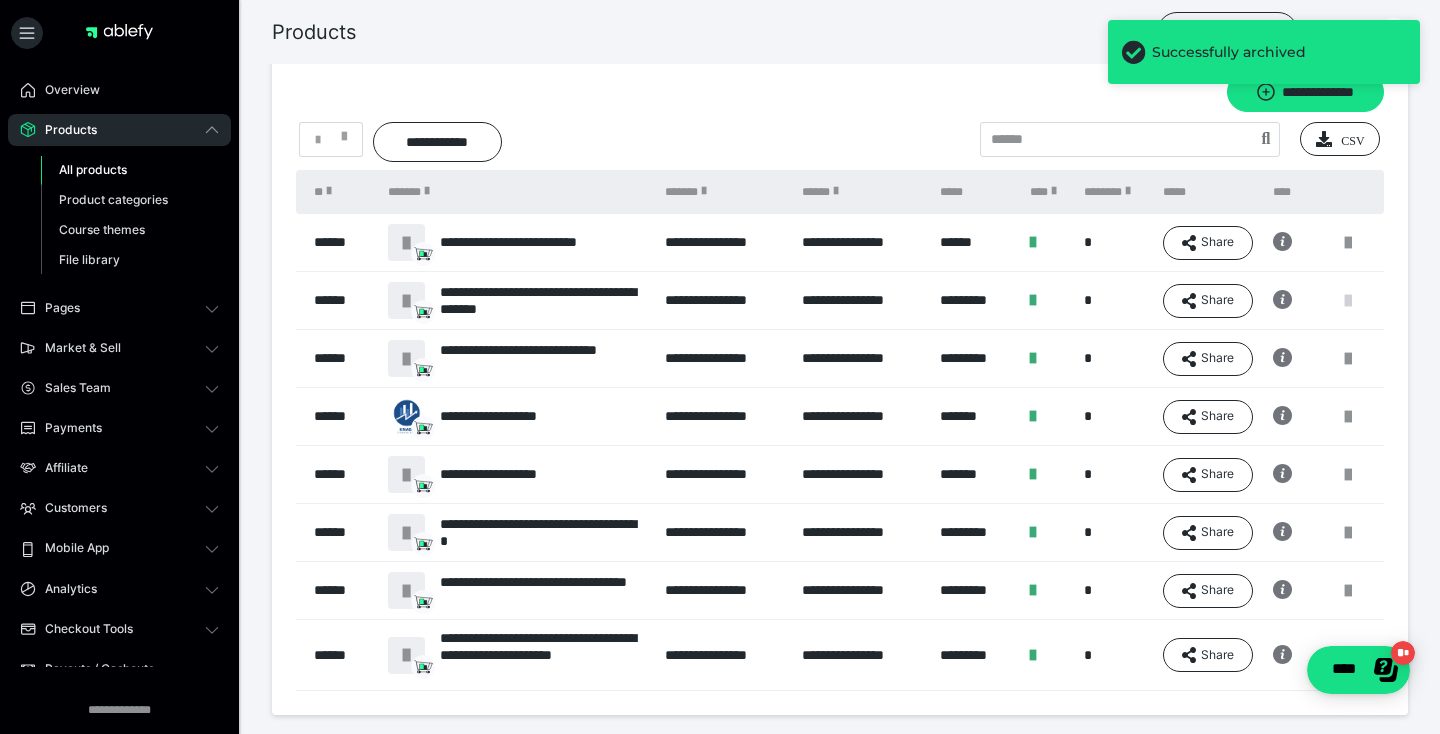 click at bounding box center [1348, 301] 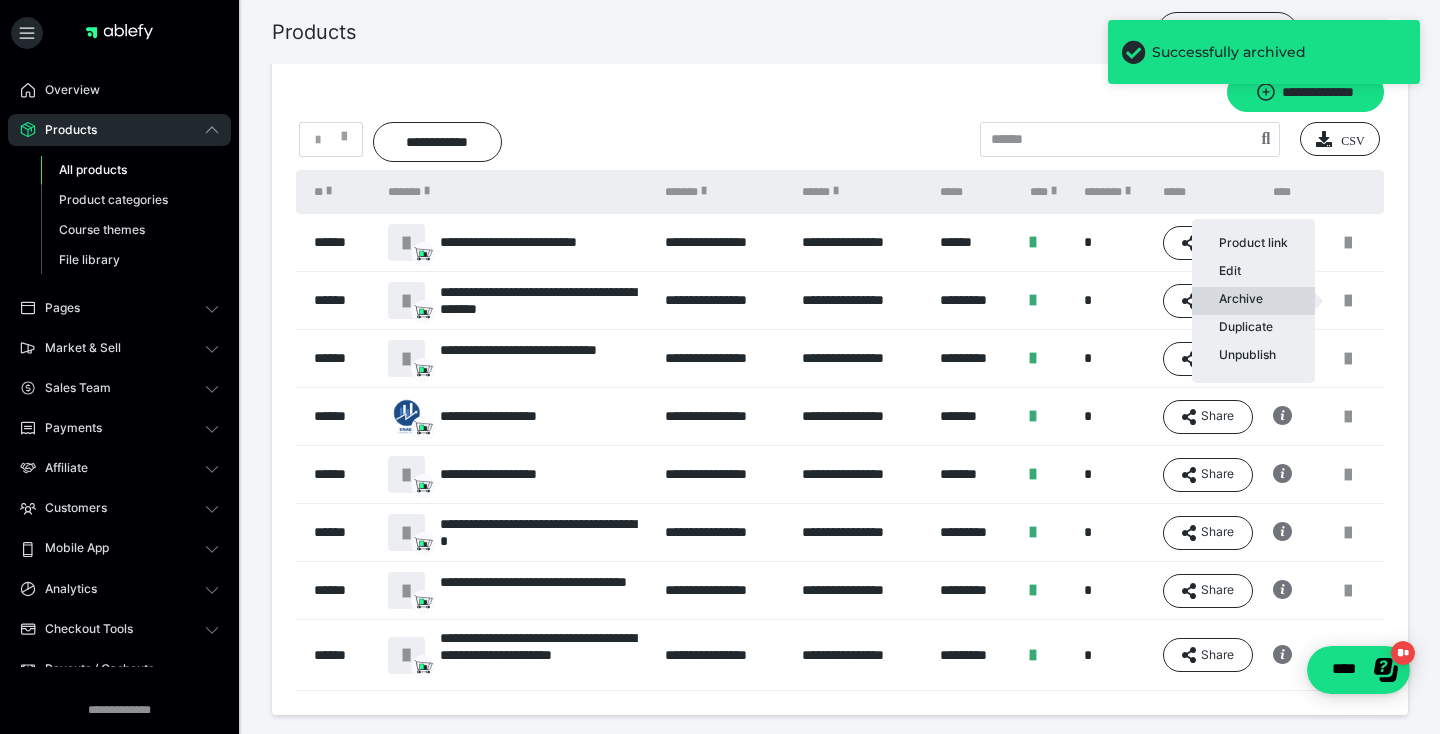 click on "Archive" at bounding box center (1253, 301) 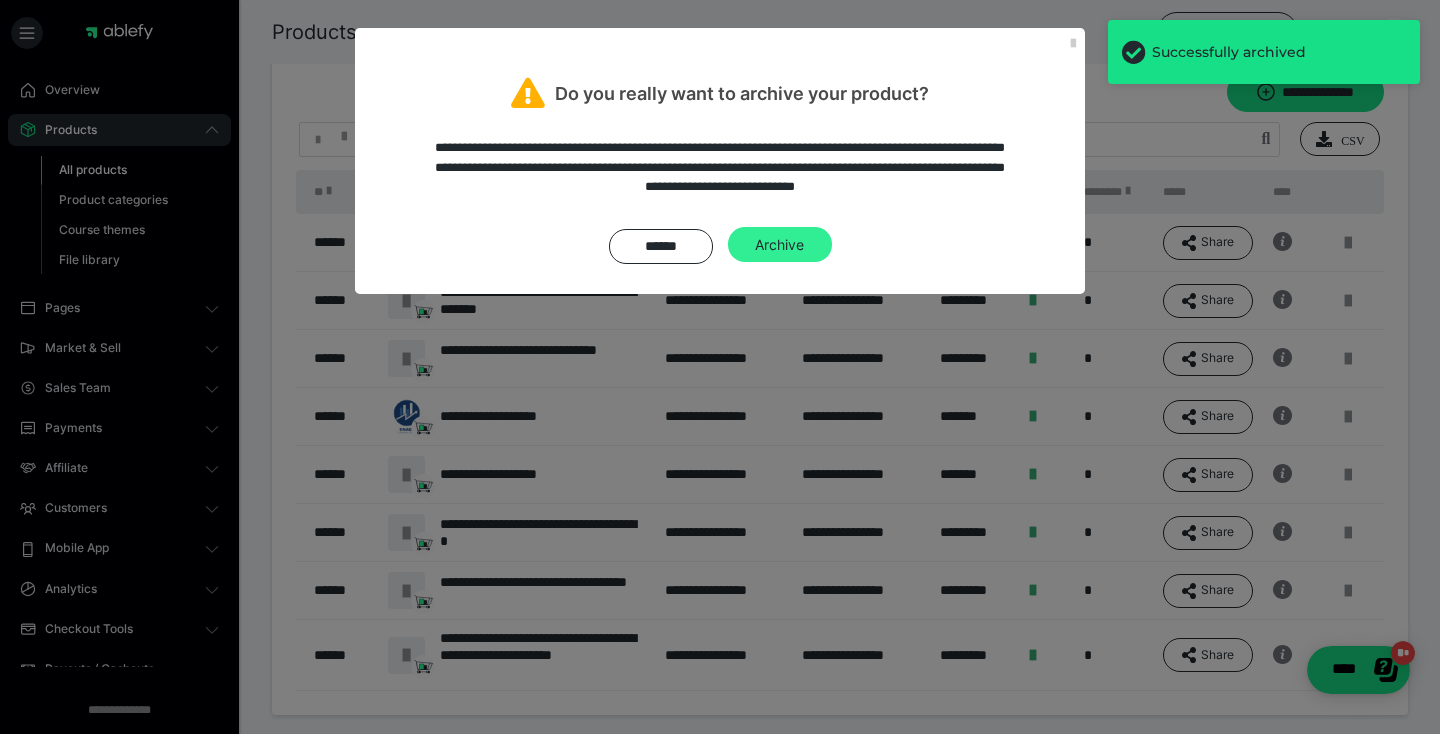 click on "Archive" at bounding box center [780, 245] 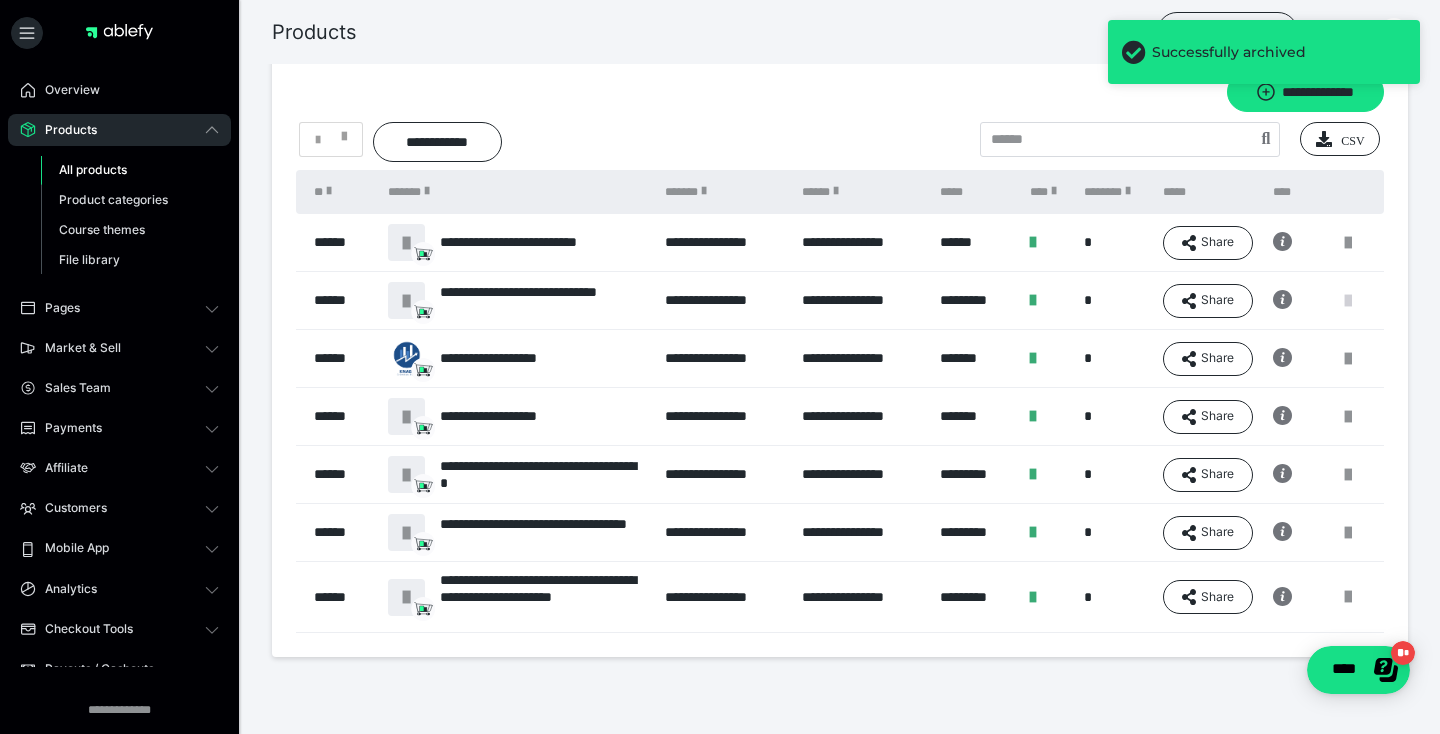 click at bounding box center (1348, 301) 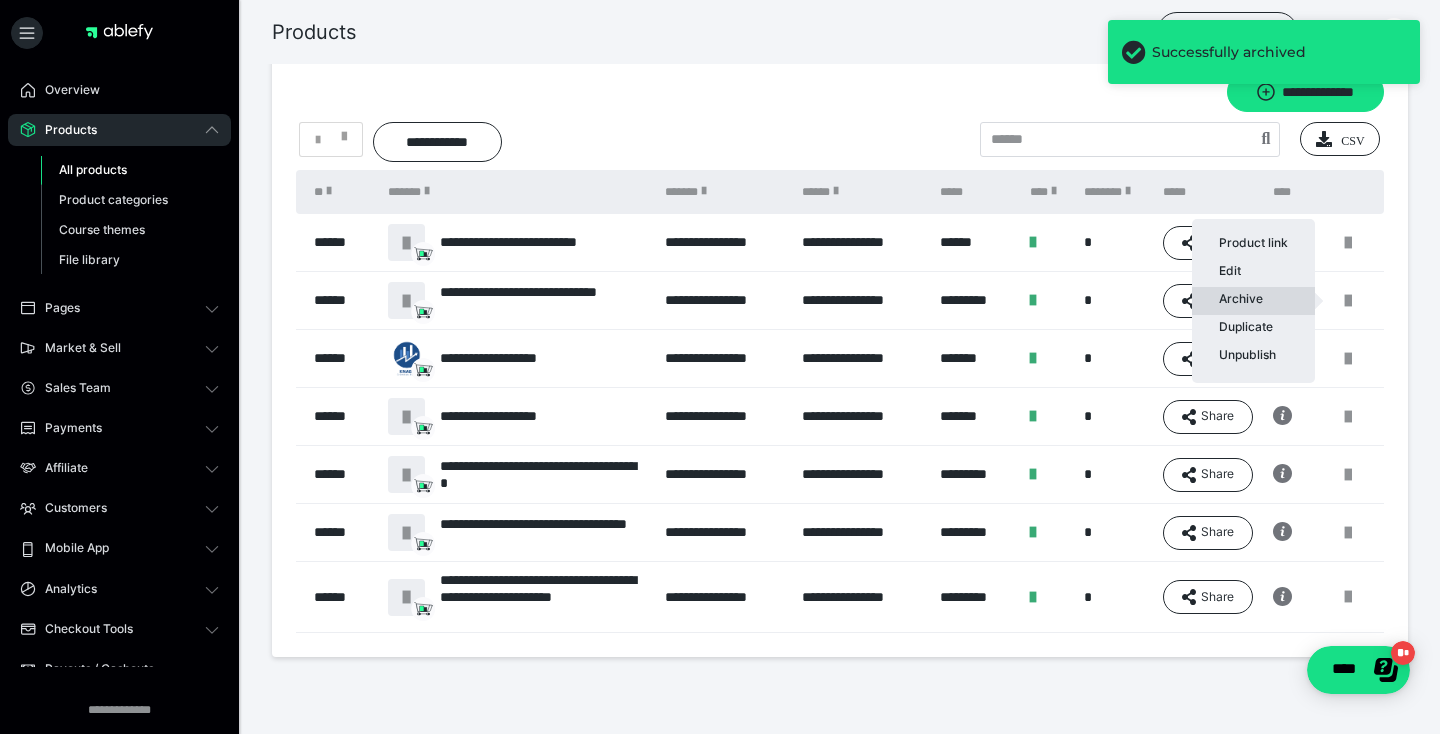 click on "Archive" at bounding box center (1253, 301) 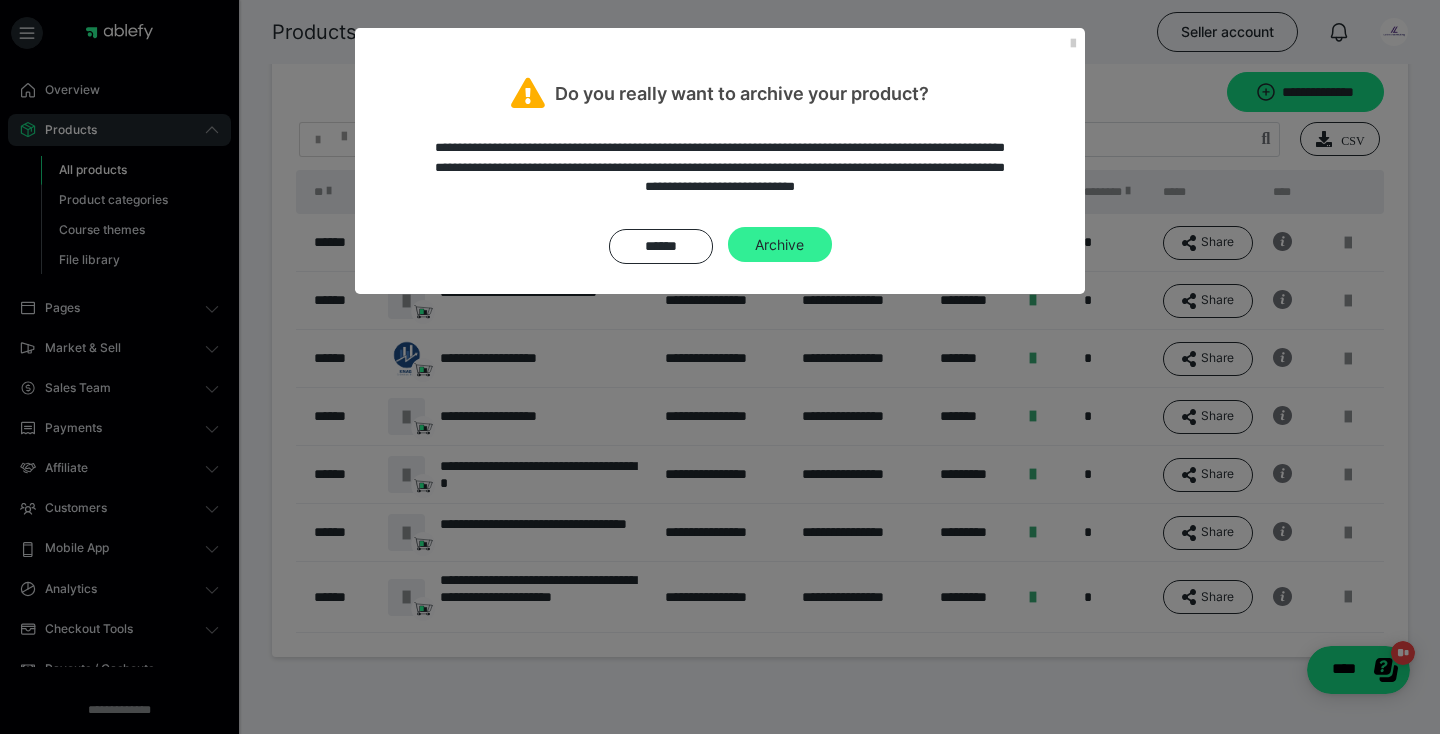 click on "Archive" at bounding box center (780, 245) 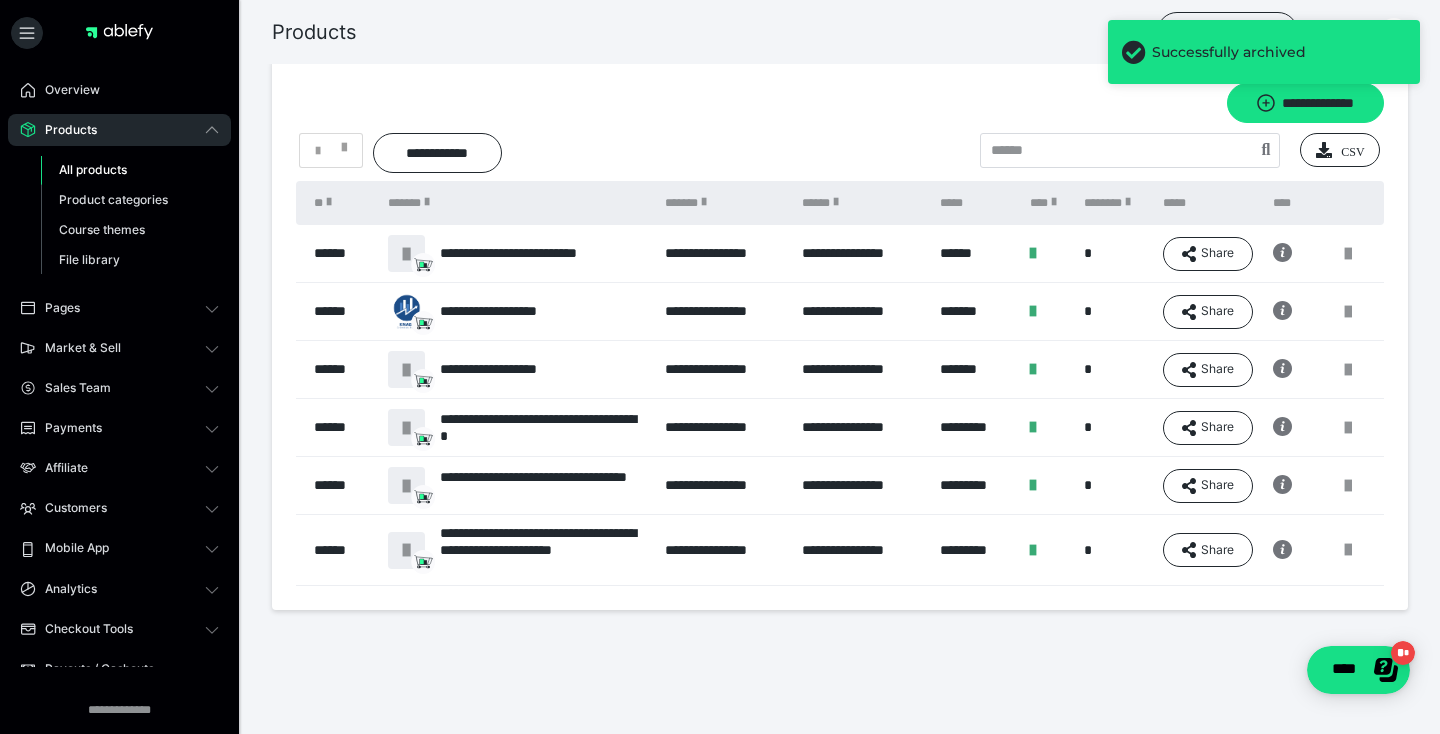 scroll, scrollTop: 17, scrollLeft: 0, axis: vertical 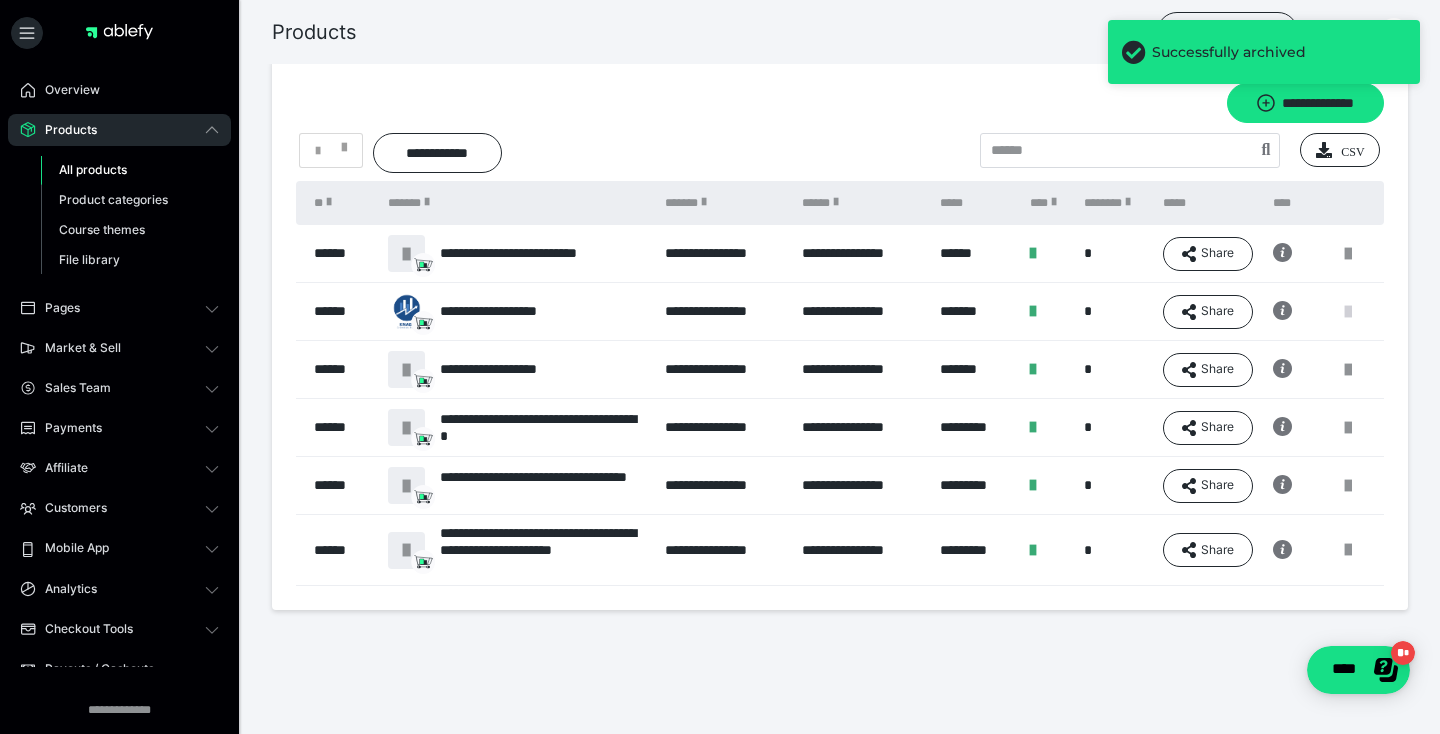 click at bounding box center (1348, 312) 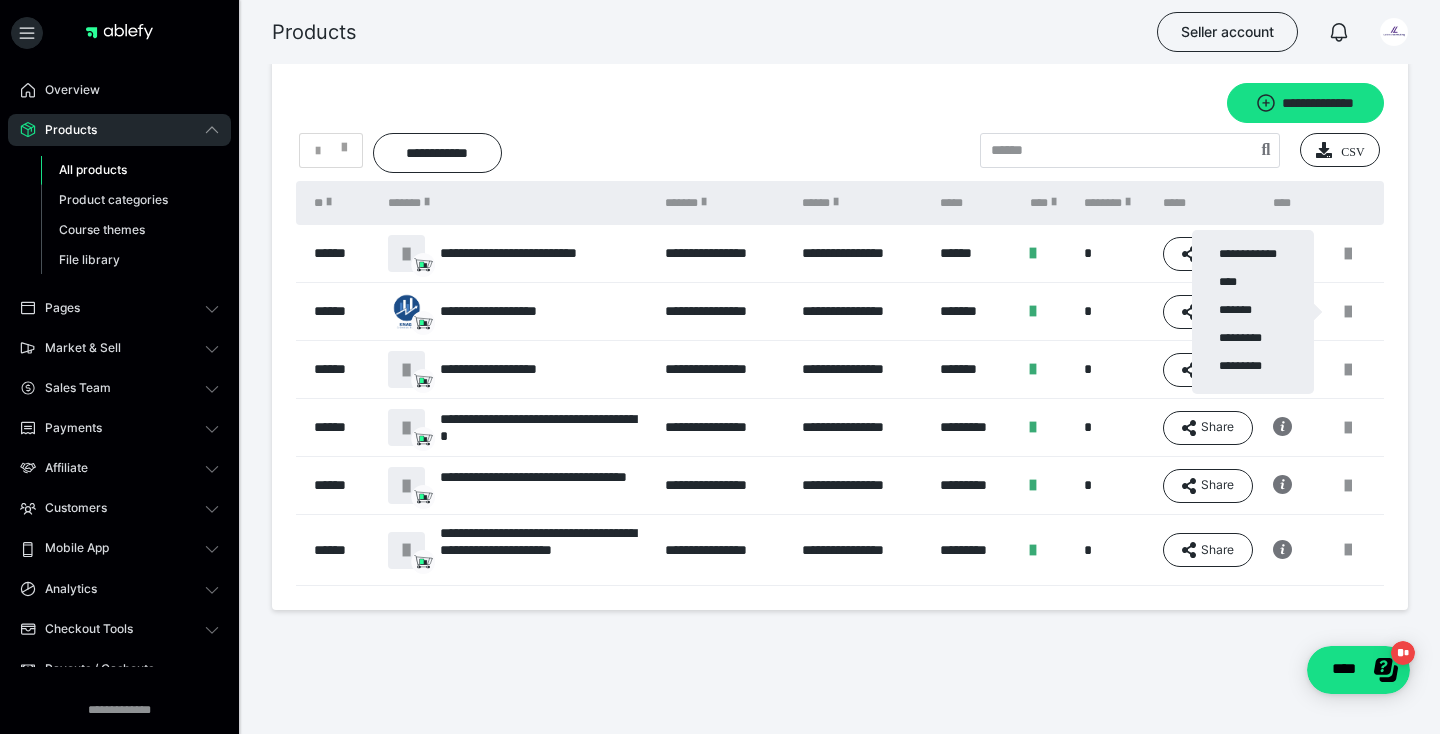 click at bounding box center [720, 367] 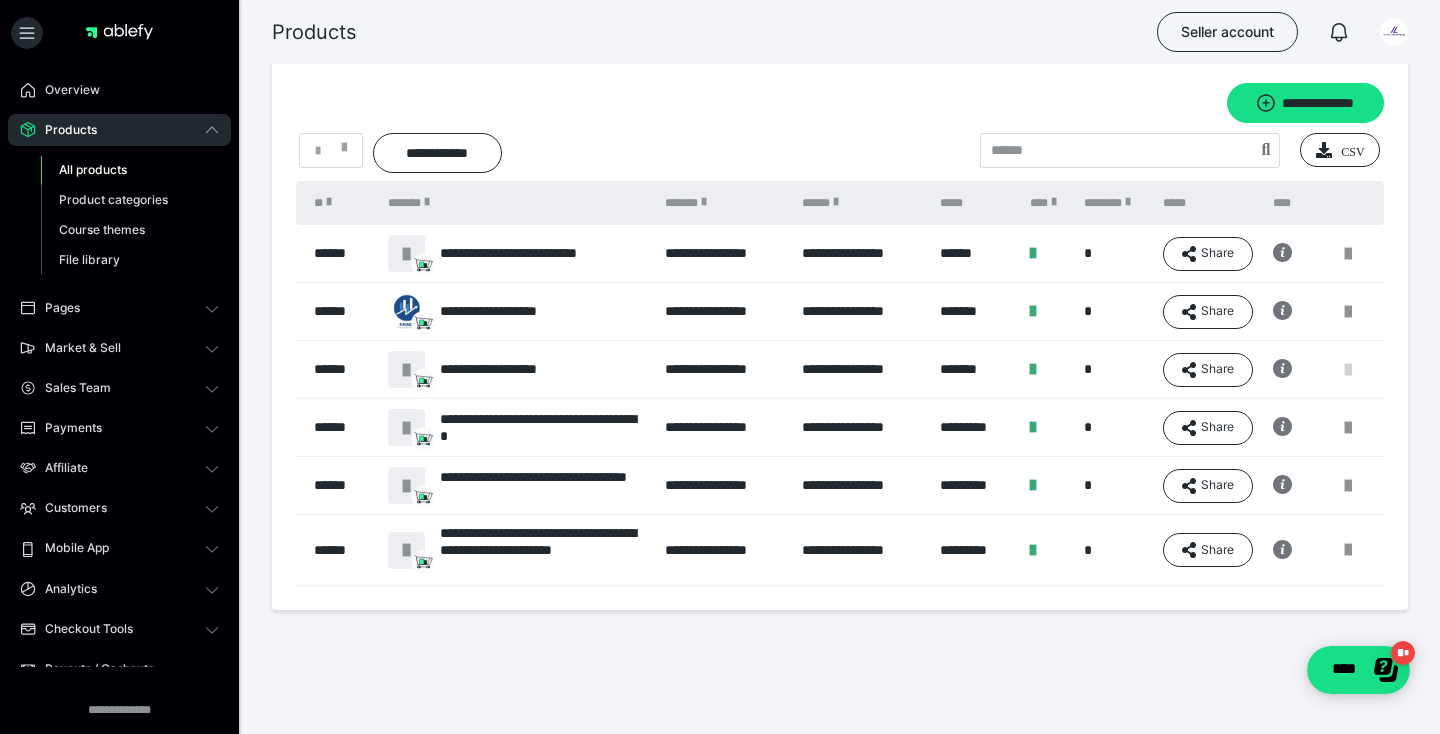 click at bounding box center (1348, 370) 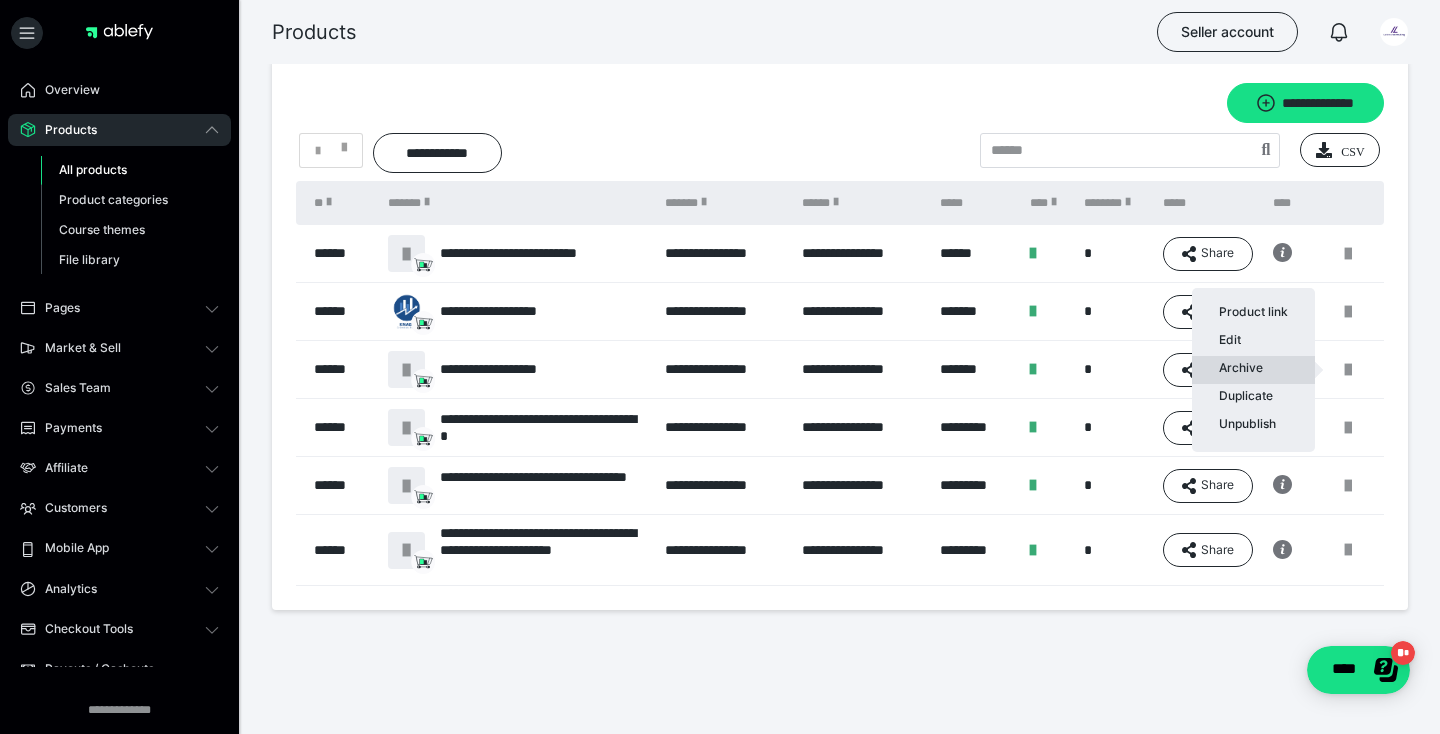 click on "Archive" at bounding box center (1253, 370) 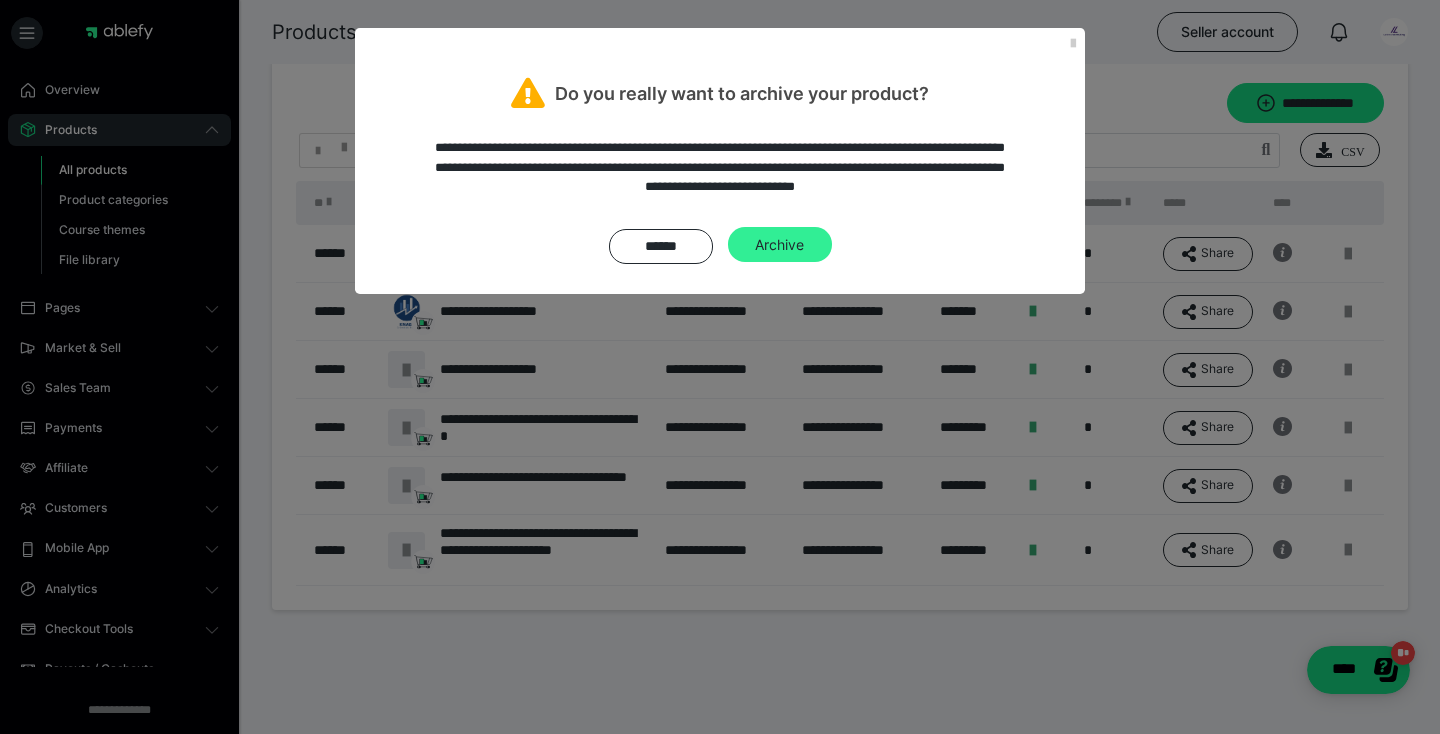click on "Archive" at bounding box center [780, 245] 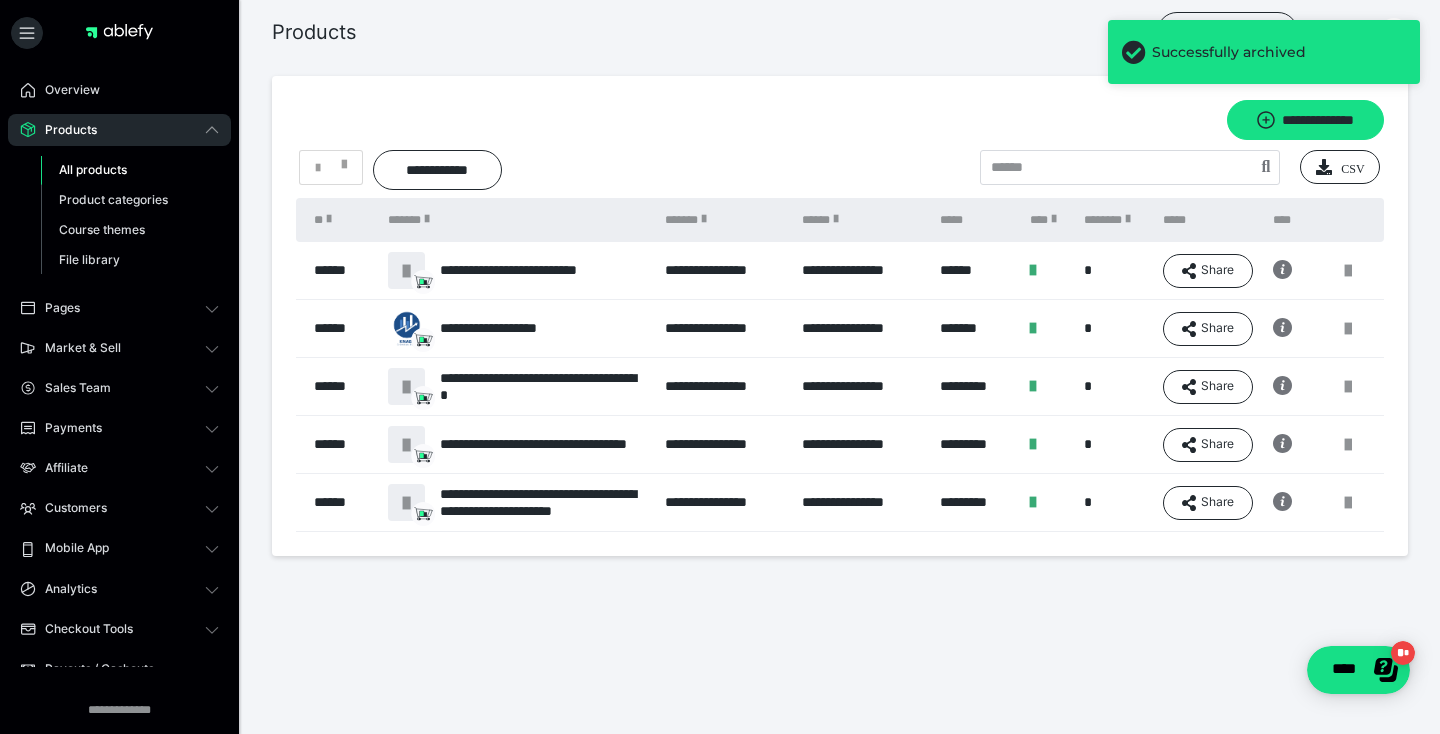 scroll, scrollTop: 0, scrollLeft: 0, axis: both 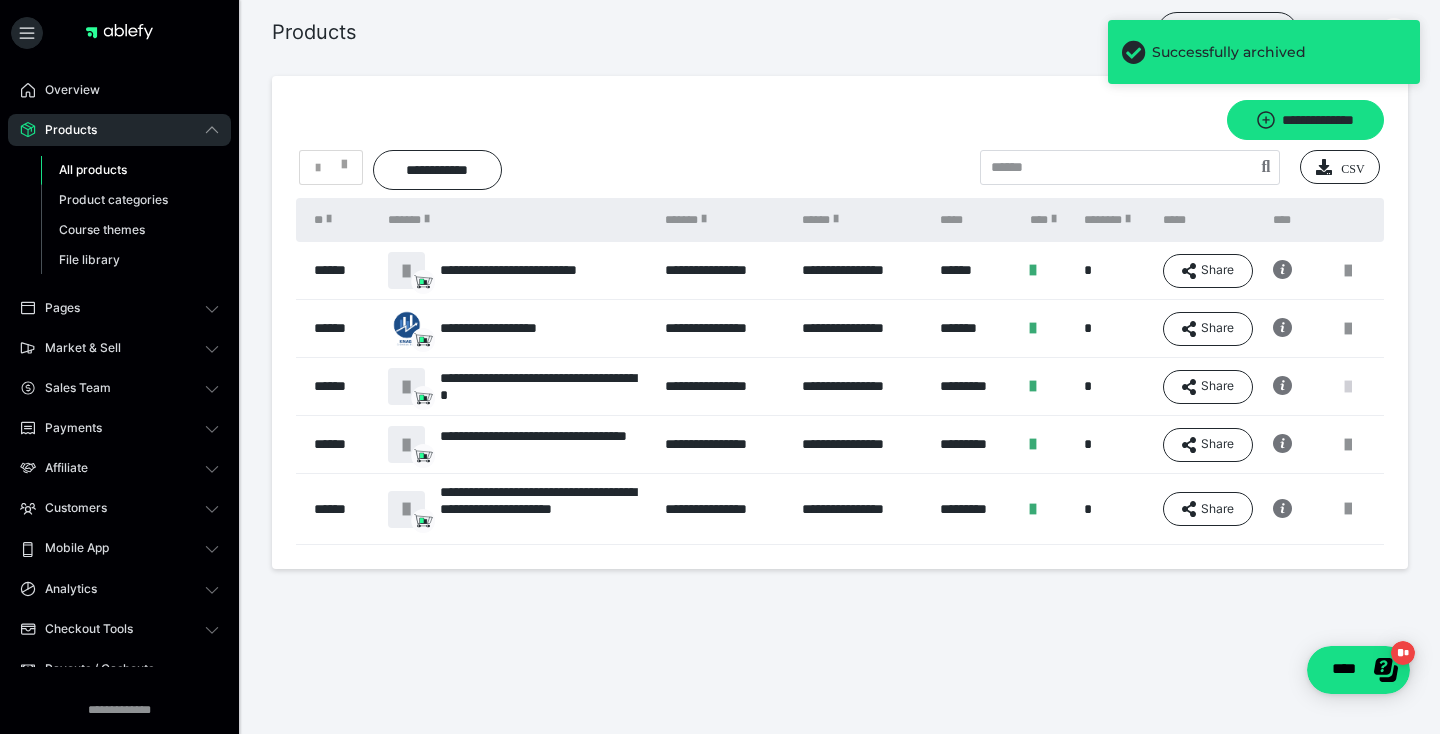 click at bounding box center (1348, 387) 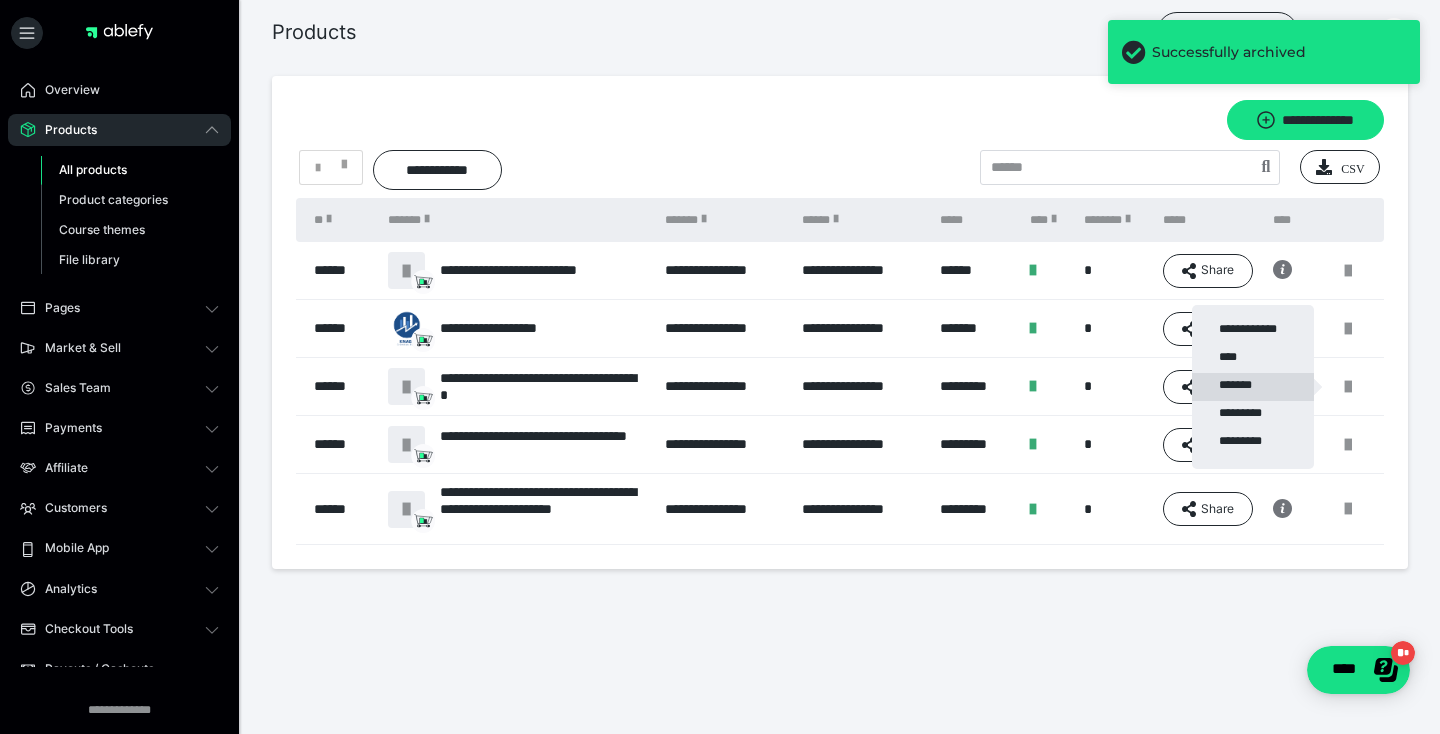 click on "*******" at bounding box center (1253, 387) 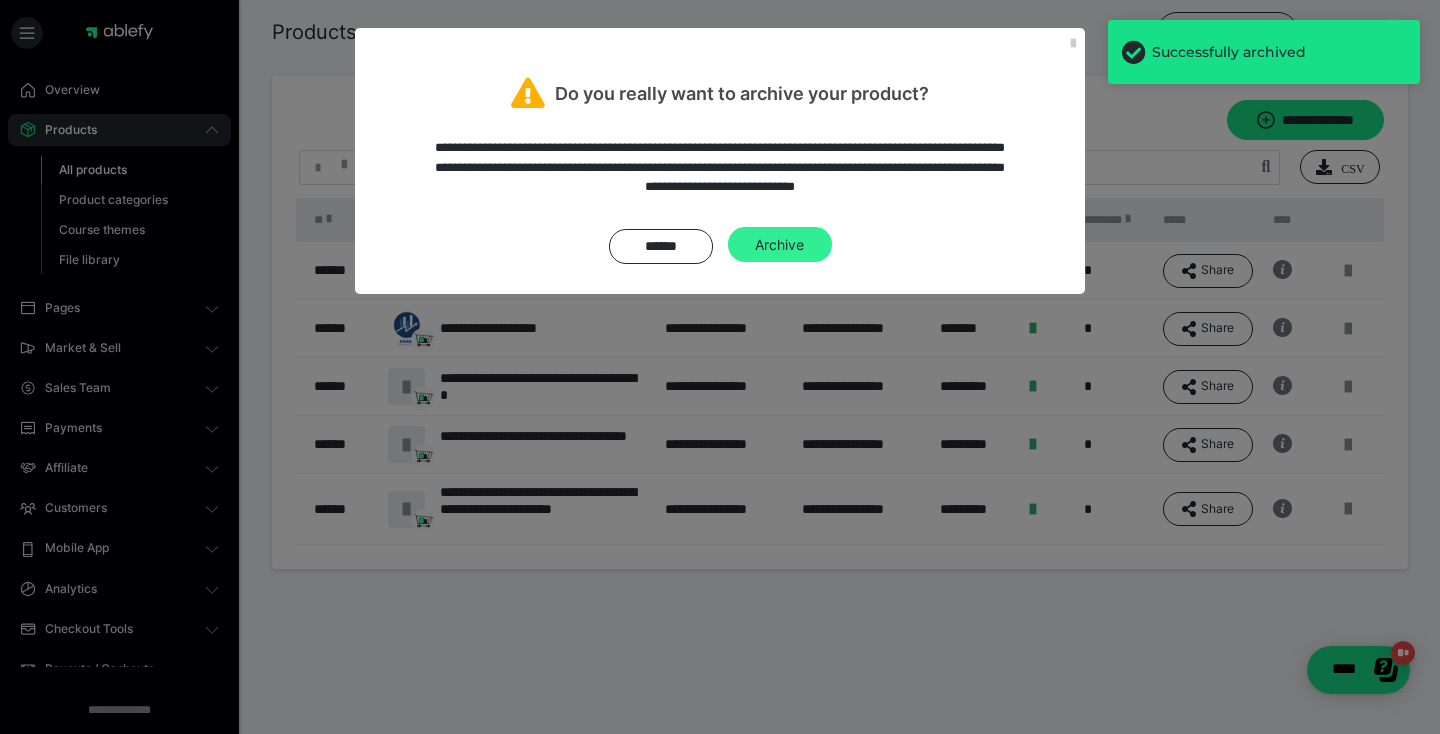 click on "Archive" at bounding box center (780, 245) 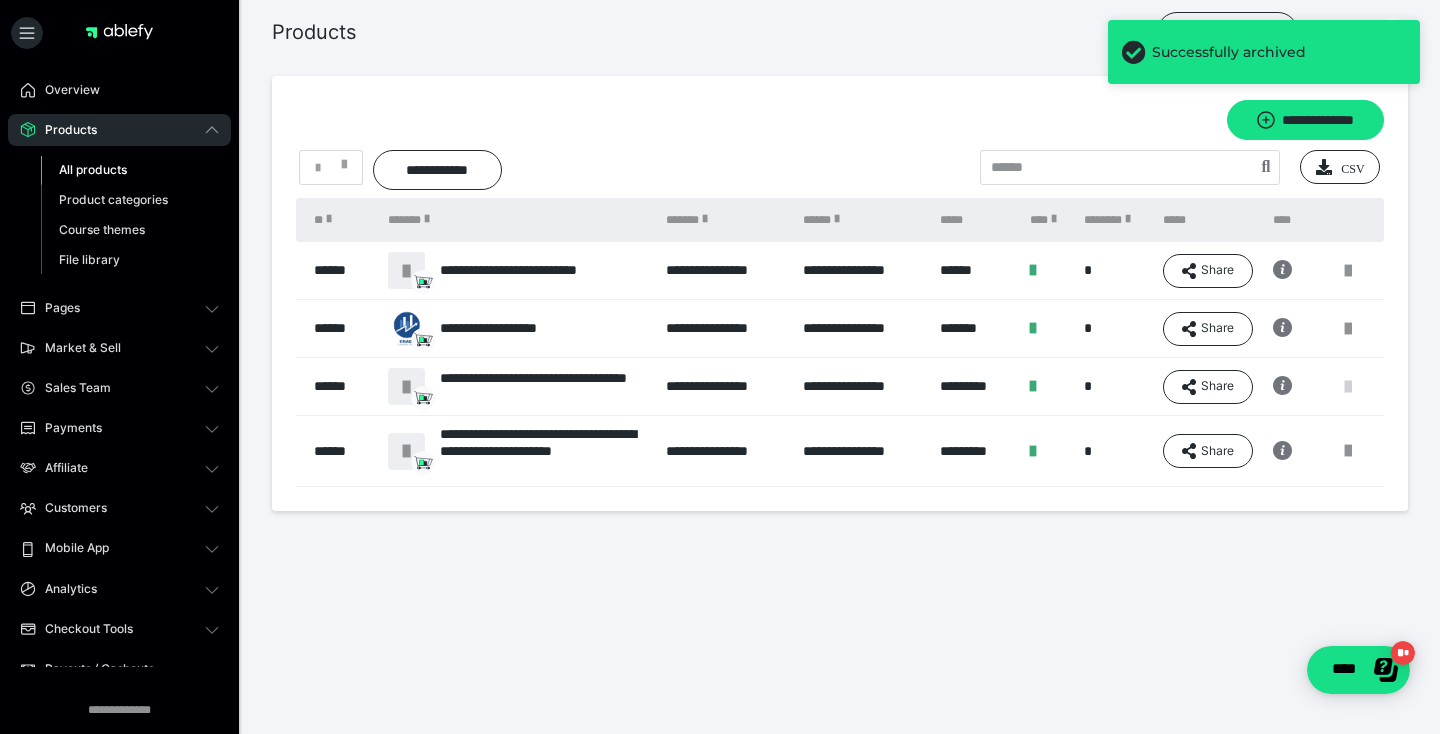click at bounding box center [1348, 387] 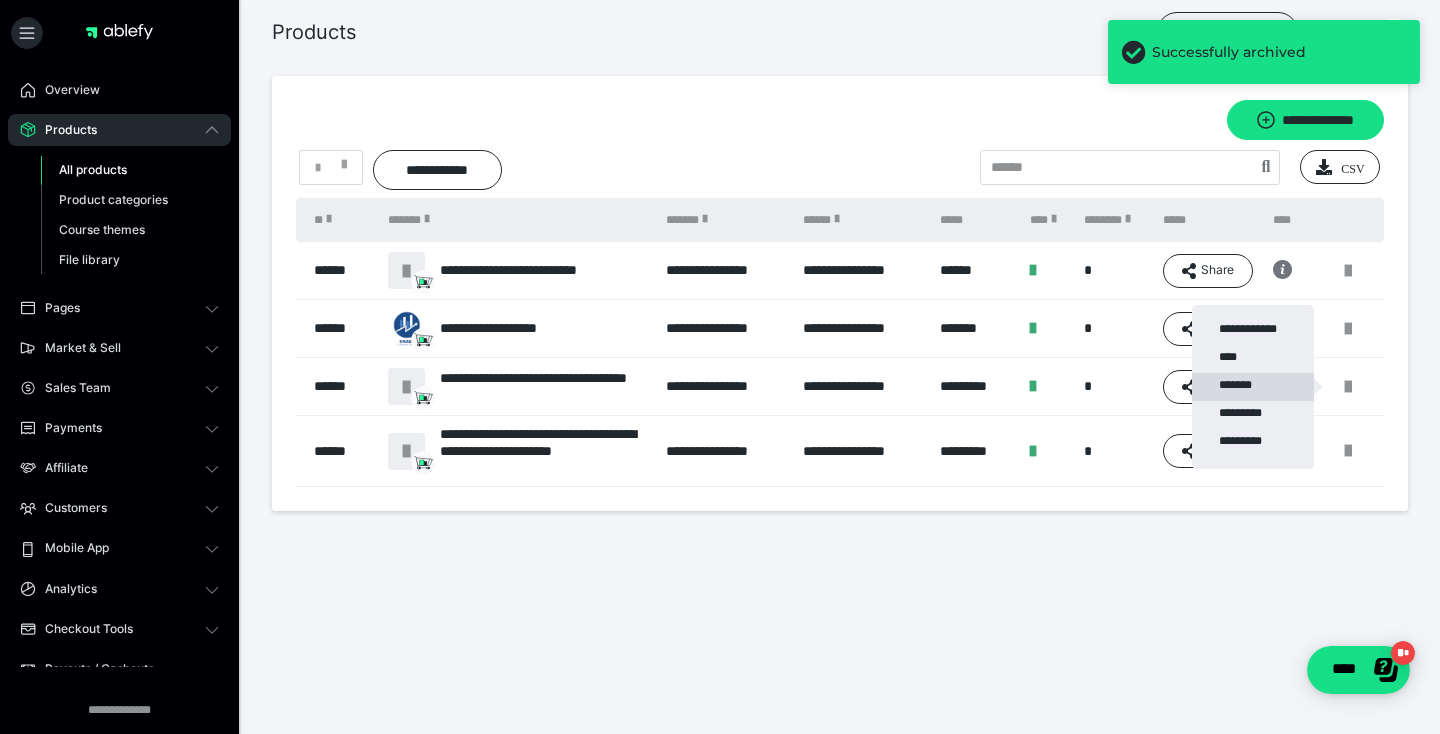 click on "*******" at bounding box center [1253, 387] 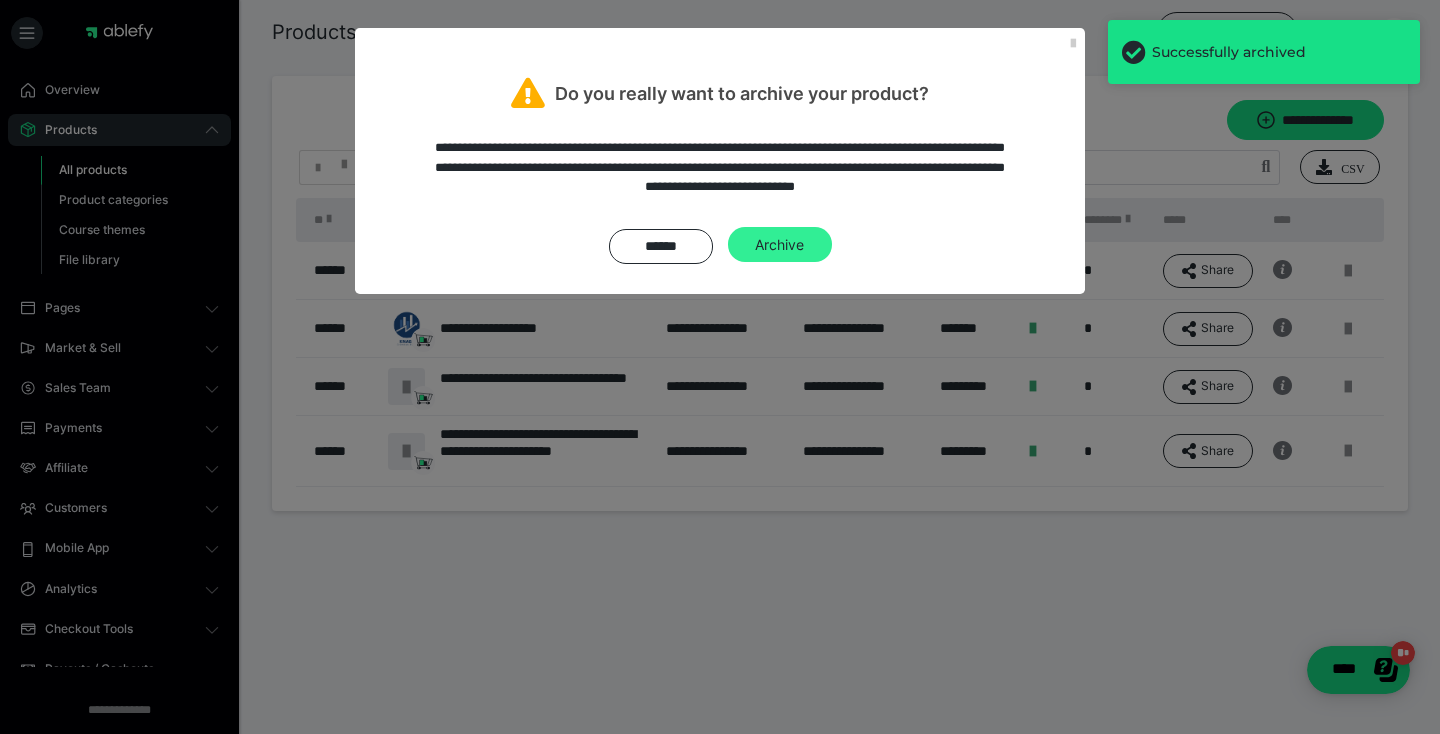 click on "Archive" at bounding box center (780, 245) 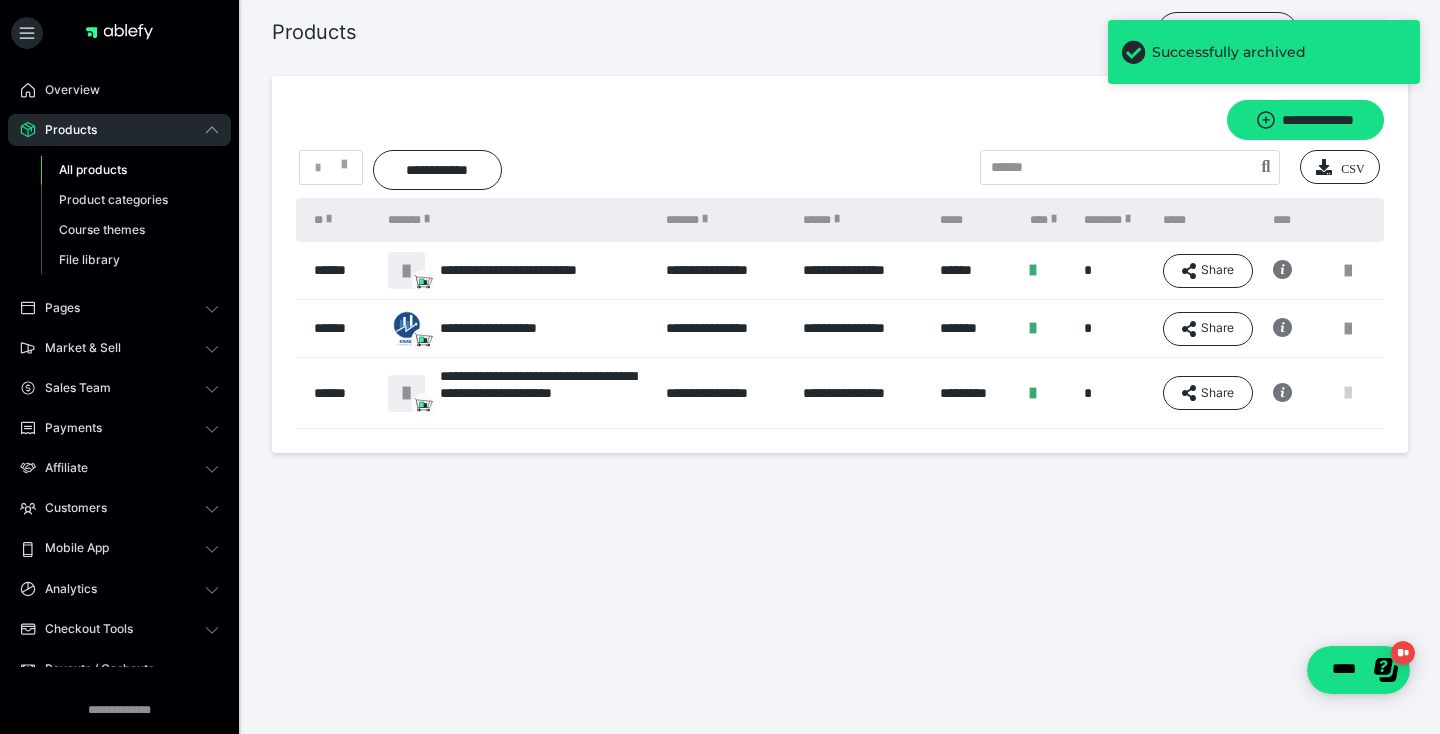 click at bounding box center (1348, 393) 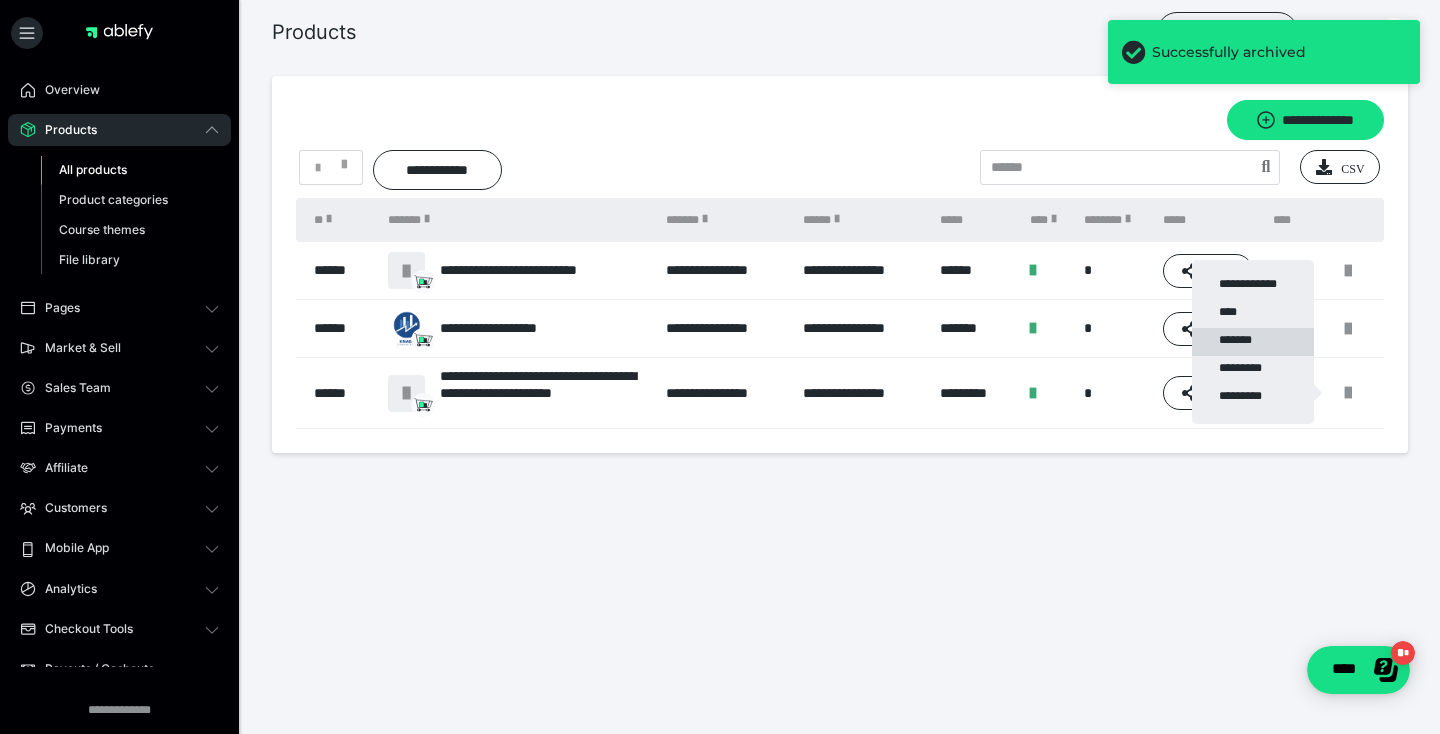 click on "*******" at bounding box center [1253, 342] 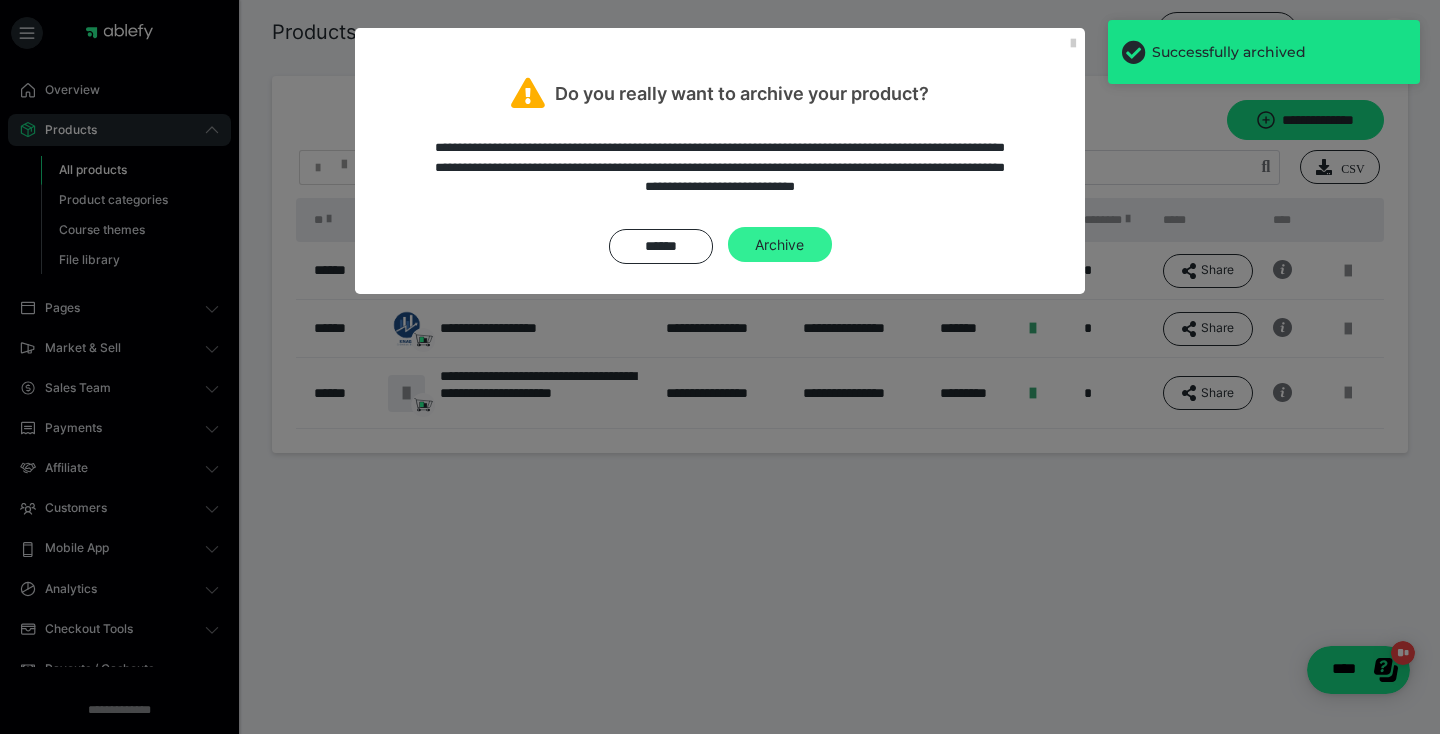 click on "Archive" at bounding box center (780, 245) 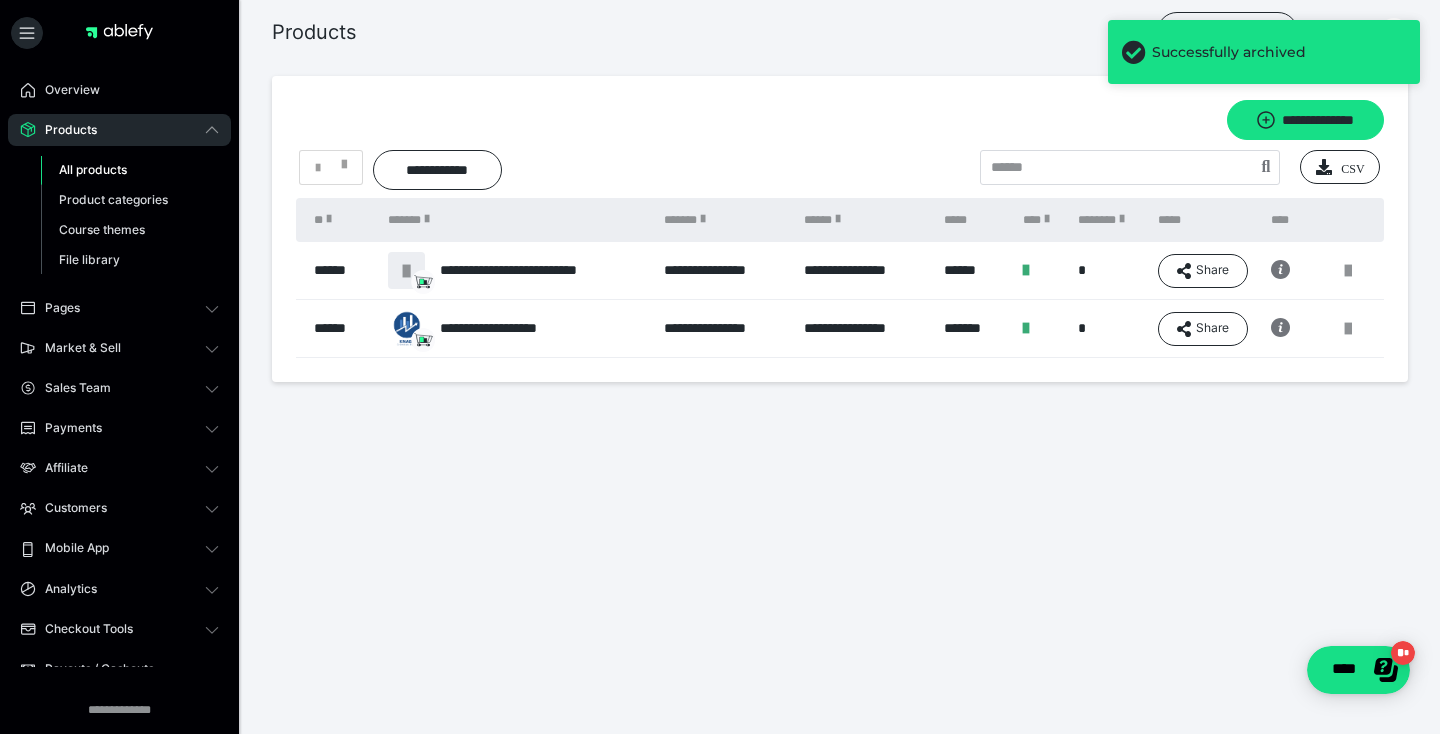 click on "**********" at bounding box center (840, 283) 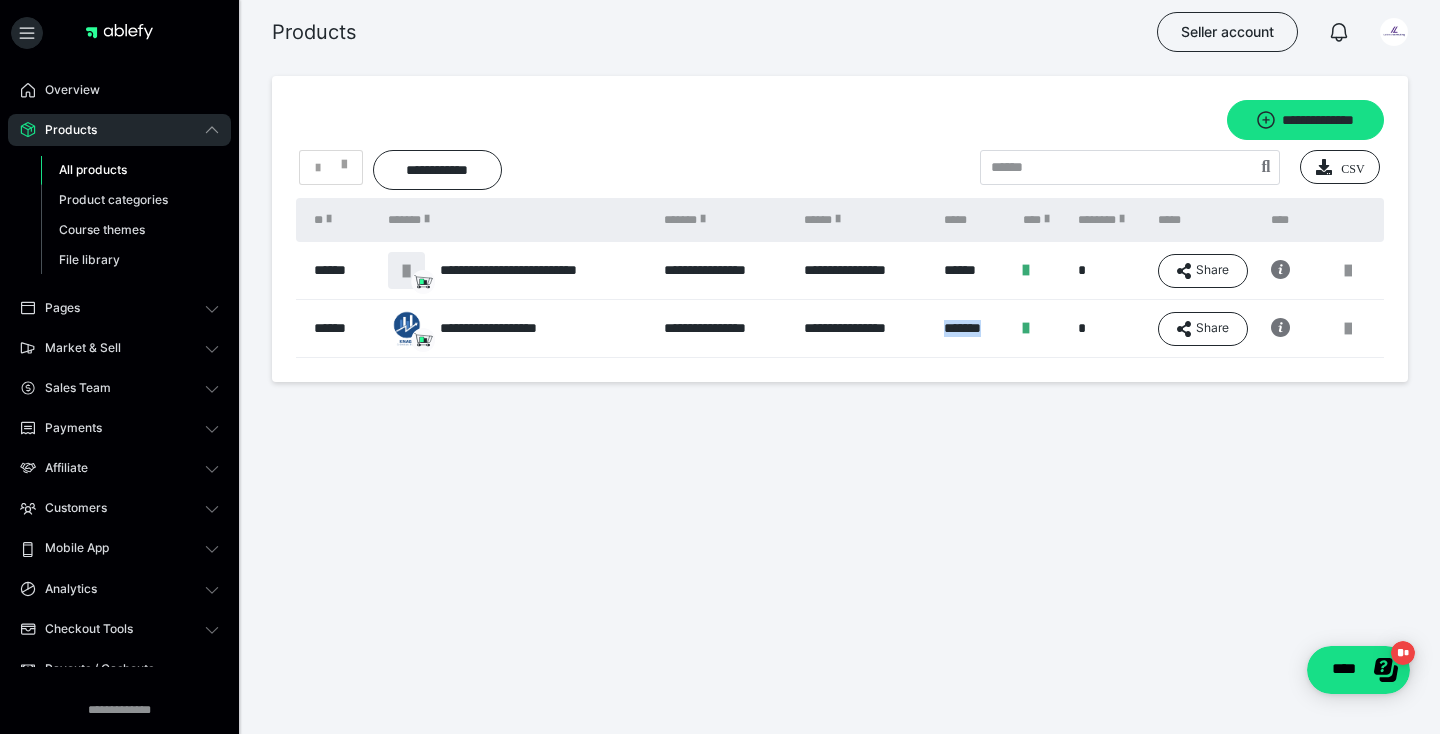 drag, startPoint x: 998, startPoint y: 332, endPoint x: 936, endPoint y: 324, distance: 62.514 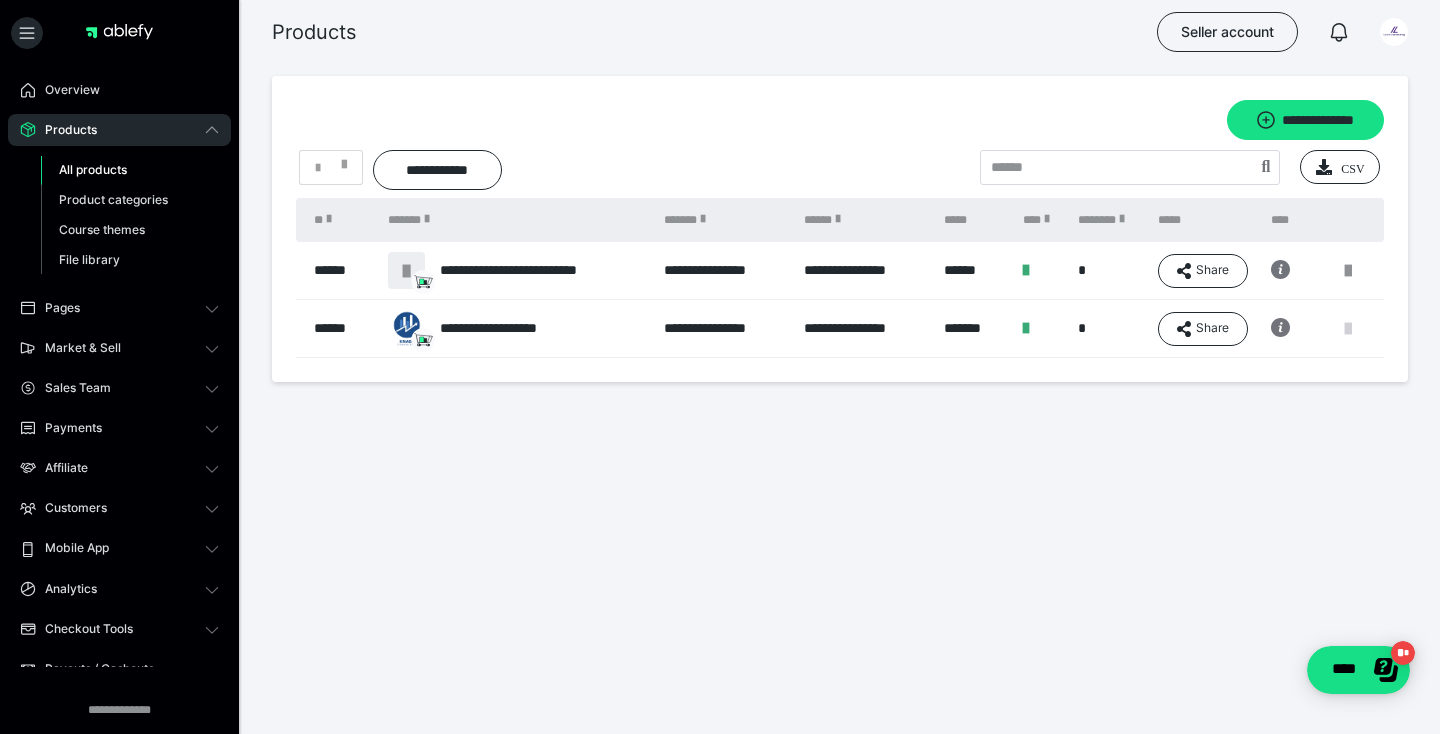 click at bounding box center (1348, 329) 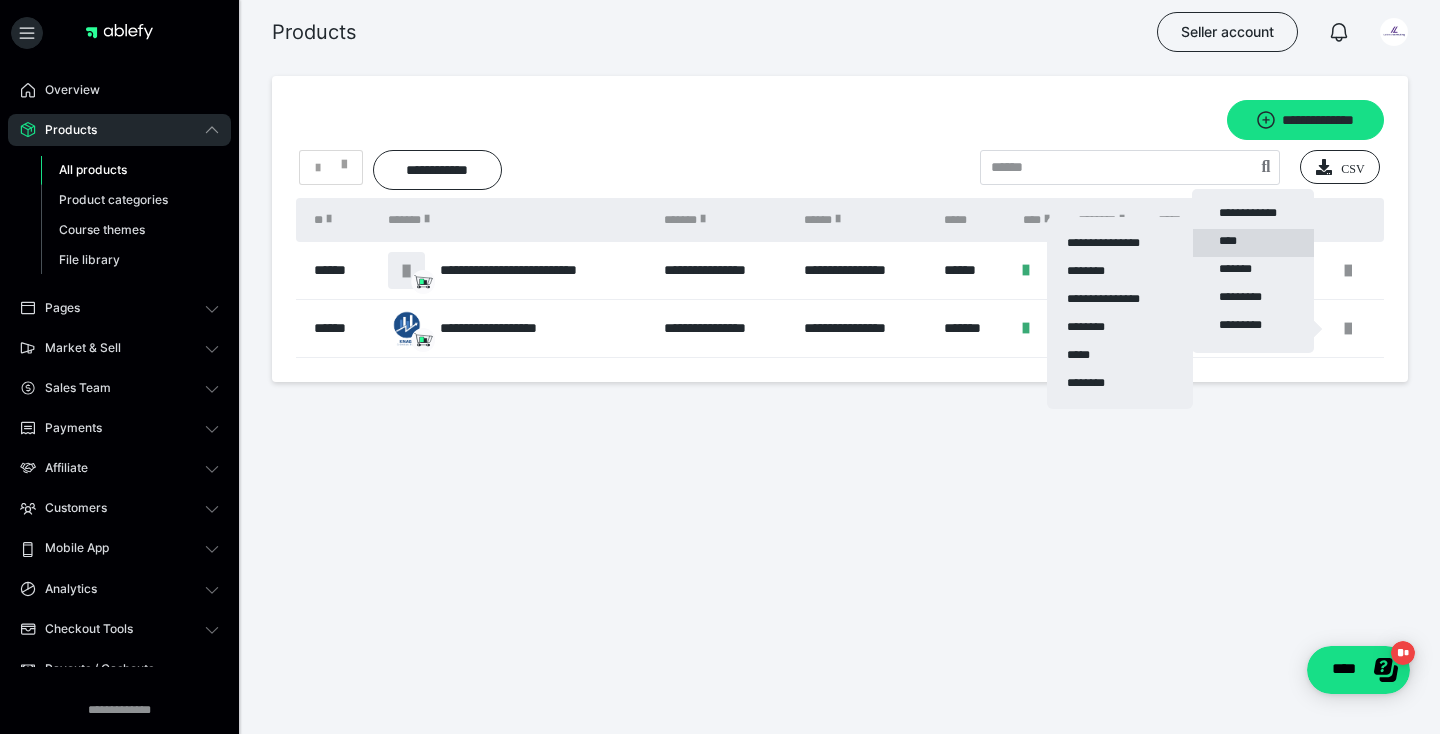 click on "**********" at bounding box center (1253, 243) 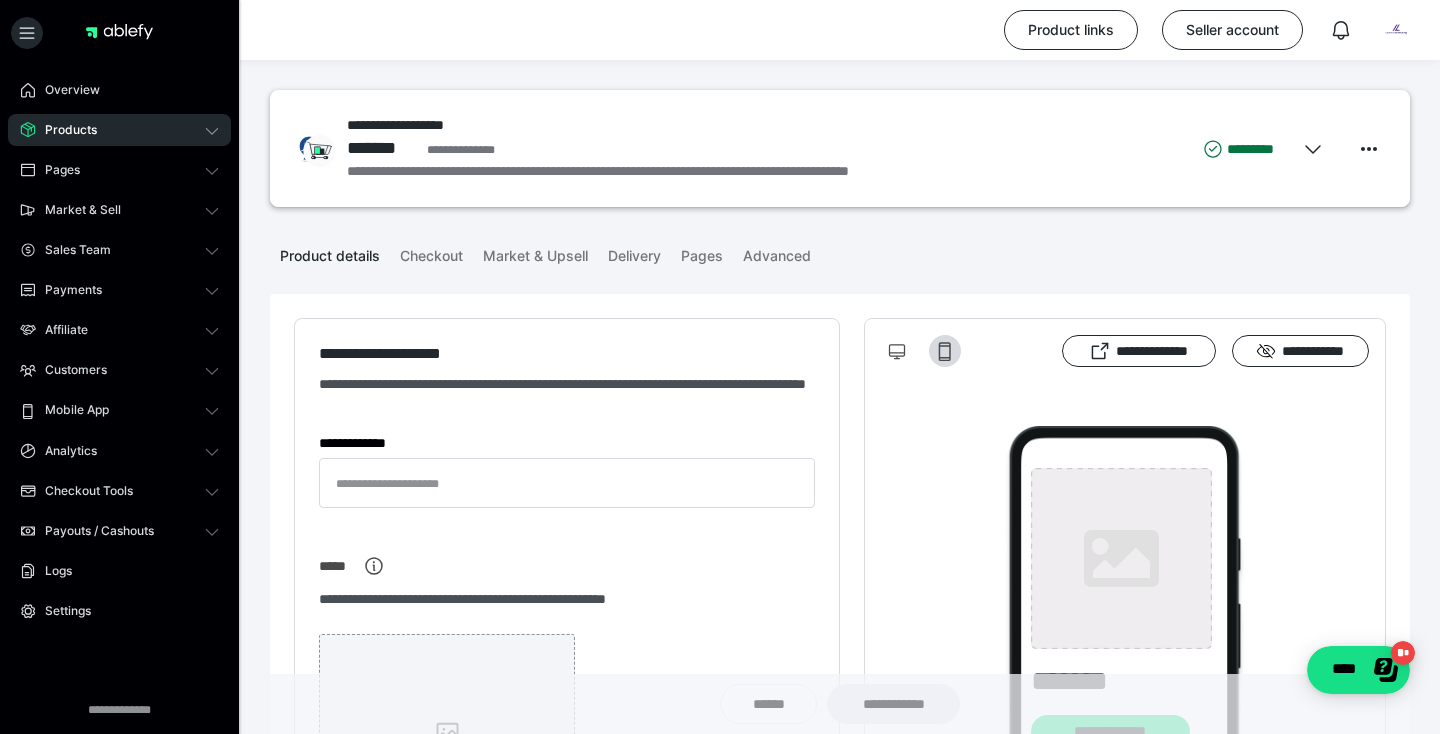 type on "**********" 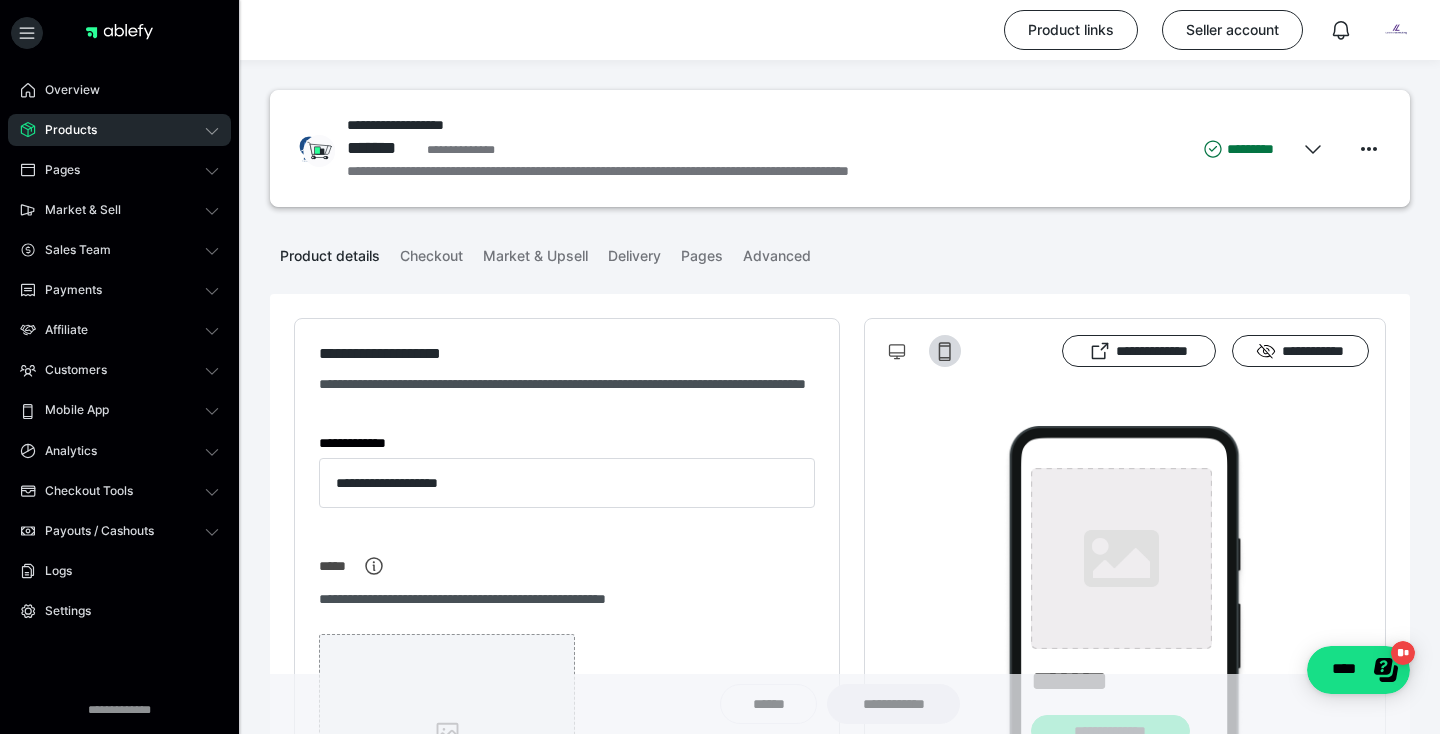 type on "**********" 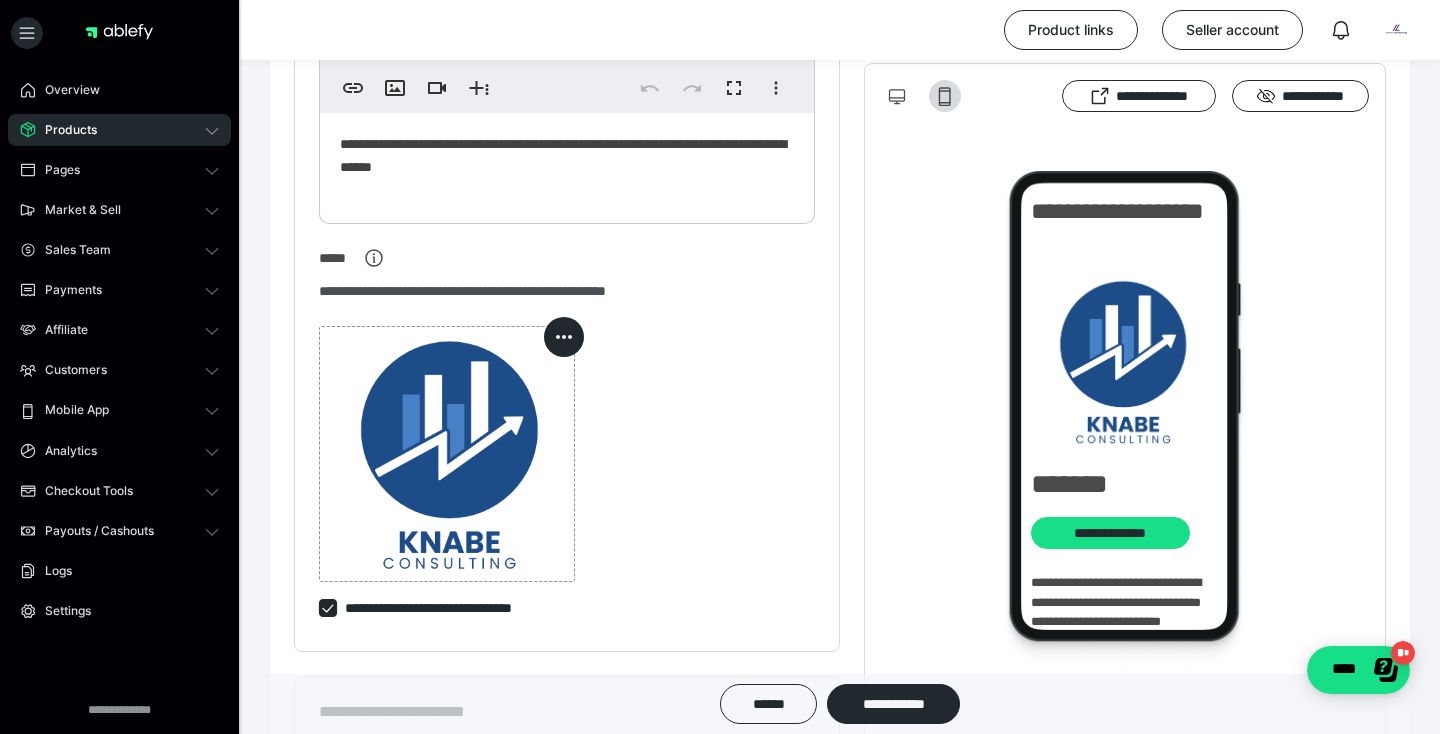 scroll, scrollTop: 518, scrollLeft: 0, axis: vertical 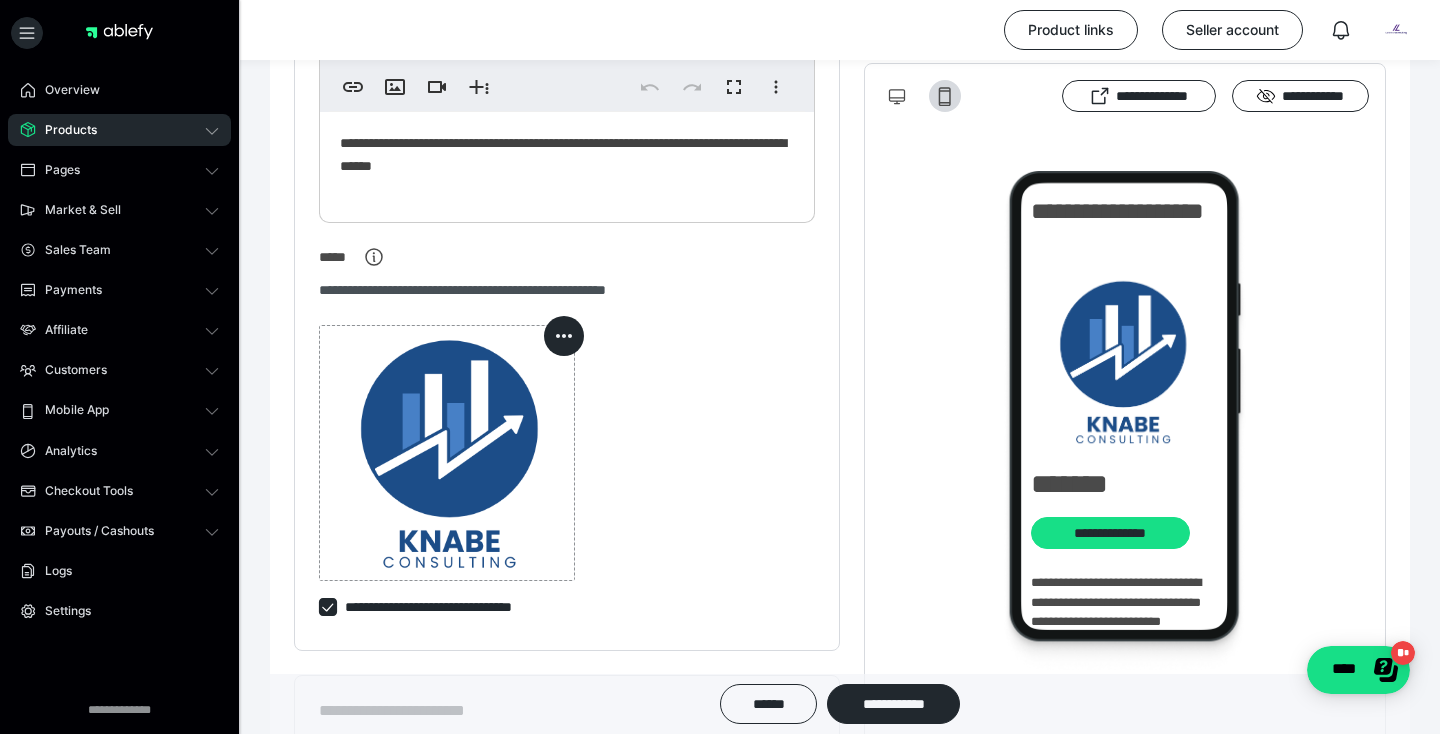 click at bounding box center [564, 336] 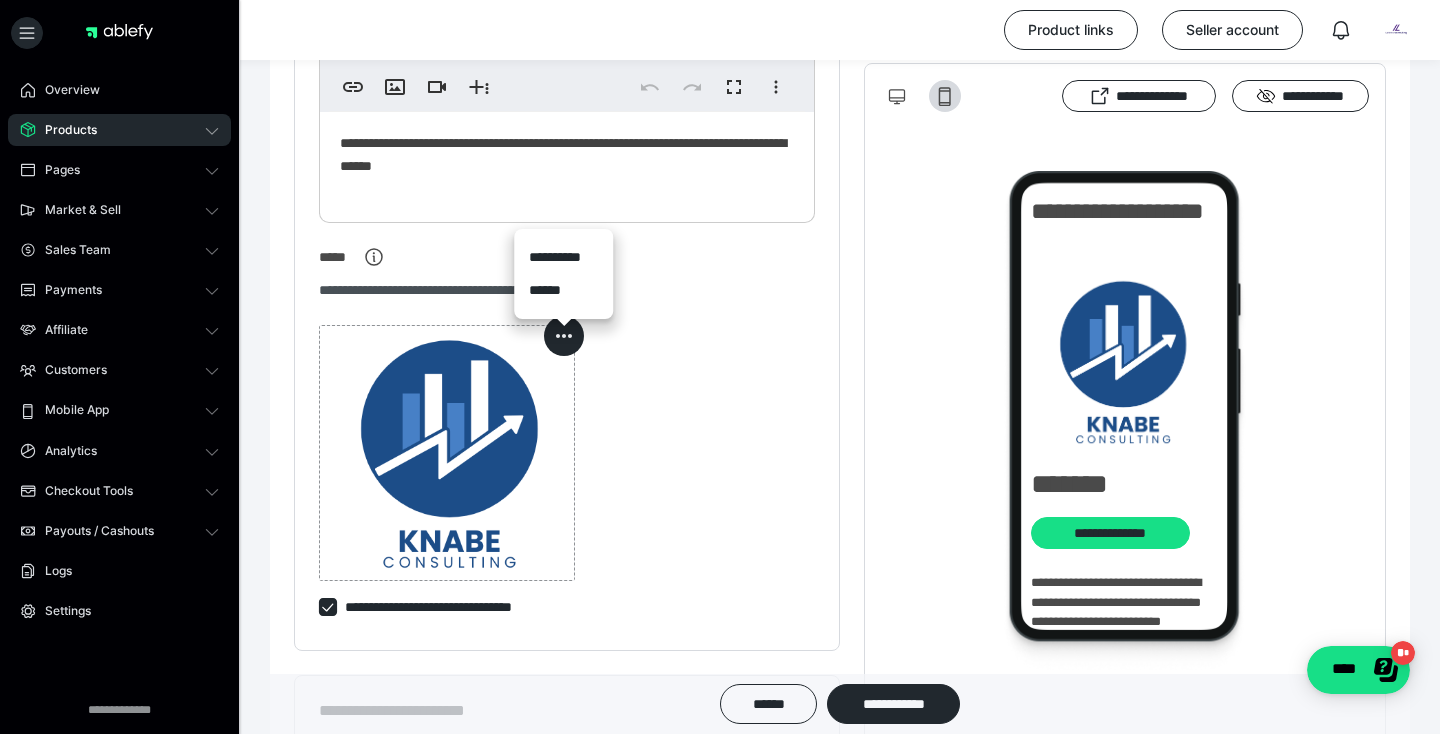 click on "******" at bounding box center [563, 290] 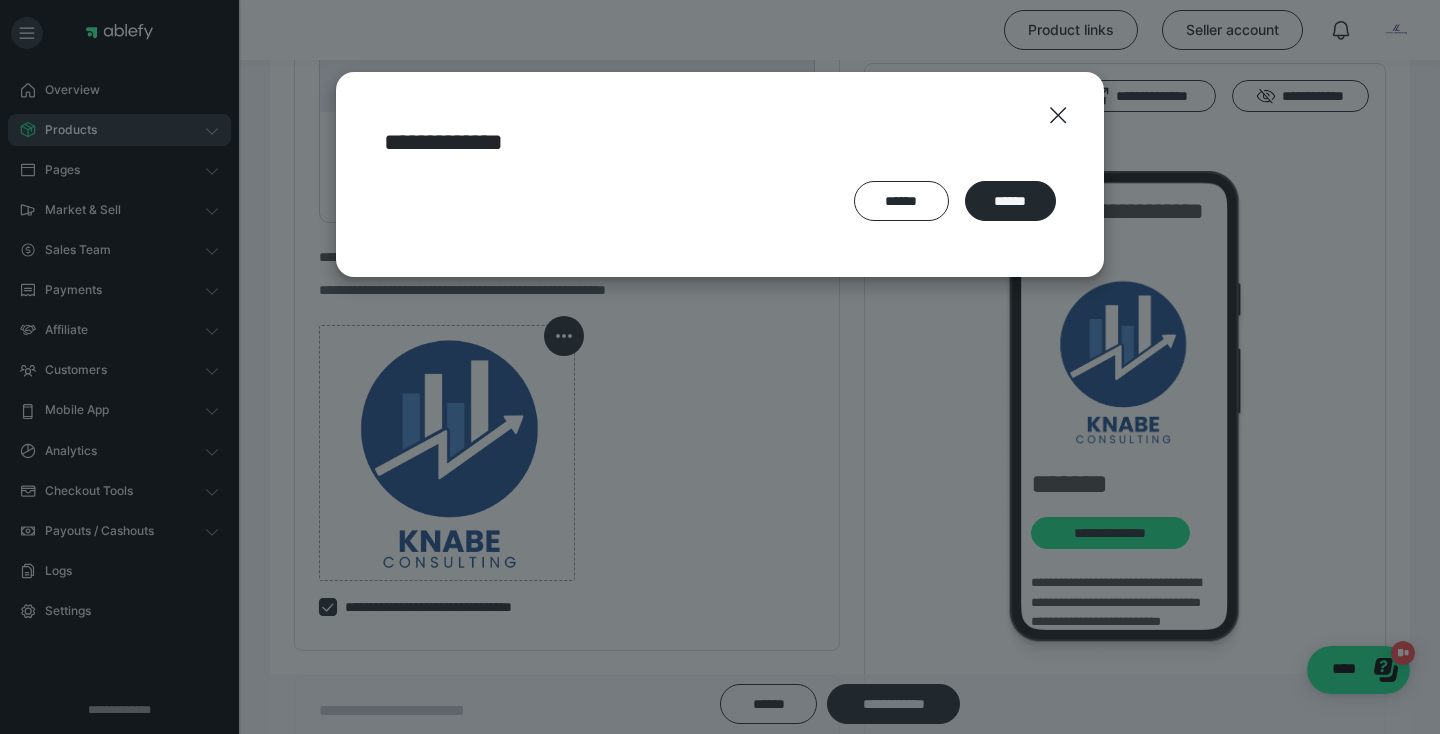 click on "**********" at bounding box center [720, 174] 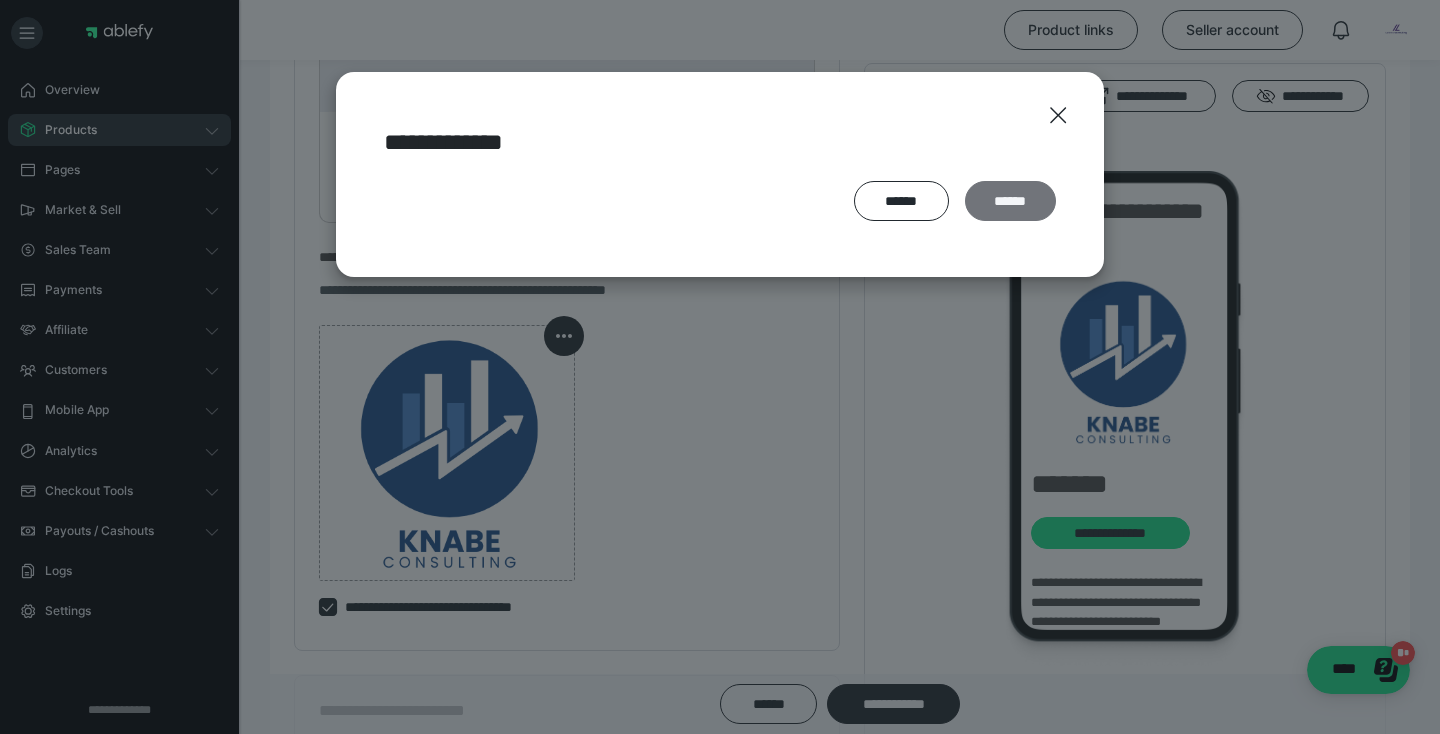 click on "******" at bounding box center [1010, 201] 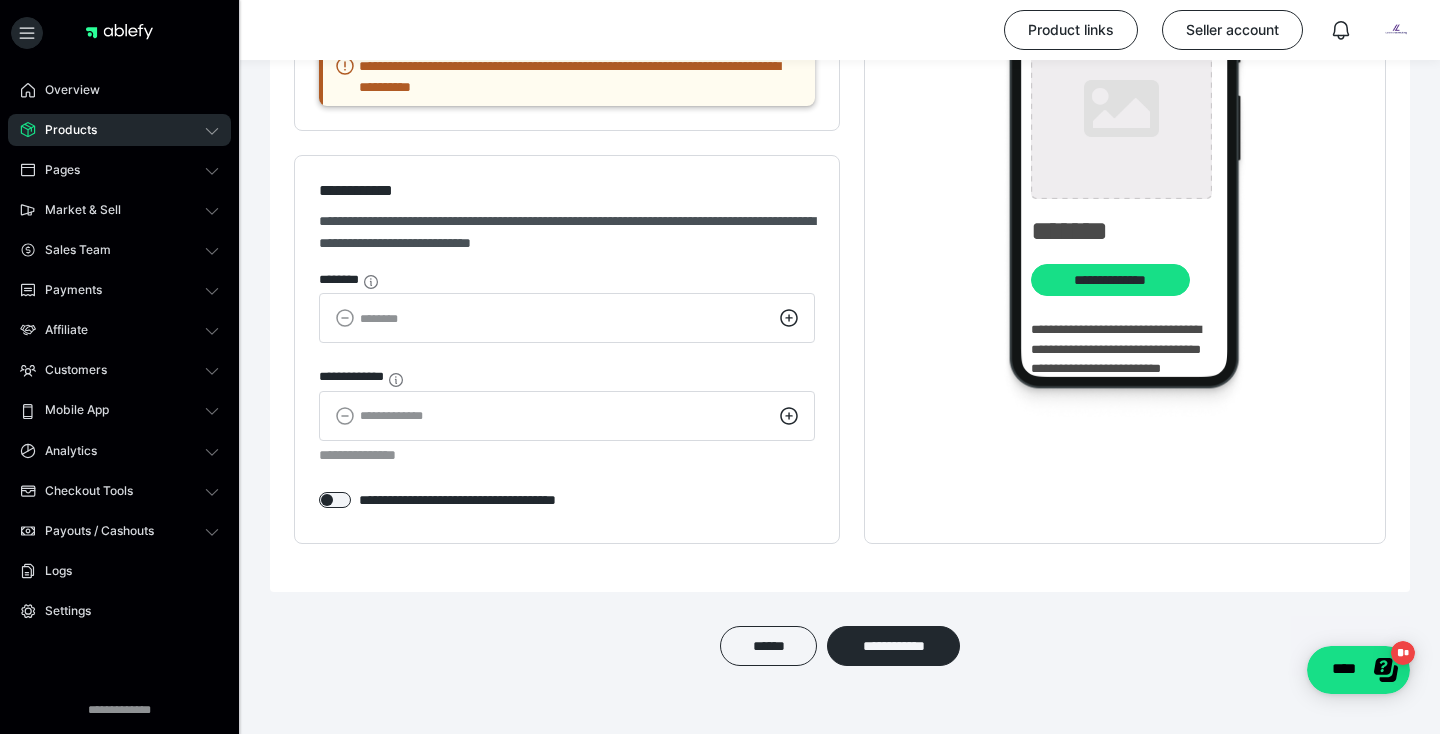 scroll, scrollTop: 1920, scrollLeft: 0, axis: vertical 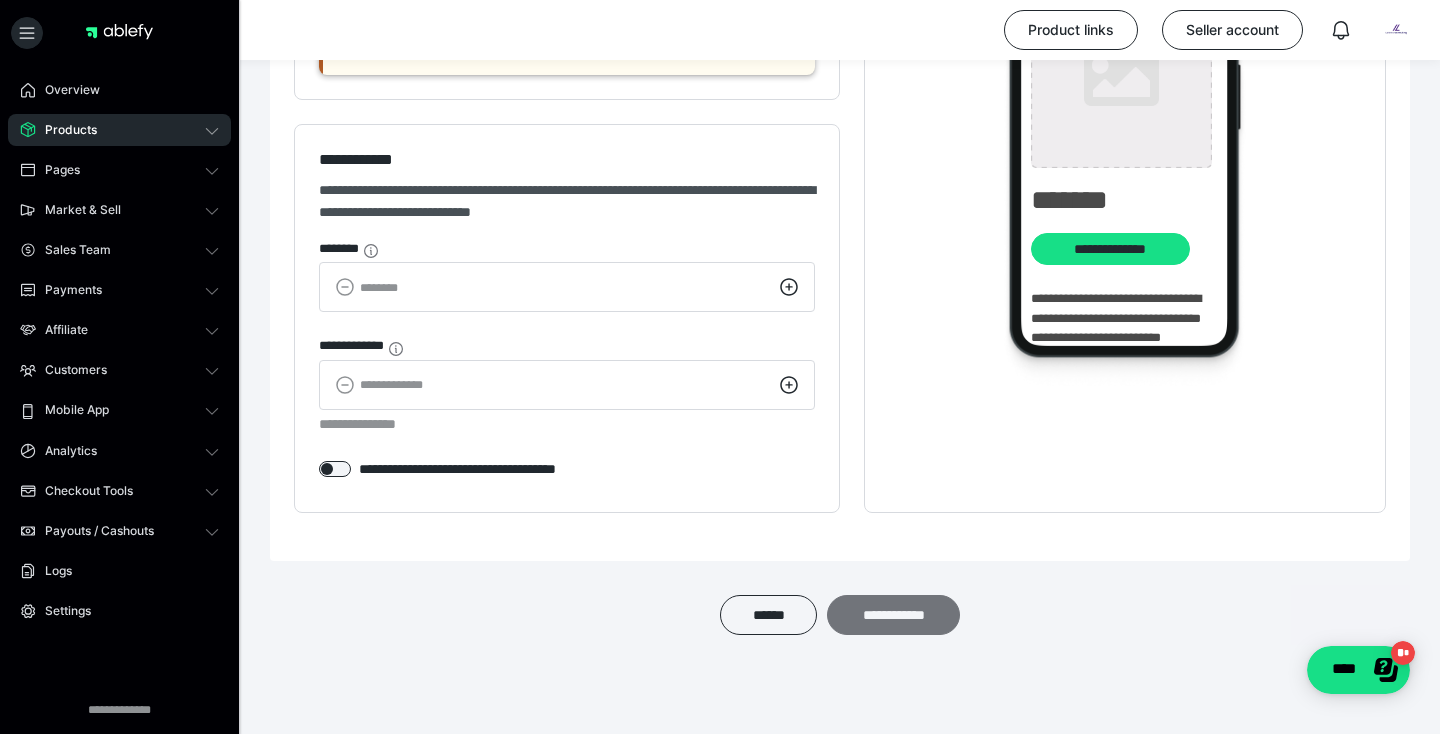 click on "**********" at bounding box center (893, 615) 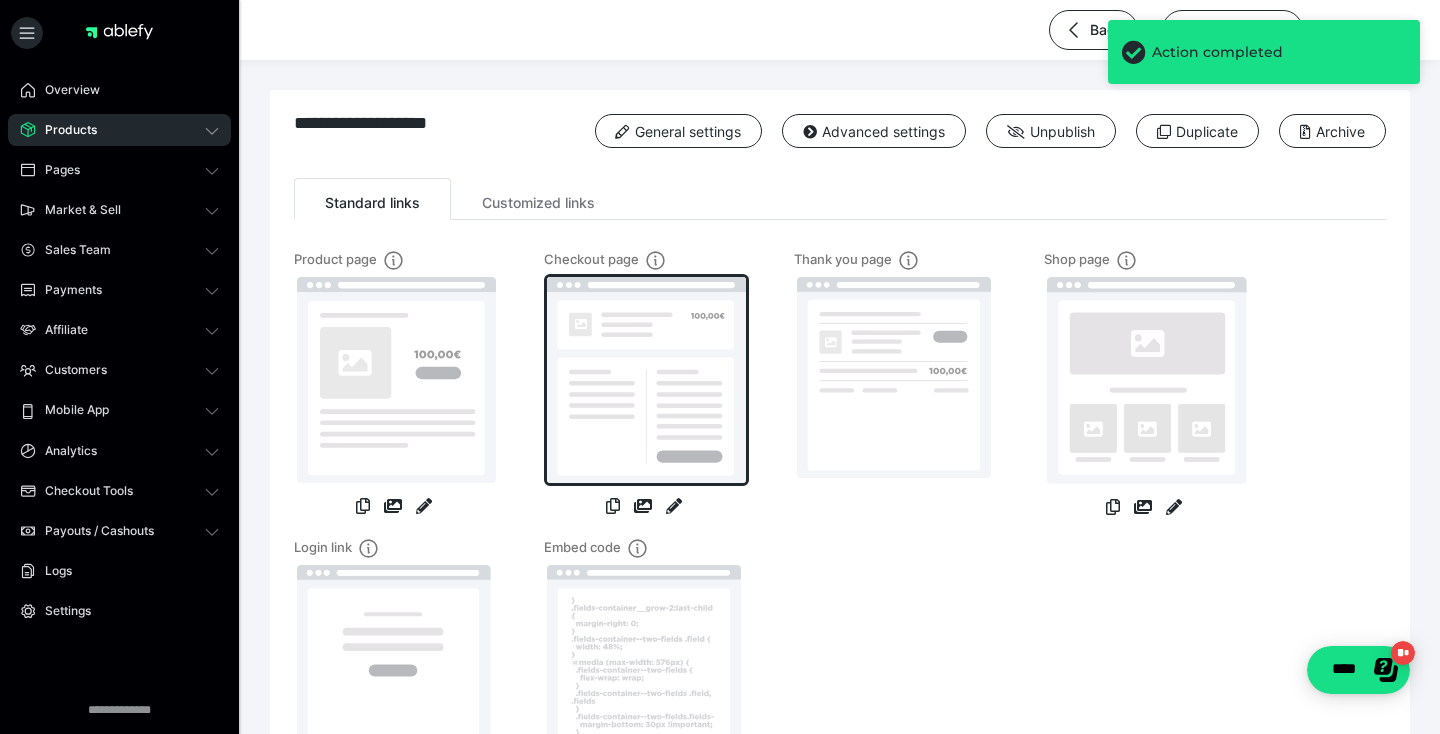 click at bounding box center (646, 380) 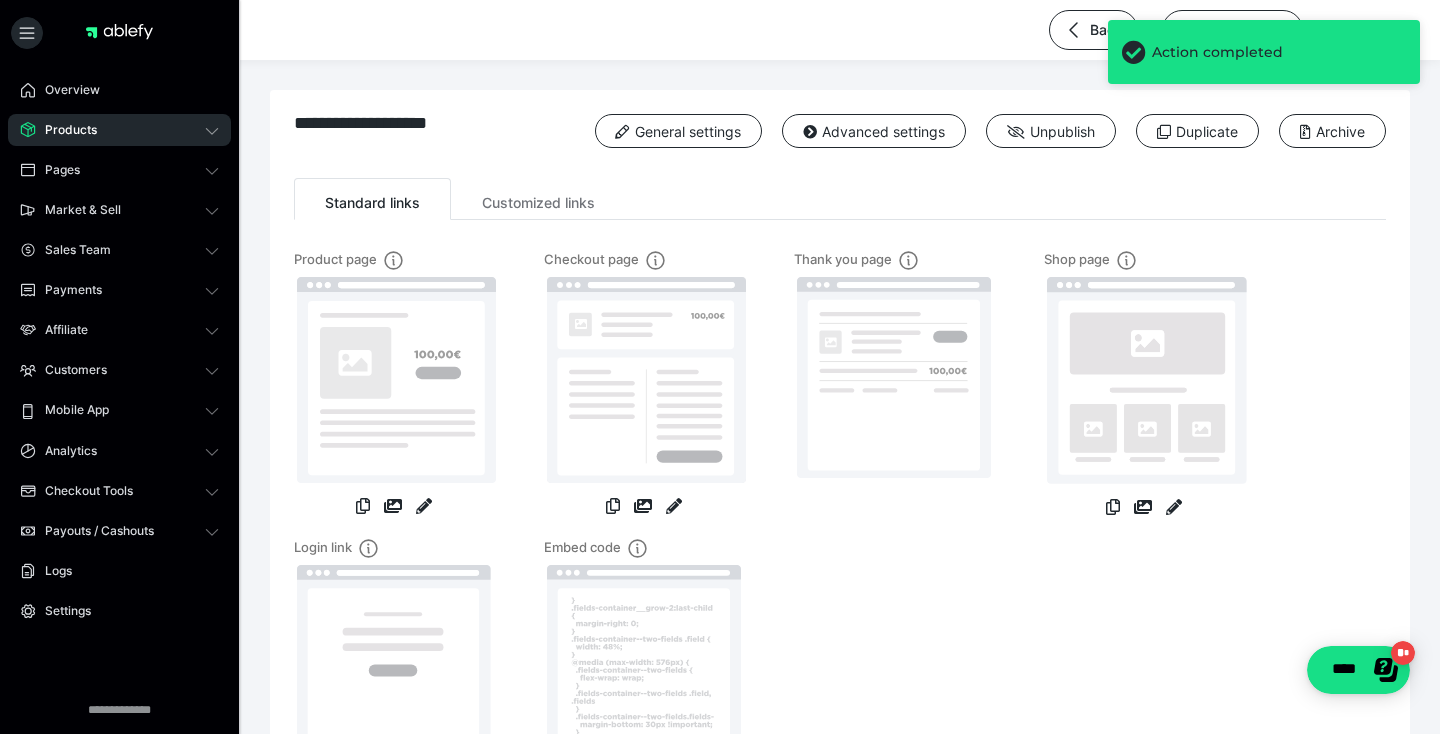 click on "General settings Advanced settings Unpublish Duplicate Archive" at bounding box center (980, 138) 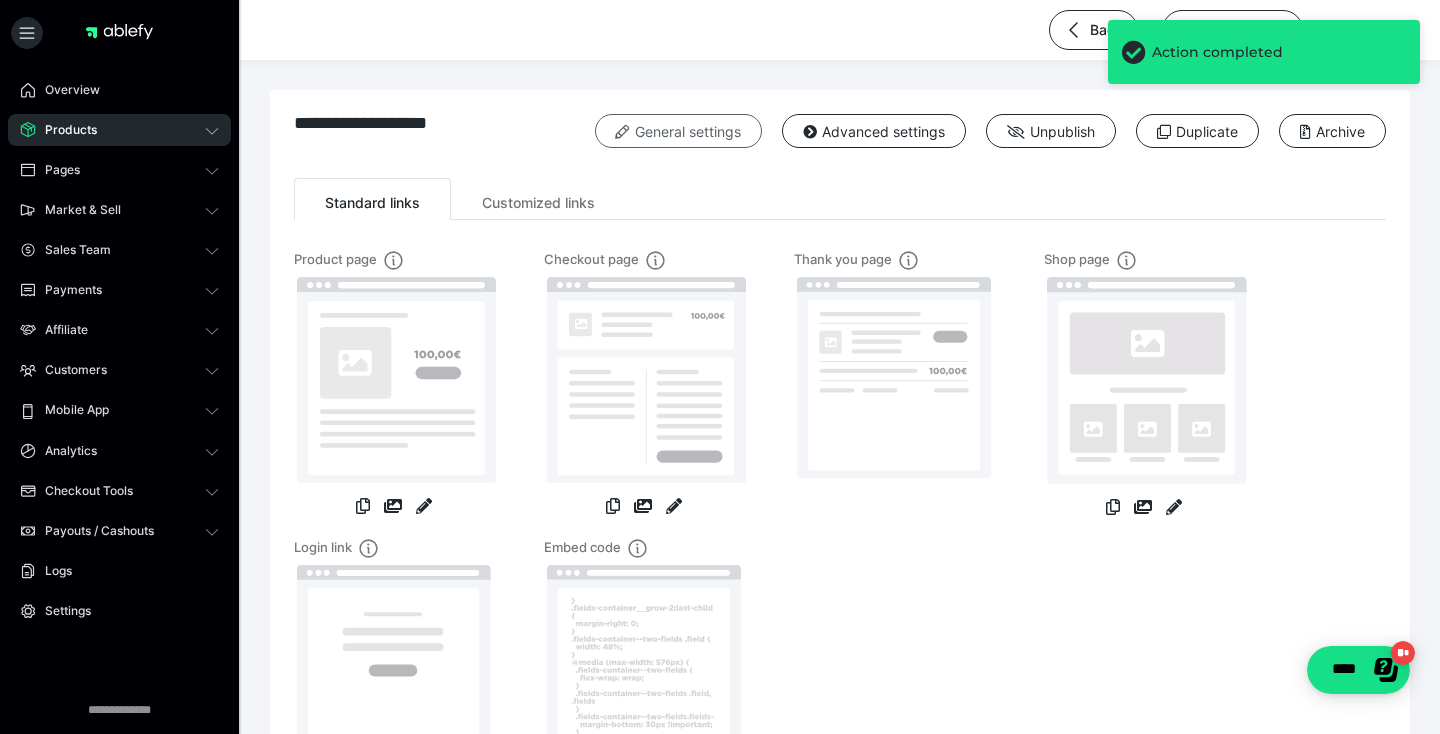 click on "General settings" at bounding box center (678, 131) 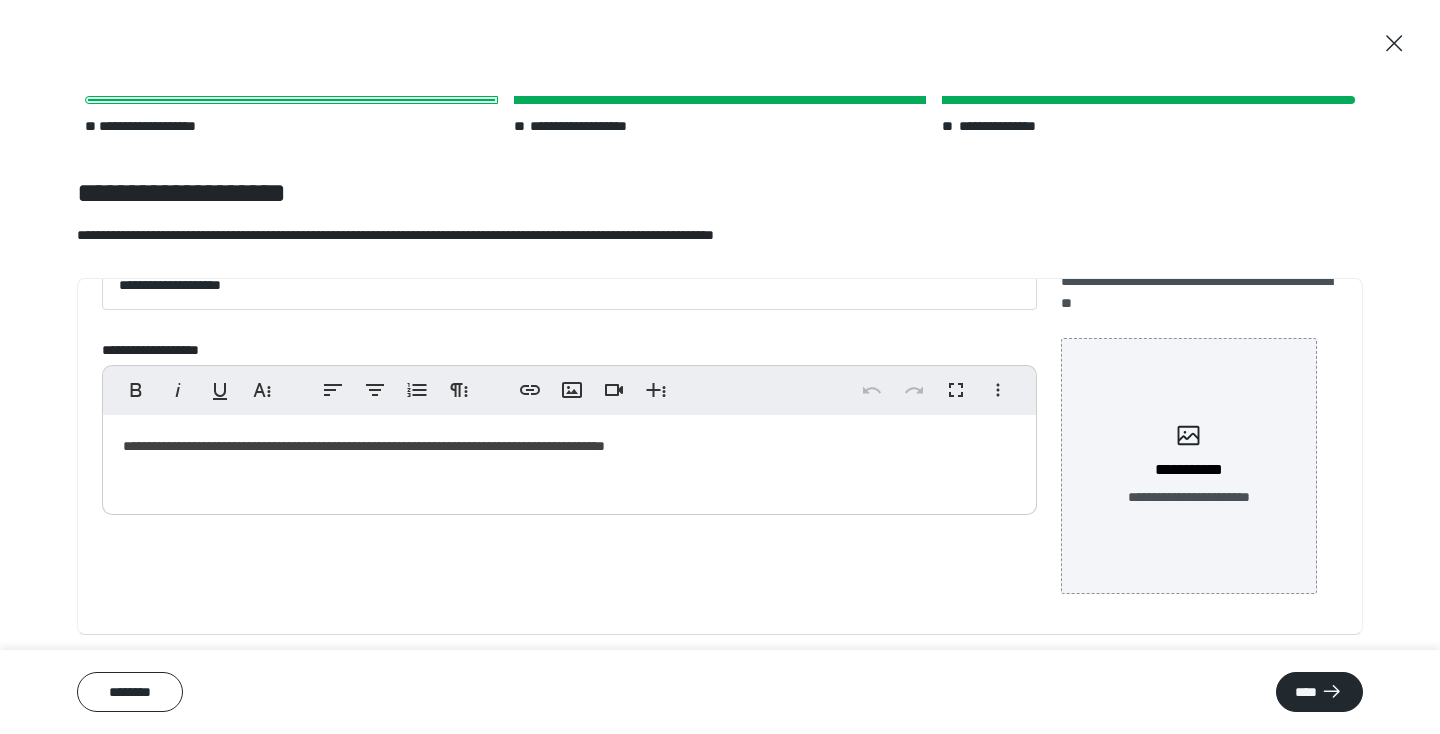 scroll, scrollTop: 30, scrollLeft: 0, axis: vertical 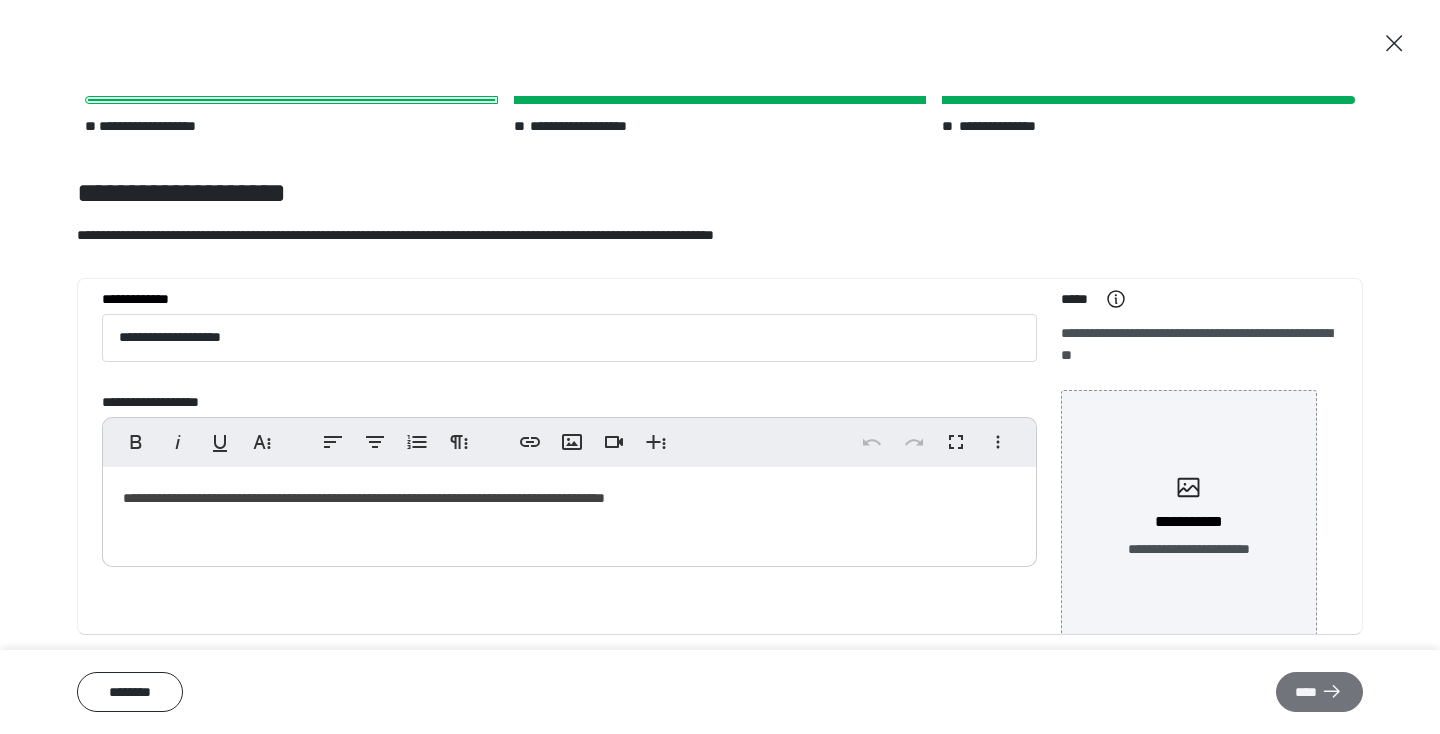 click on "****" at bounding box center (1319, 692) 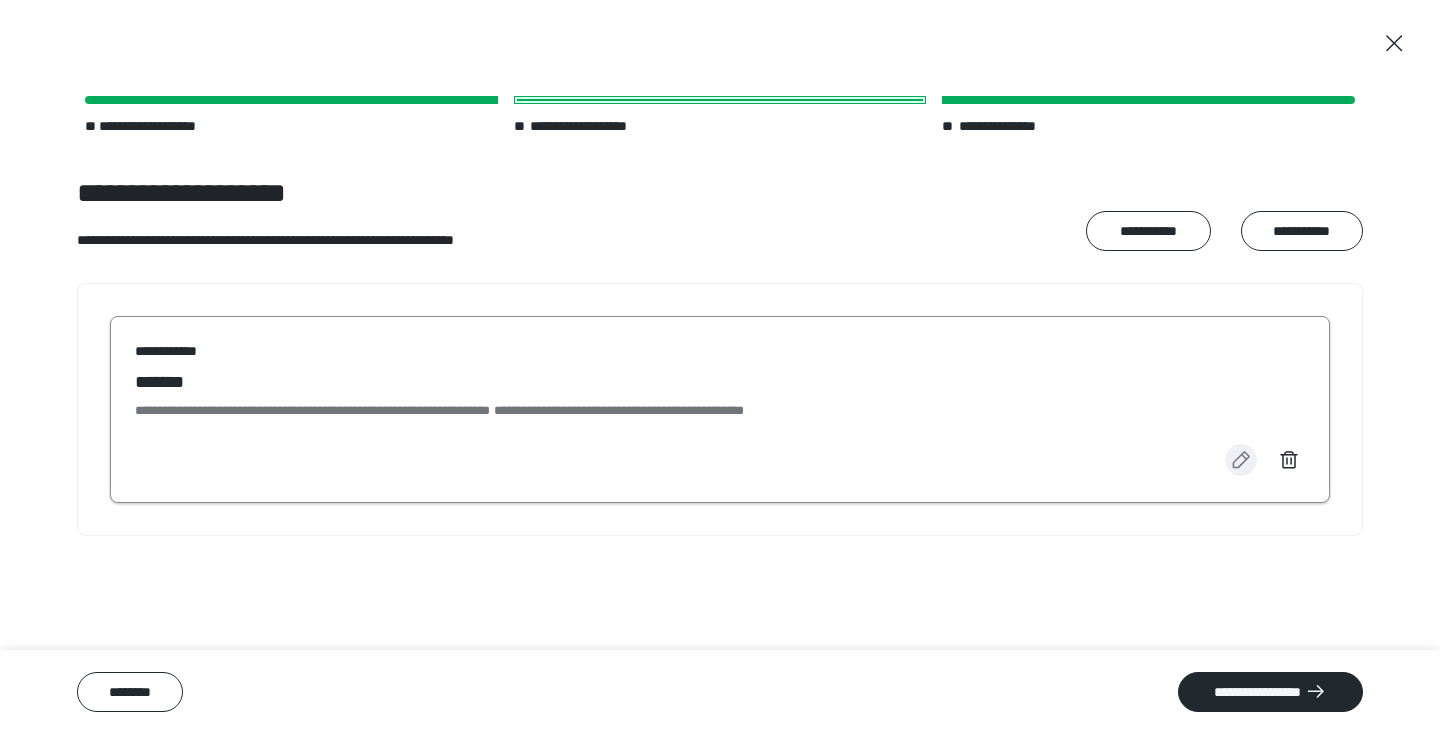 click at bounding box center [1241, 460] 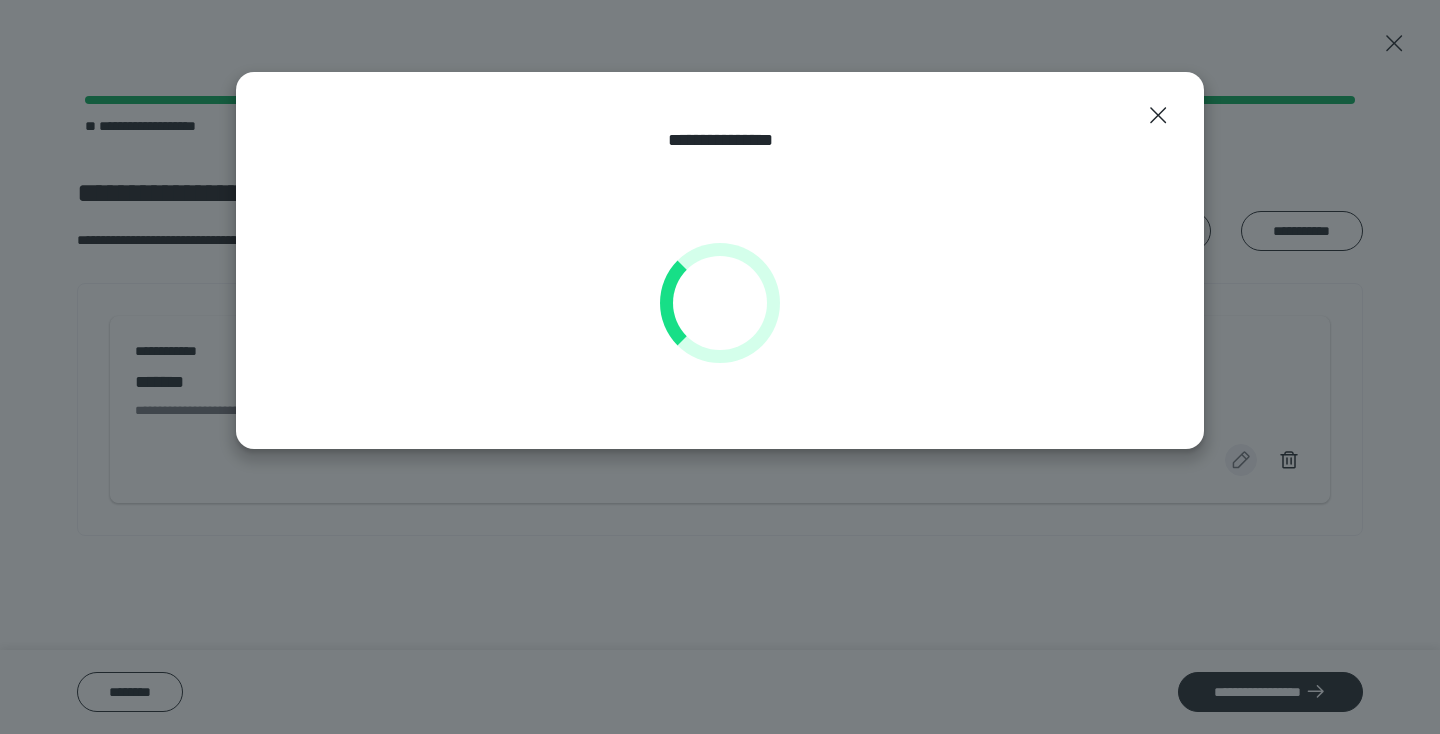 select on "**" 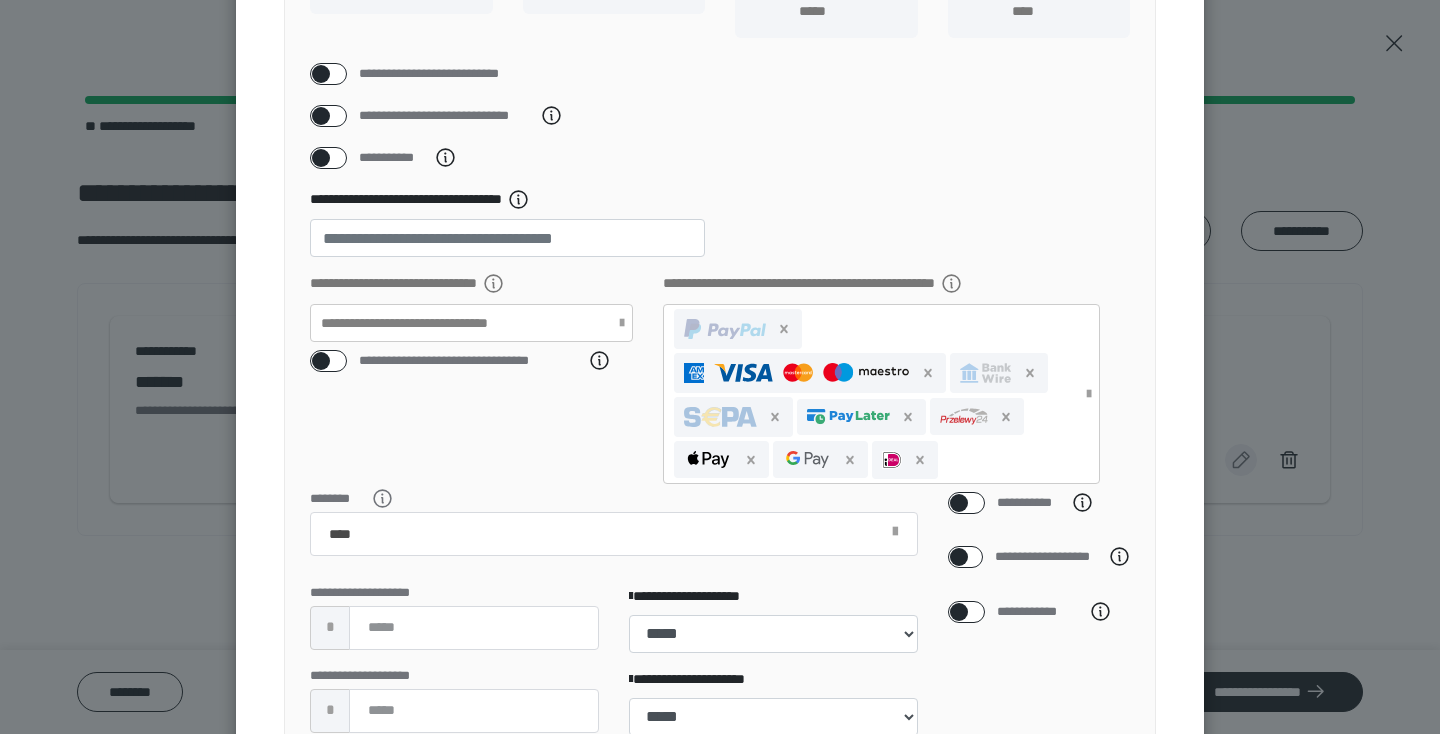 scroll, scrollTop: 288, scrollLeft: 0, axis: vertical 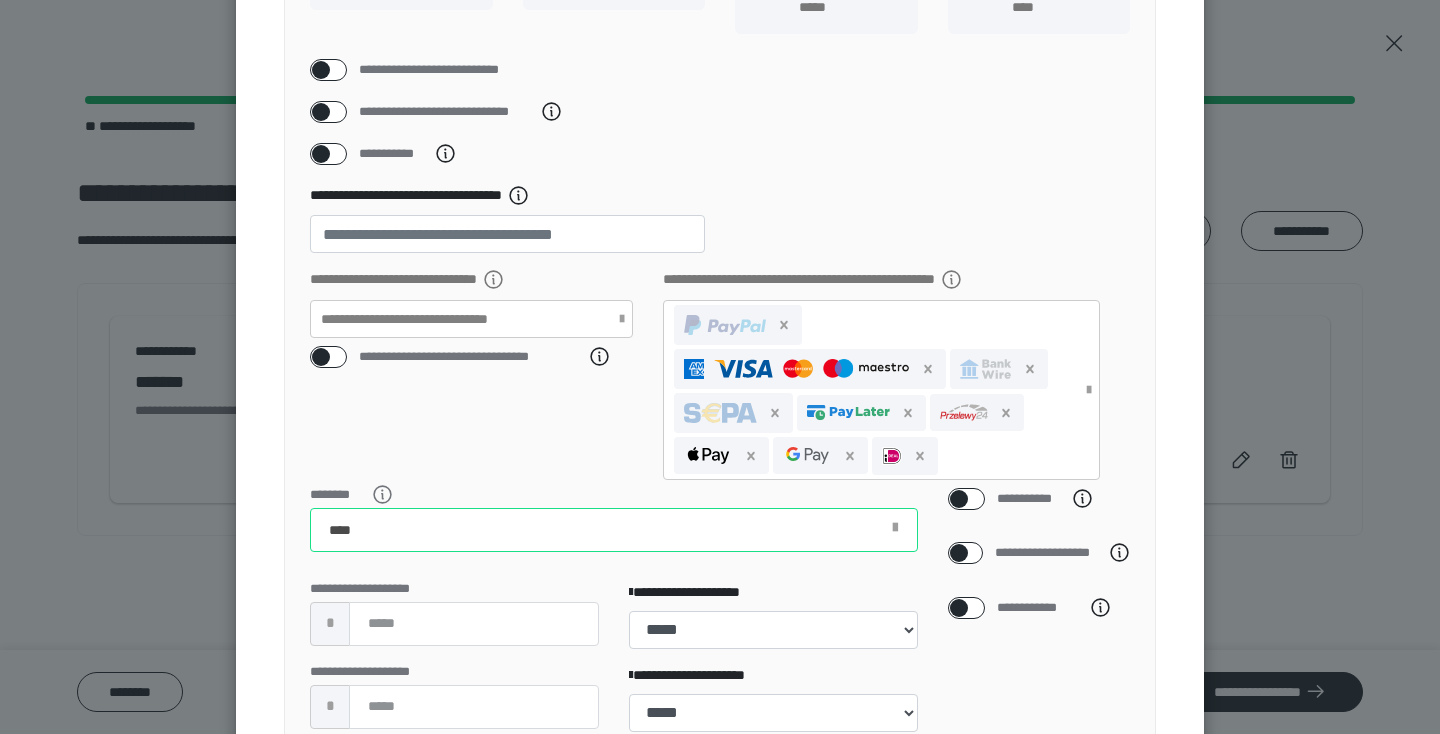click on "********" at bounding box center [614, 530] 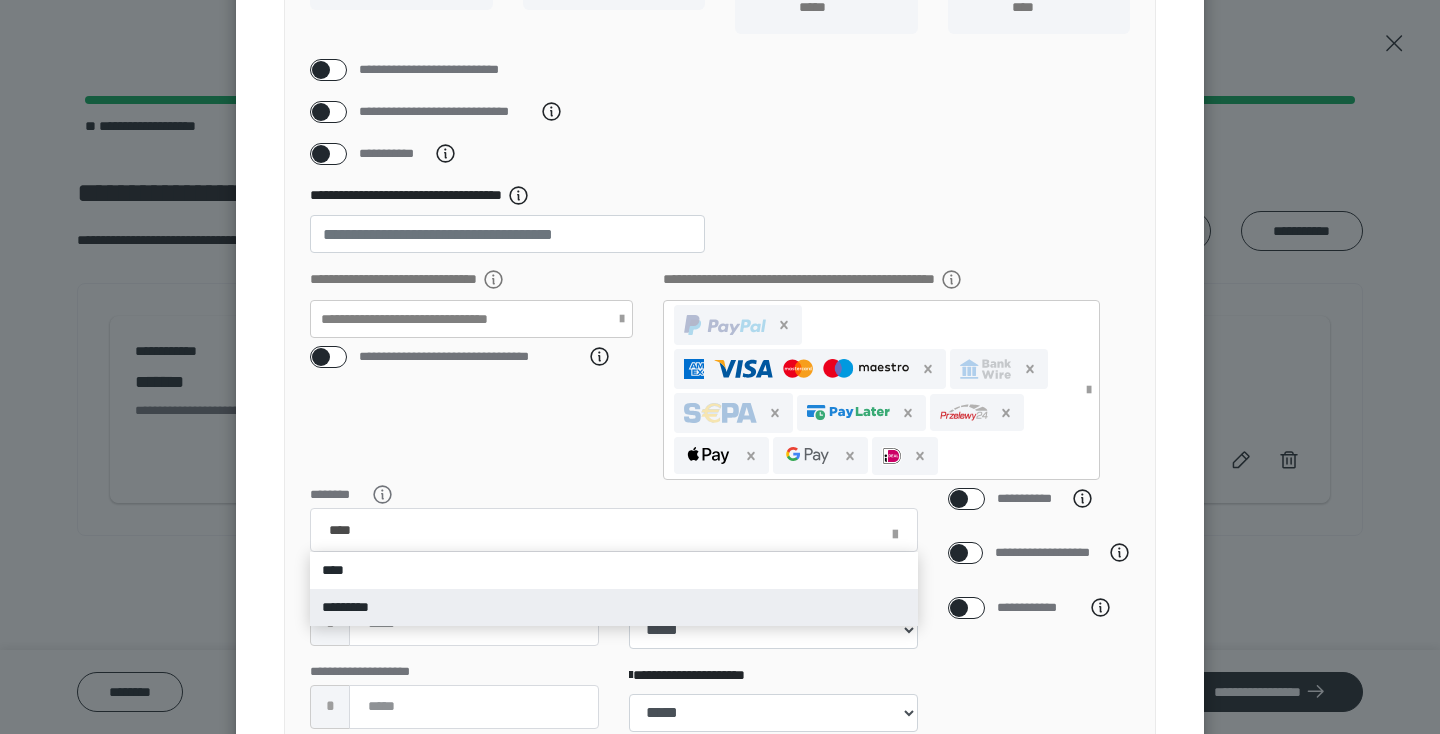 click on "*********" at bounding box center [614, 607] 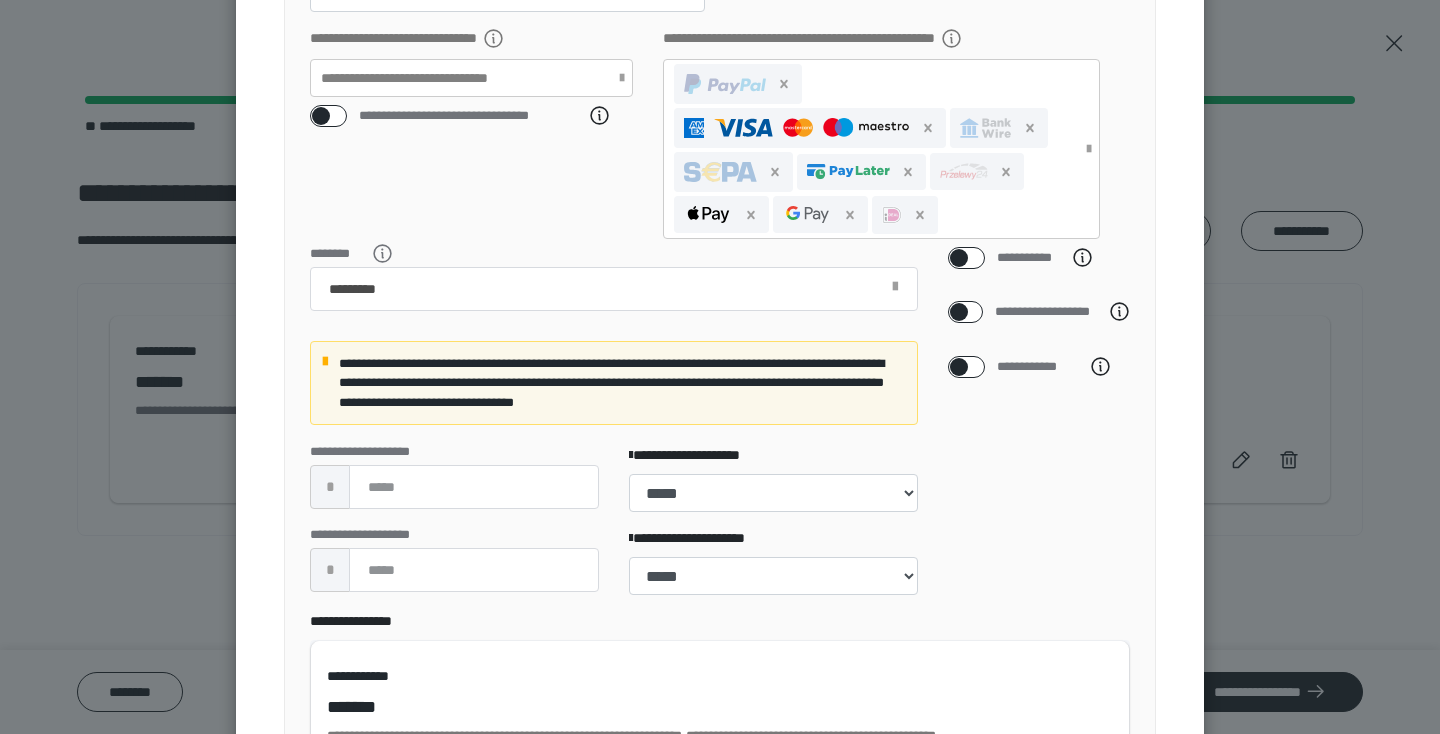scroll, scrollTop: 718, scrollLeft: 0, axis: vertical 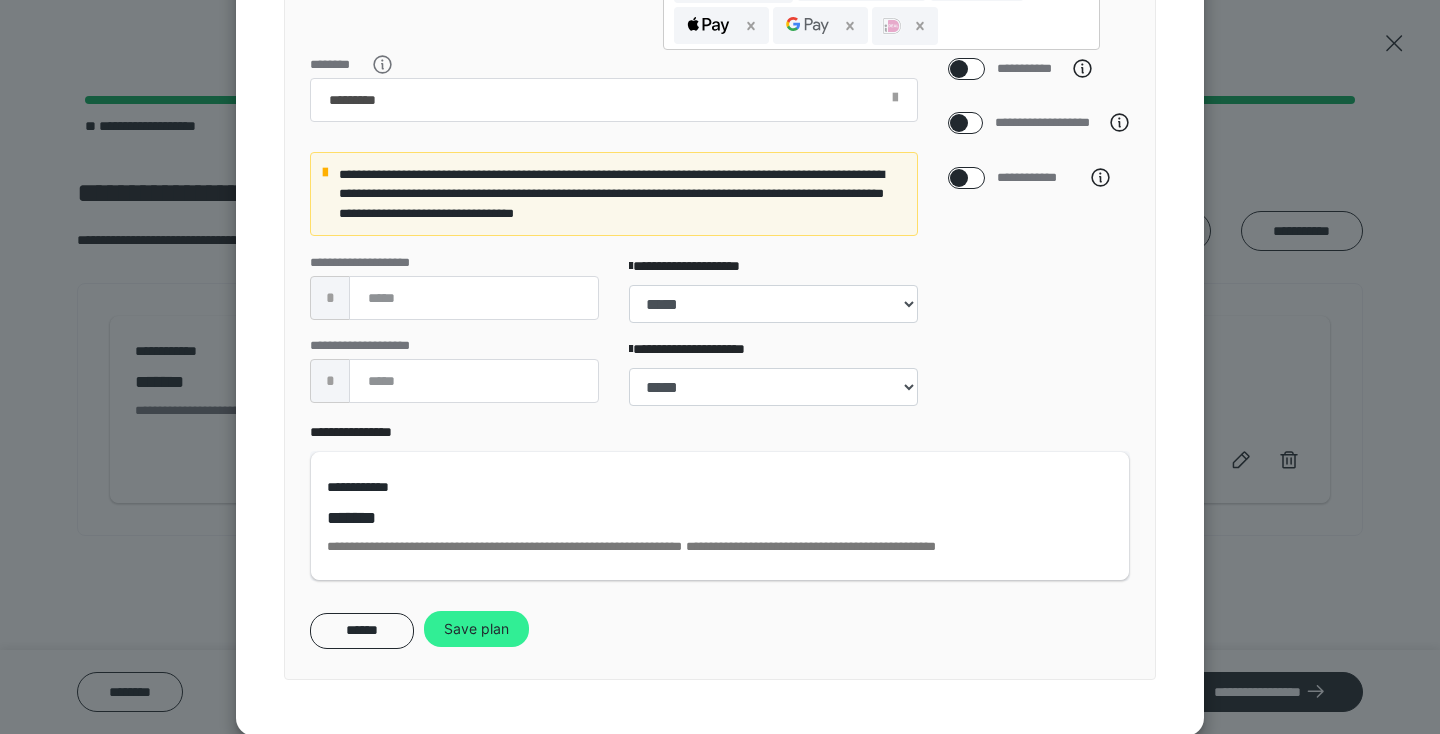 click on "Save plan" at bounding box center [476, 629] 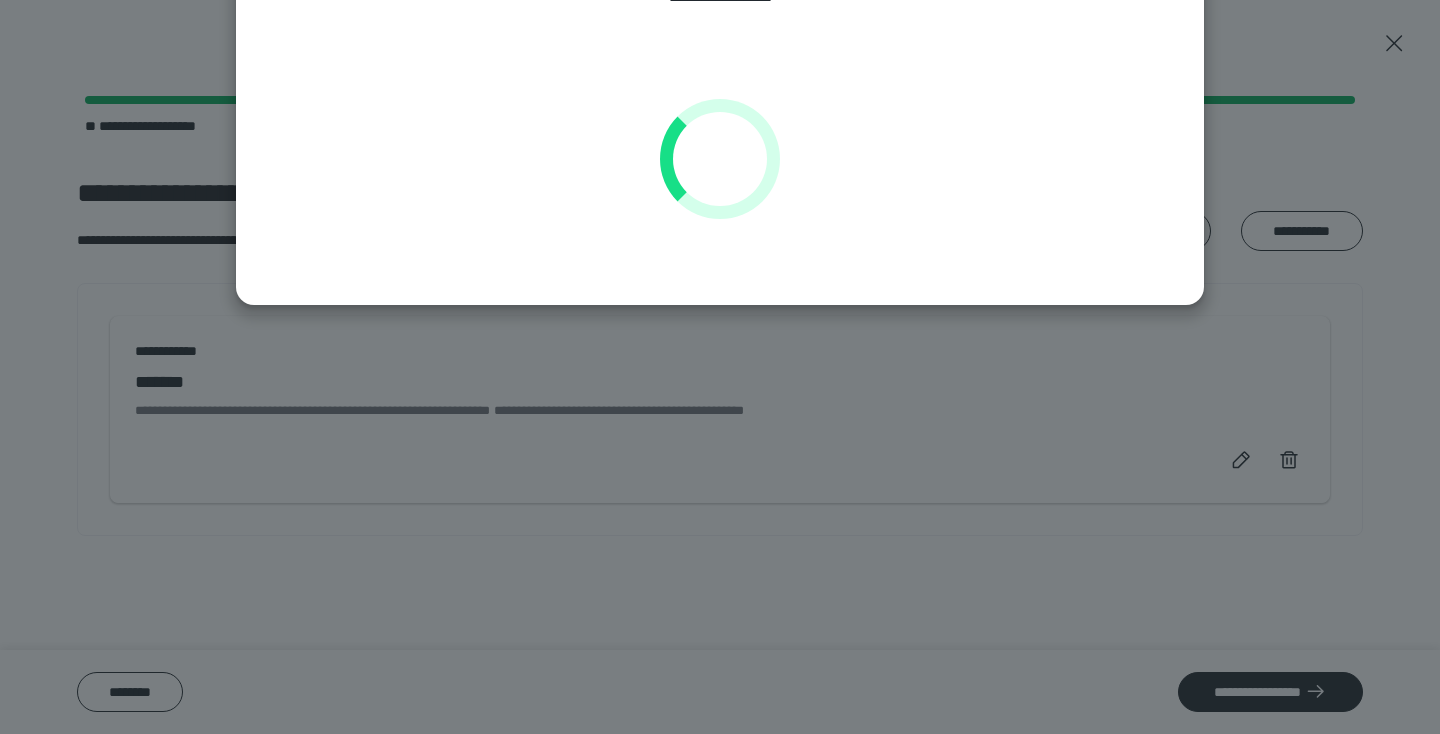 scroll, scrollTop: 144, scrollLeft: 0, axis: vertical 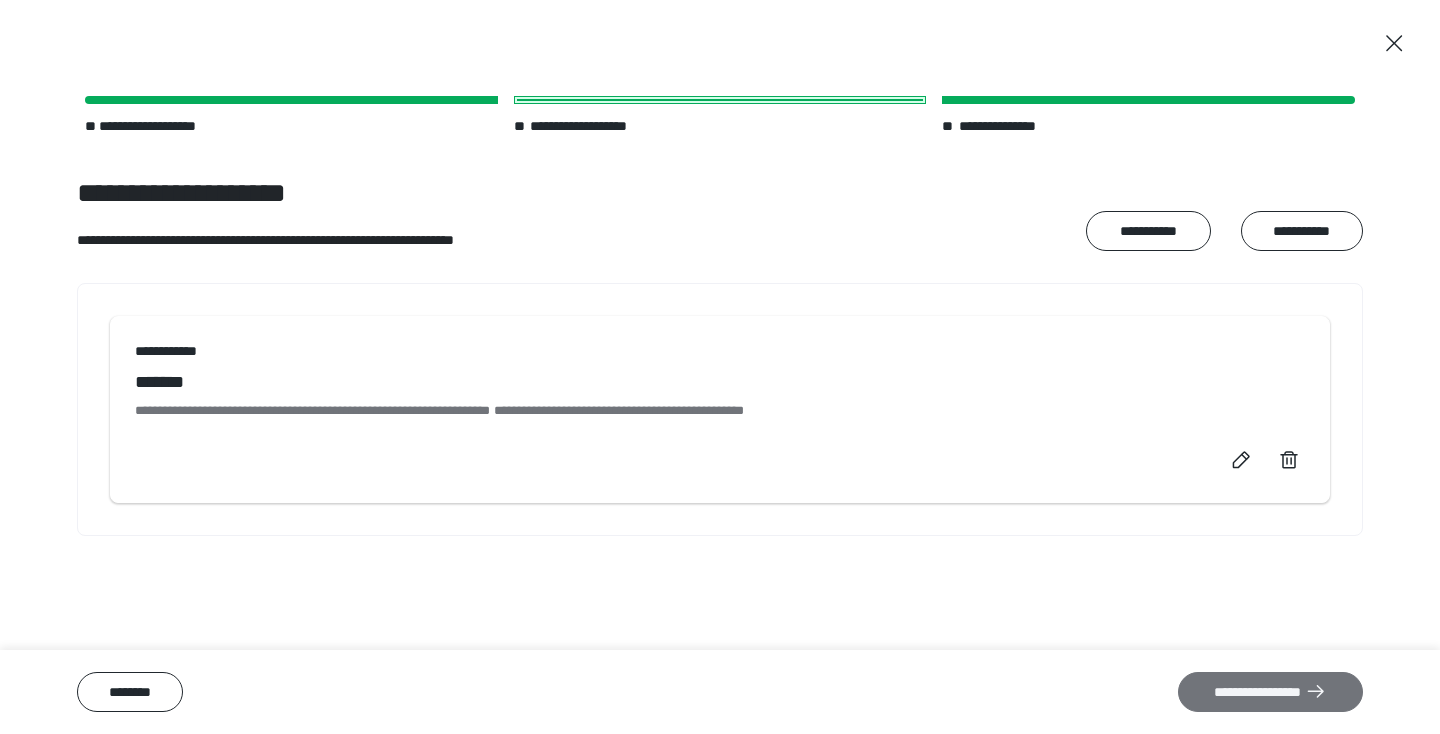 click on "**********" at bounding box center (1270, 692) 